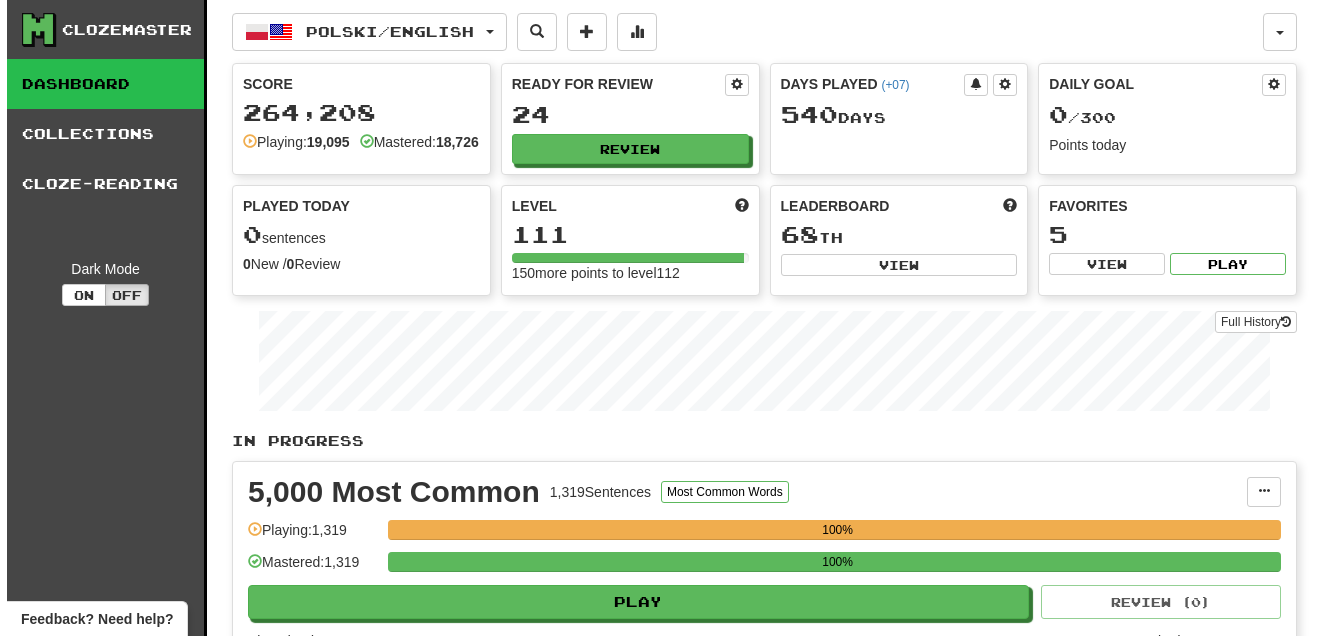 scroll, scrollTop: 0, scrollLeft: 0, axis: both 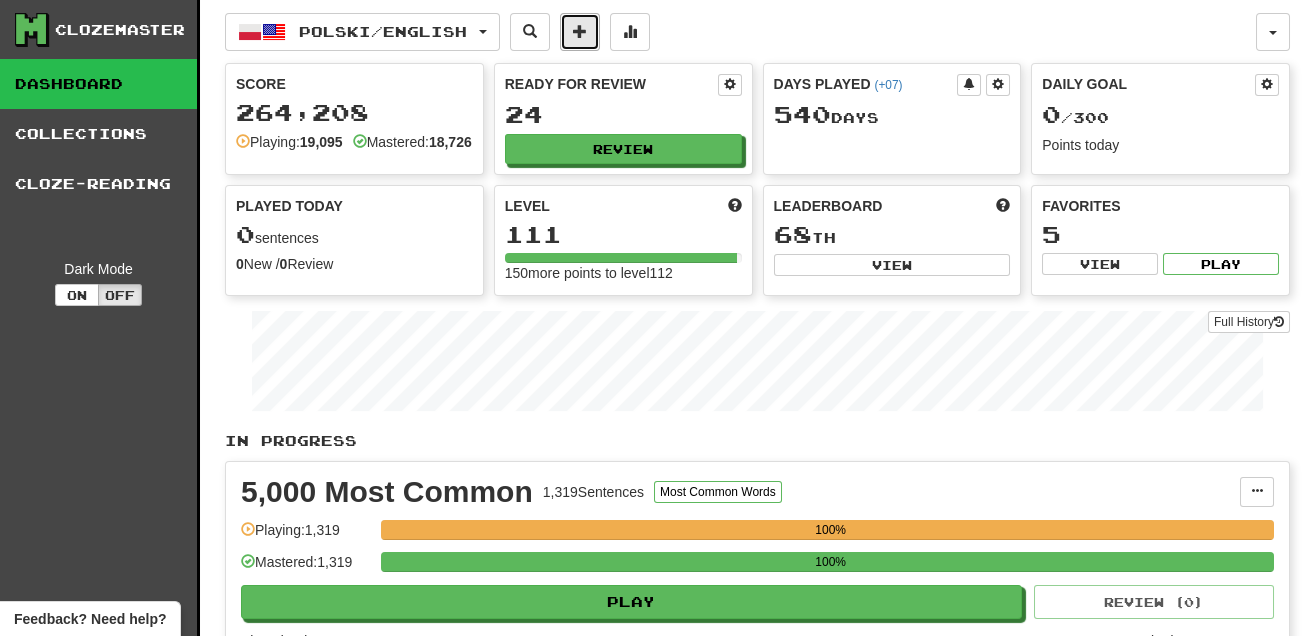 click 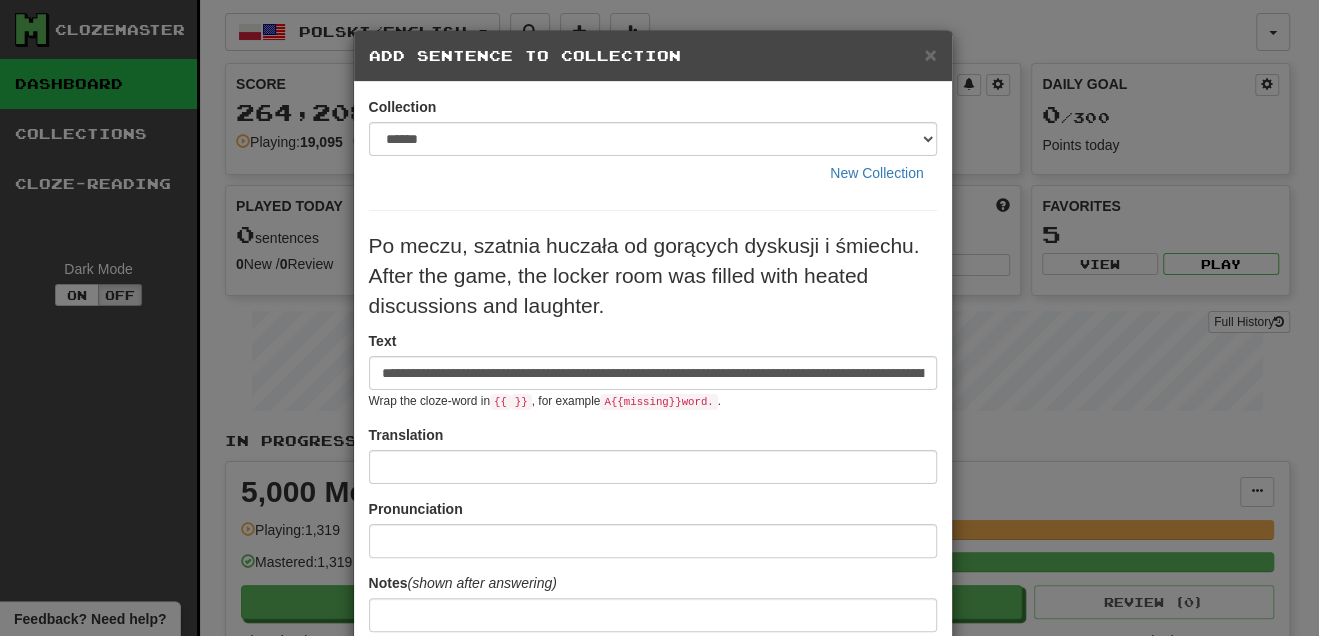 scroll, scrollTop: 0, scrollLeft: 321, axis: horizontal 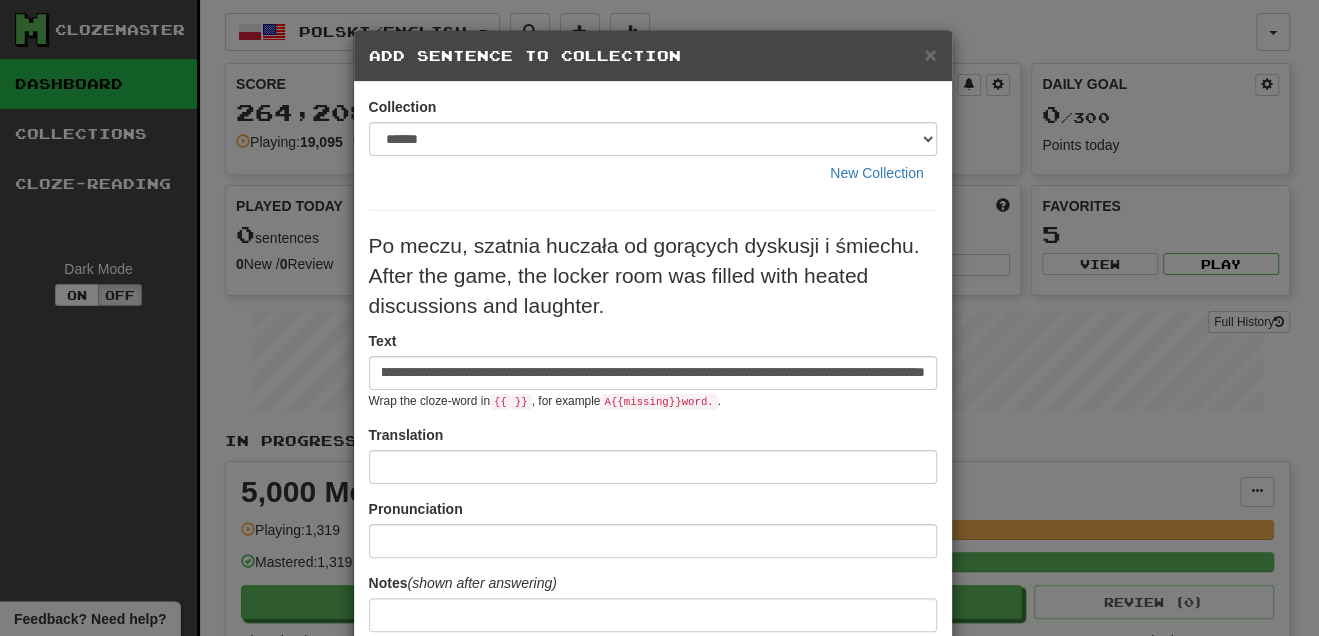click on "**********" at bounding box center (653, 373) 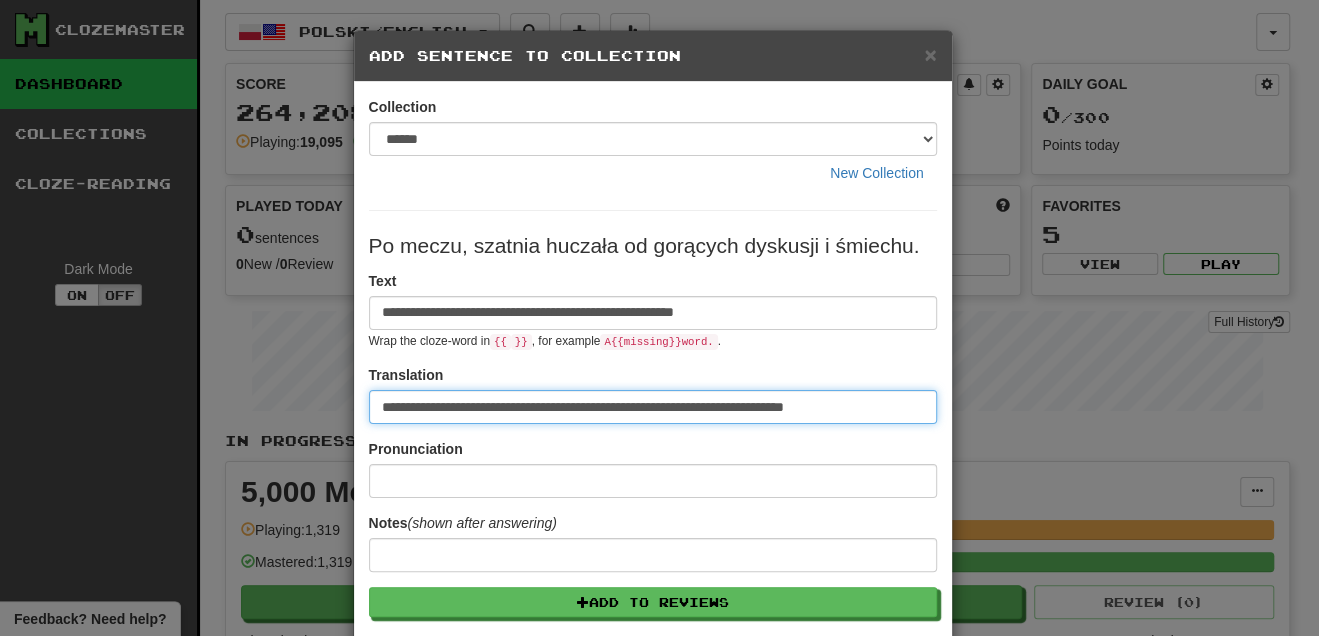 scroll, scrollTop: 0, scrollLeft: 0, axis: both 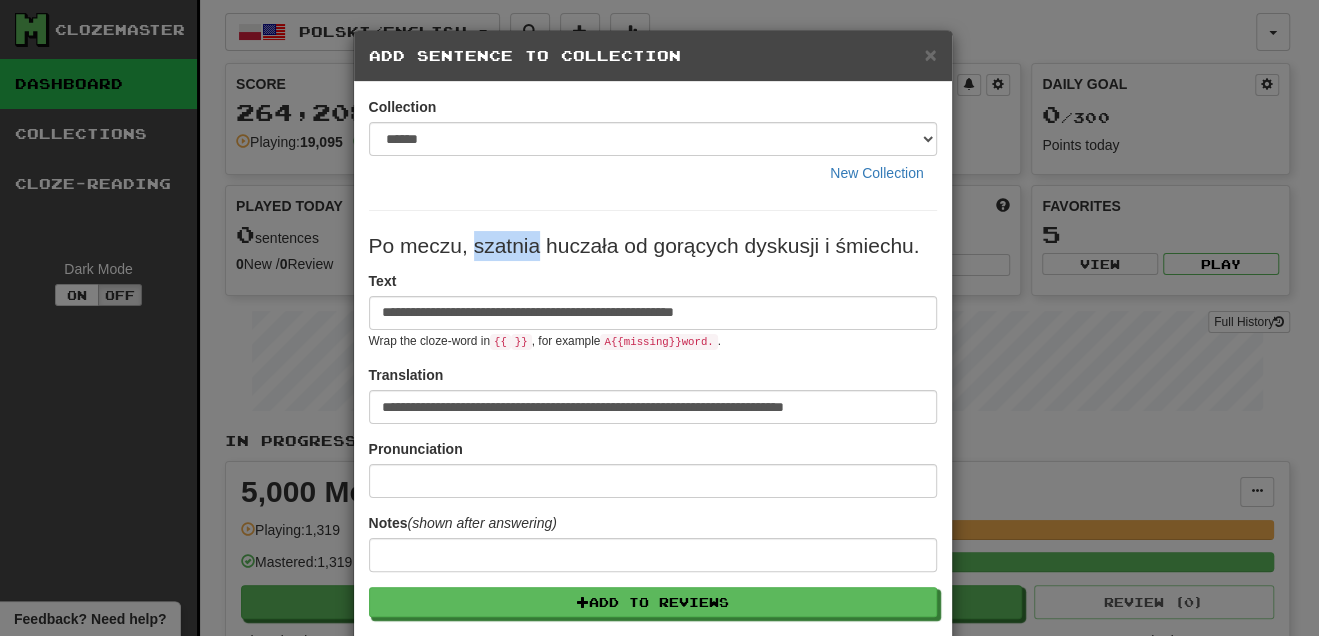 drag, startPoint x: 465, startPoint y: 244, endPoint x: 531, endPoint y: 248, distance: 66.1211 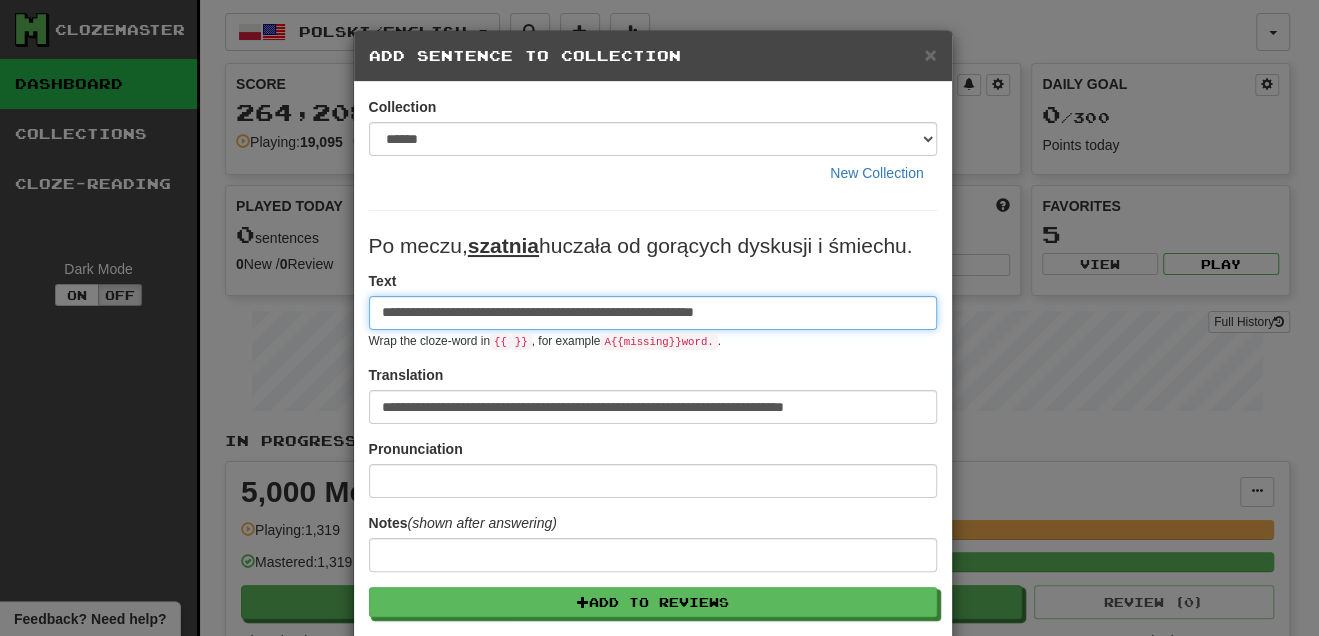 click on "**********" at bounding box center (653, 313) 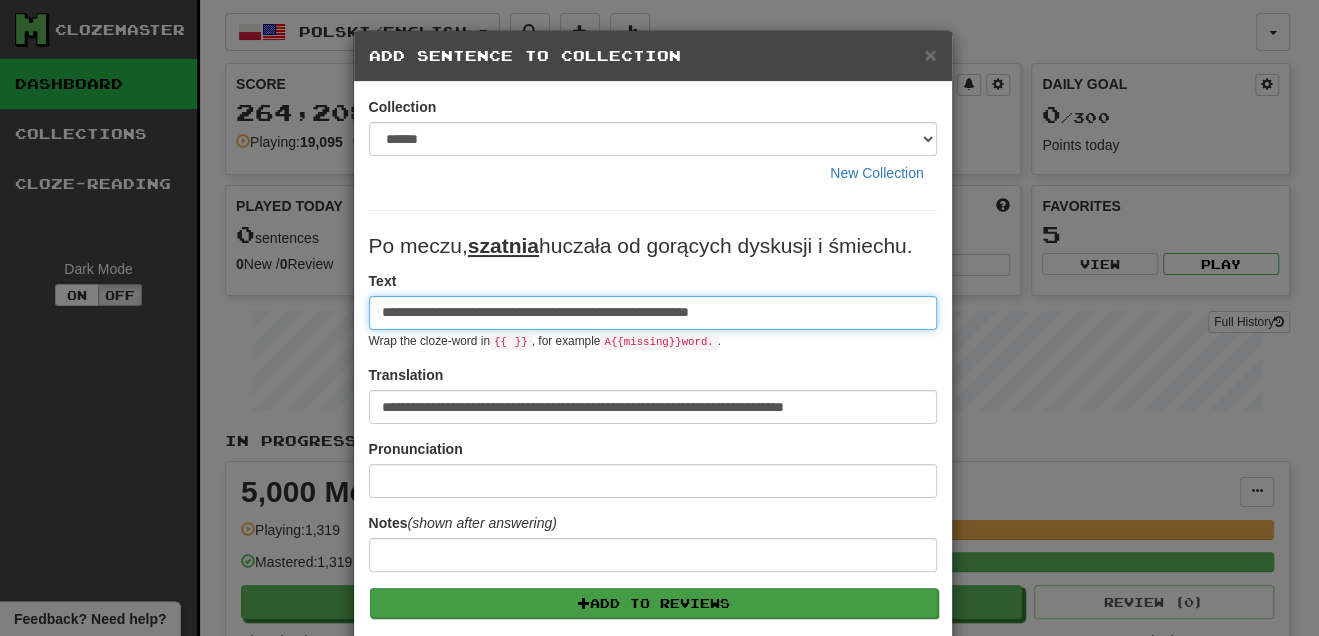 type on "**********" 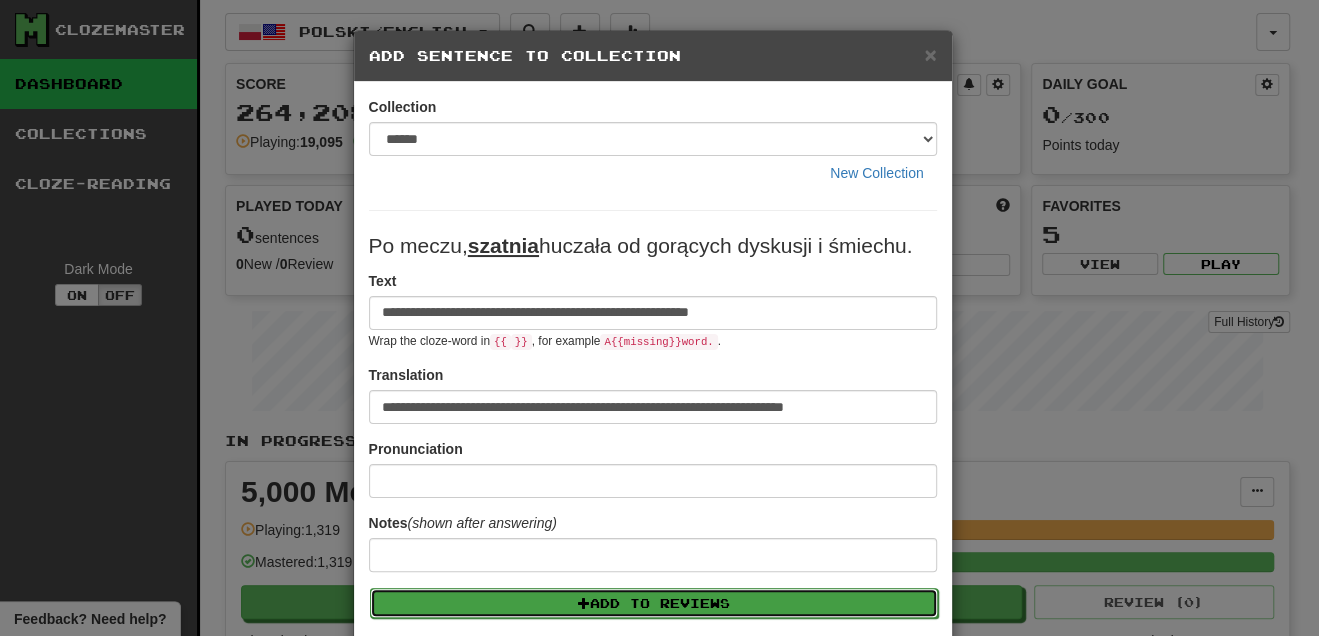 click on "Add to Reviews" at bounding box center [654, 603] 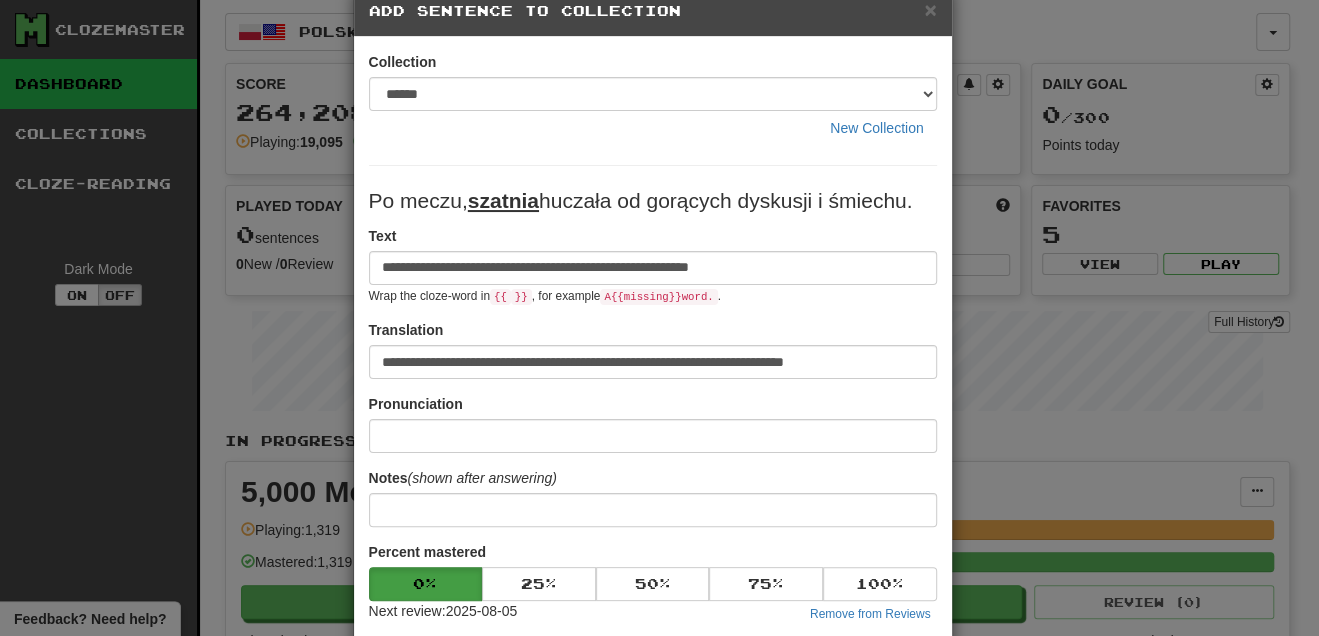 scroll, scrollTop: 181, scrollLeft: 0, axis: vertical 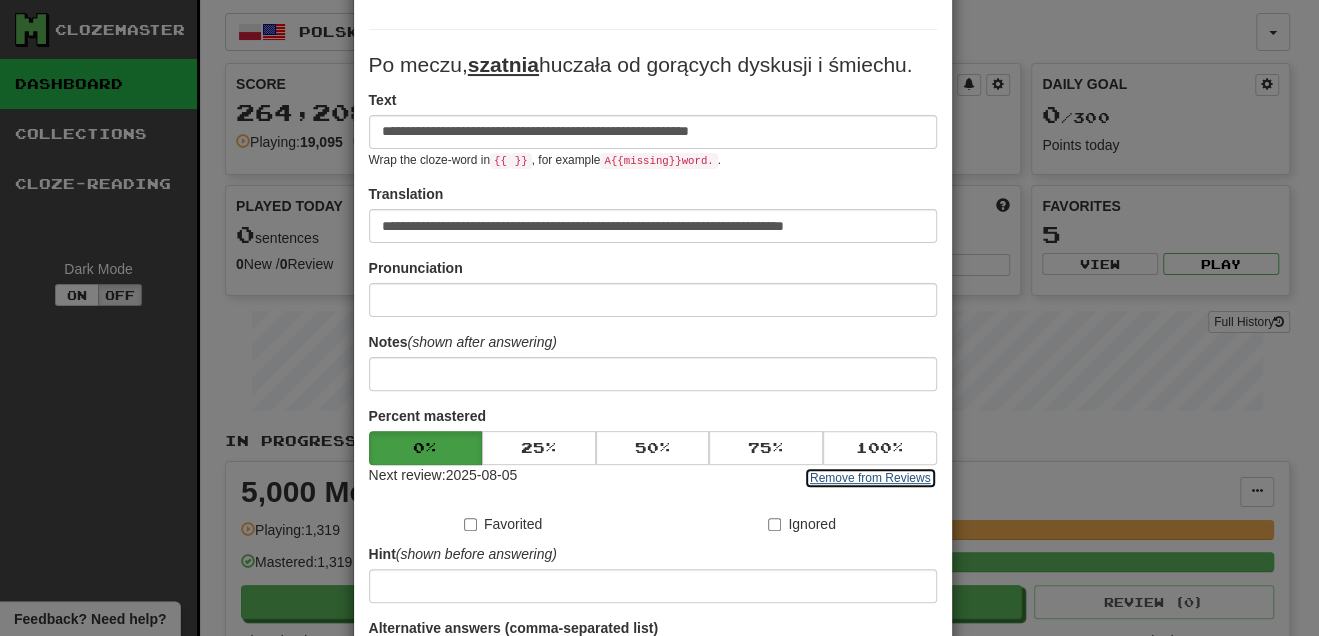 click on "Remove from Reviews" at bounding box center (870, 478) 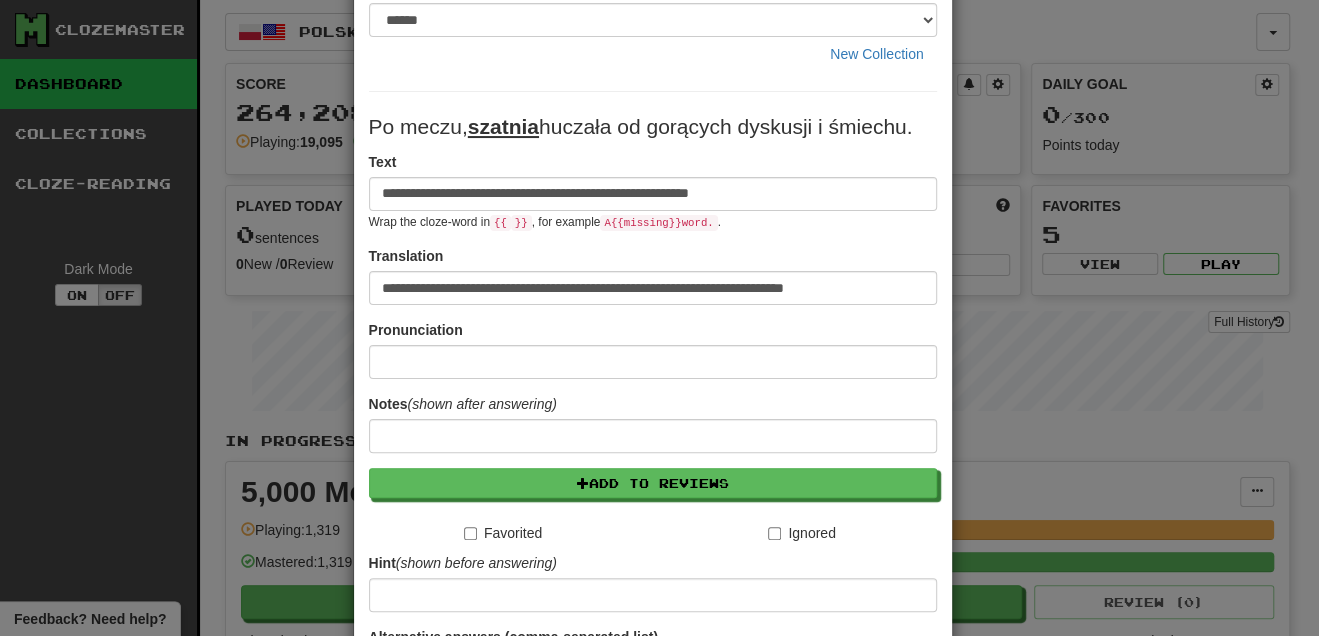 scroll, scrollTop: 0, scrollLeft: 0, axis: both 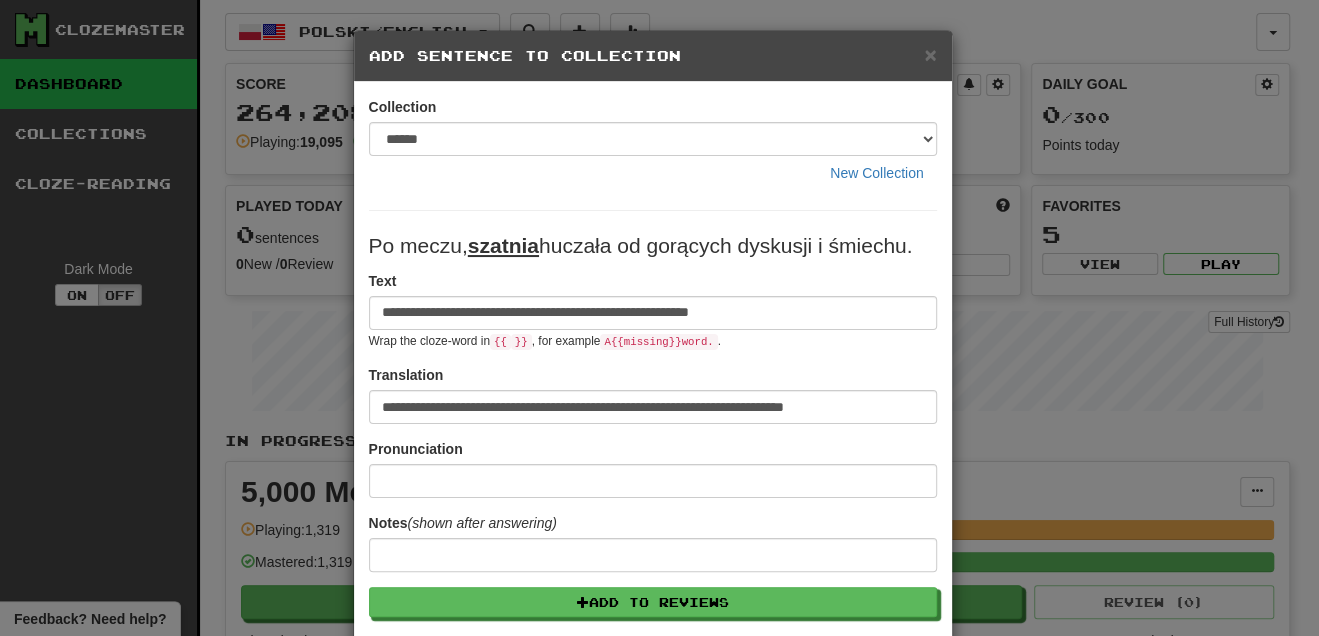 click on "**********" at bounding box center [653, 310] 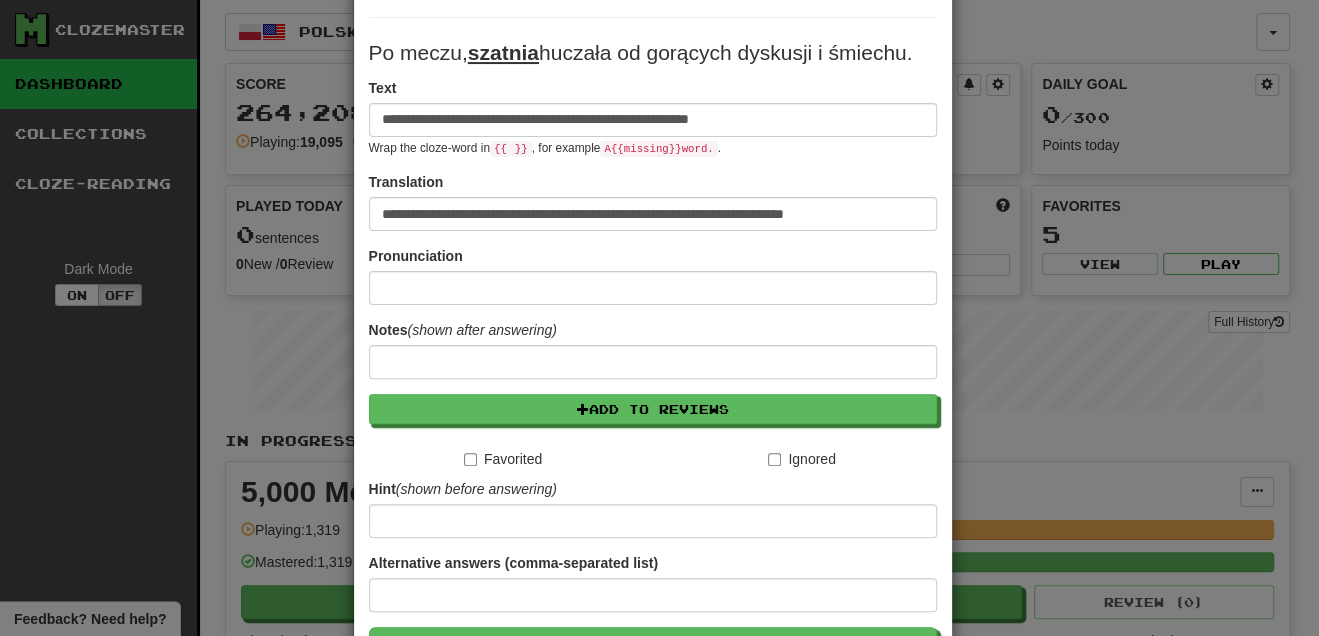 scroll, scrollTop: 242, scrollLeft: 0, axis: vertical 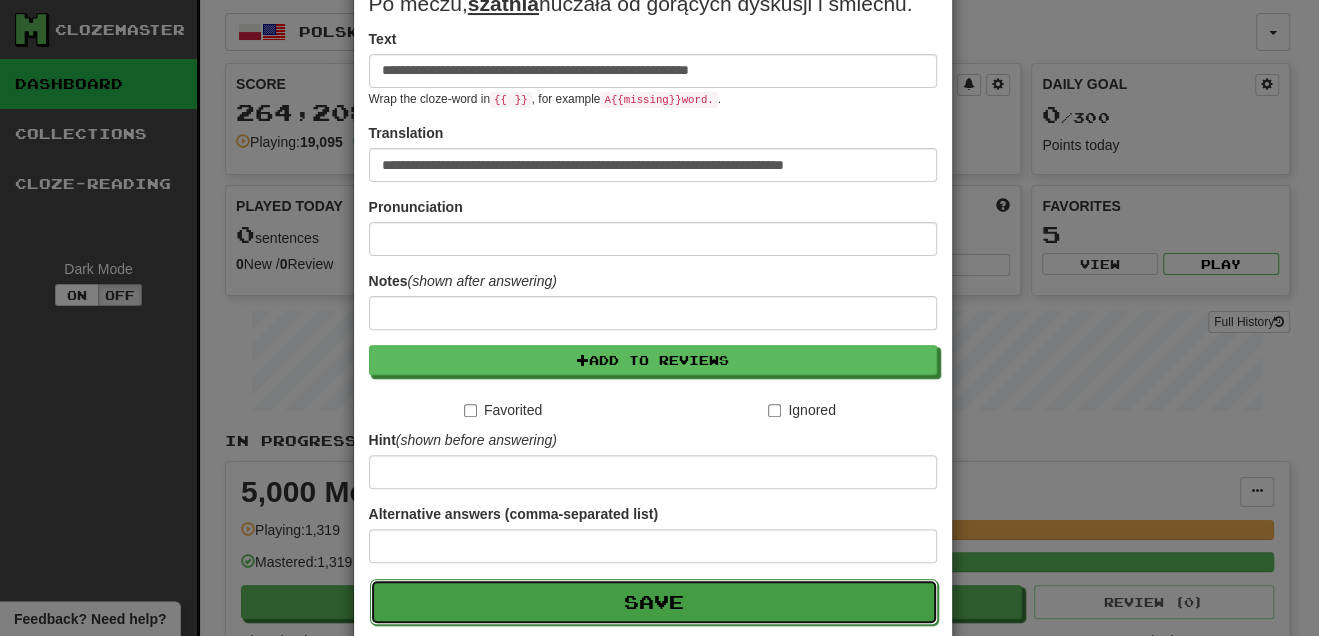 click on "Save" at bounding box center [654, 602] 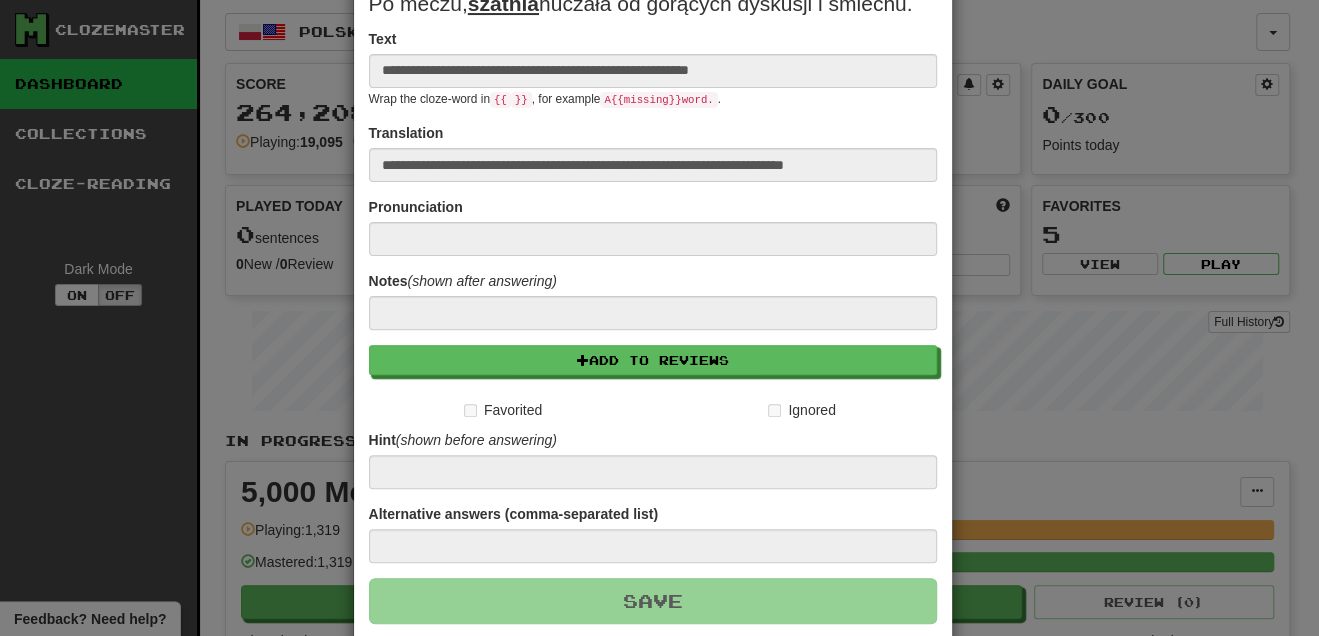 type 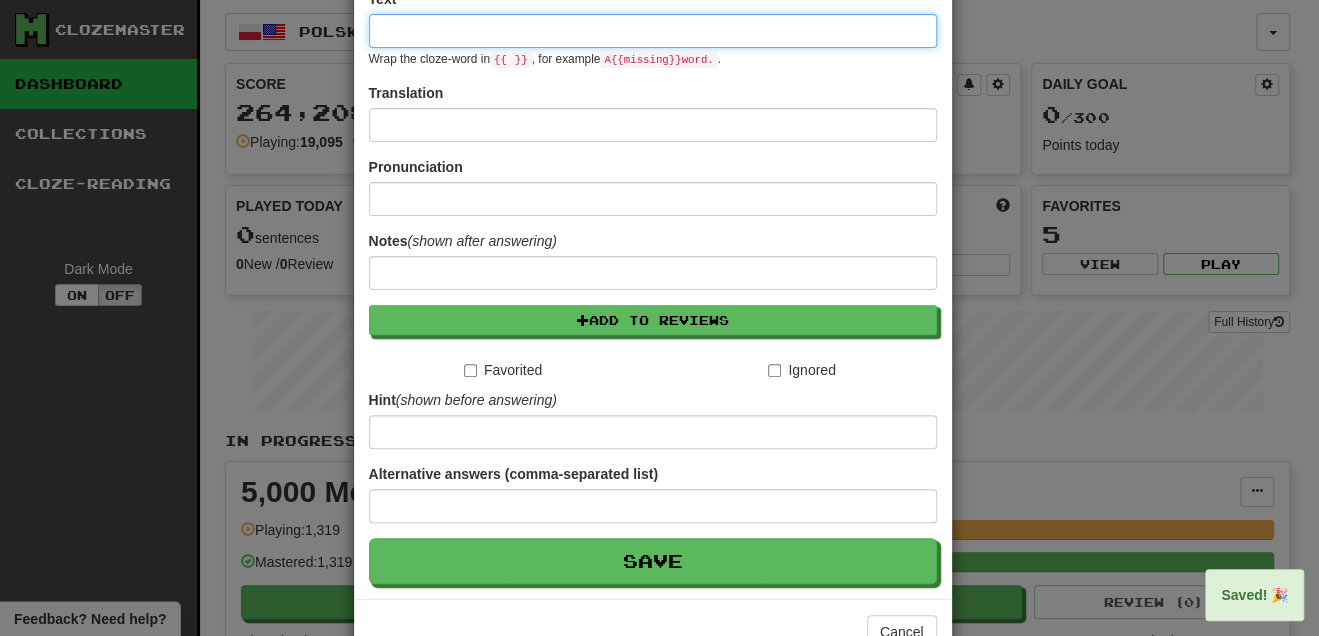 scroll, scrollTop: 0, scrollLeft: 0, axis: both 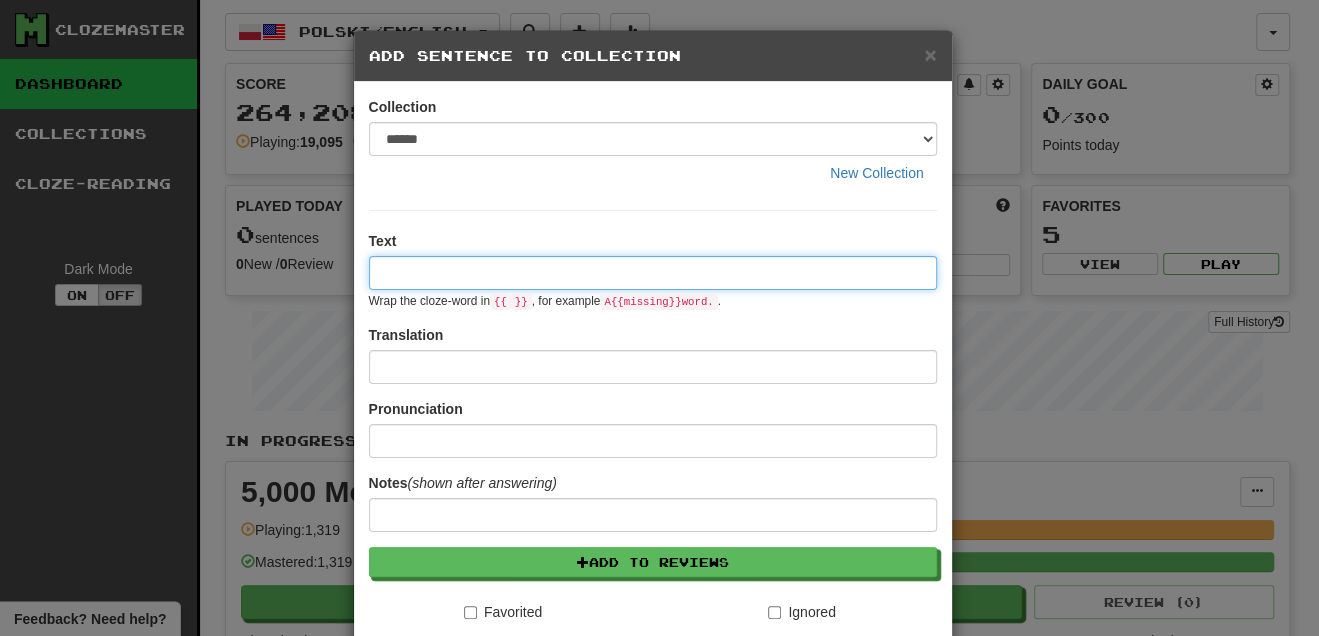 paste on "**********" 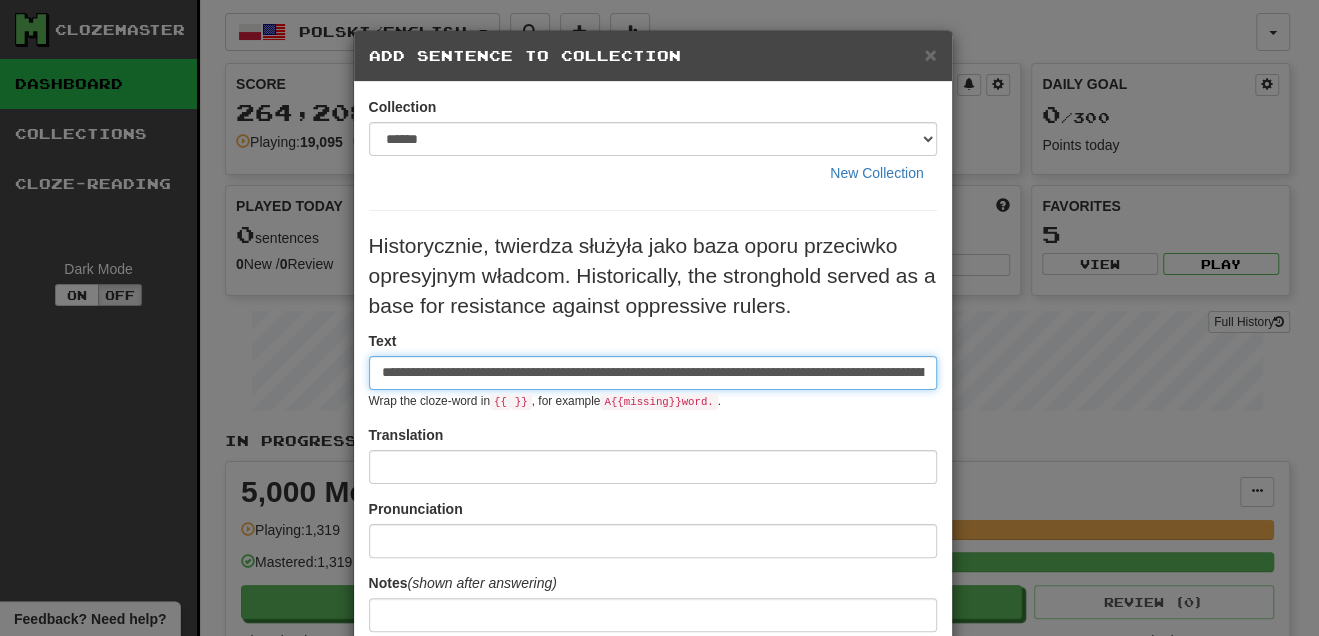 scroll, scrollTop: 0, scrollLeft: 476, axis: horizontal 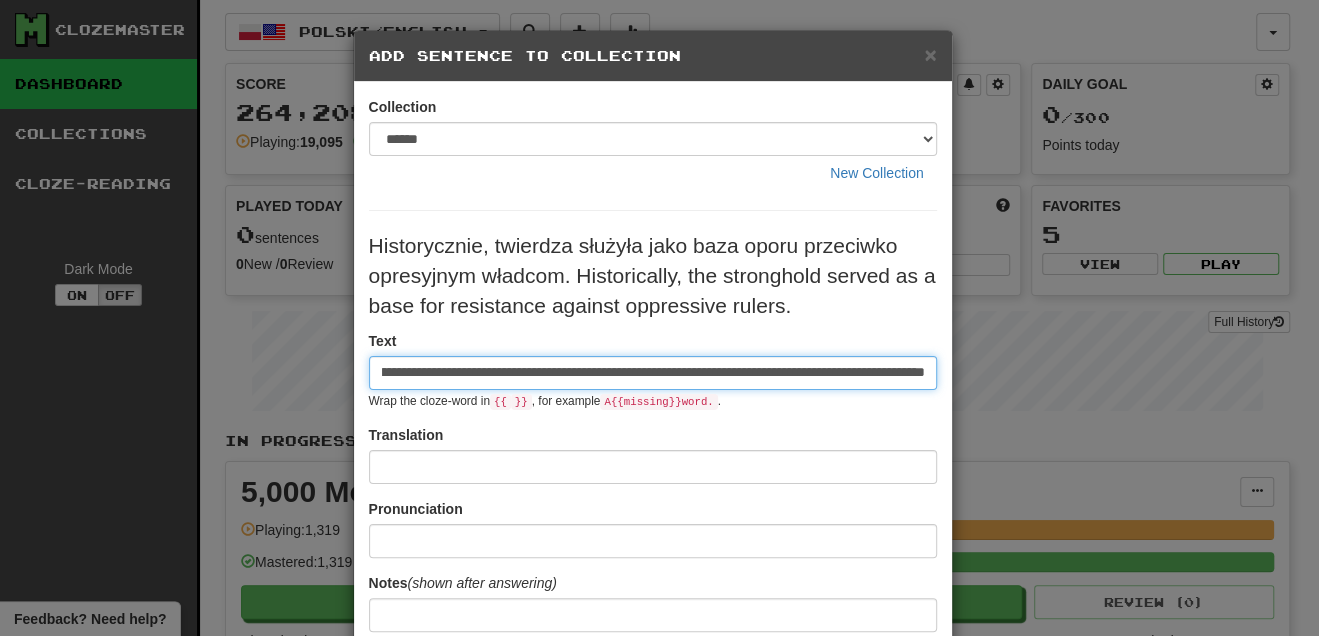 click on "**********" at bounding box center [653, 373] 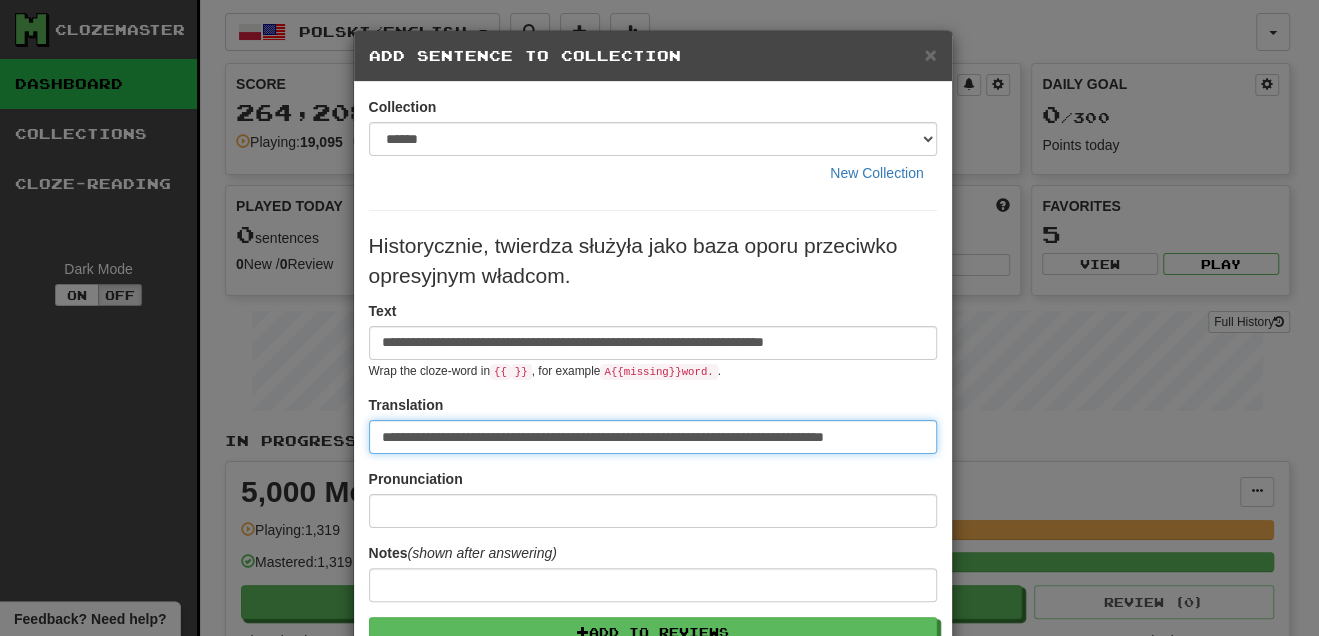 scroll, scrollTop: 0, scrollLeft: 0, axis: both 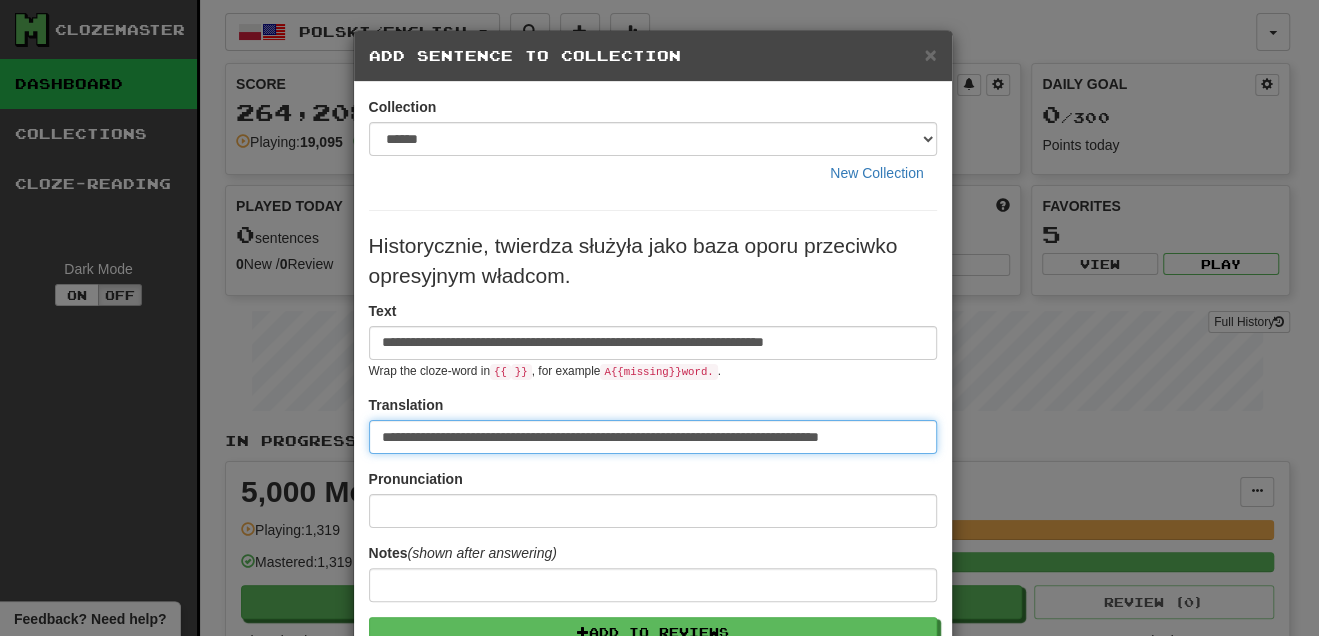 type on "**********" 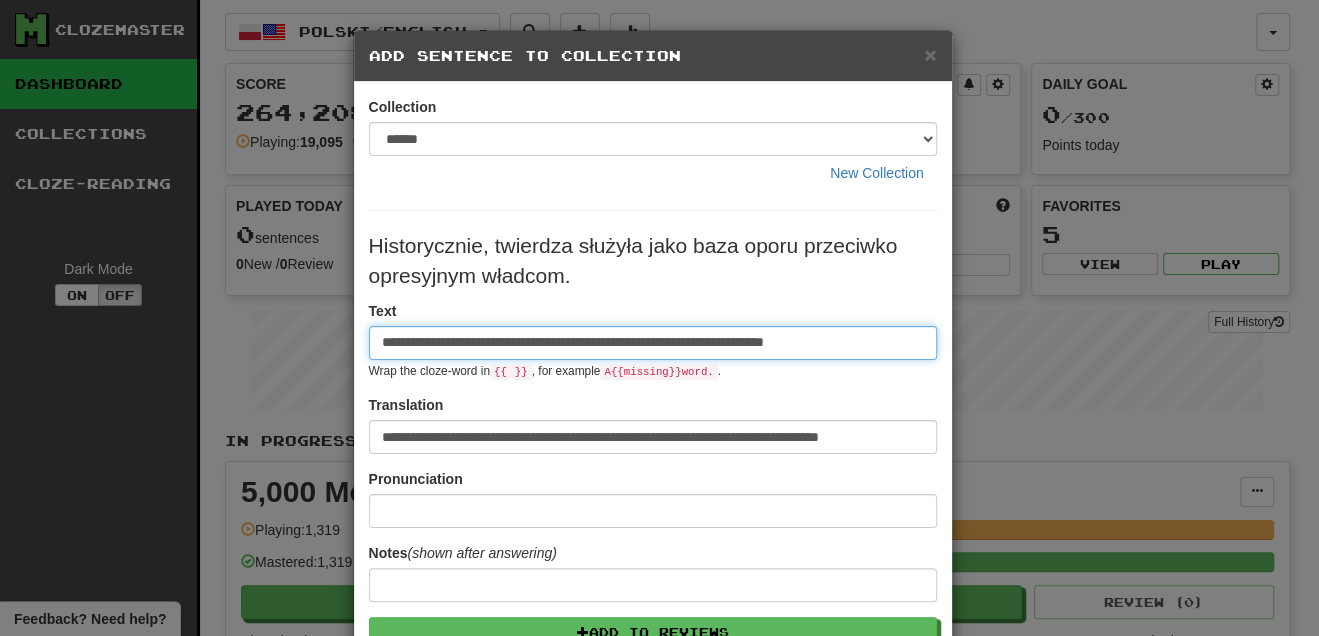 drag, startPoint x: 460, startPoint y: 340, endPoint x: 301, endPoint y: 346, distance: 159.11317 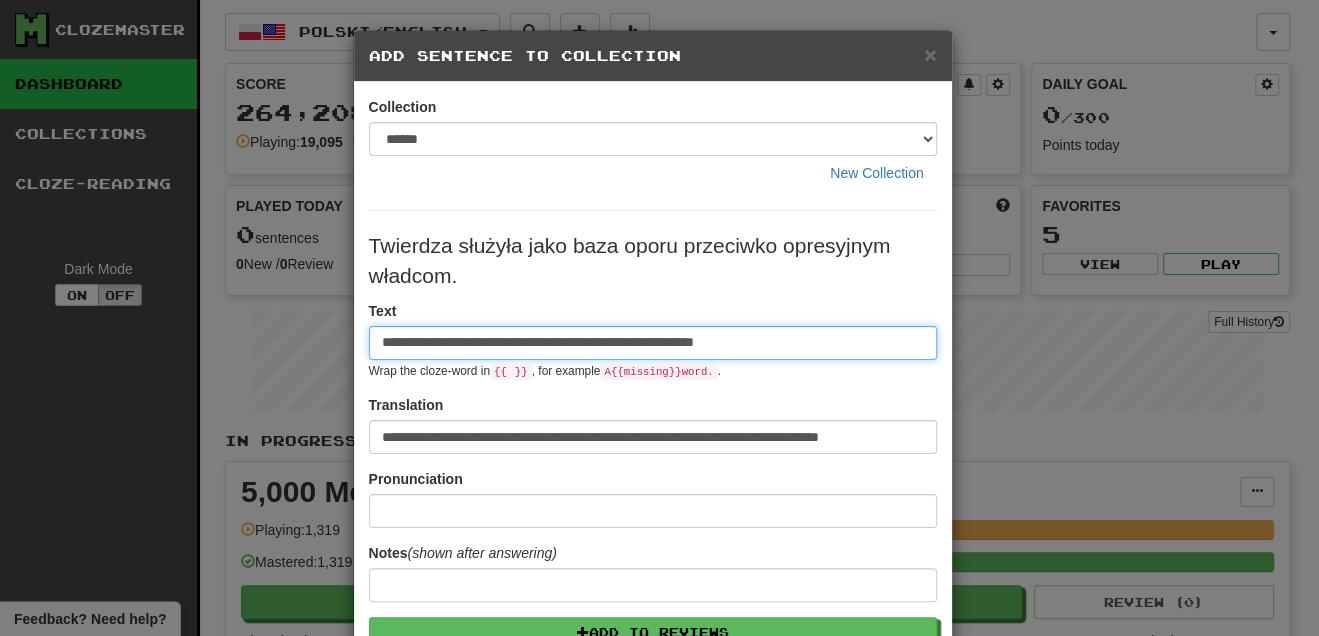 type on "**********" 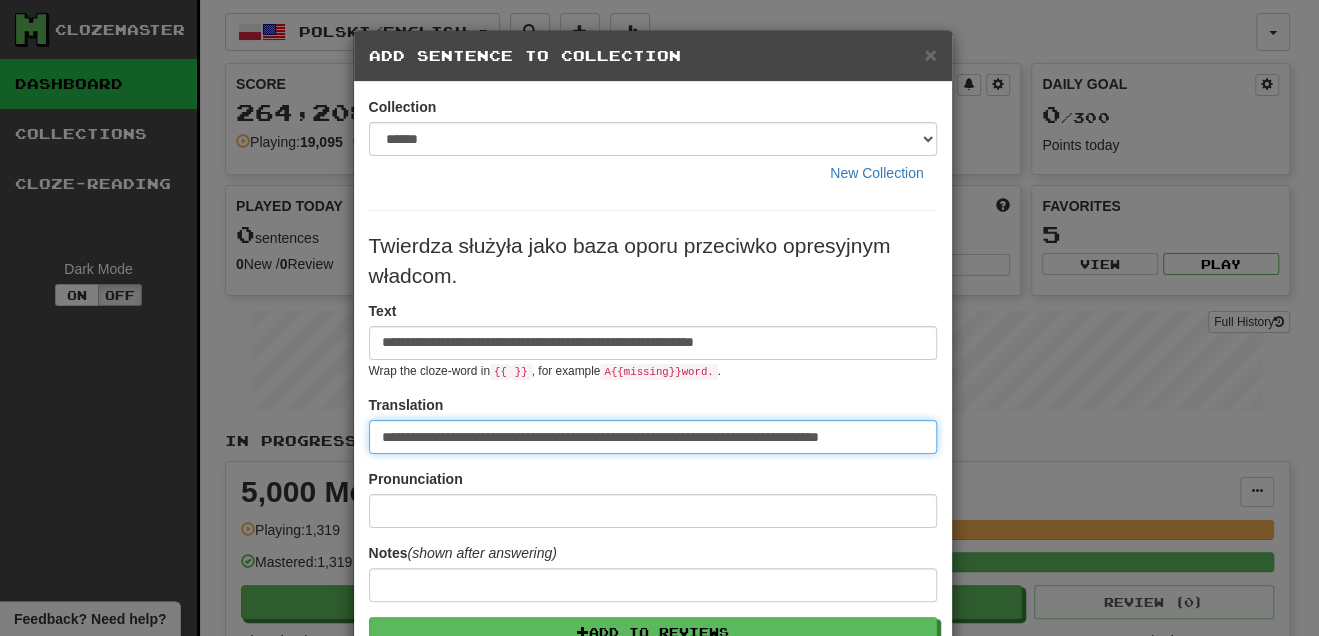 drag, startPoint x: 454, startPoint y: 432, endPoint x: 284, endPoint y: 436, distance: 170.04706 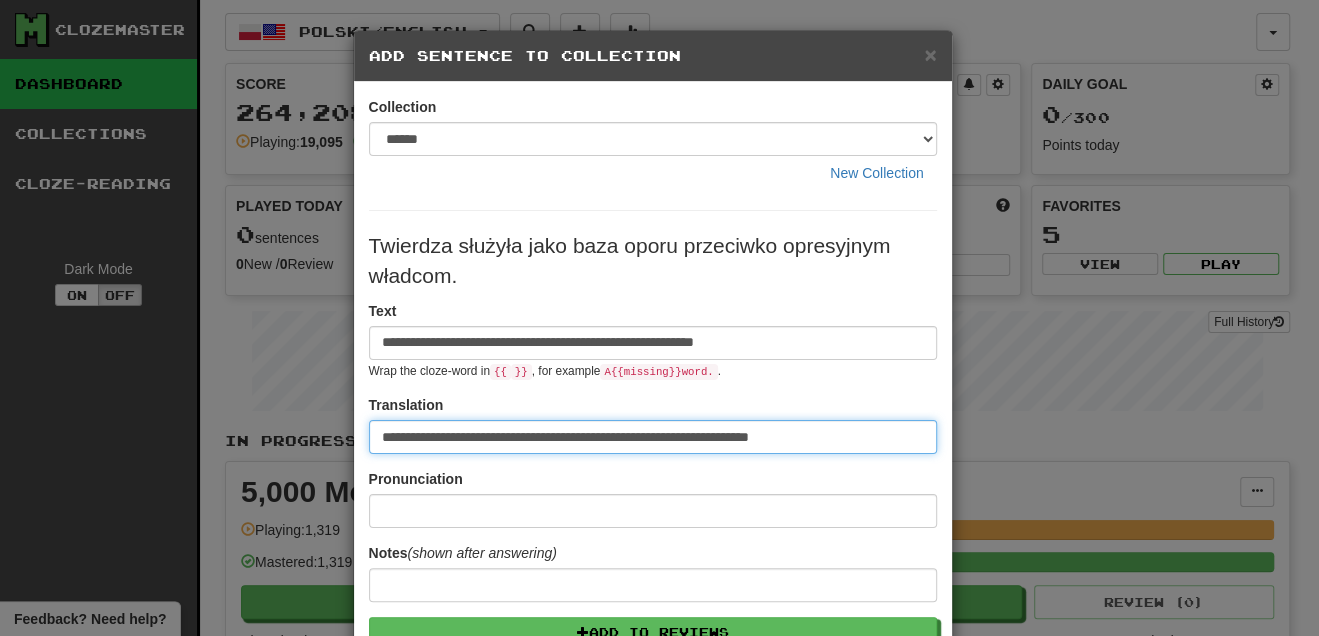 type on "**********" 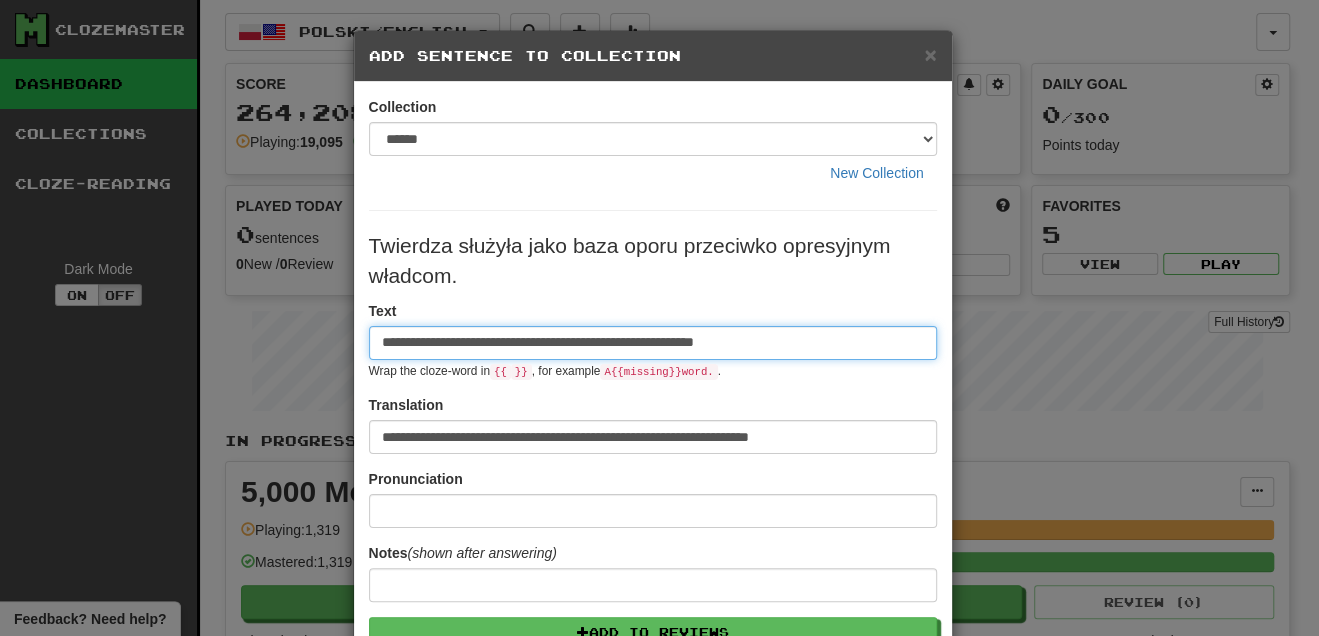 click on "**********" at bounding box center (653, 343) 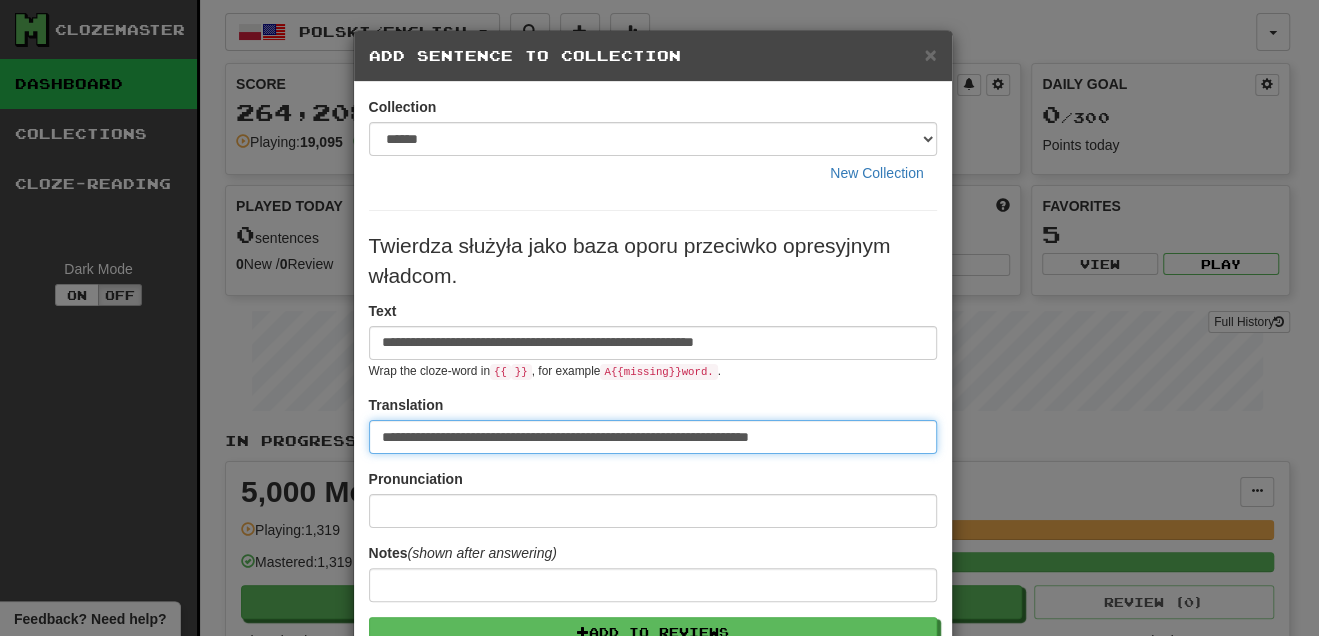 click on "**********" at bounding box center (653, 437) 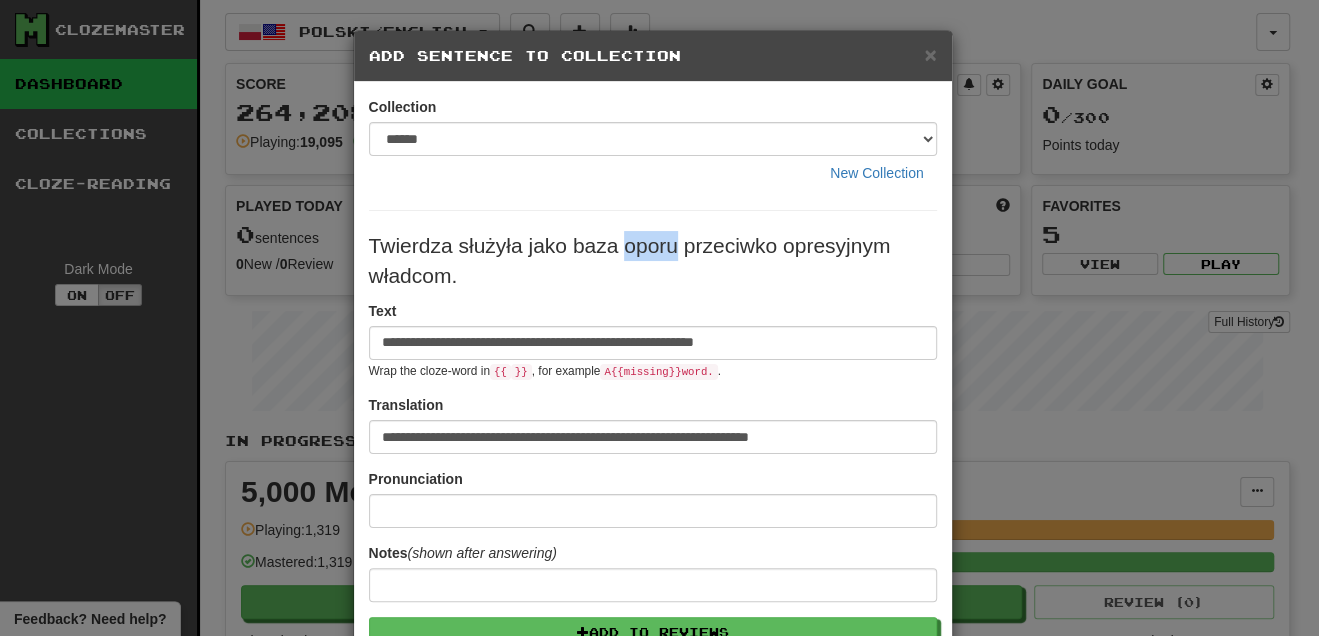 drag, startPoint x: 617, startPoint y: 240, endPoint x: 668, endPoint y: 246, distance: 51.351727 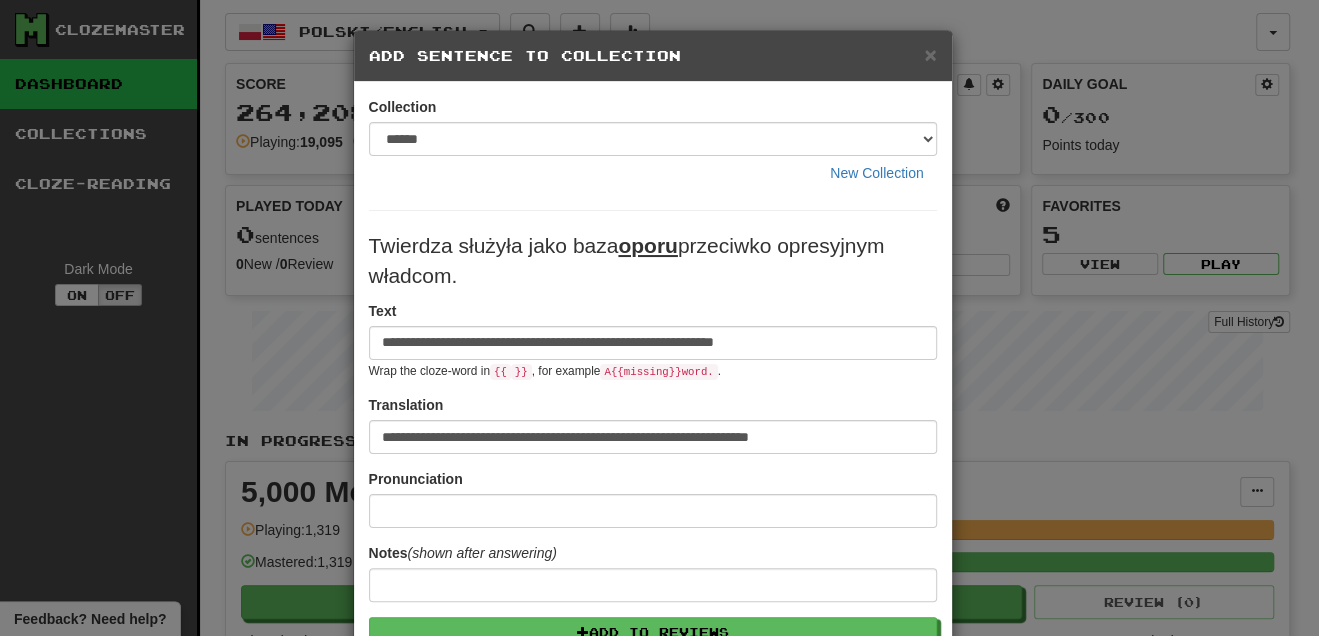 click on "**********" at bounding box center [653, 563] 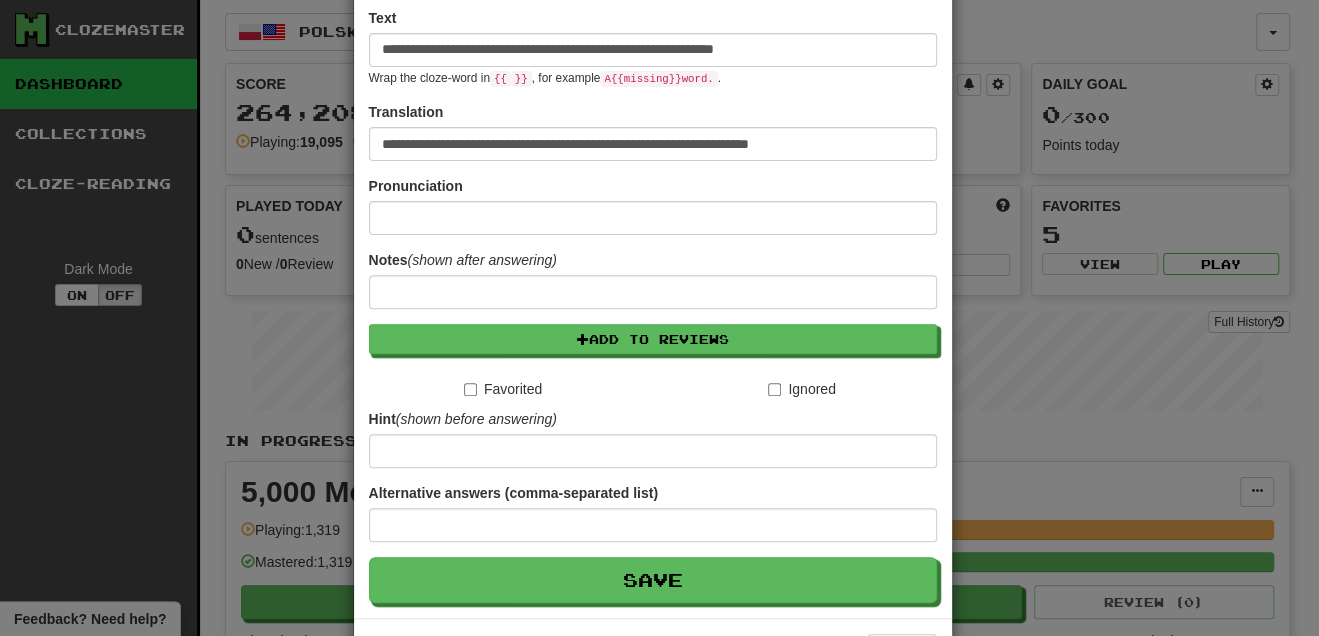 scroll, scrollTop: 366, scrollLeft: 0, axis: vertical 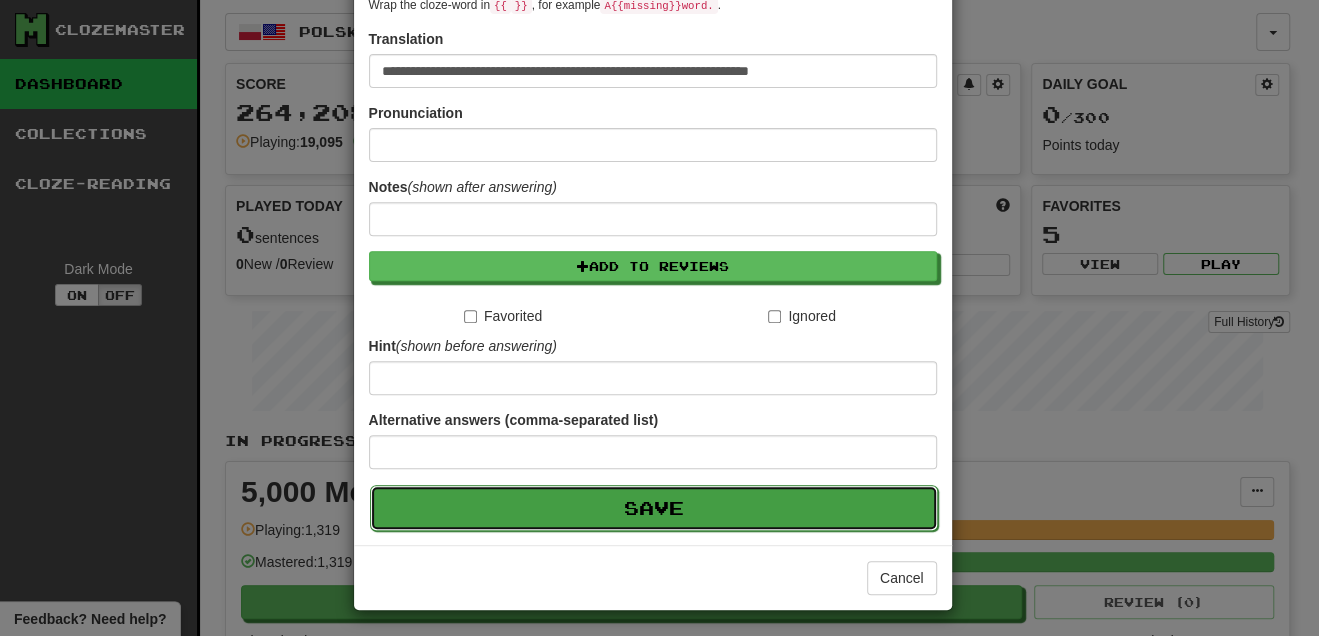 click on "Save" at bounding box center (654, 508) 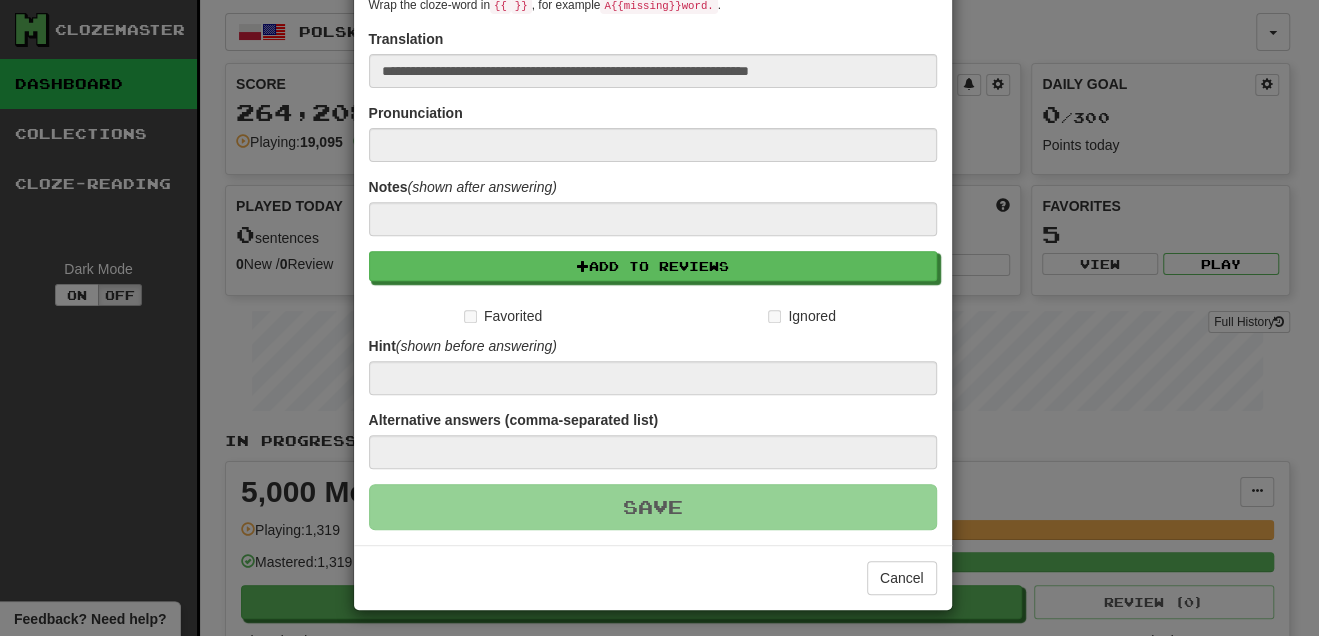 type 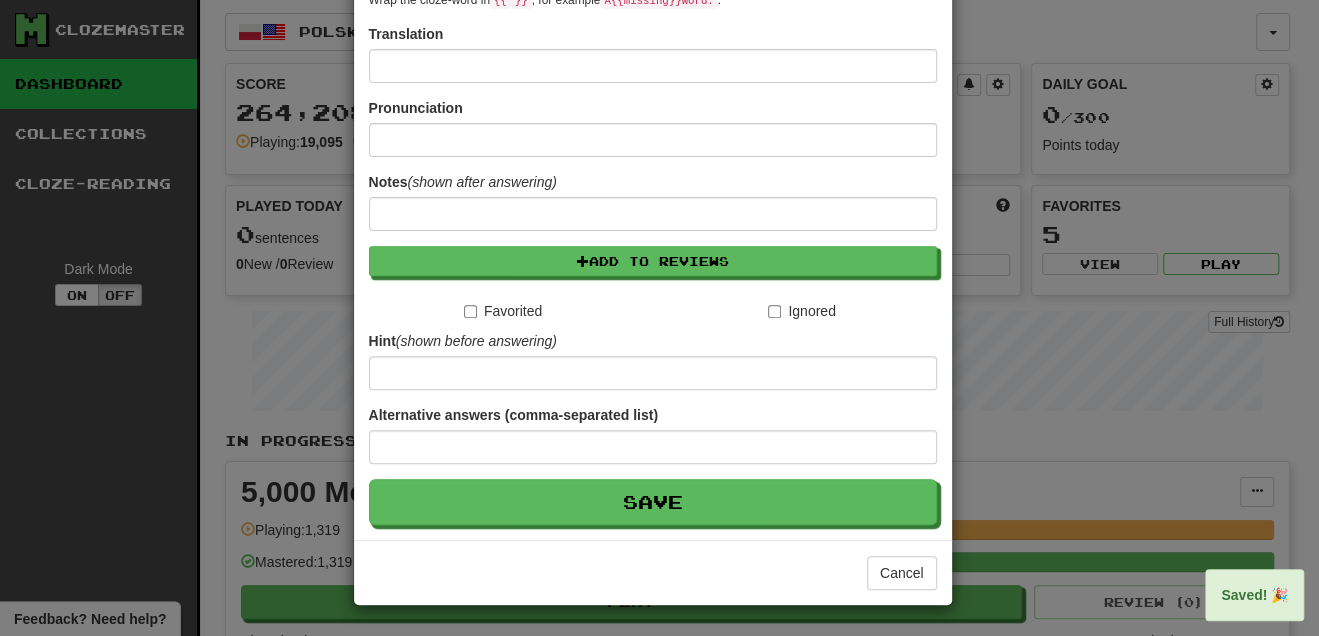 scroll, scrollTop: 0, scrollLeft: 0, axis: both 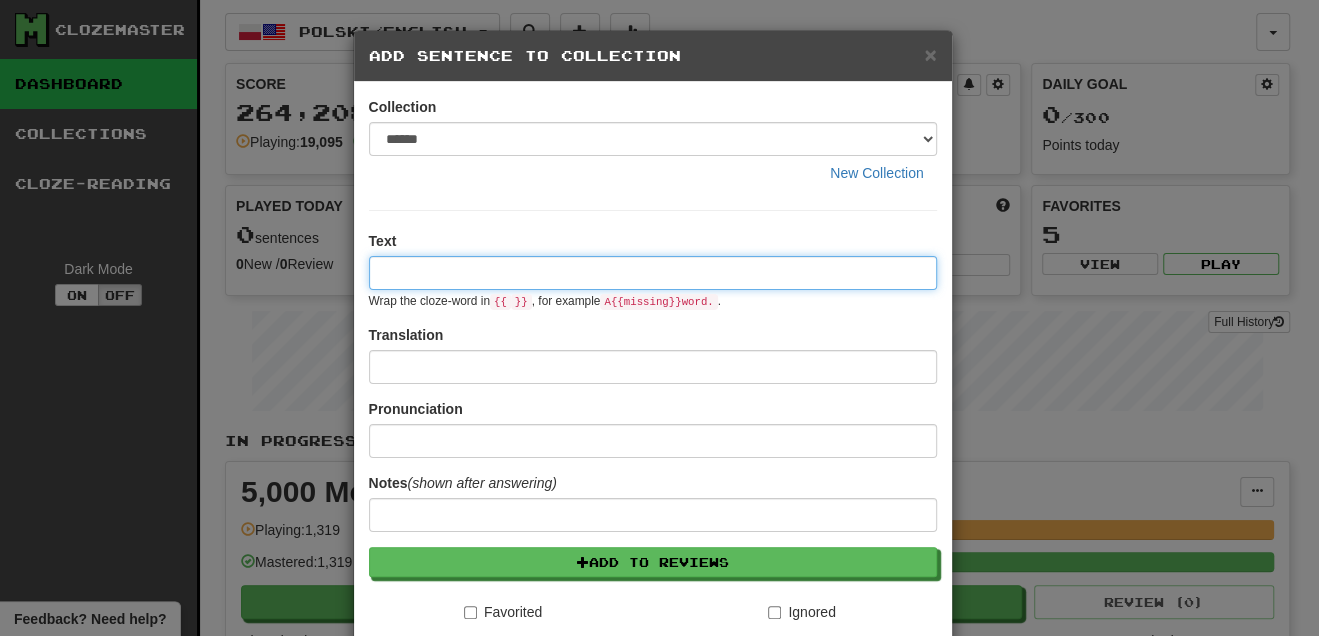 paste on "**********" 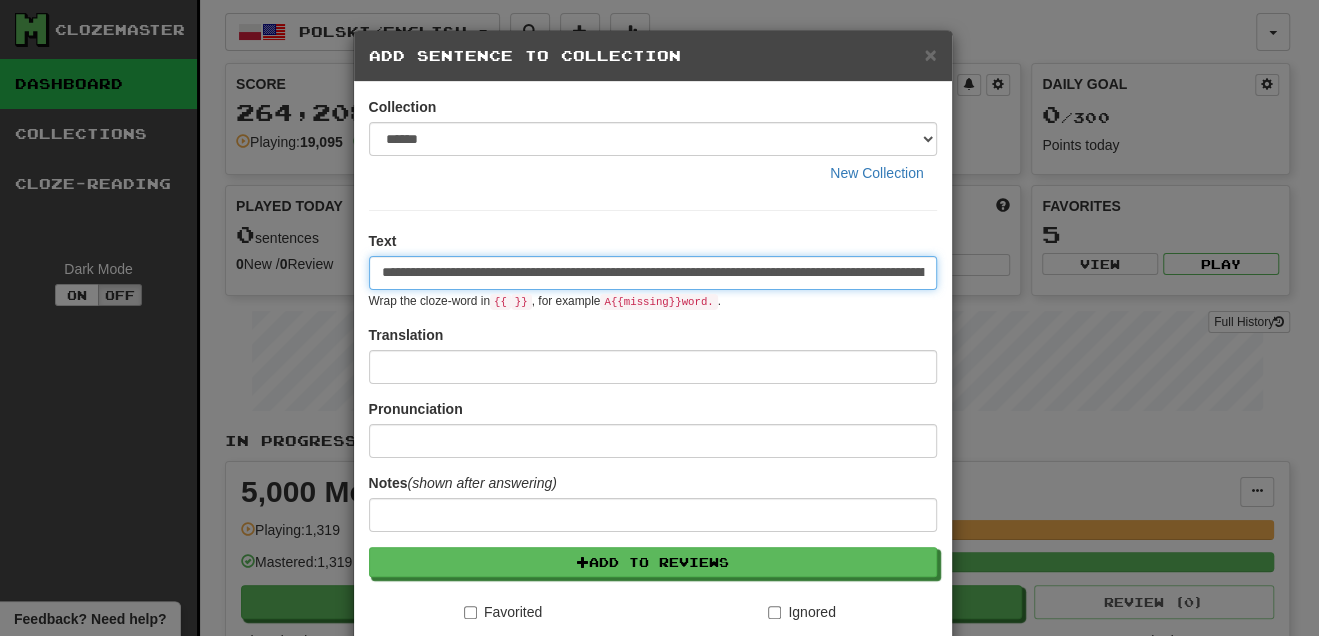 scroll, scrollTop: 0, scrollLeft: 252, axis: horizontal 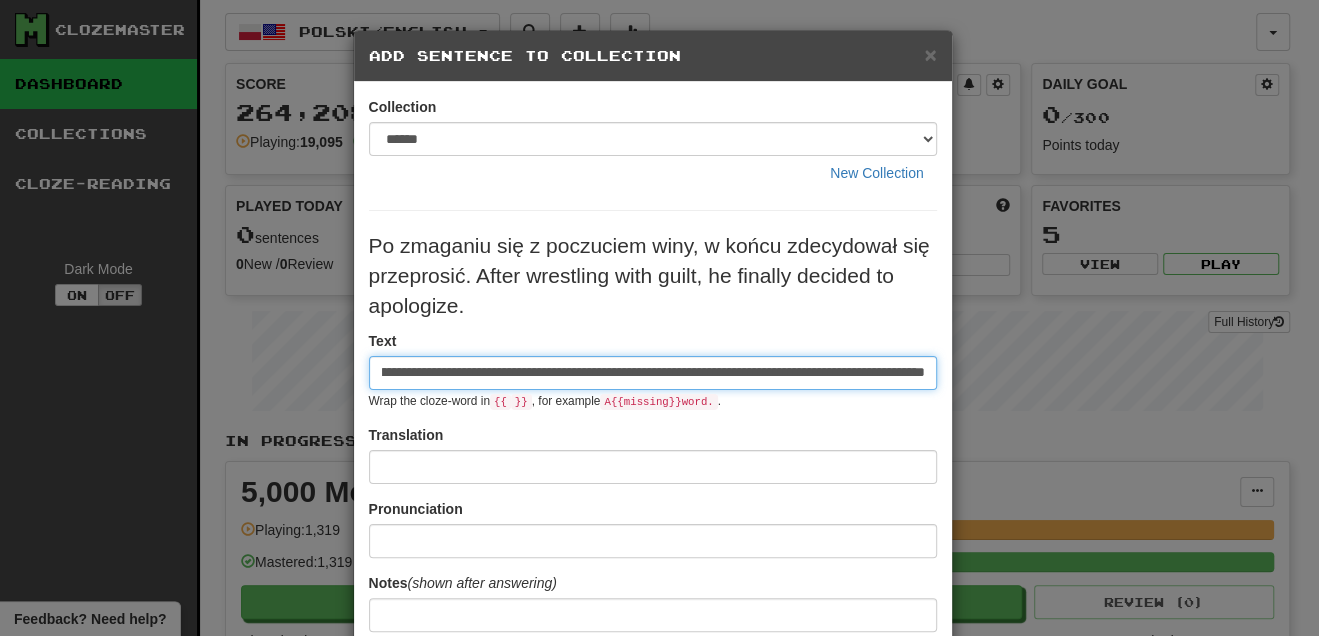 click on "**********" at bounding box center (653, 373) 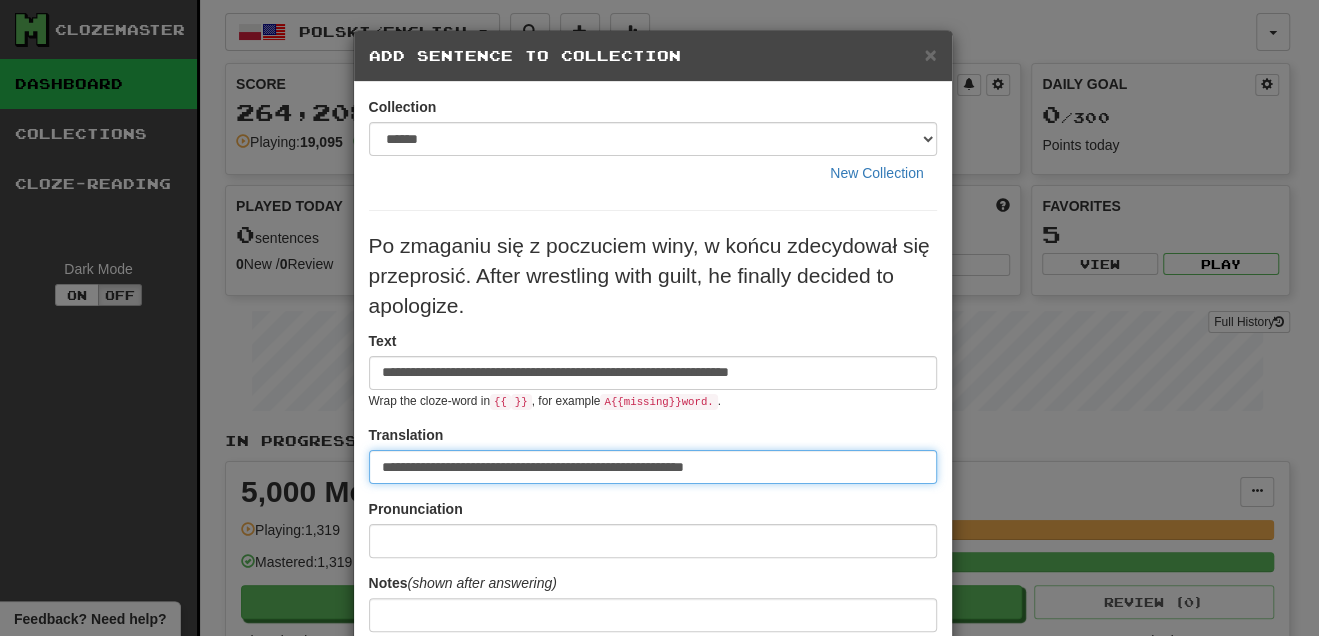 scroll, scrollTop: 0, scrollLeft: 0, axis: both 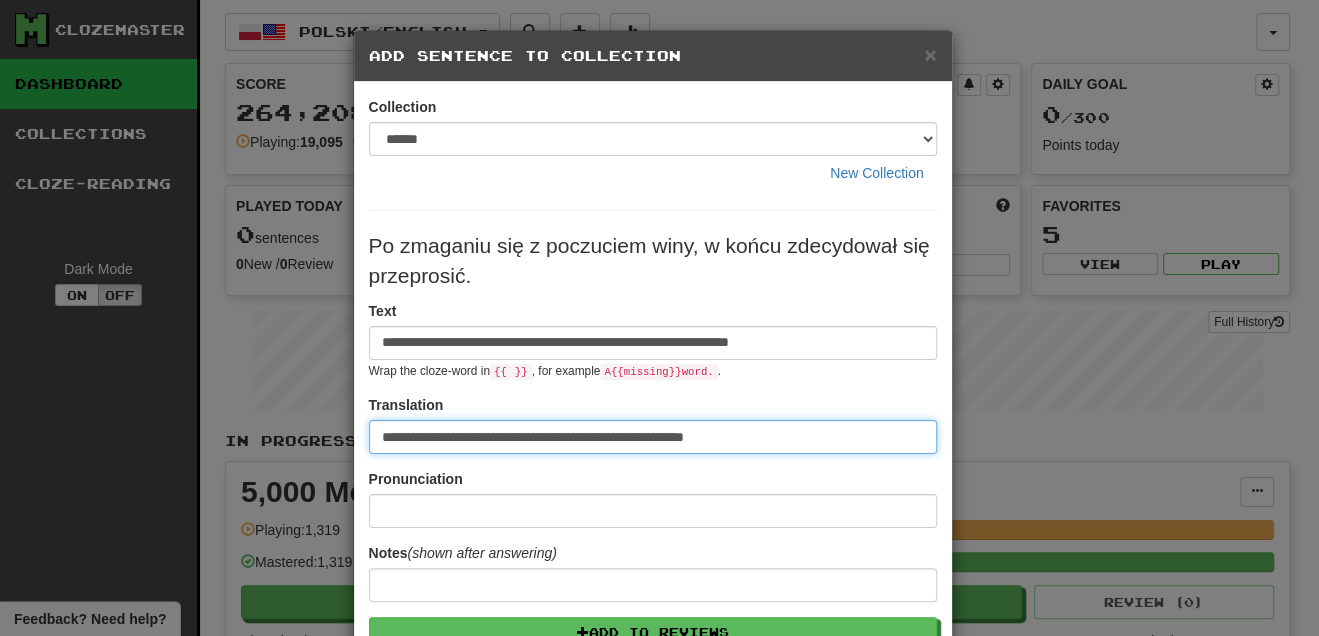 type on "**********" 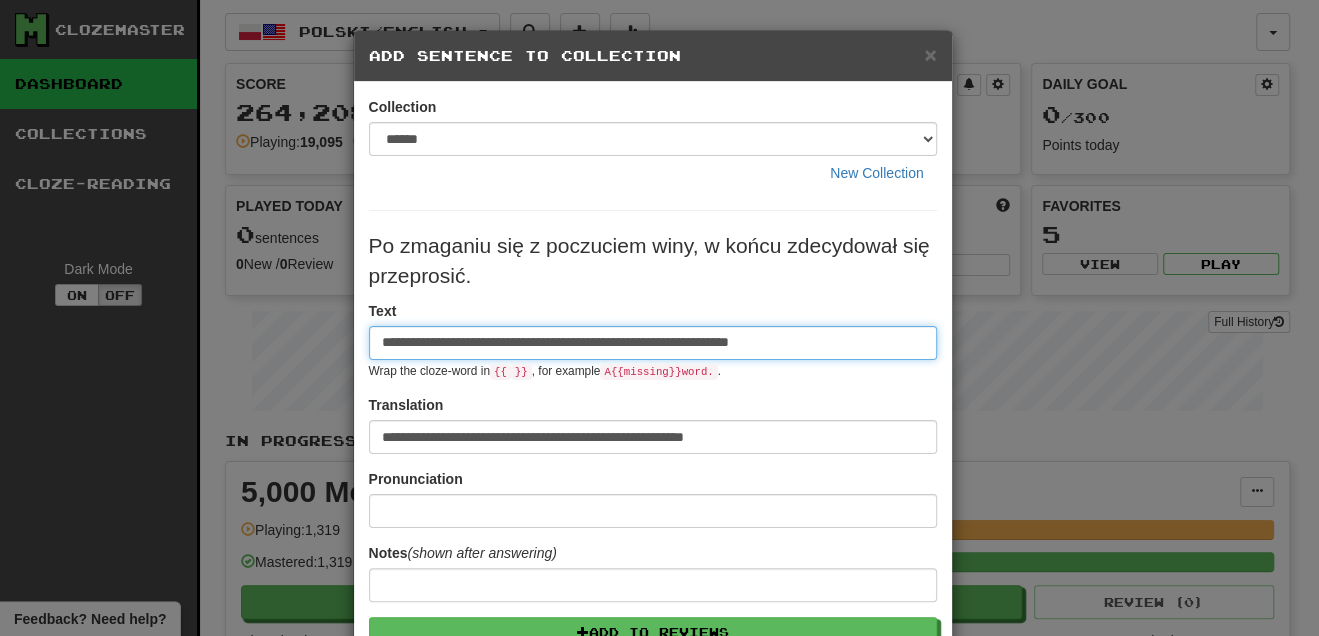 click on "**********" at bounding box center (653, 343) 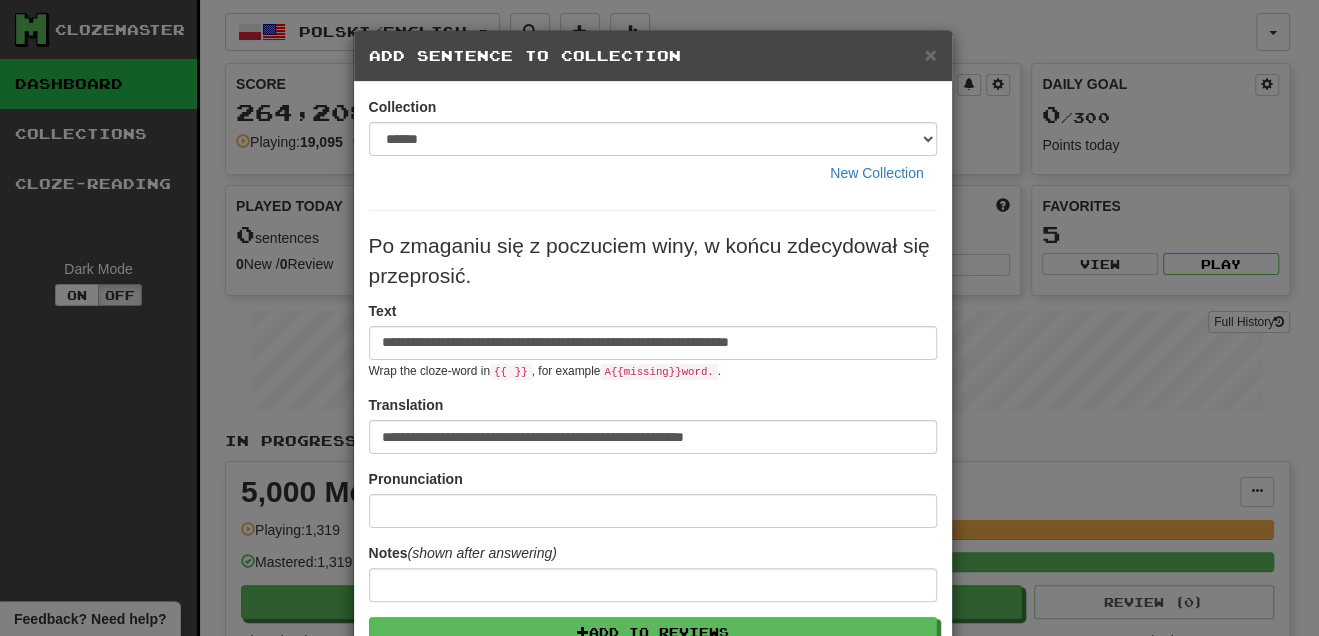 click on "Po zmaganiu się z poczuciem winy, w końcu zdecydował się przeprosić." at bounding box center (653, 261) 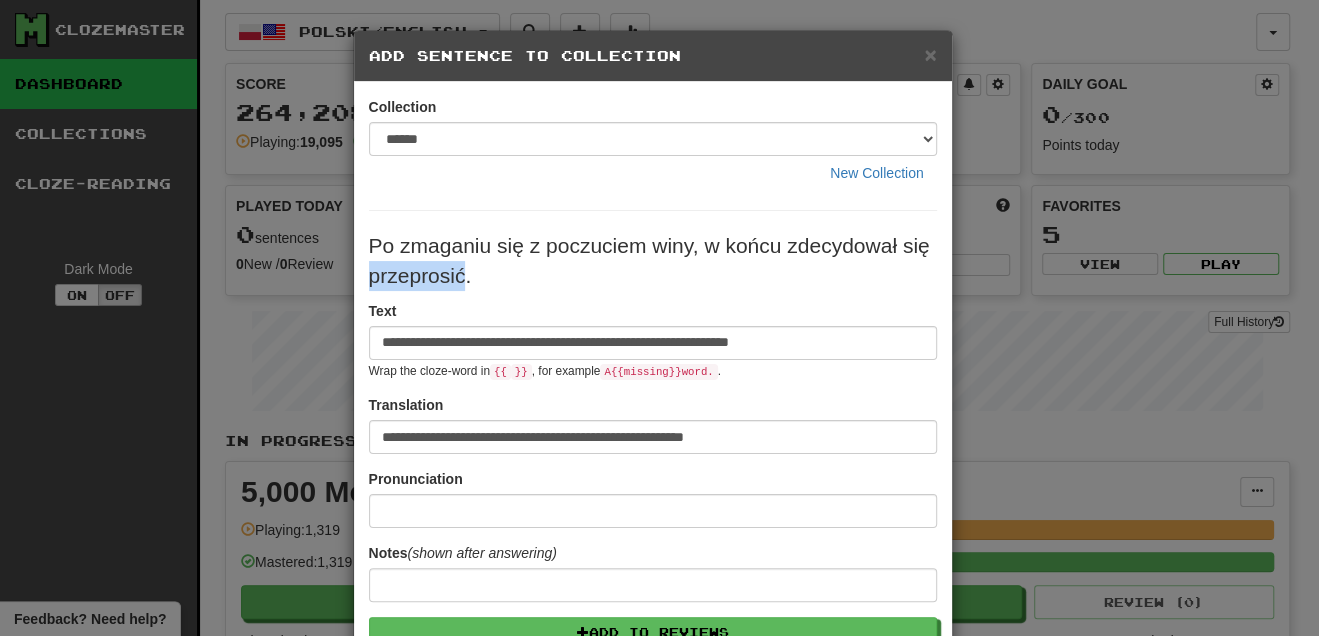drag, startPoint x: 358, startPoint y: 274, endPoint x: 459, endPoint y: 275, distance: 101.00495 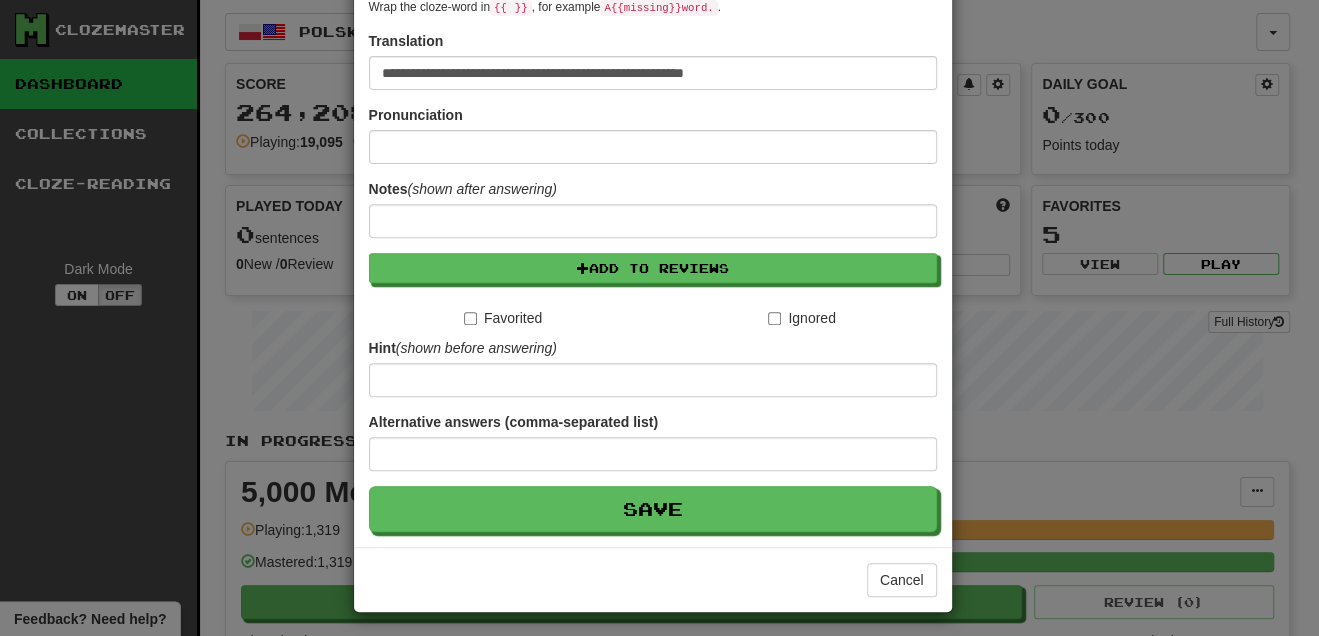 scroll, scrollTop: 366, scrollLeft: 0, axis: vertical 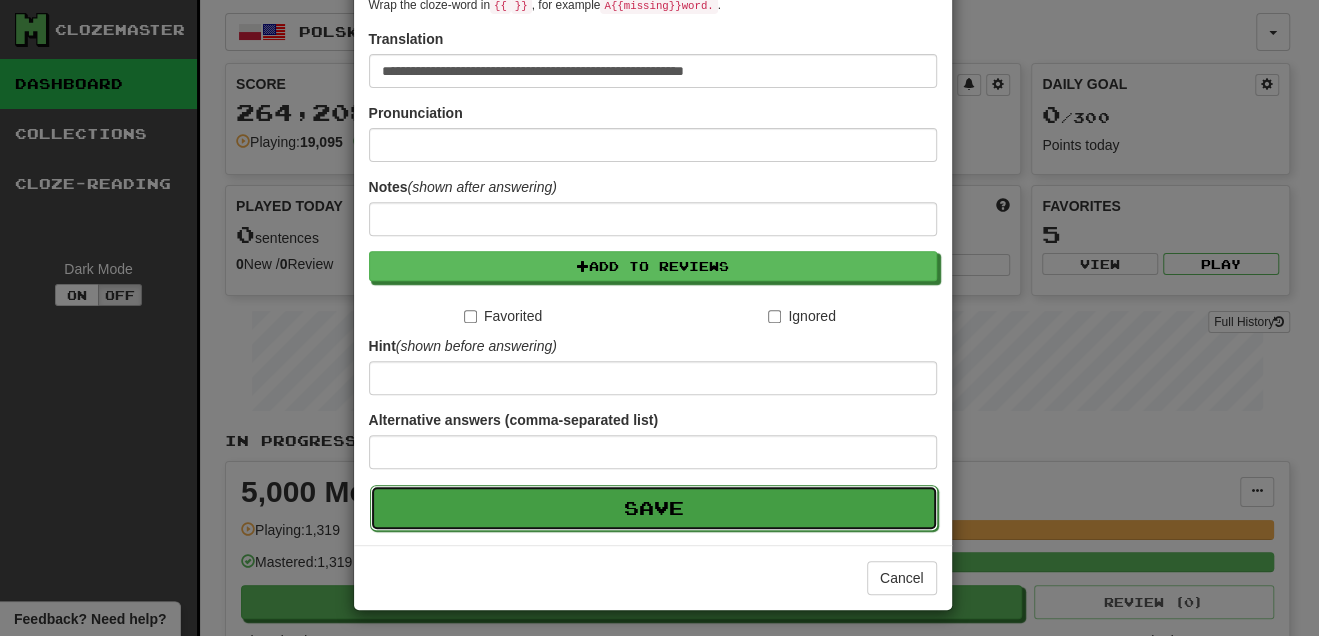 click on "Save" at bounding box center [654, 508] 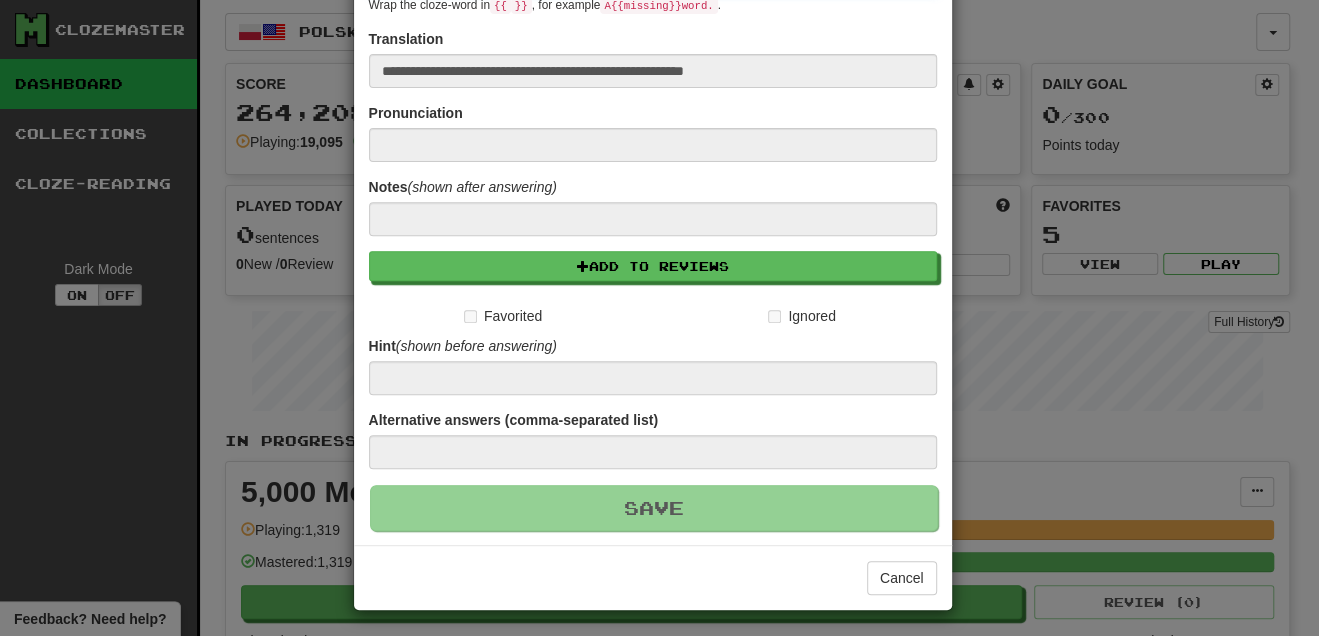type 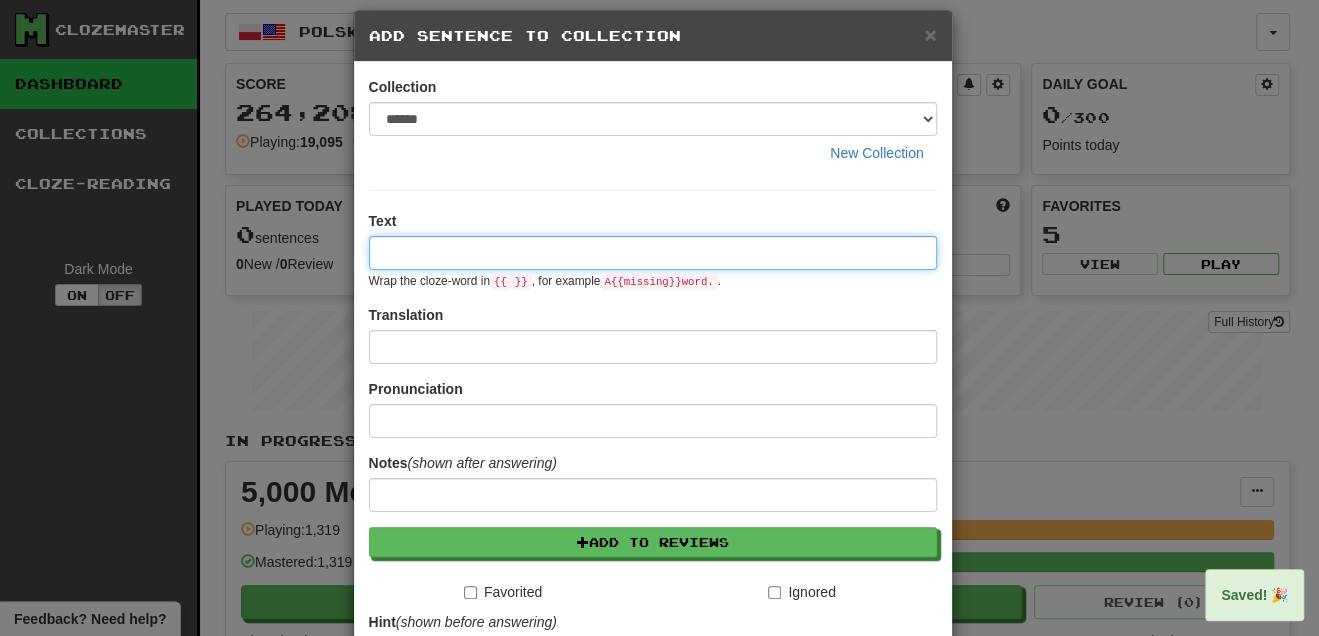 scroll, scrollTop: 0, scrollLeft: 0, axis: both 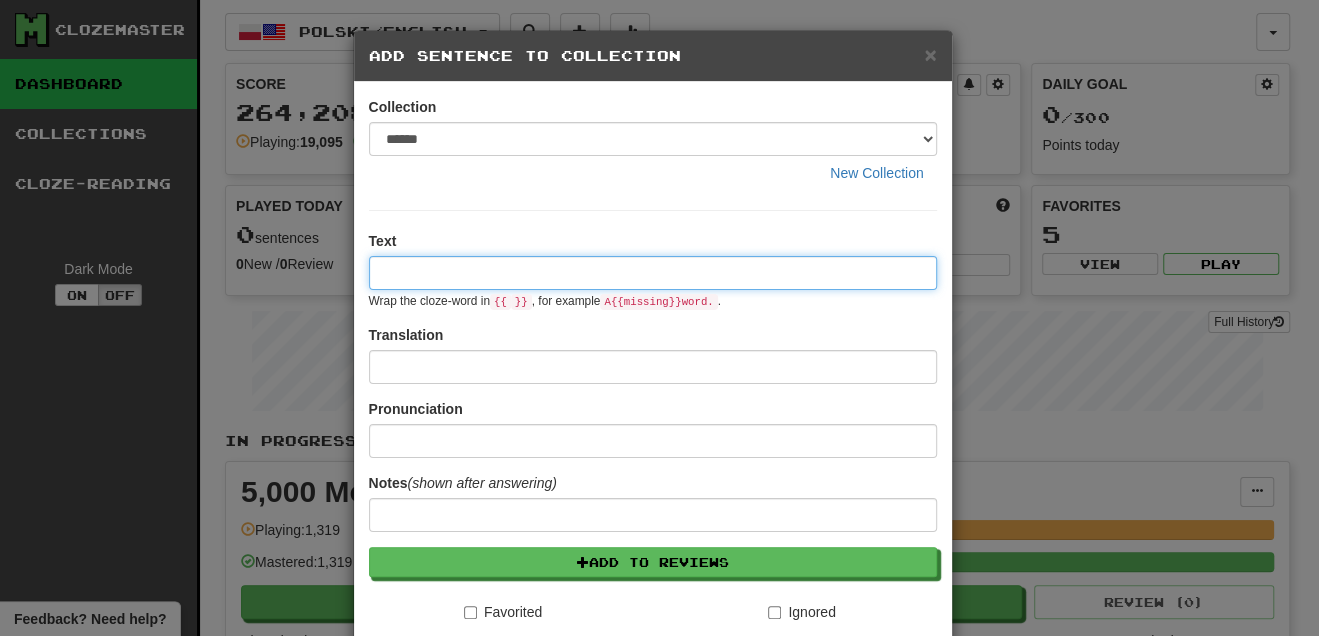 paste on "**********" 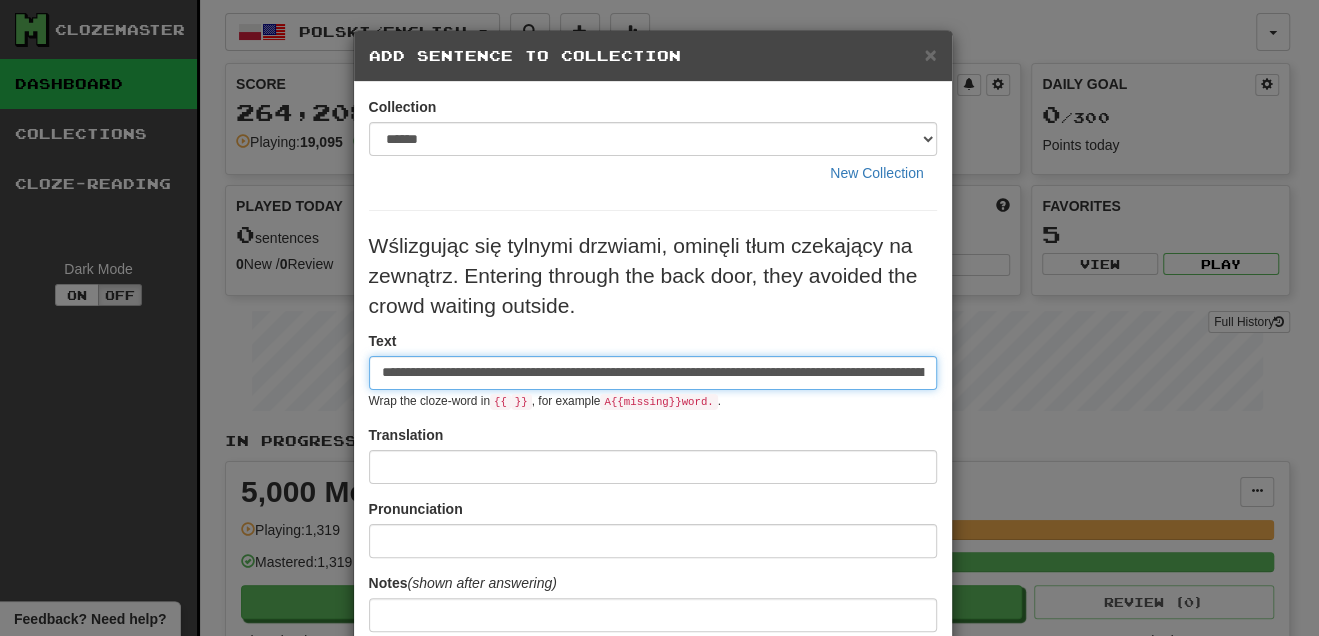 scroll, scrollTop: 0, scrollLeft: 330, axis: horizontal 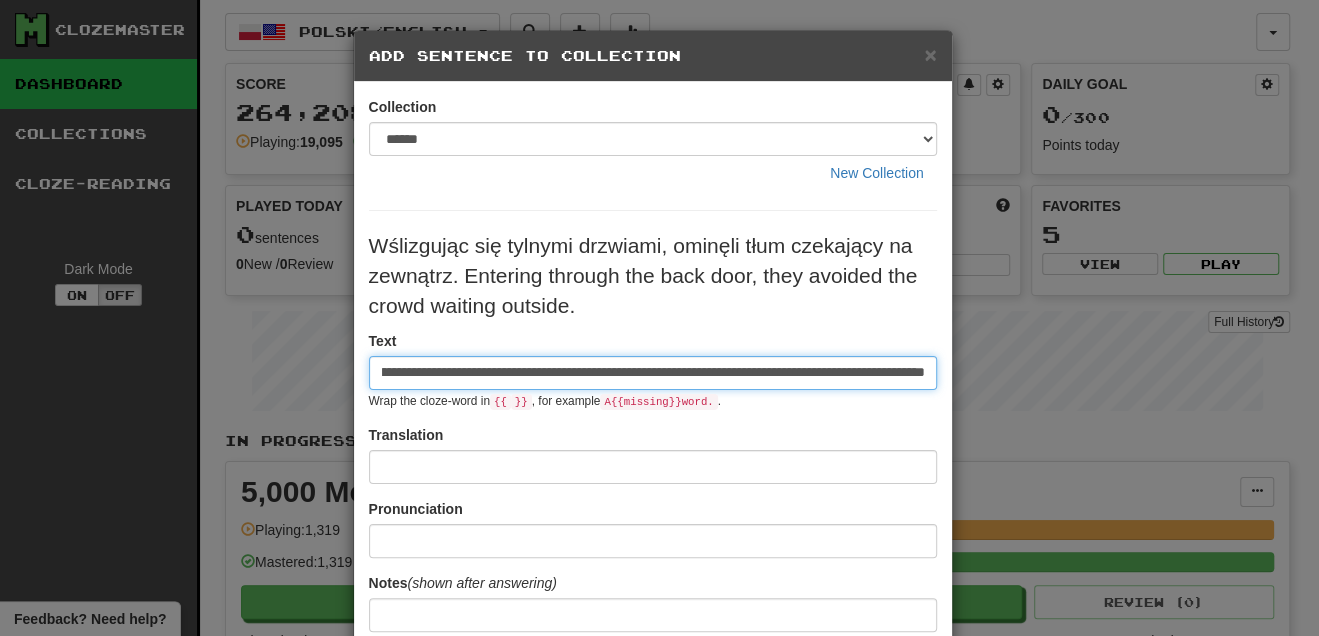 click on "**********" at bounding box center (653, 373) 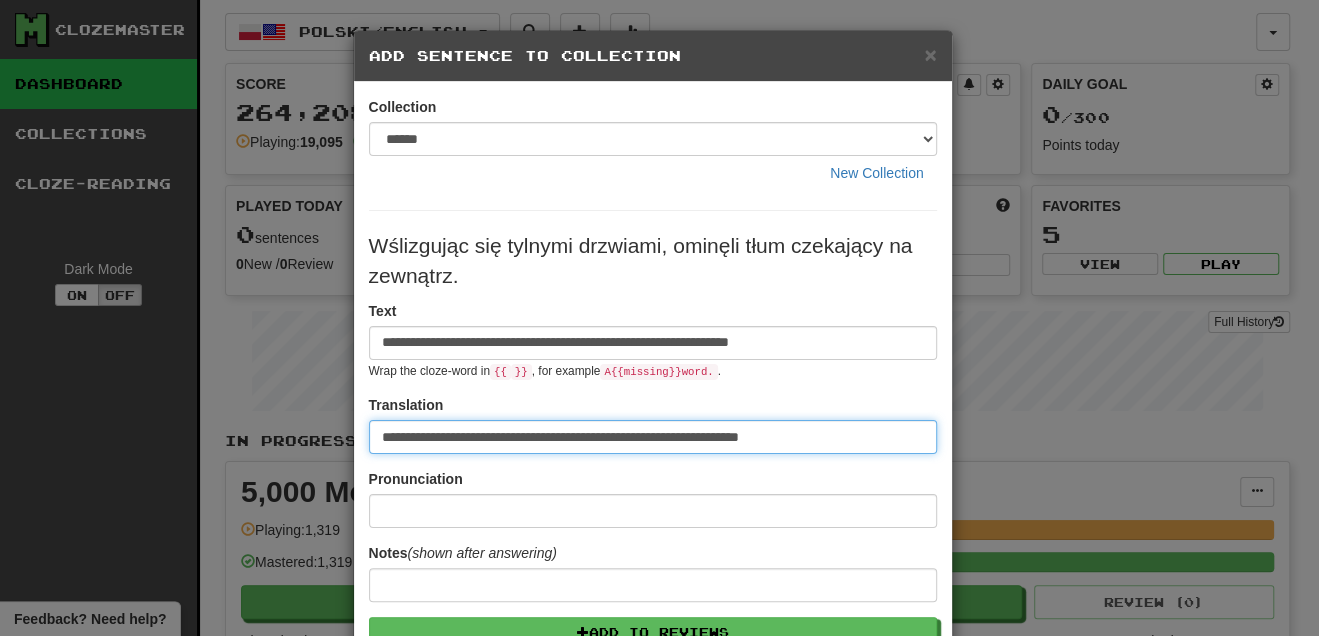 scroll, scrollTop: 0, scrollLeft: 0, axis: both 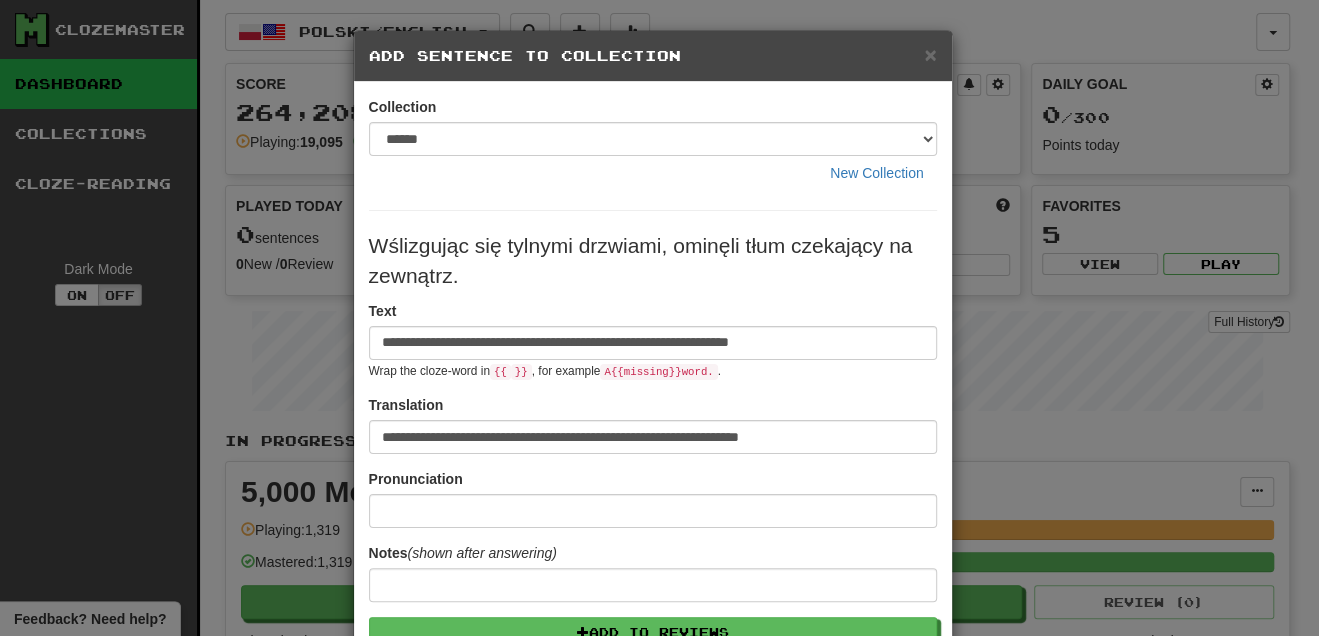 click on "Wślizgując się tylnymi drzwiami, ominęli tłum czekający na zewnątrz." at bounding box center [653, 261] 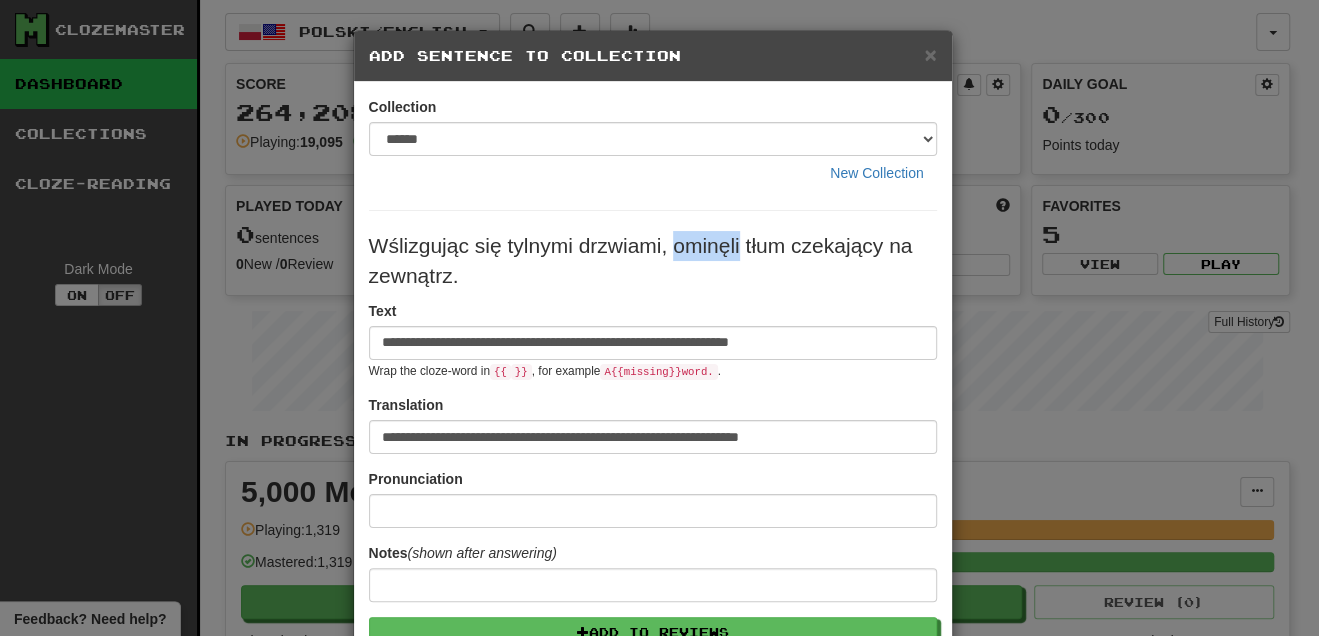 drag, startPoint x: 664, startPoint y: 241, endPoint x: 733, endPoint y: 249, distance: 69.46222 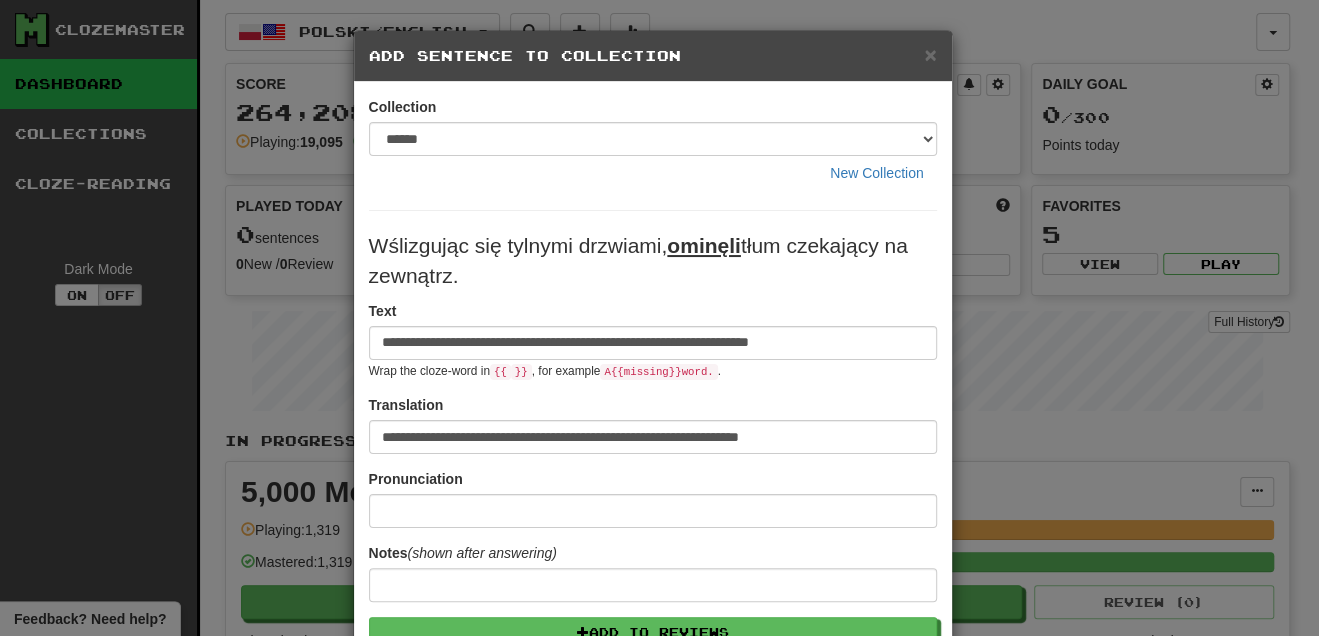 click on "Wślizgując się tylnymi drzwiami,  ominęli  tłum czekający na zewnątrz." at bounding box center [653, 261] 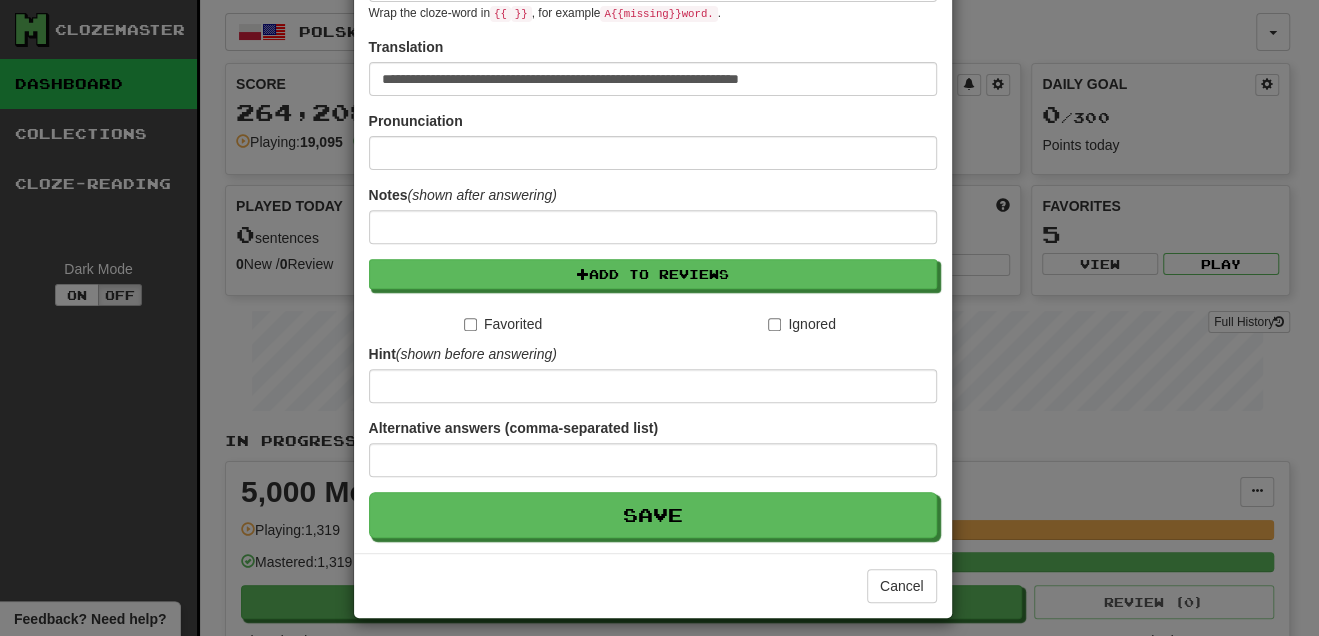 scroll, scrollTop: 366, scrollLeft: 0, axis: vertical 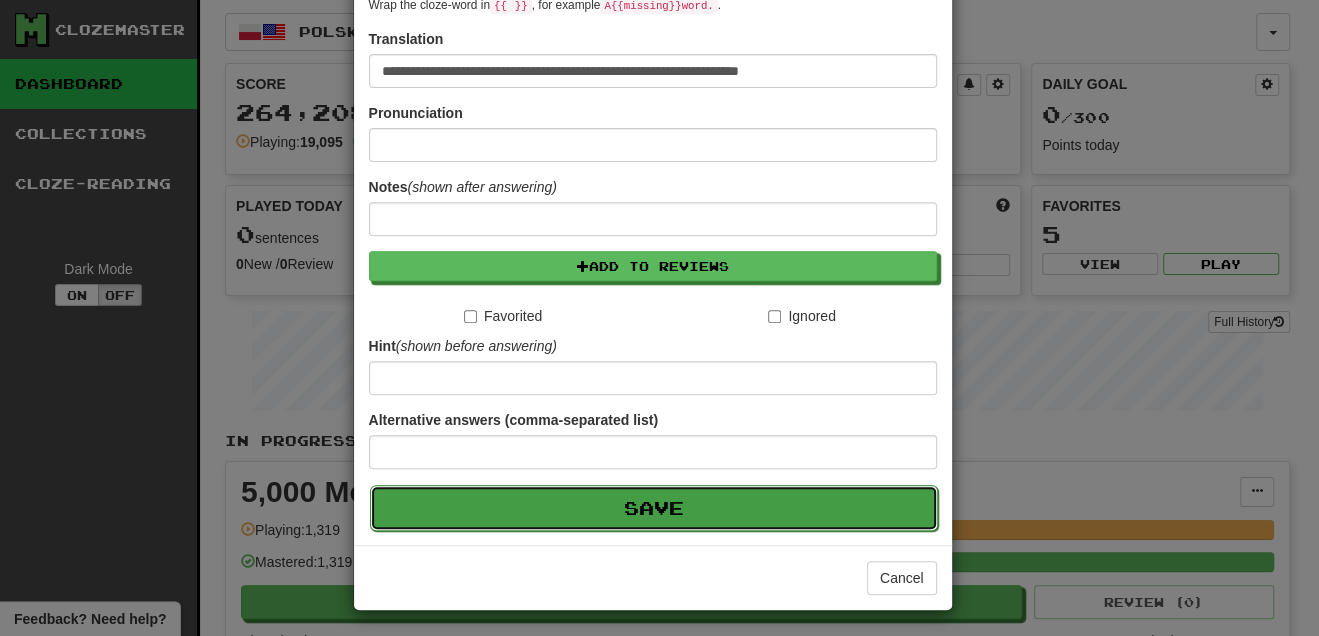 click on "Save" at bounding box center [654, 508] 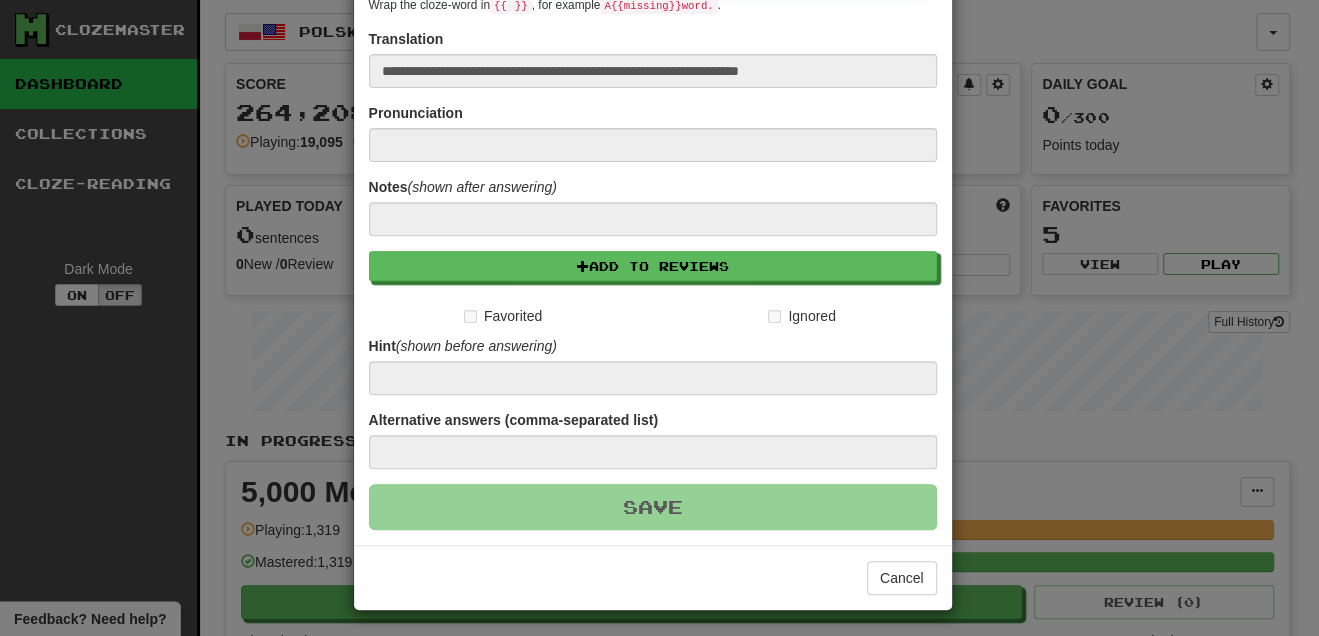 type 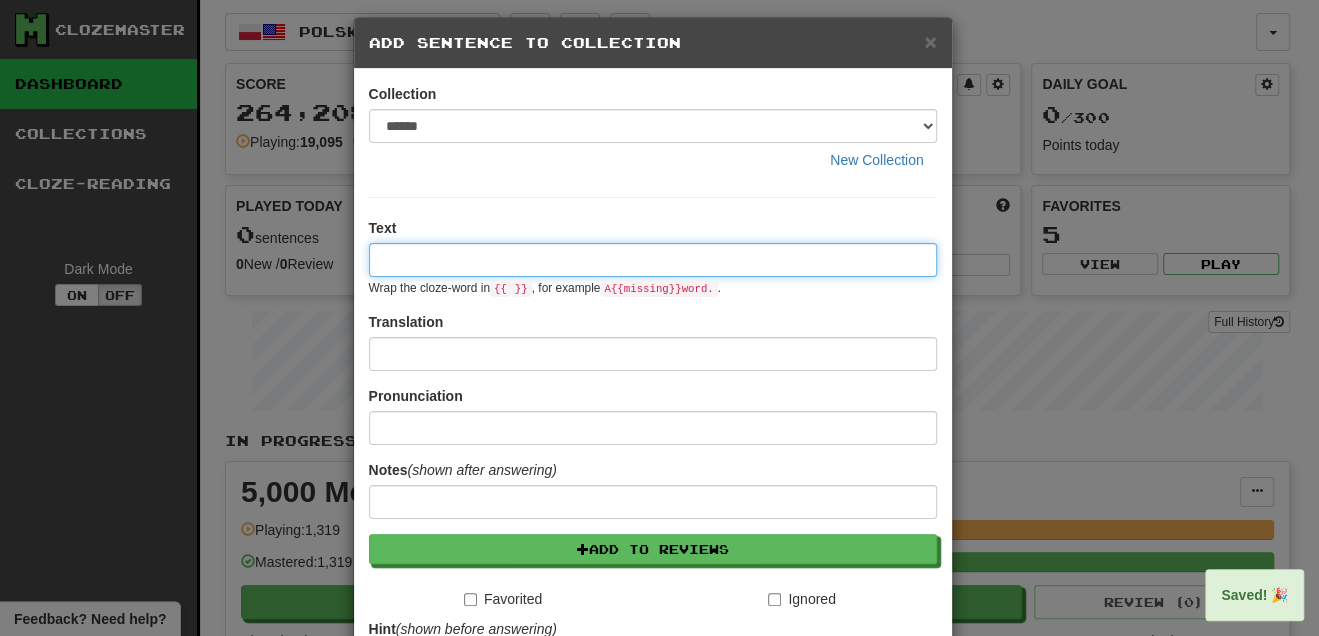 scroll, scrollTop: 0, scrollLeft: 0, axis: both 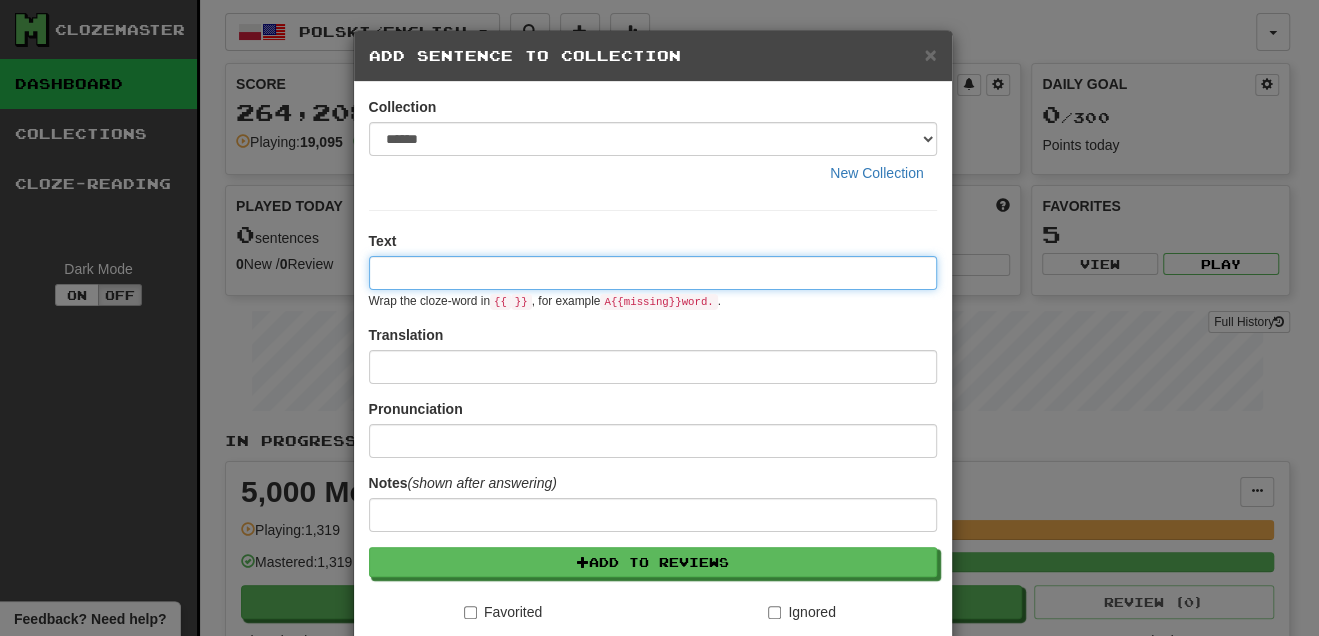 paste on "**********" 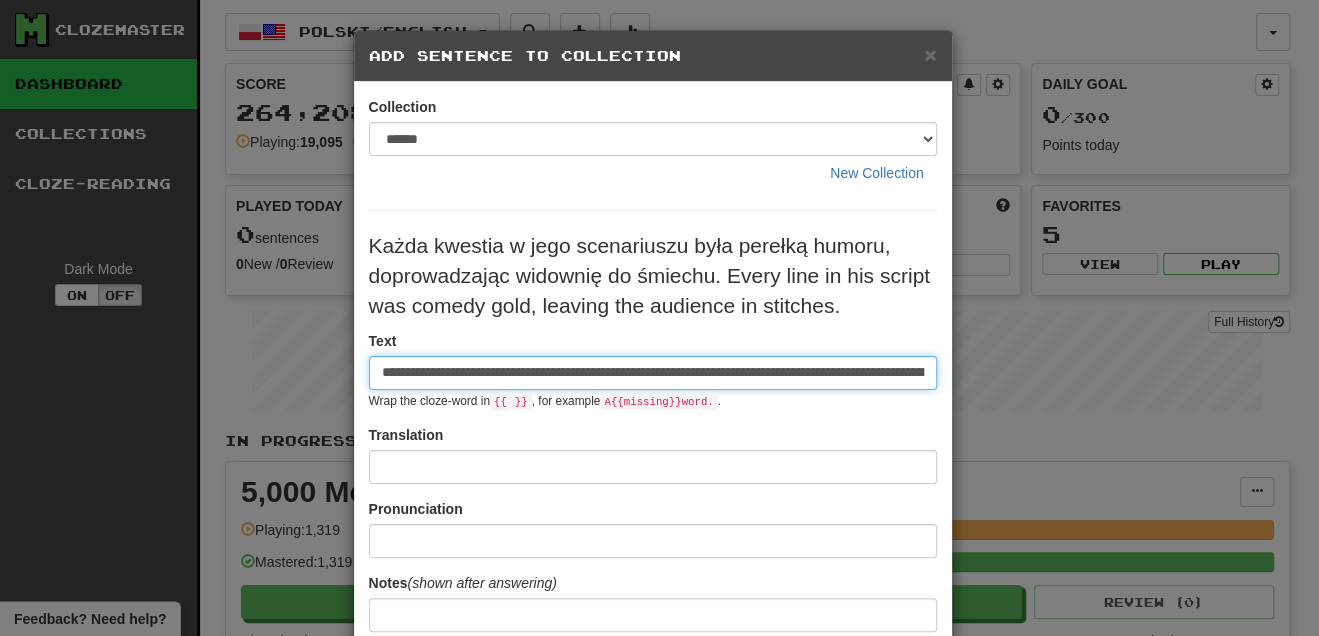scroll, scrollTop: 0, scrollLeft: 500, axis: horizontal 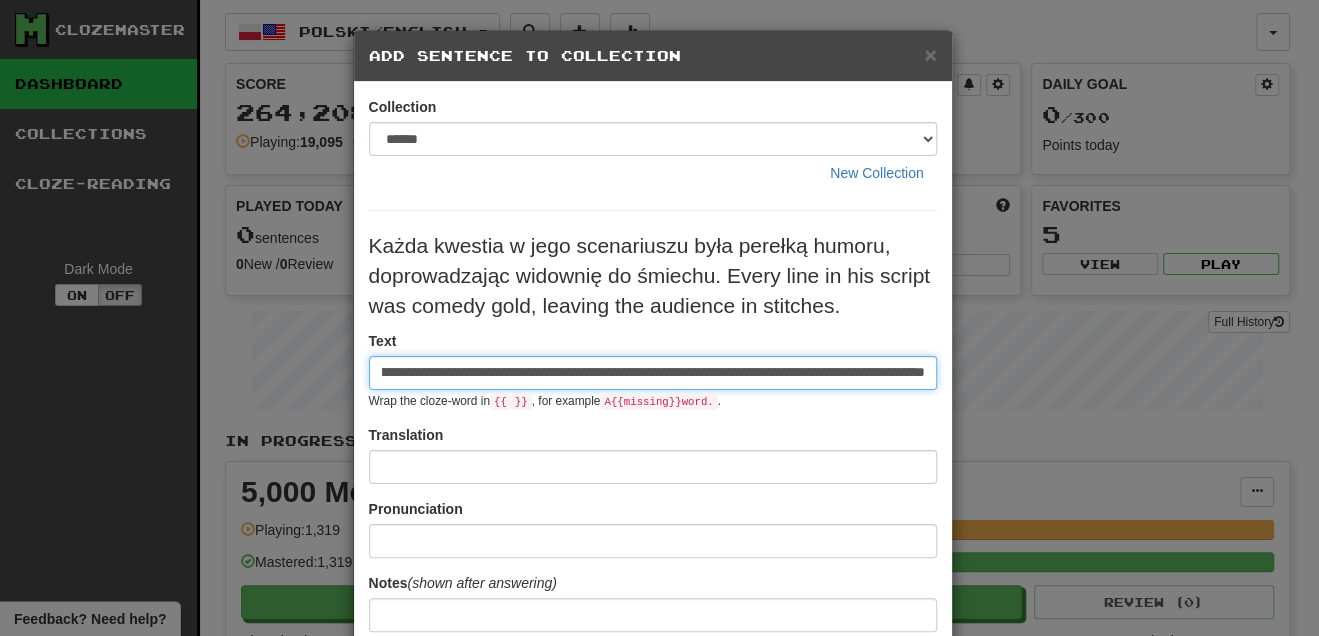 click on "**********" at bounding box center (653, 373) 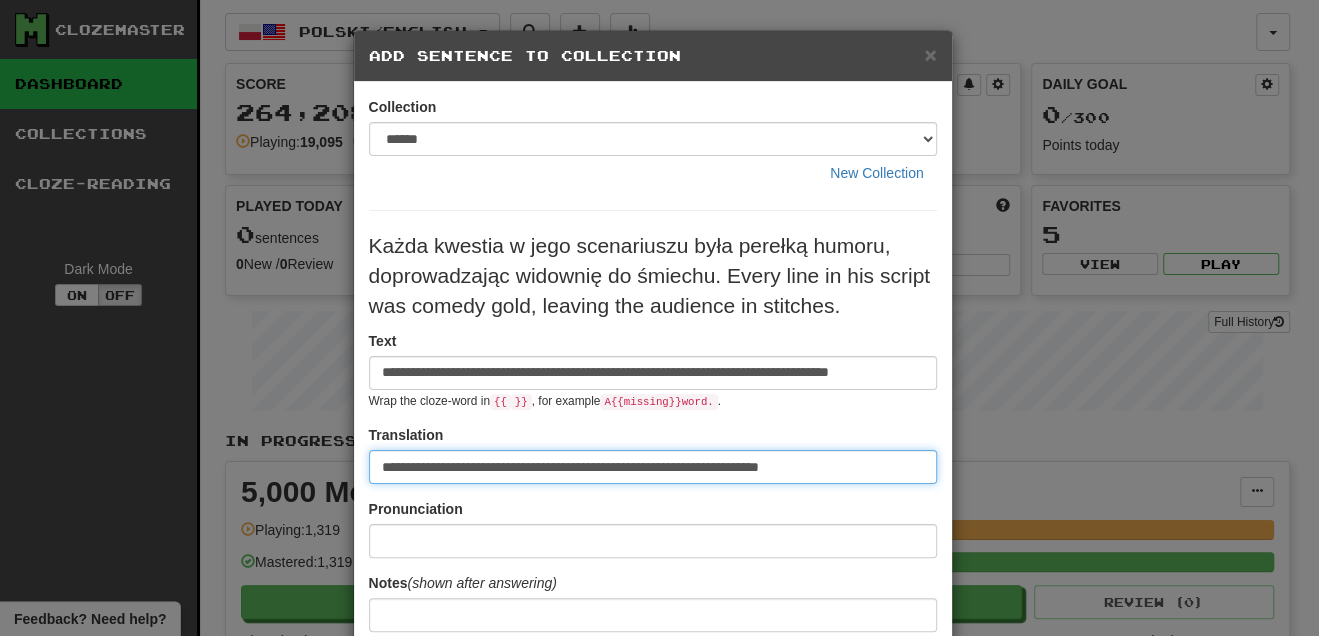 scroll, scrollTop: 0, scrollLeft: 0, axis: both 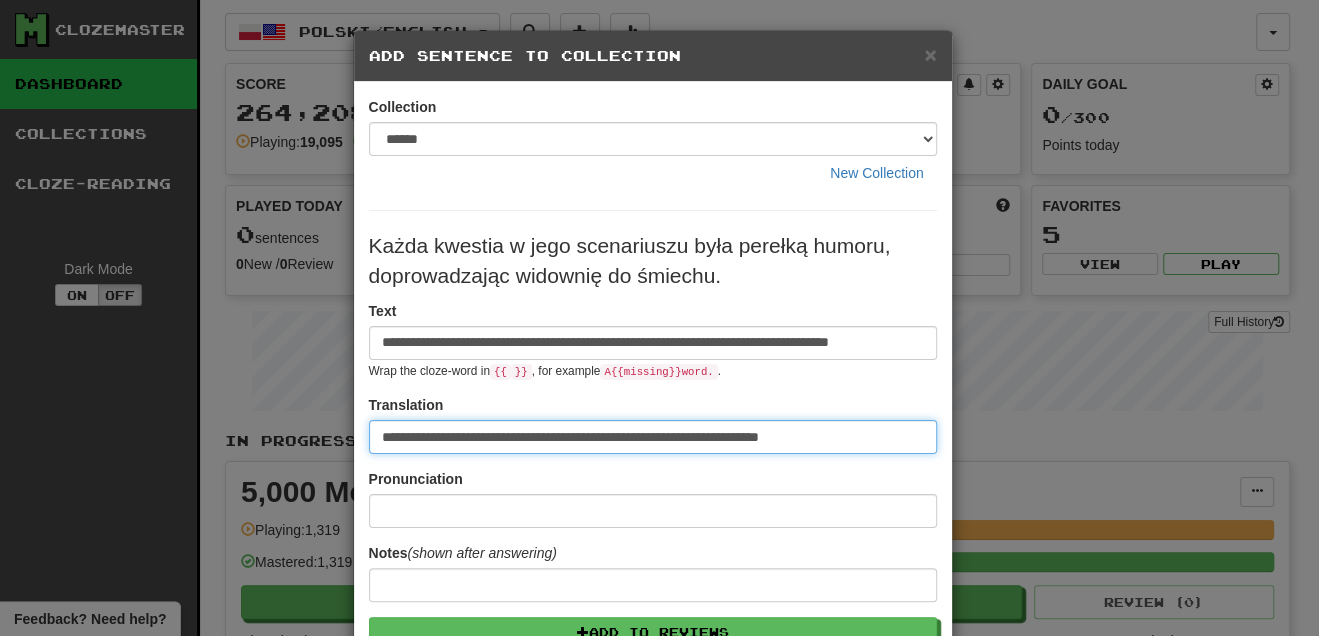 type on "**********" 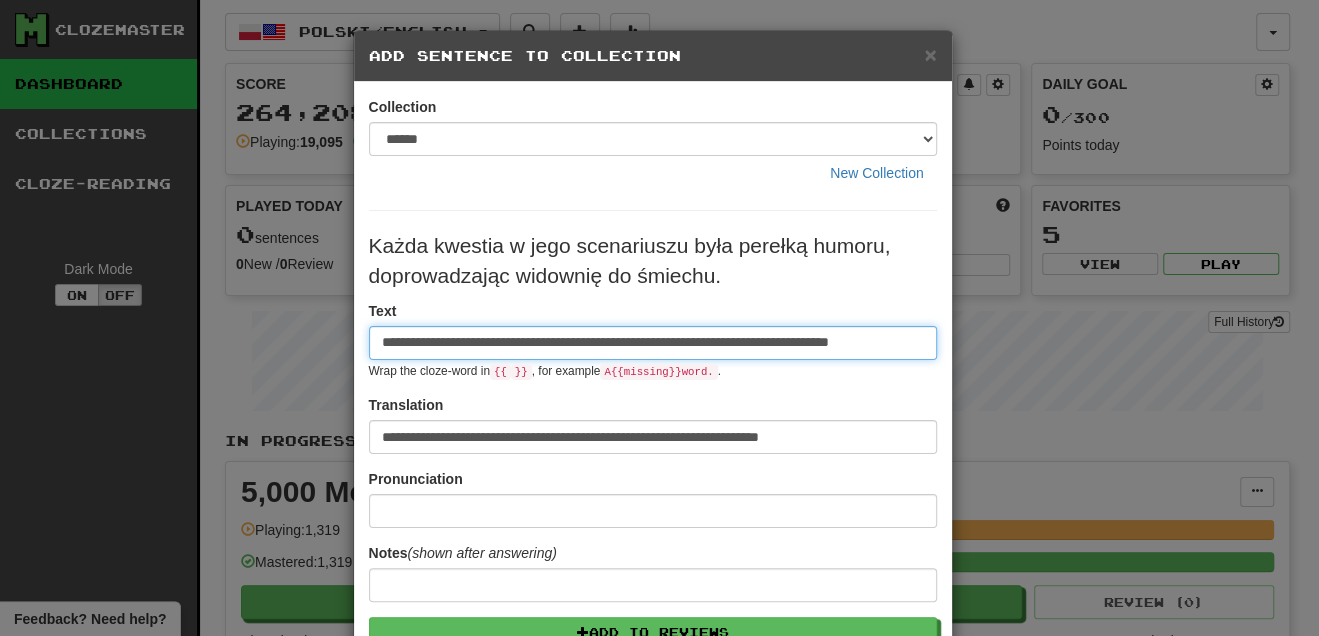 click on "**********" at bounding box center (653, 343) 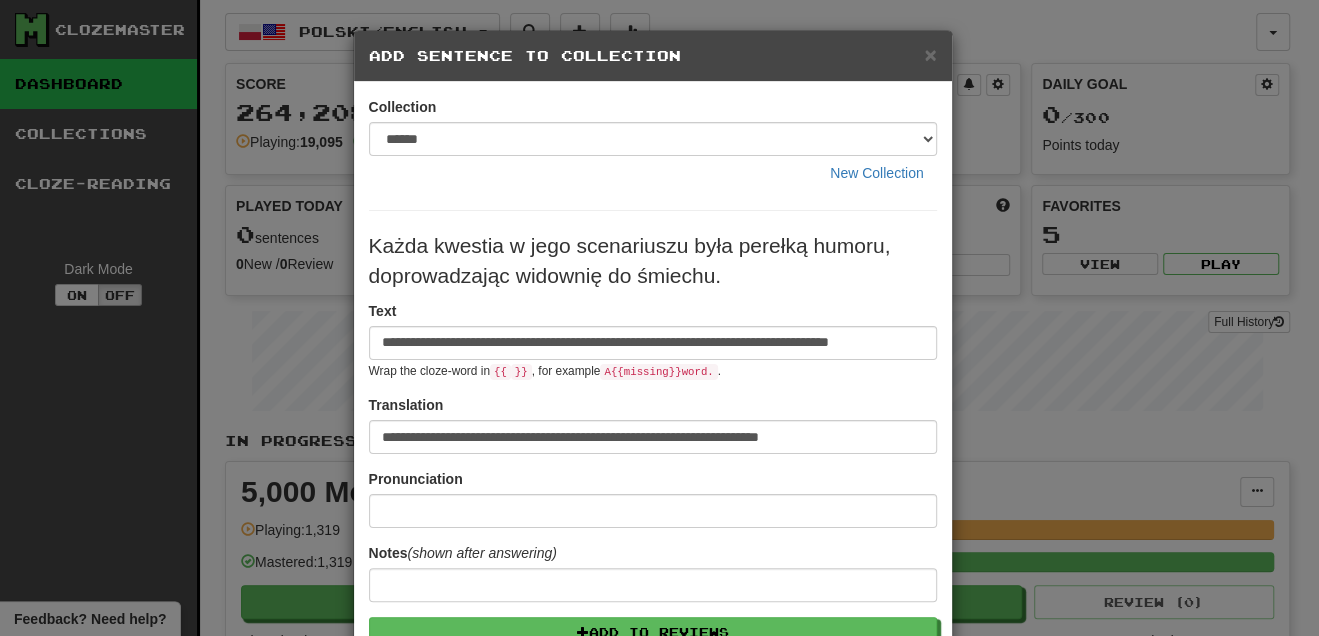 click on "Każda kwestia w jego scenariuszu była perełką humoru, doprowadzając widownię do śmiechu." at bounding box center (653, 261) 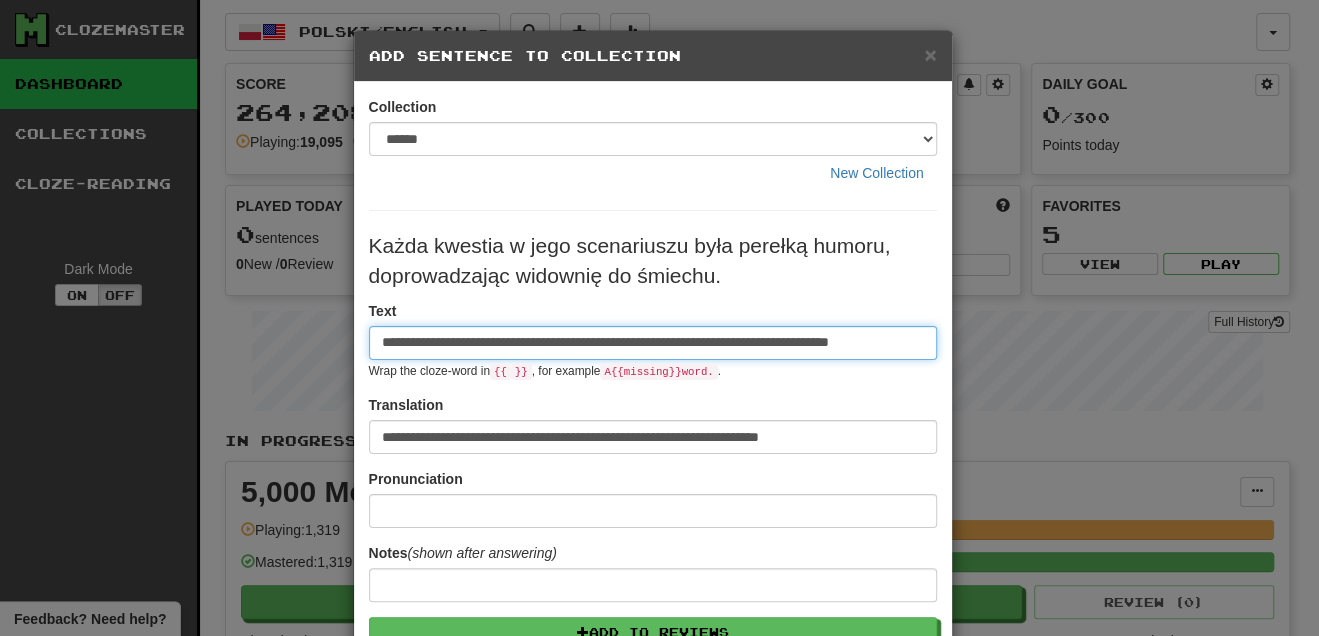 drag, startPoint x: 715, startPoint y: 340, endPoint x: 769, endPoint y: 344, distance: 54.147945 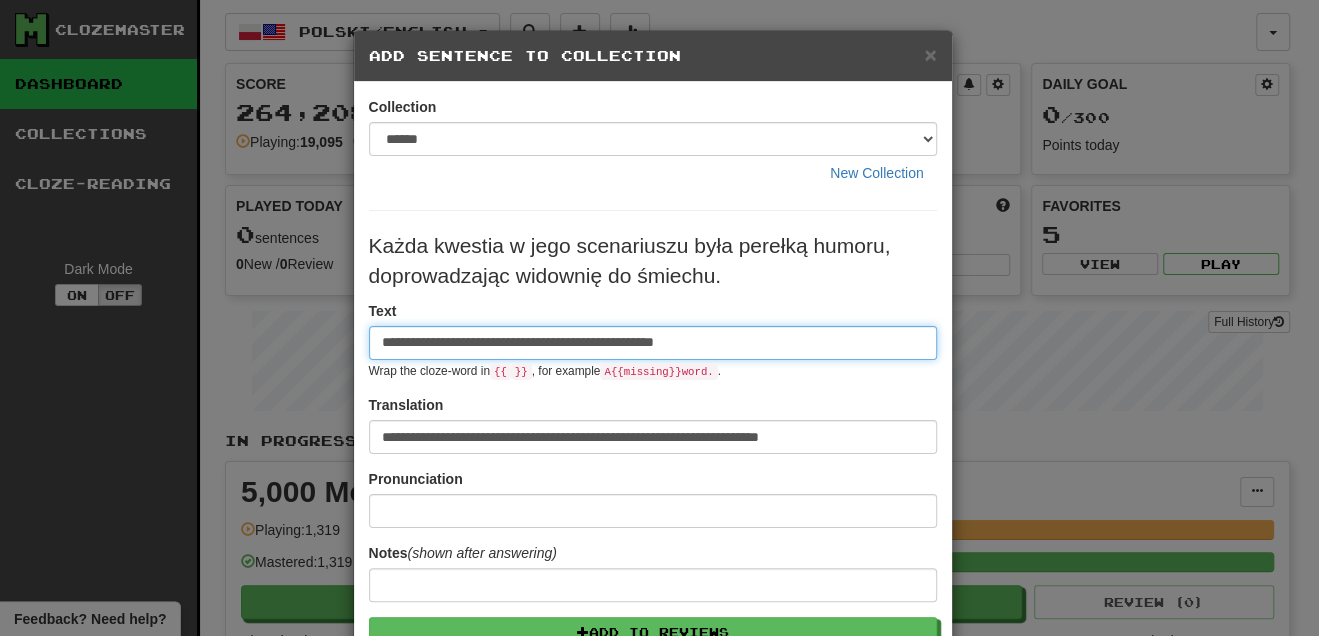 scroll, scrollTop: 0, scrollLeft: 0, axis: both 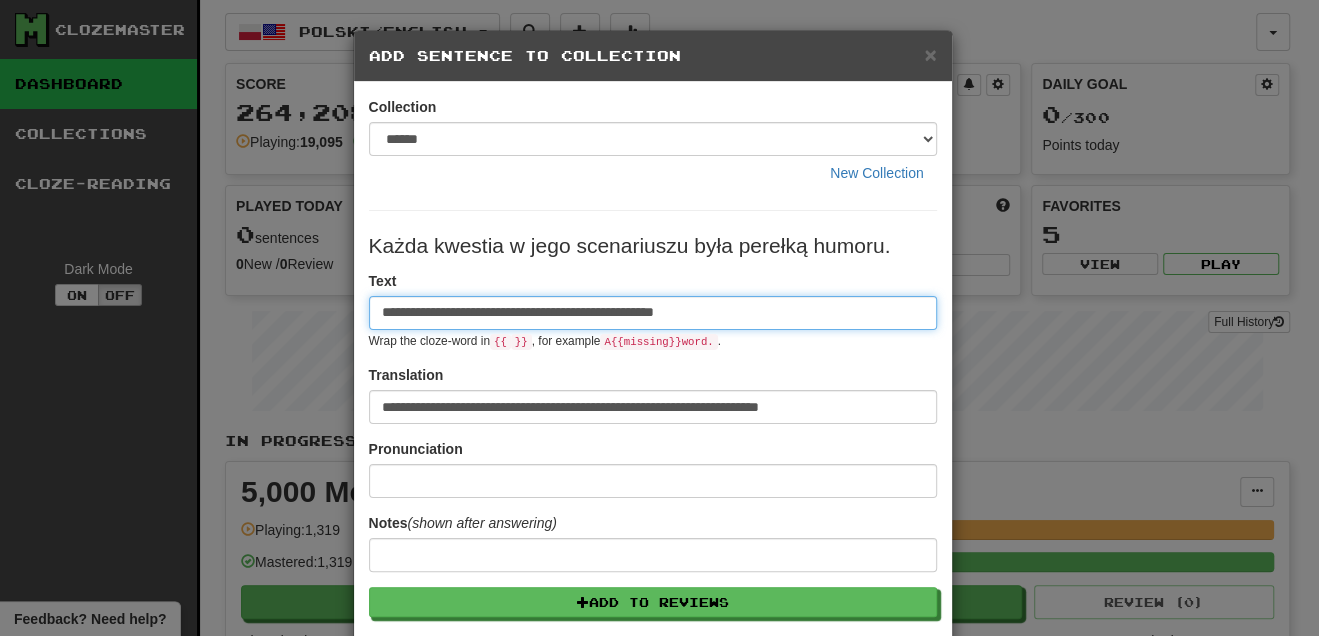 type on "**********" 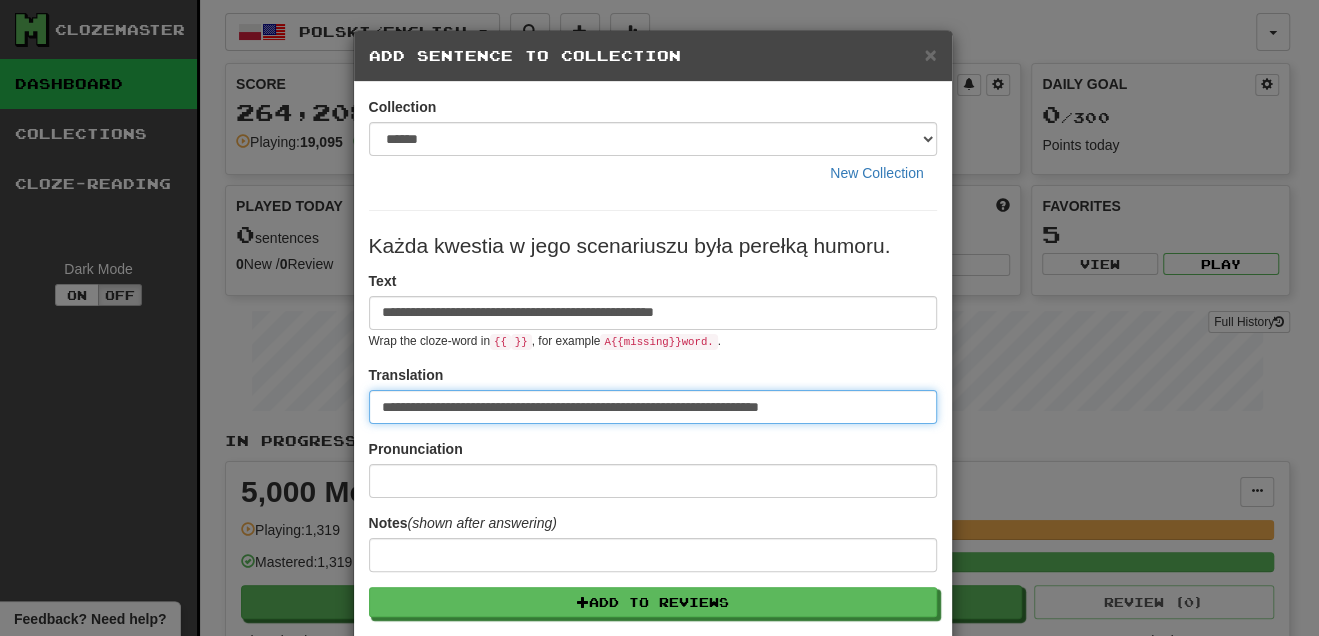 drag, startPoint x: 619, startPoint y: 406, endPoint x: 822, endPoint y: 396, distance: 203.24615 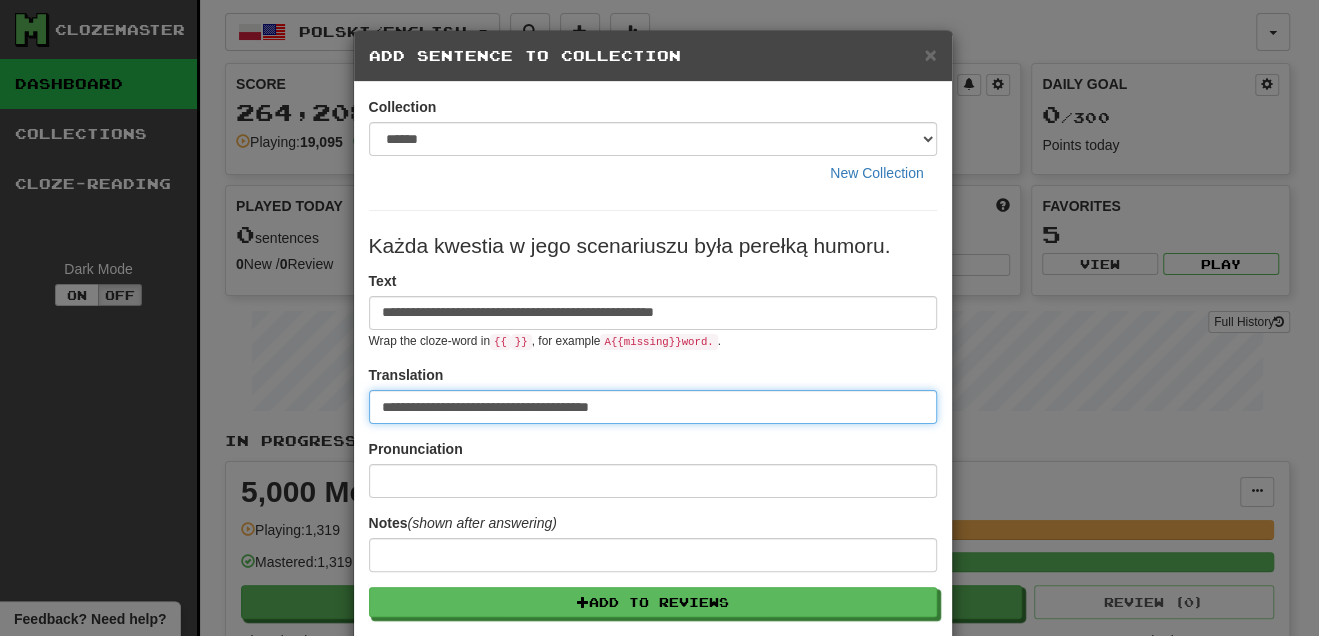 type on "**********" 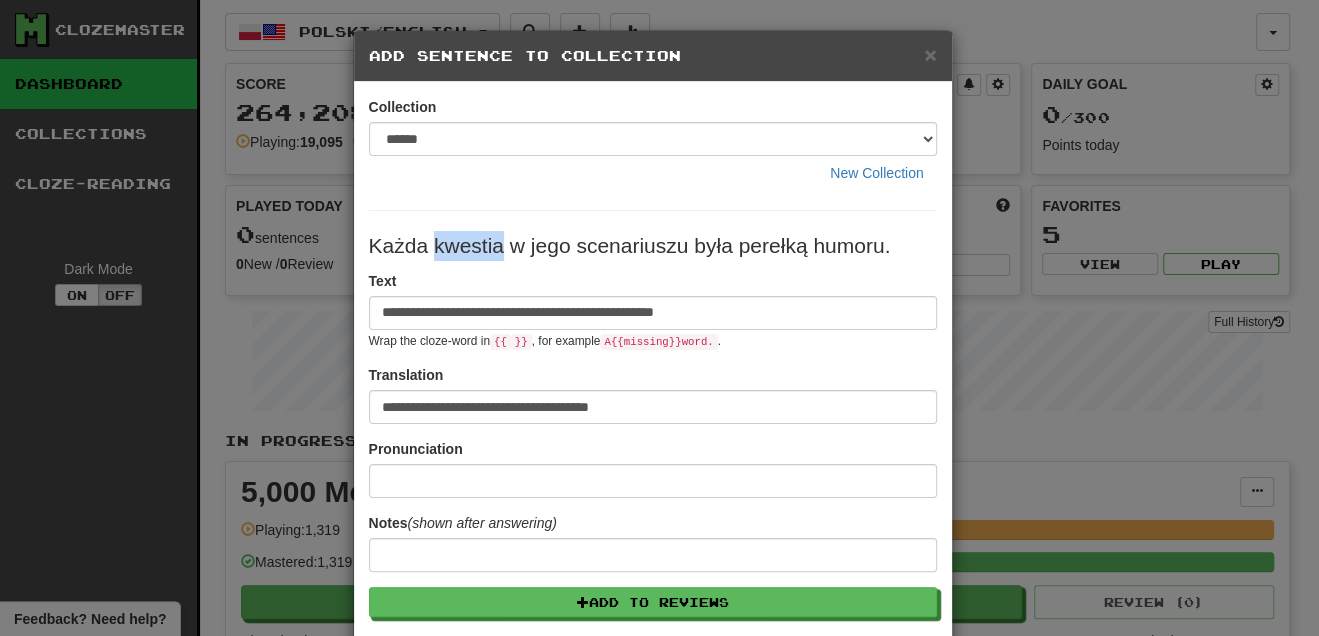drag, startPoint x: 429, startPoint y: 249, endPoint x: 494, endPoint y: 245, distance: 65.12296 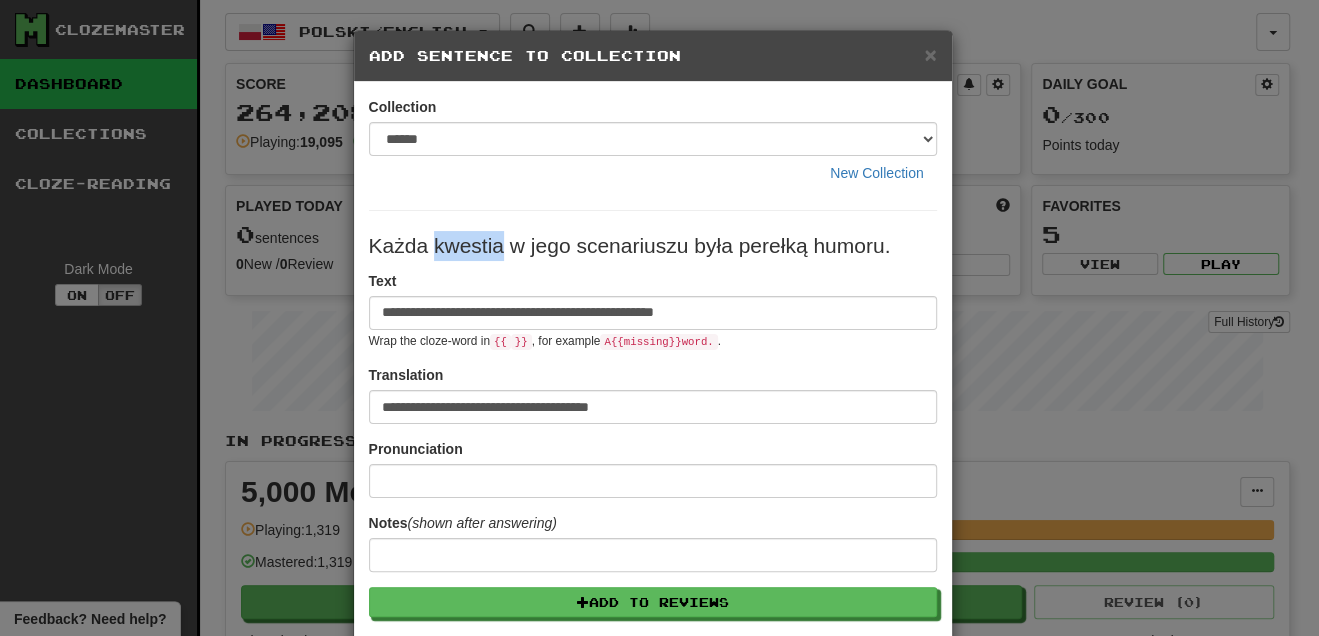 click on "Każda kwestia w jego scenariuszu była perełką humoru." at bounding box center [653, 246] 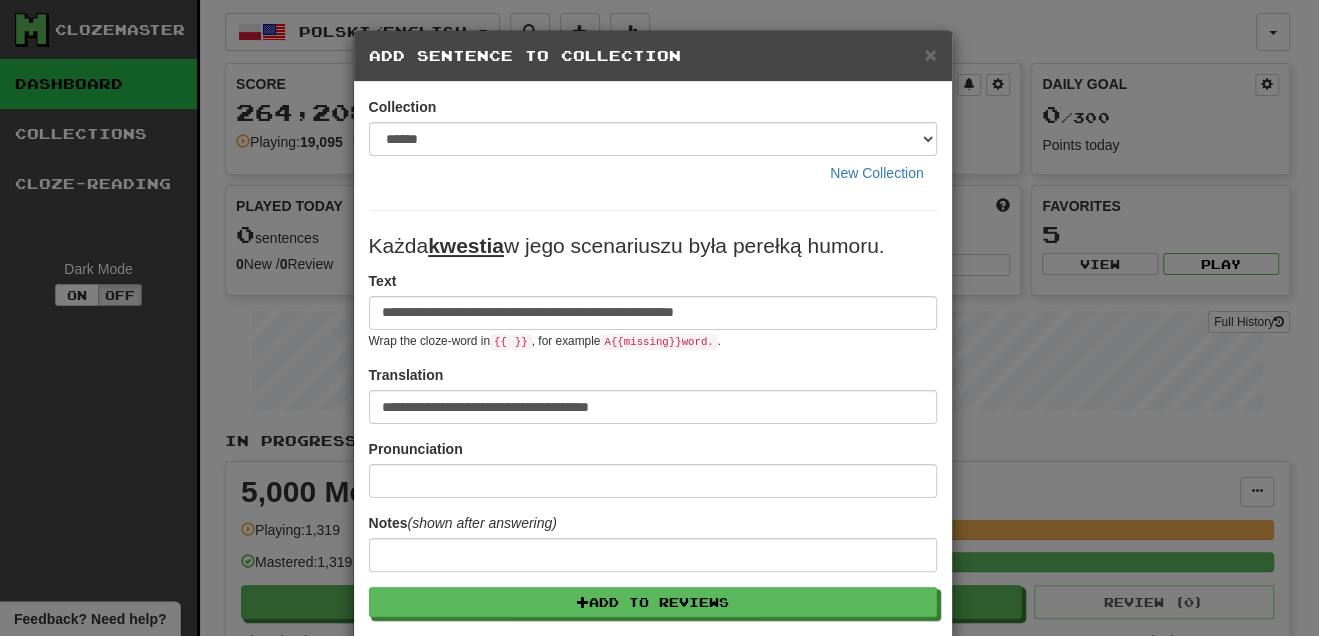 click on "**********" at bounding box center (653, 310) 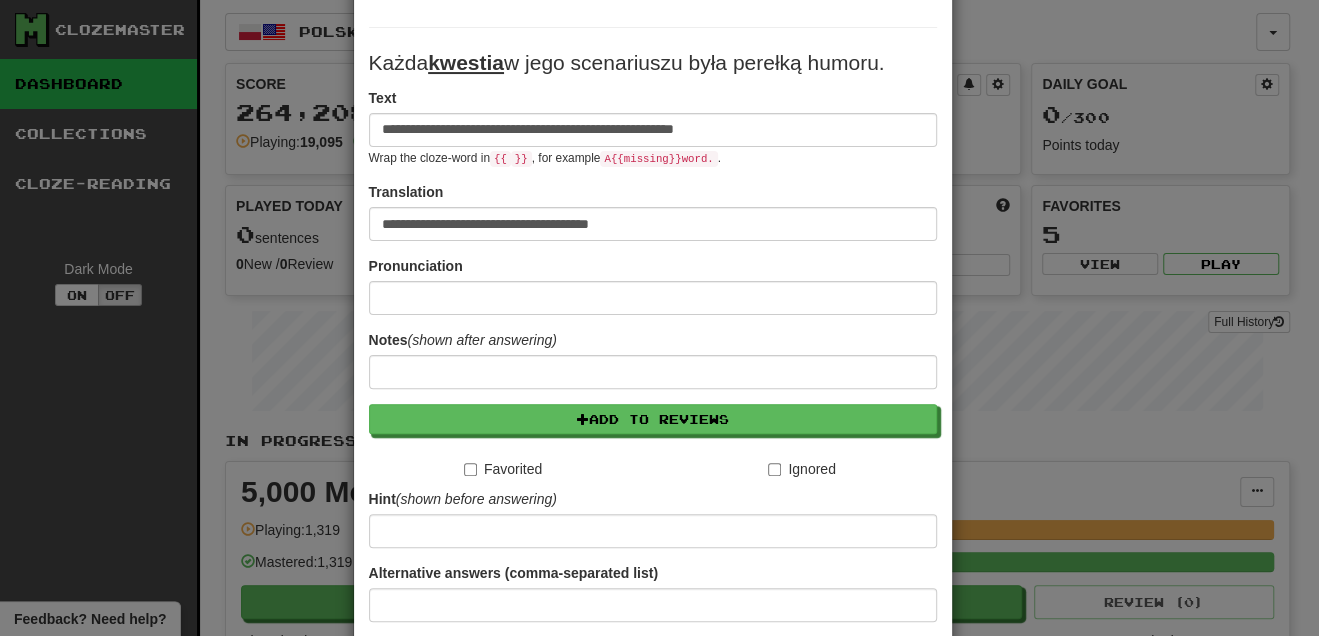 scroll, scrollTop: 336, scrollLeft: 0, axis: vertical 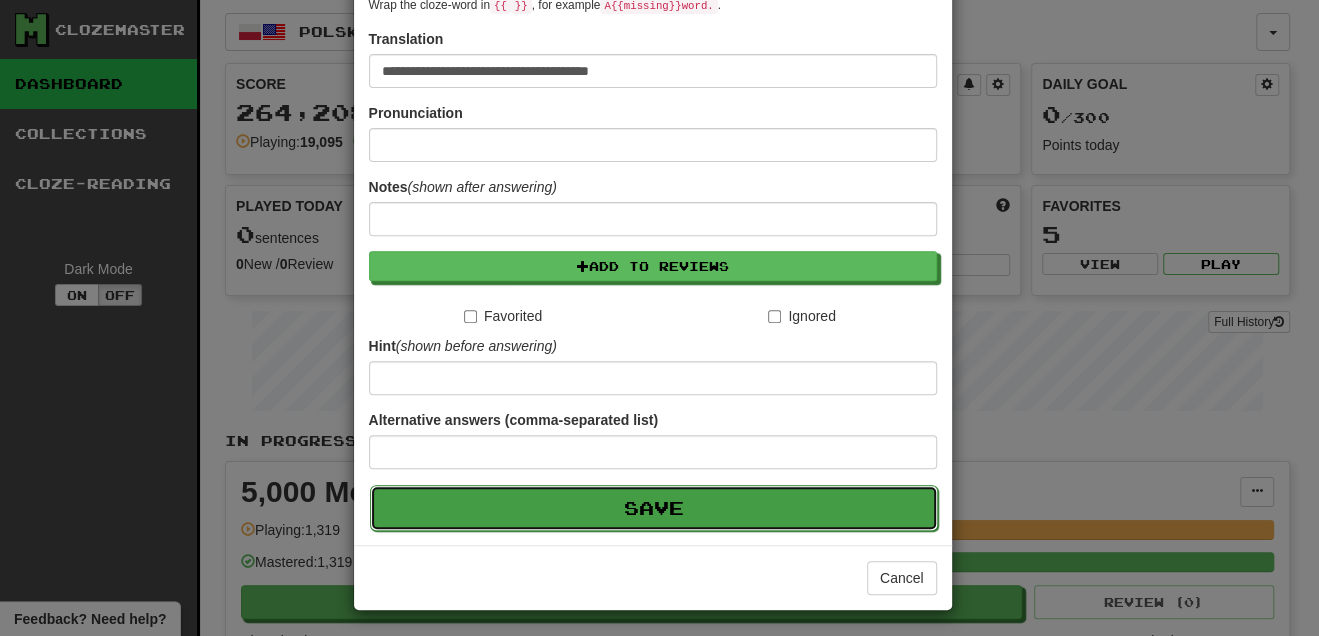 click on "Save" at bounding box center [654, 508] 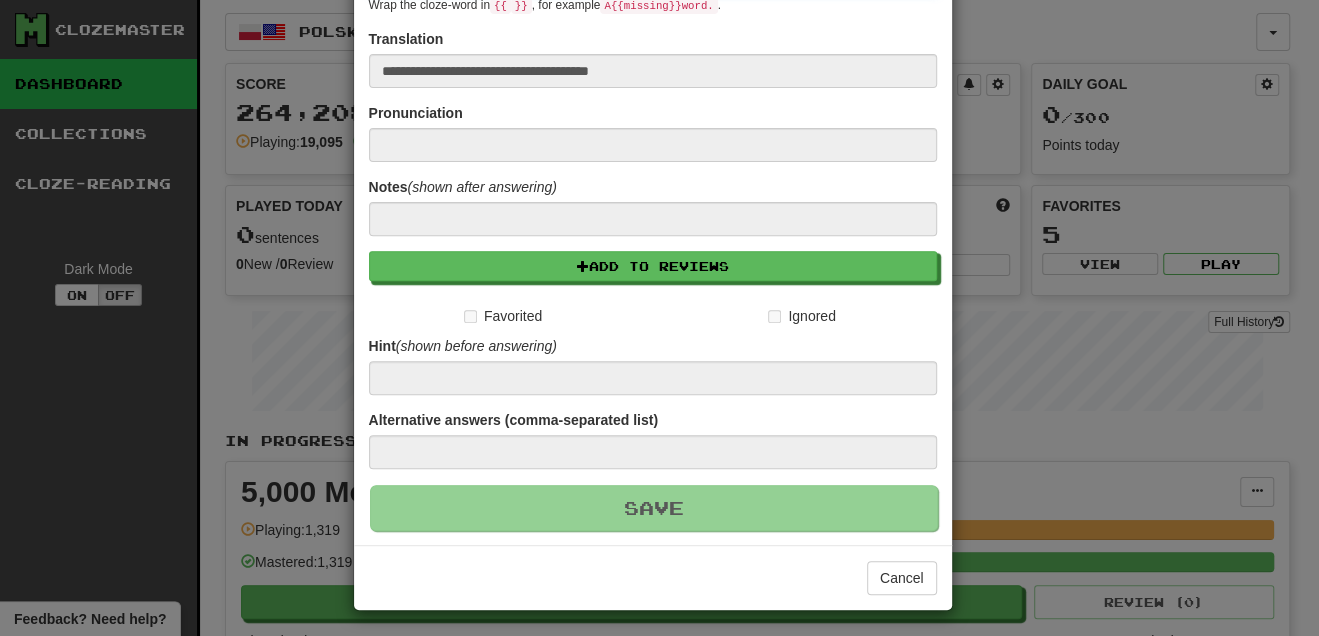 type 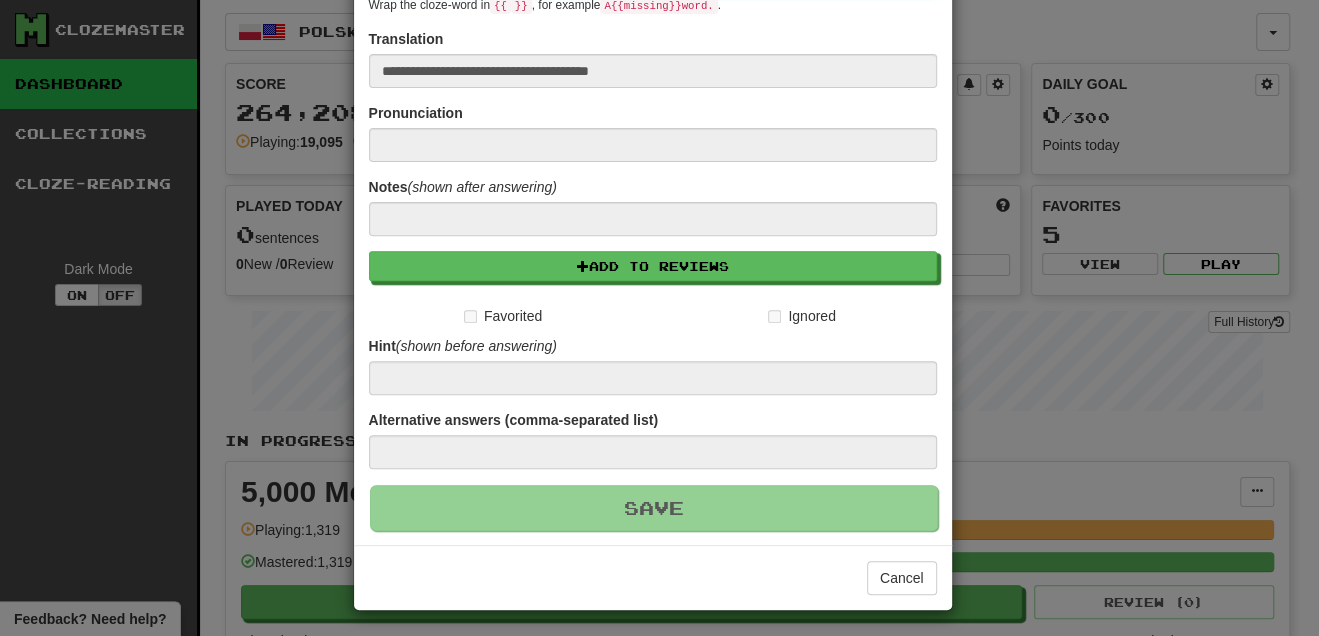 type 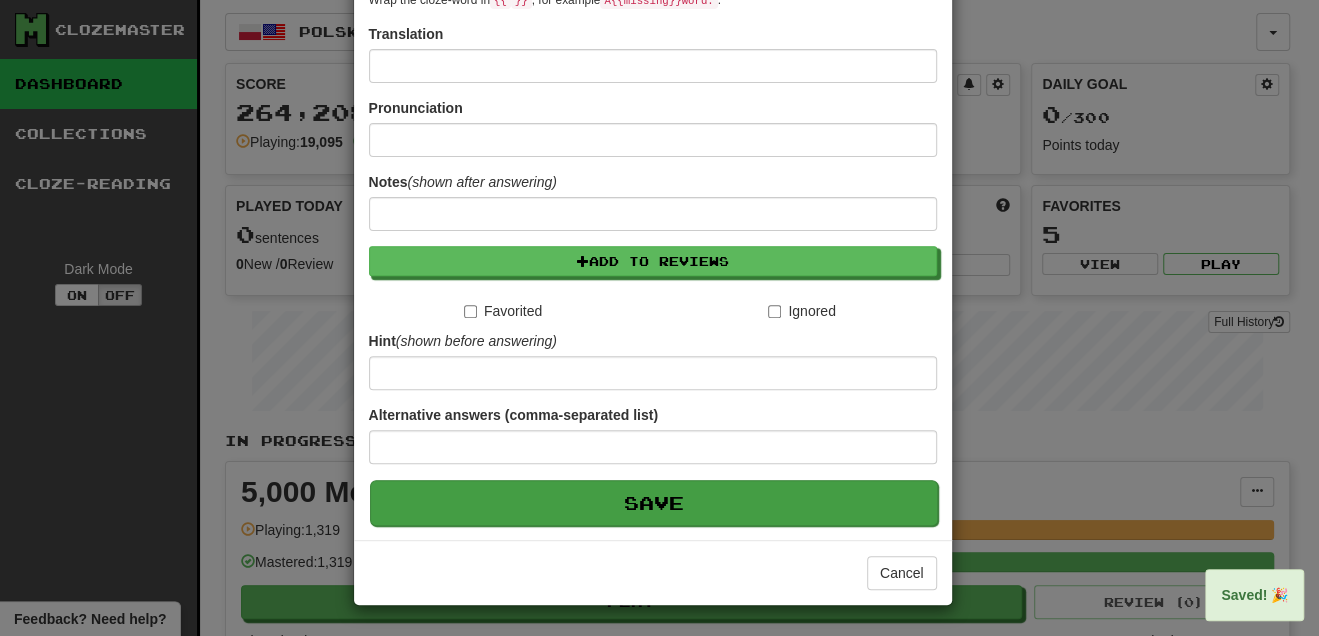 scroll, scrollTop: 155, scrollLeft: 0, axis: vertical 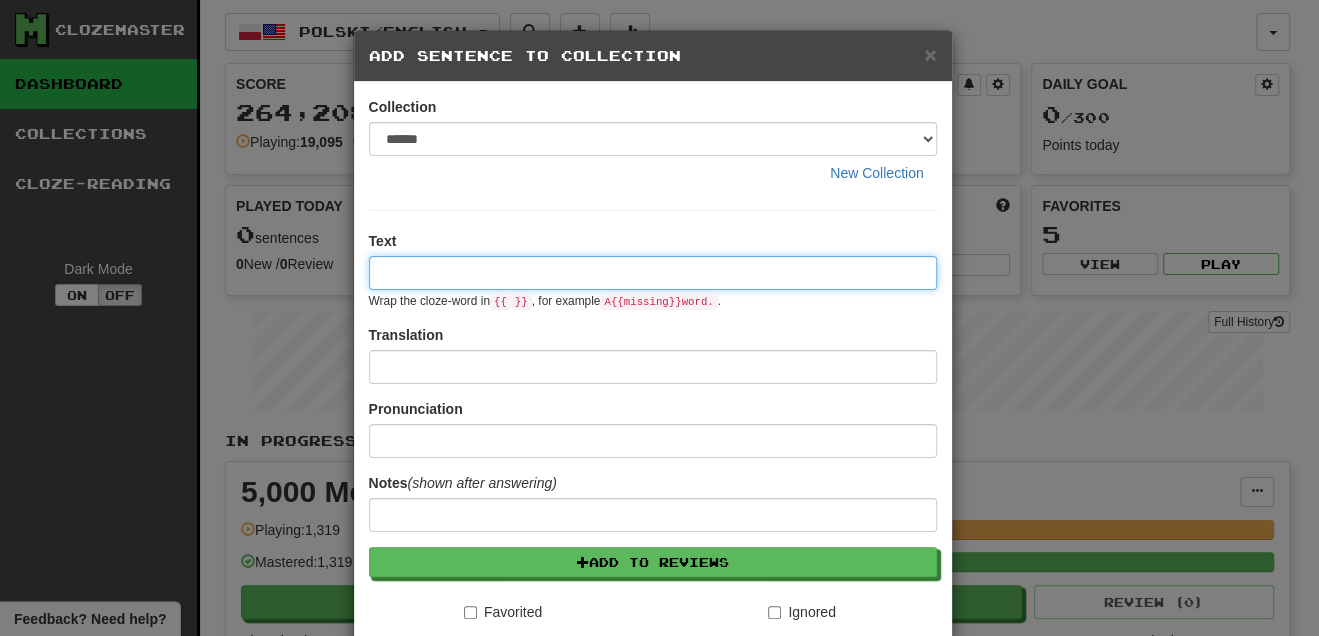 paste on "**********" 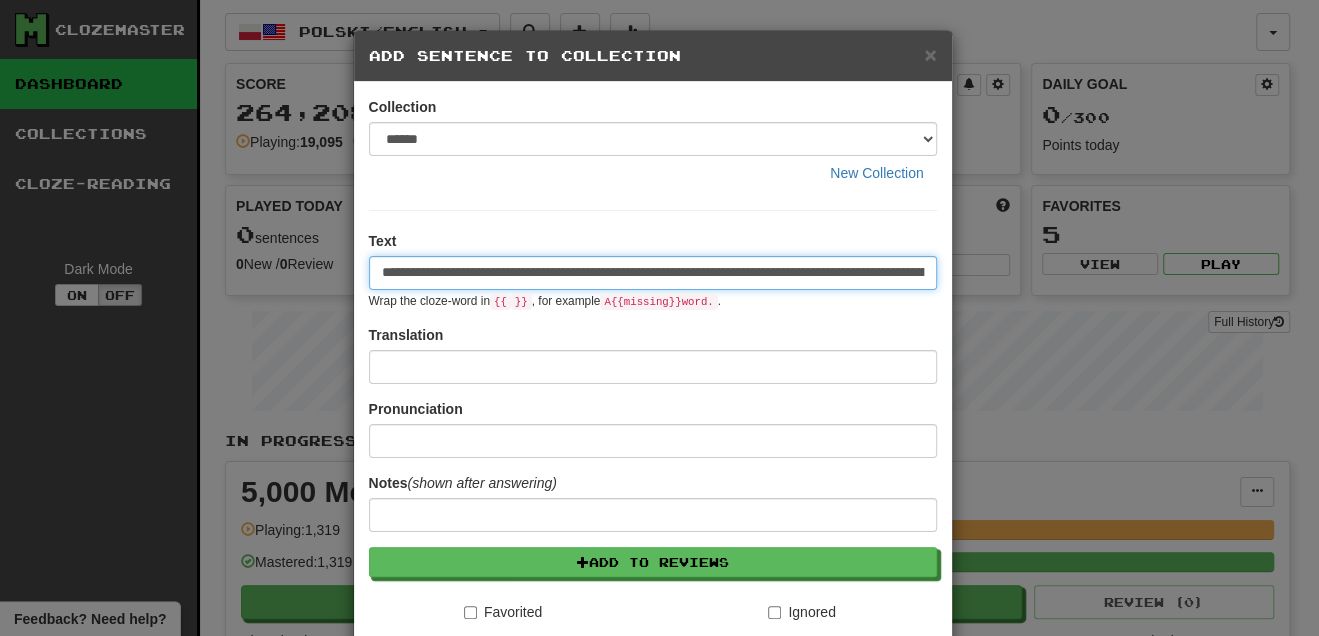 scroll, scrollTop: 0, scrollLeft: 433, axis: horizontal 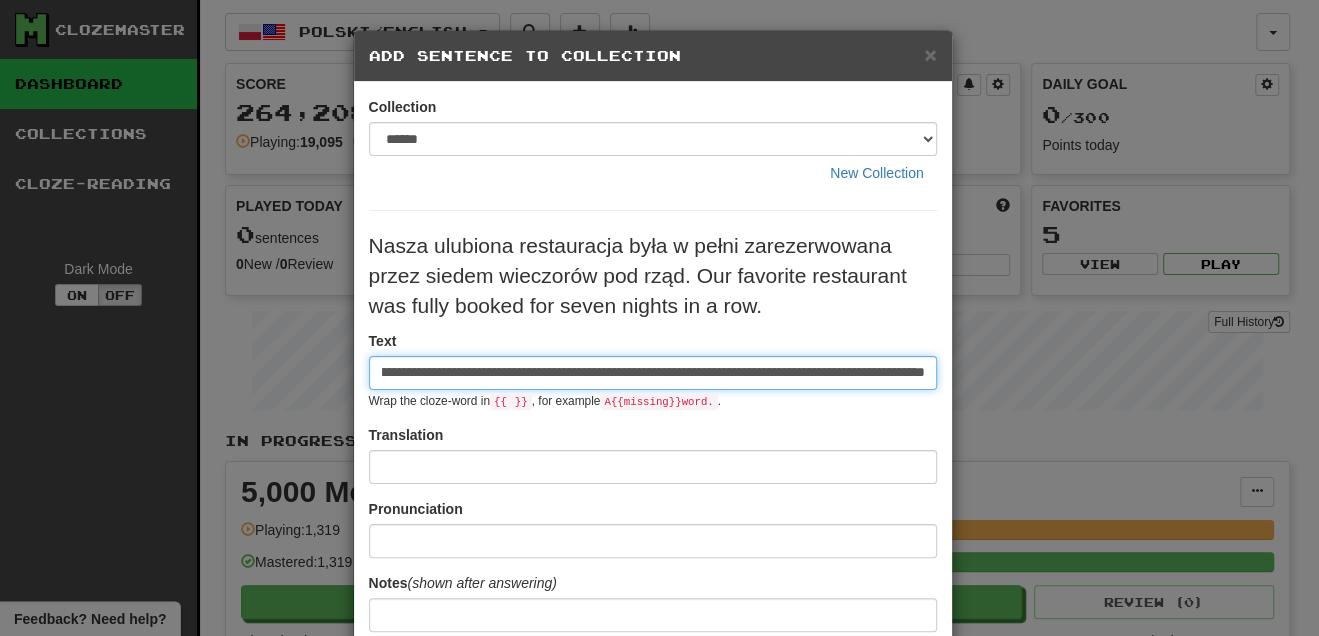 click on "**********" at bounding box center (653, 373) 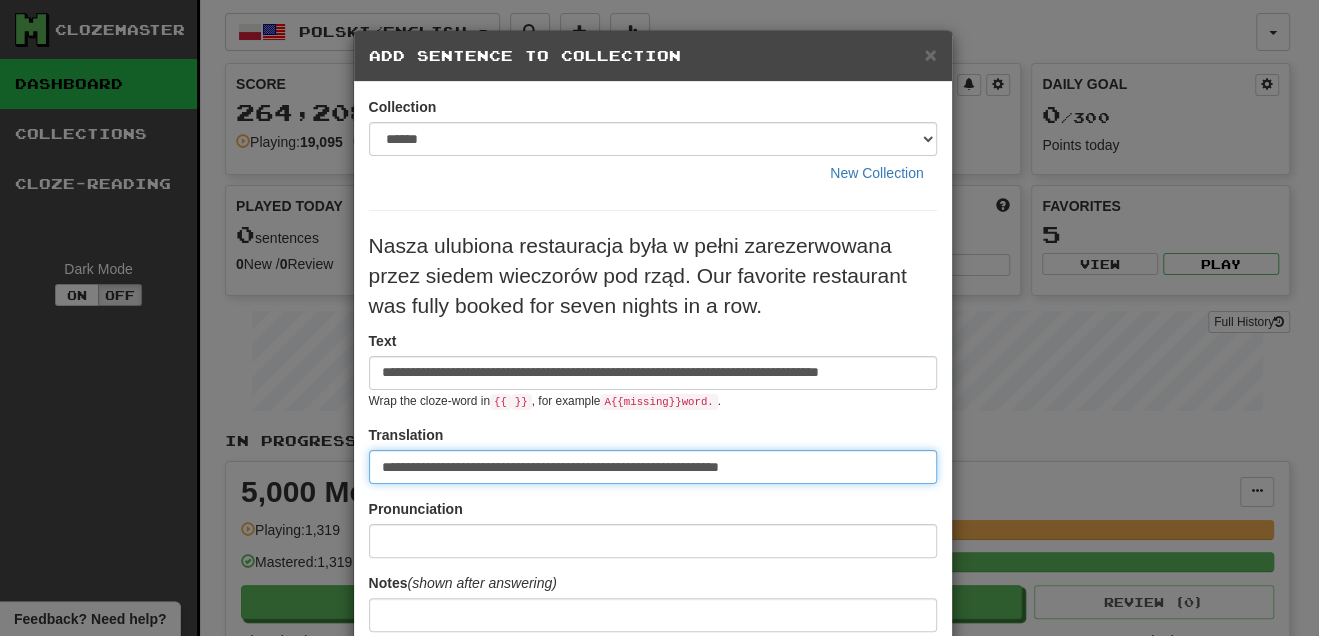 scroll, scrollTop: 0, scrollLeft: 0, axis: both 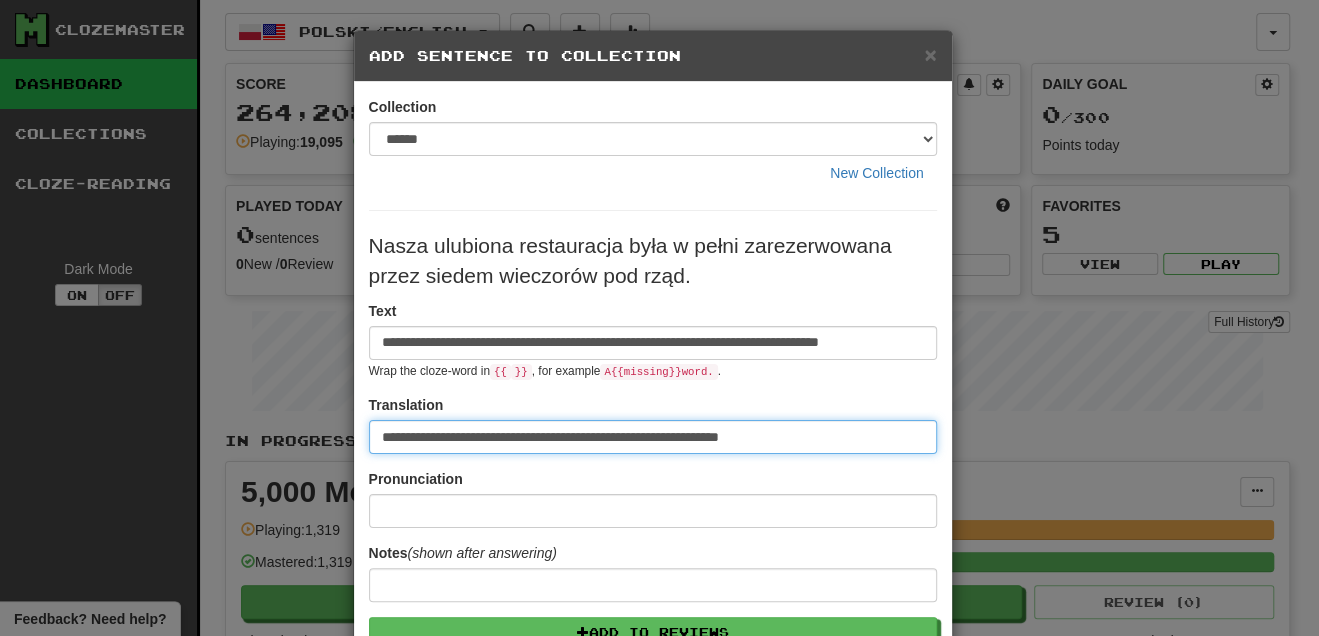 type on "**********" 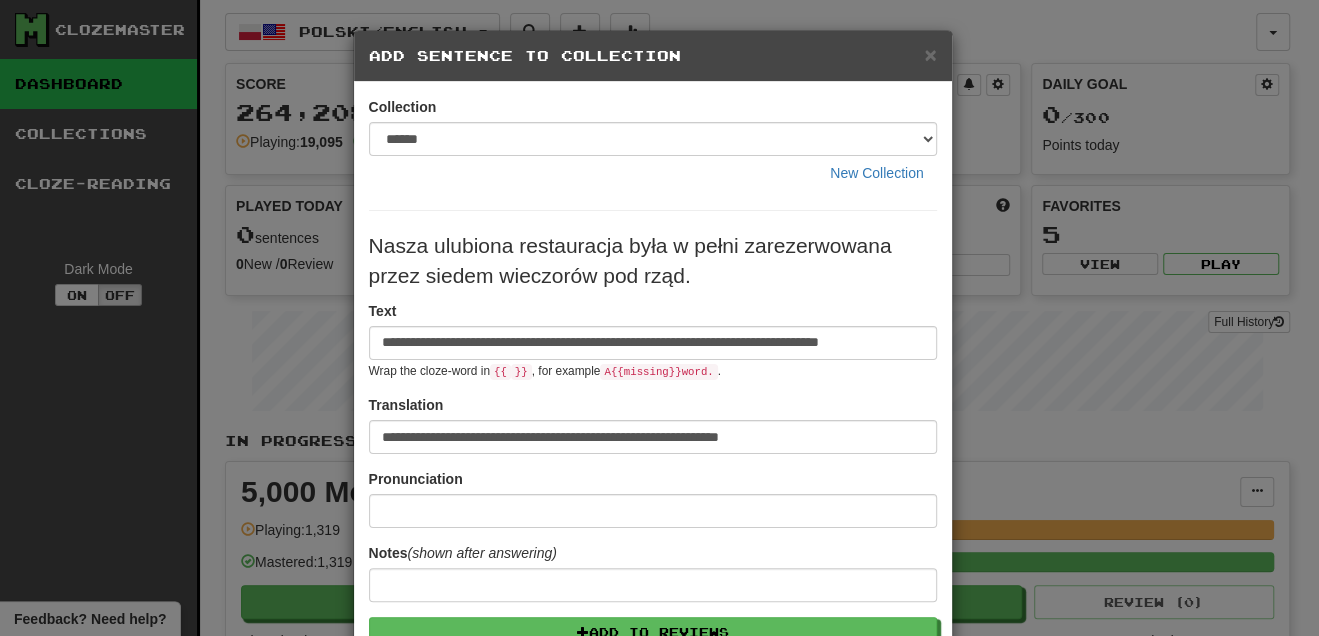 click on "**********" at bounding box center [653, 563] 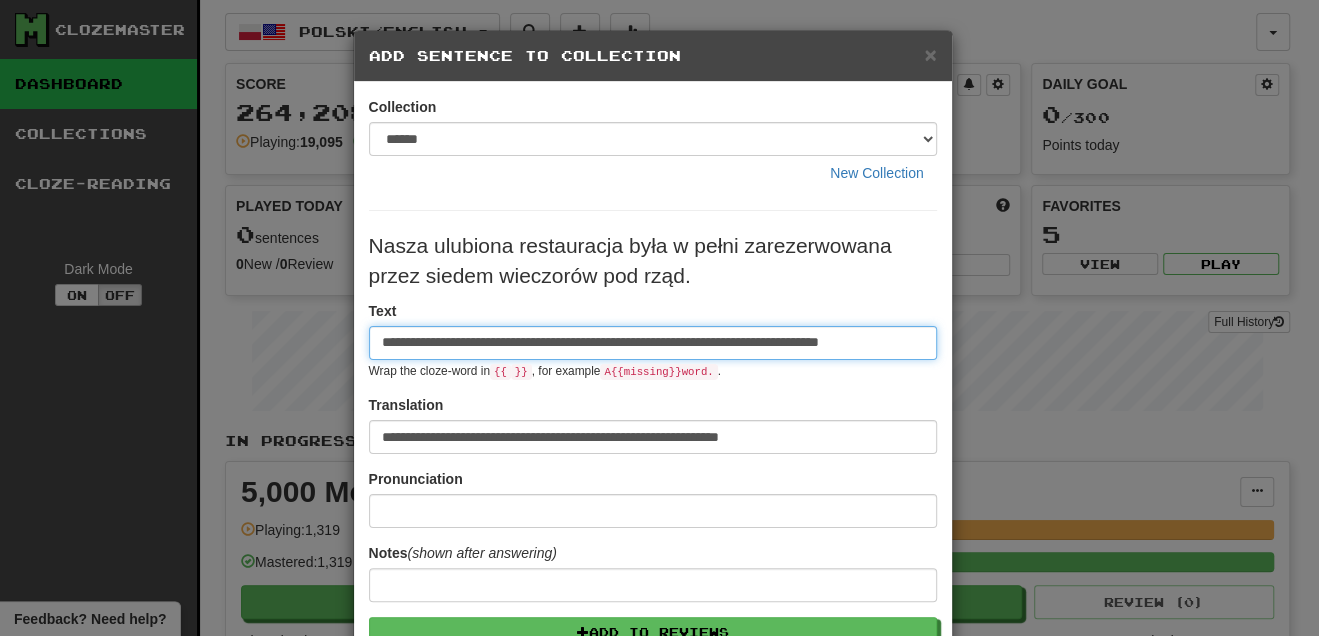 scroll, scrollTop: 0, scrollLeft: 27, axis: horizontal 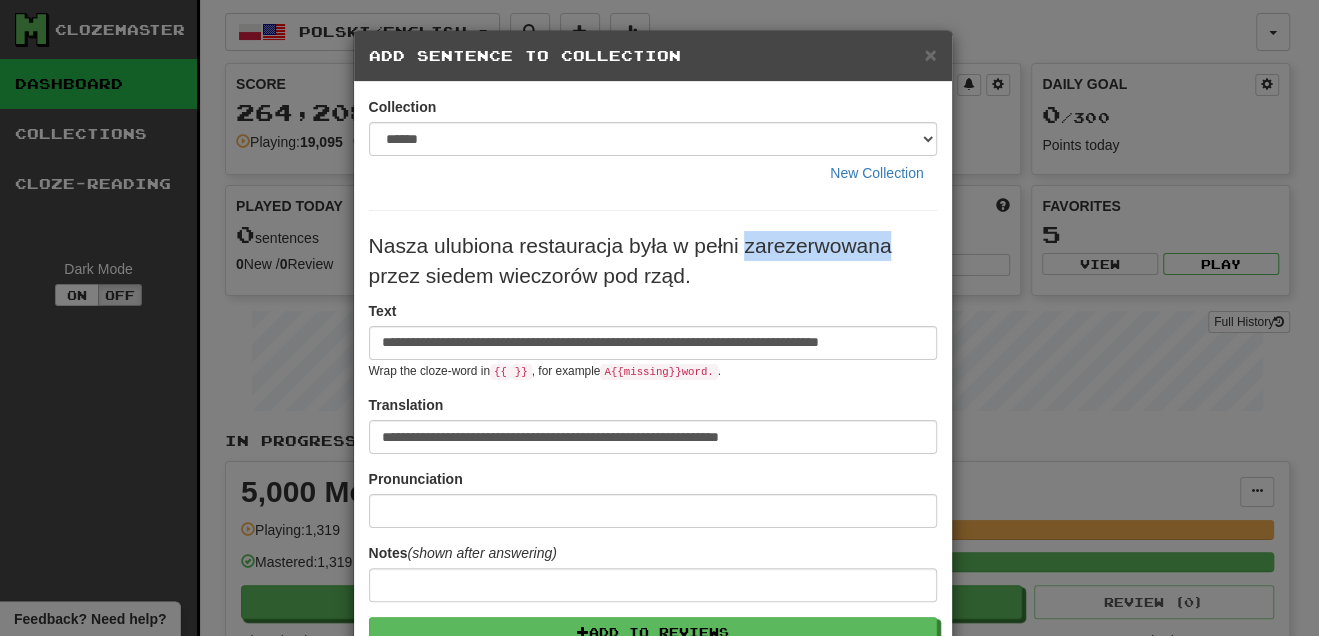 drag, startPoint x: 736, startPoint y: 244, endPoint x: 890, endPoint y: 246, distance: 154.01299 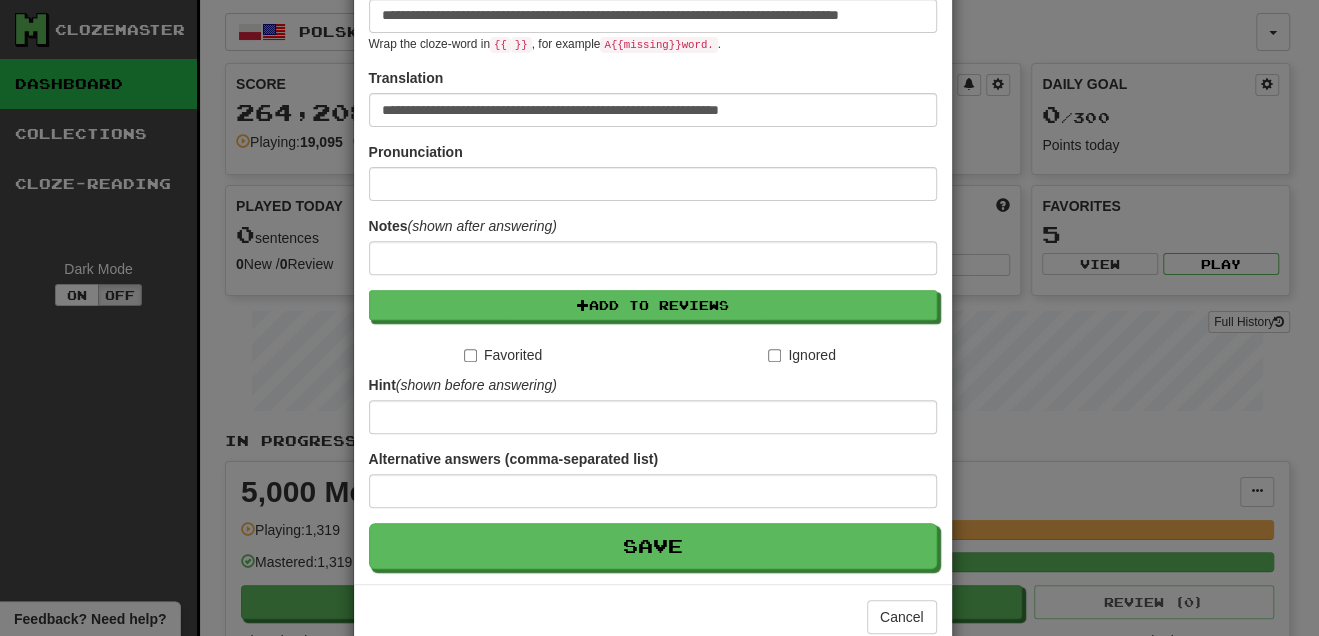 scroll, scrollTop: 363, scrollLeft: 0, axis: vertical 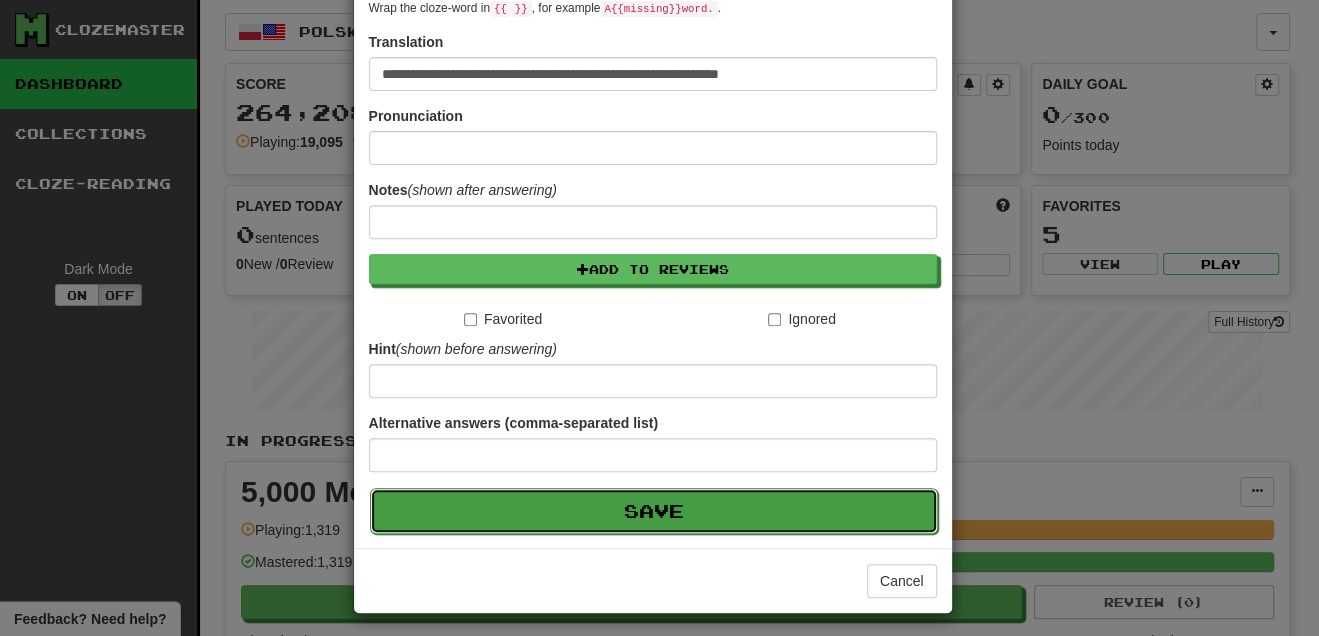 click on "Save" at bounding box center [654, 511] 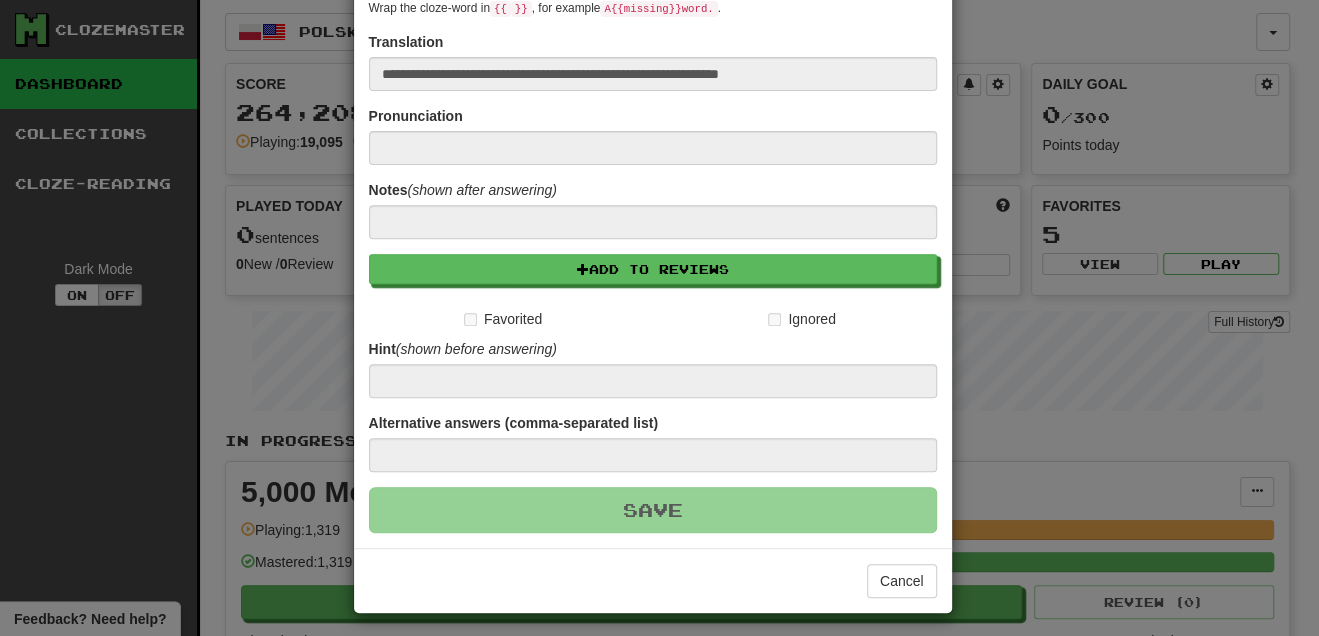 type 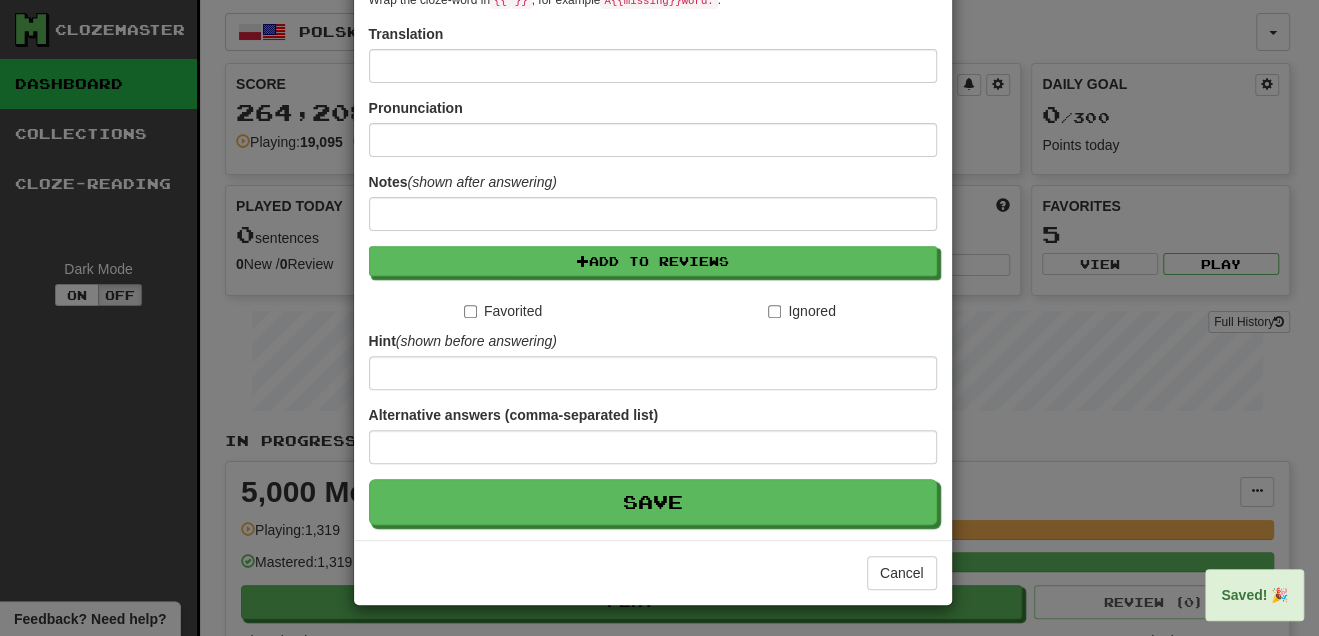 paste on "**********" 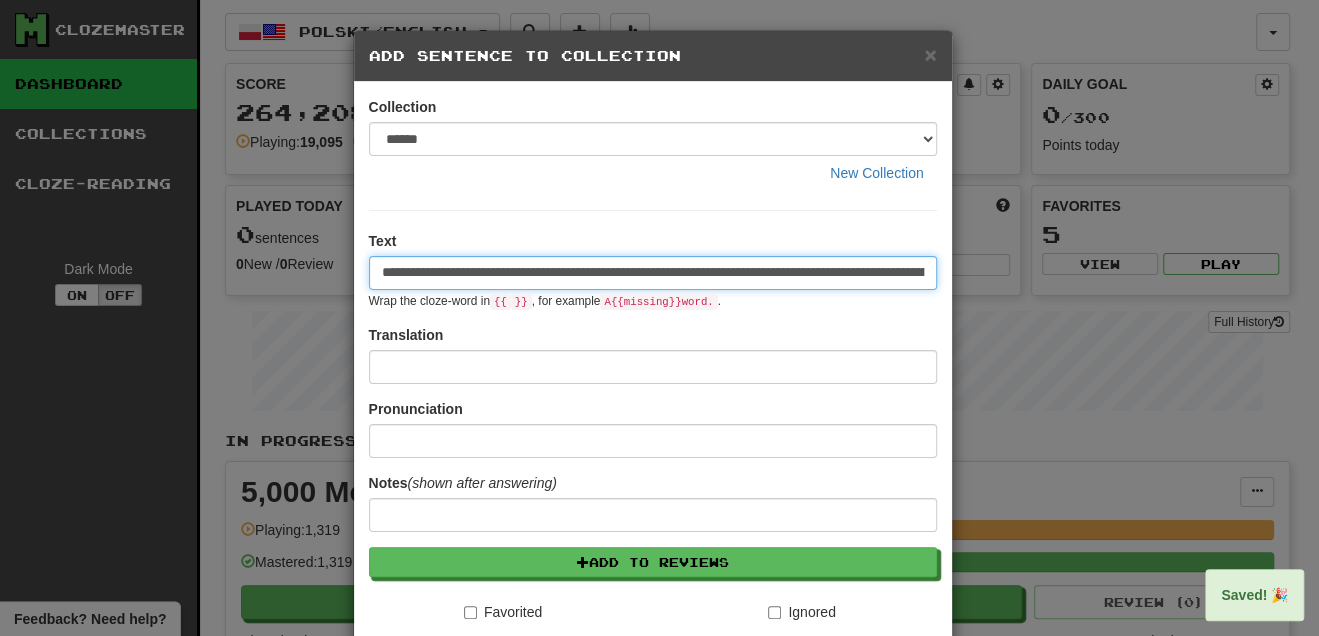 scroll, scrollTop: 0, scrollLeft: 356, axis: horizontal 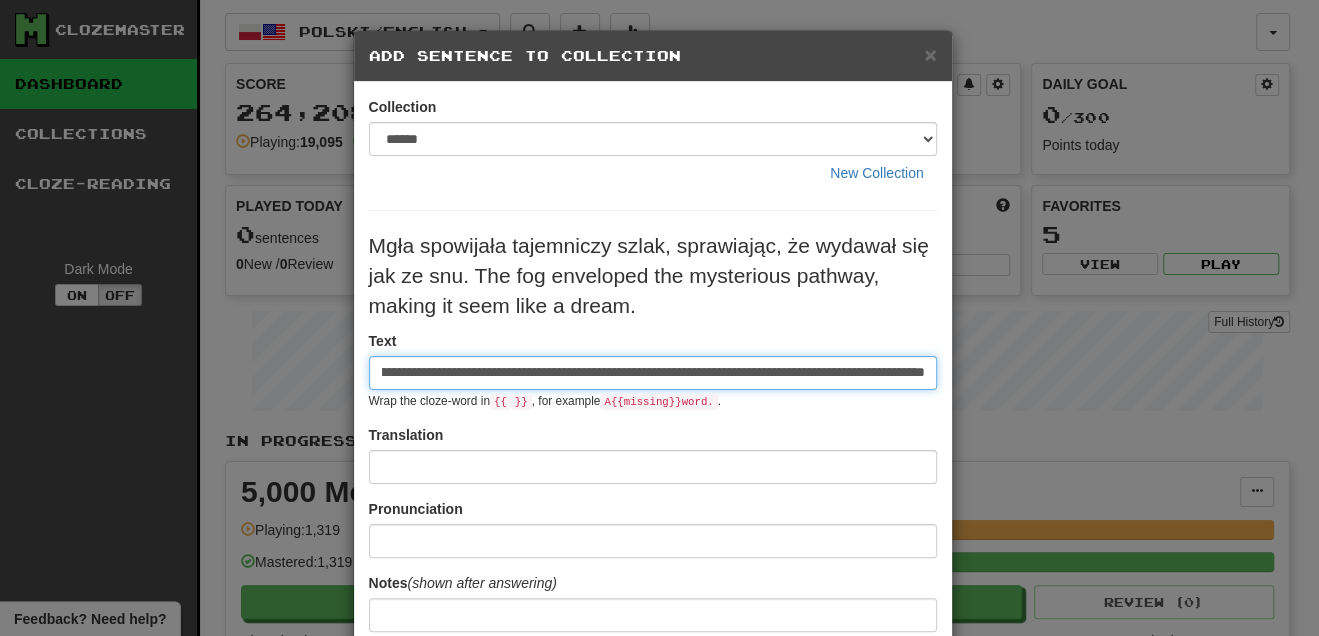 click on "**********" at bounding box center (653, 373) 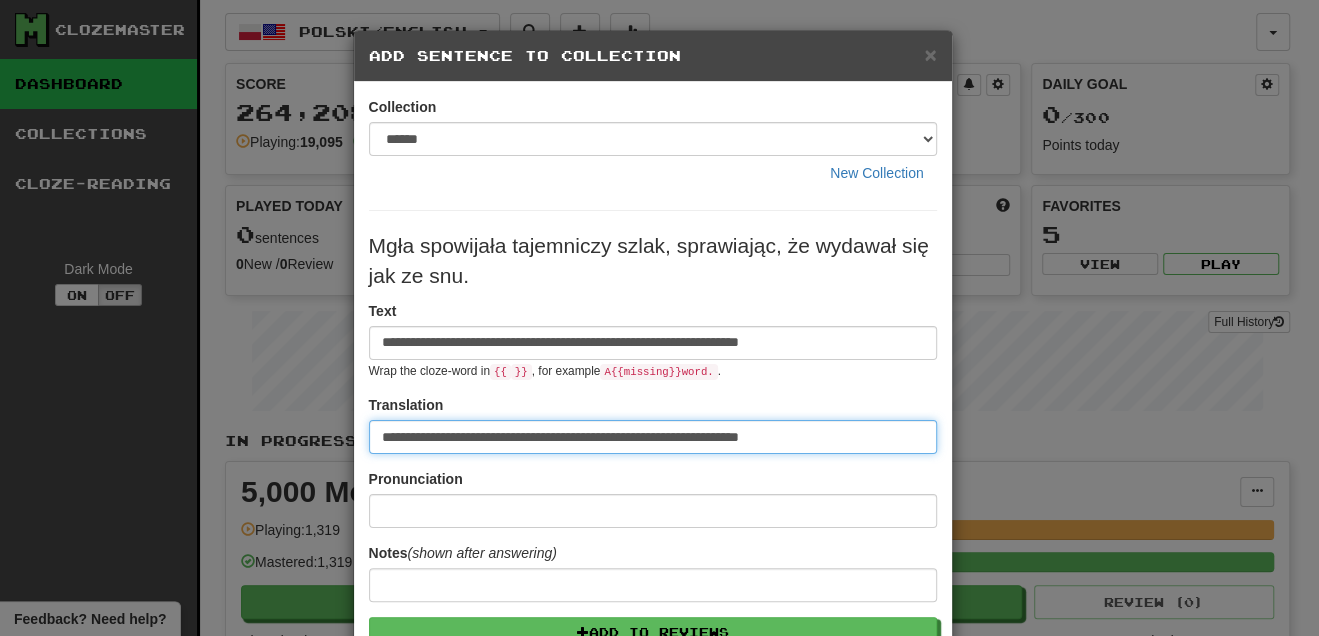 scroll, scrollTop: 0, scrollLeft: 0, axis: both 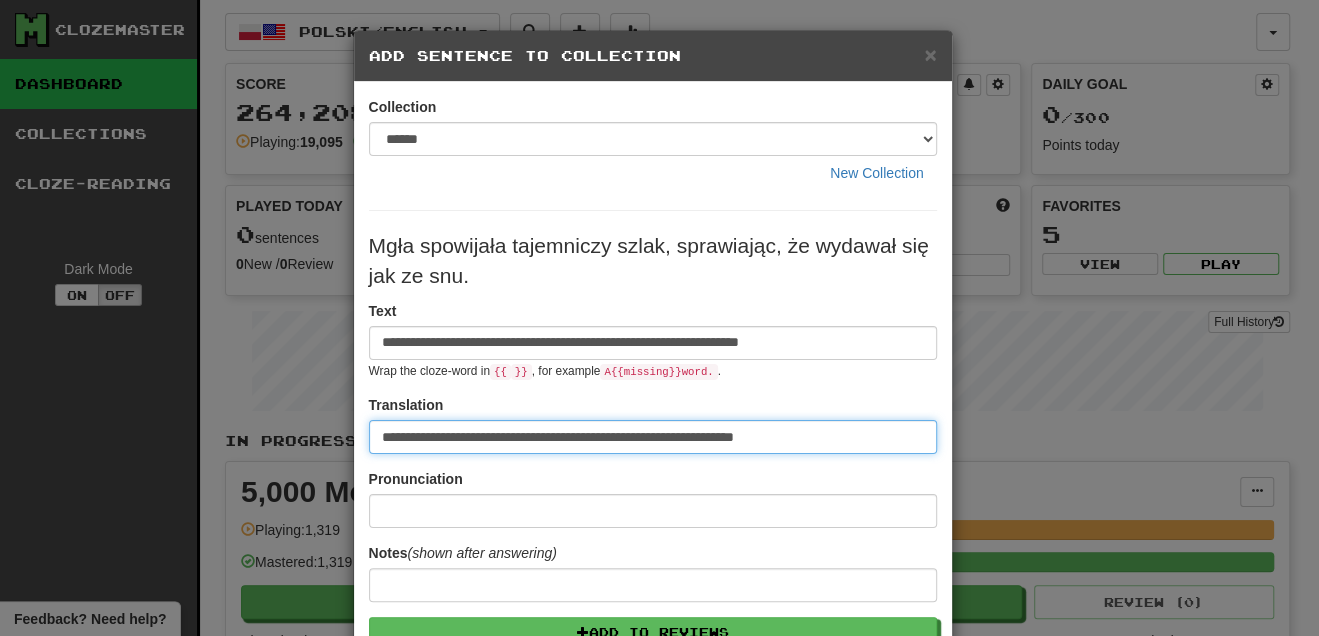 type on "**********" 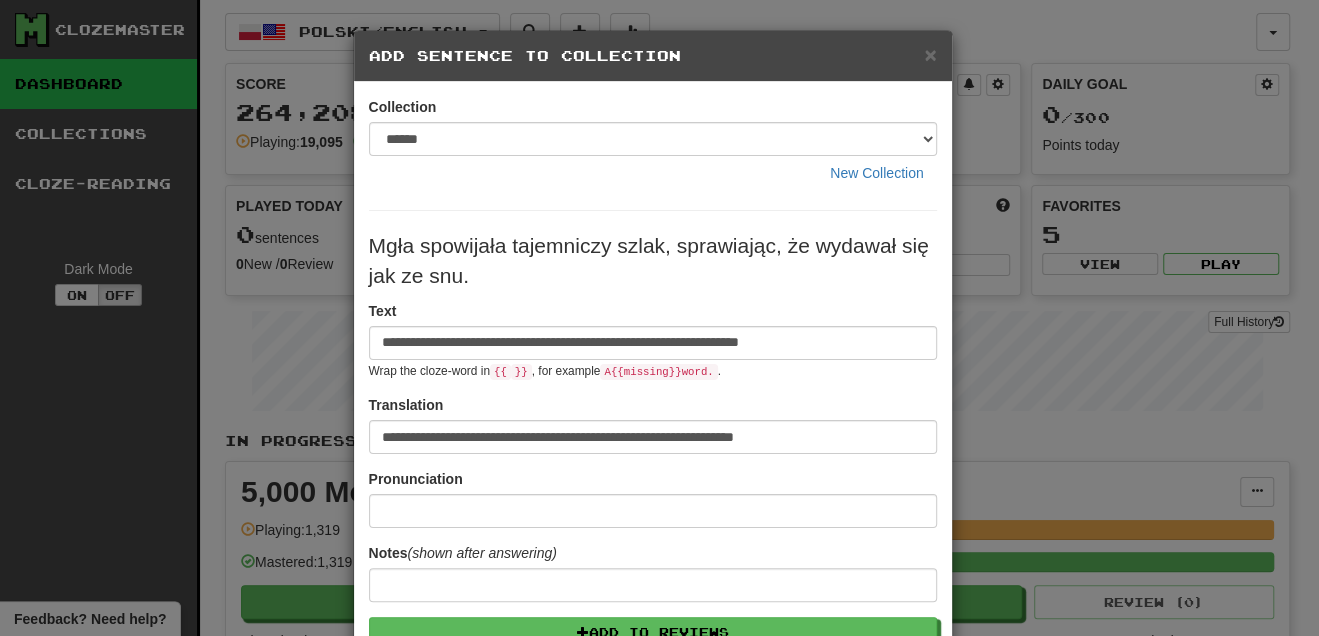 click on "Mgła spowijała tajemniczy szlak, sprawiając, że wydawał się jak ze snu." at bounding box center (653, 261) 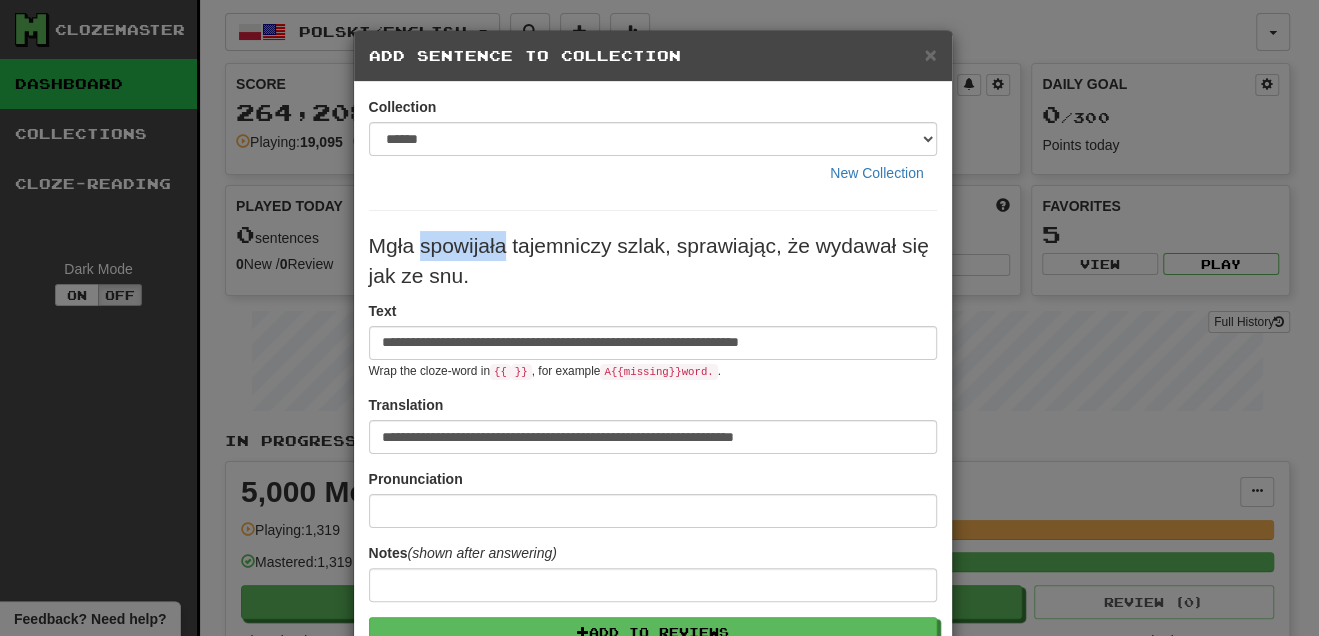 drag, startPoint x: 434, startPoint y: 245, endPoint x: 498, endPoint y: 245, distance: 64 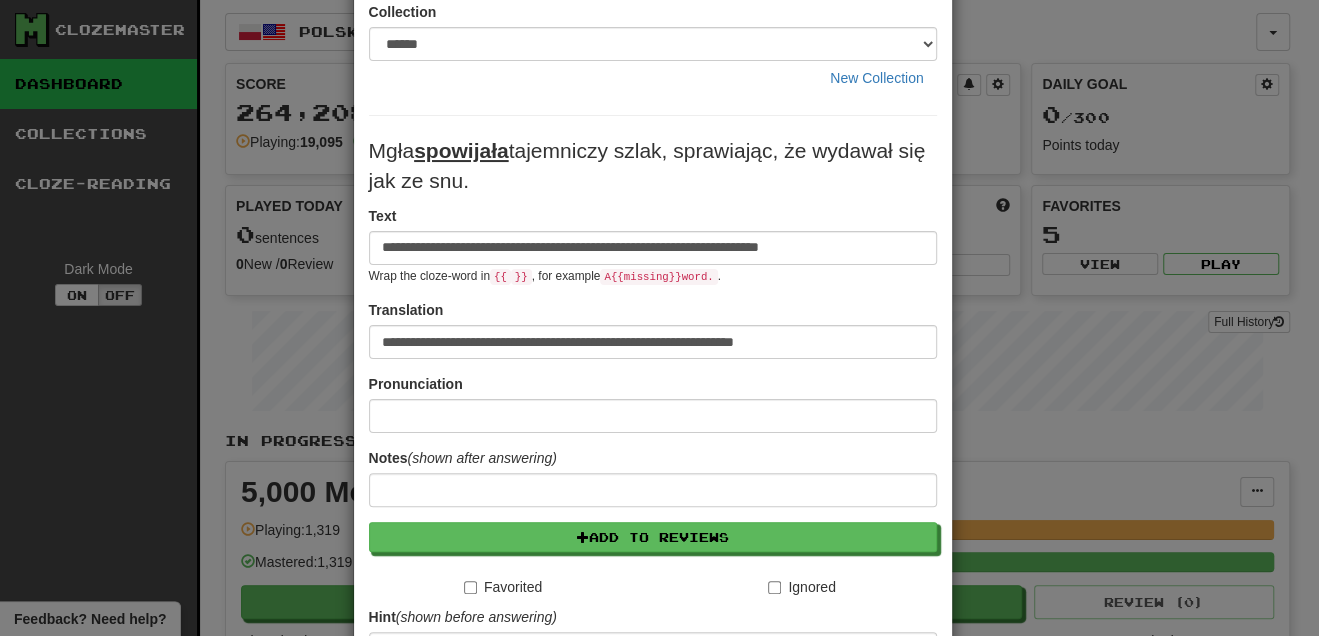 scroll, scrollTop: 303, scrollLeft: 0, axis: vertical 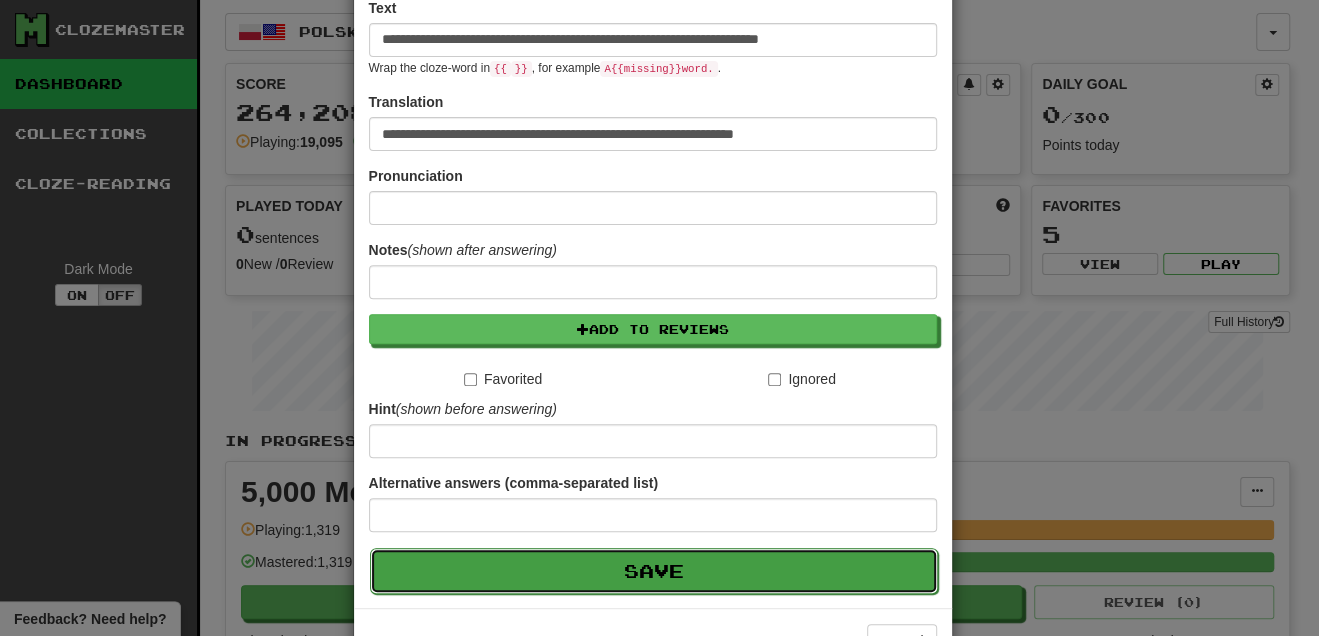 click on "Save" at bounding box center (654, 571) 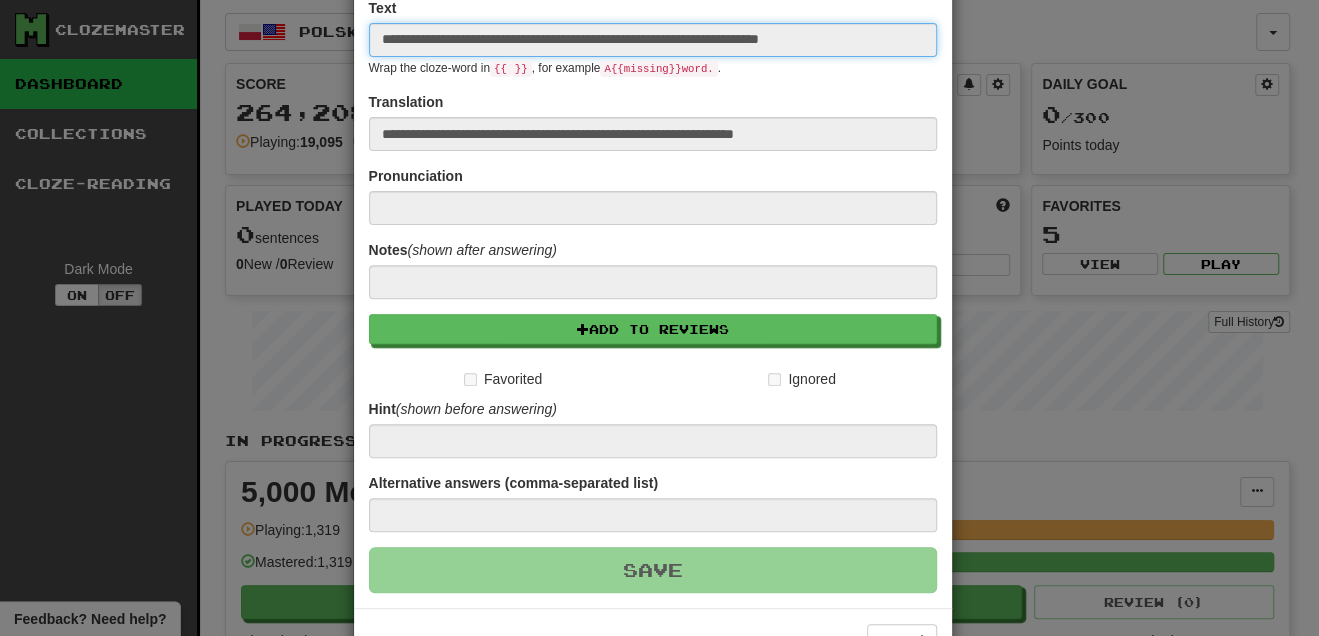 type 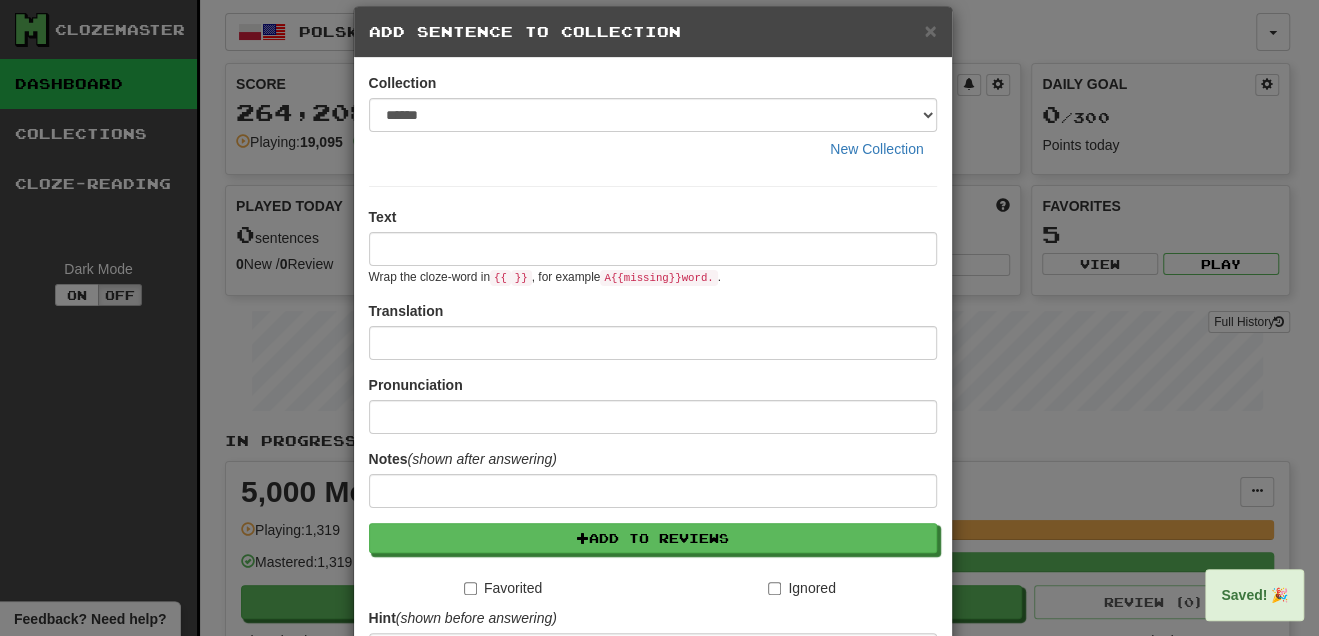scroll, scrollTop: 0, scrollLeft: 0, axis: both 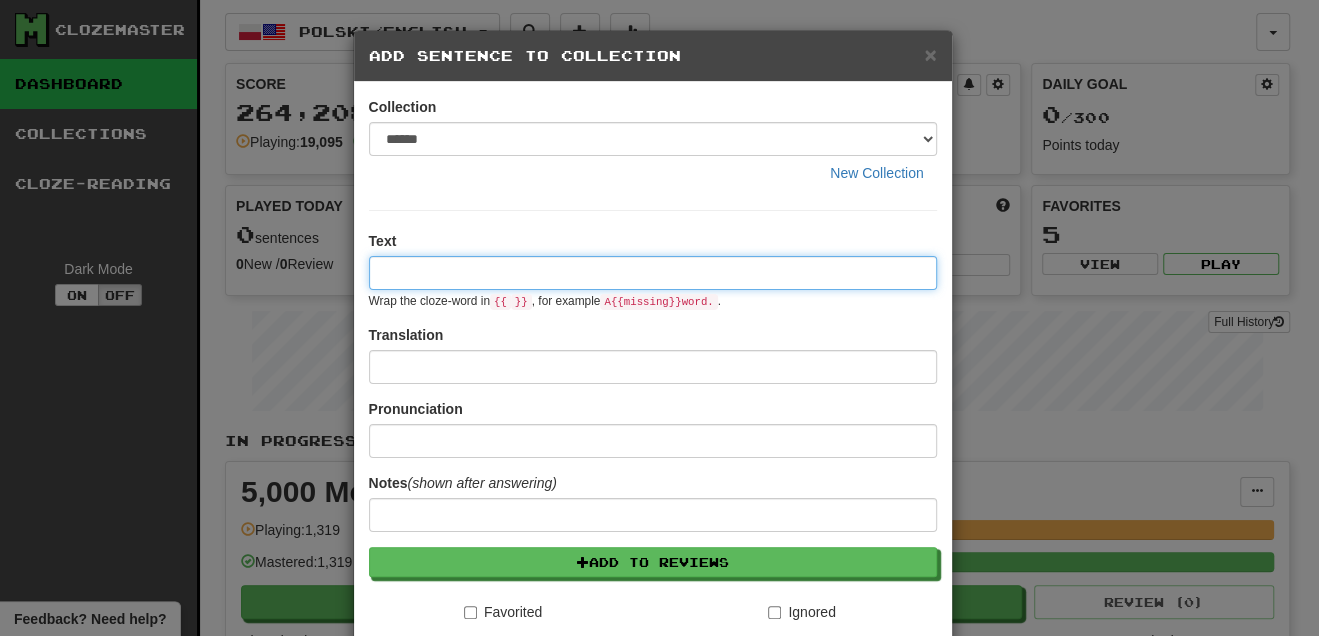 paste on "**********" 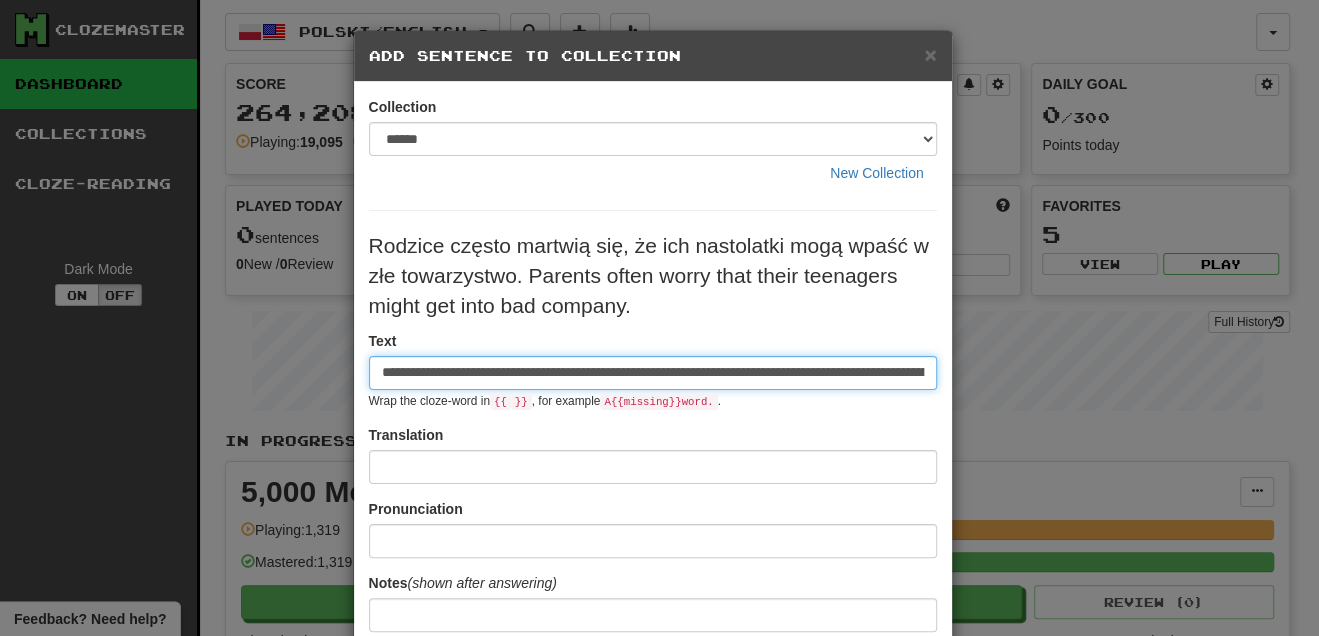 scroll, scrollTop: 0, scrollLeft: 365, axis: horizontal 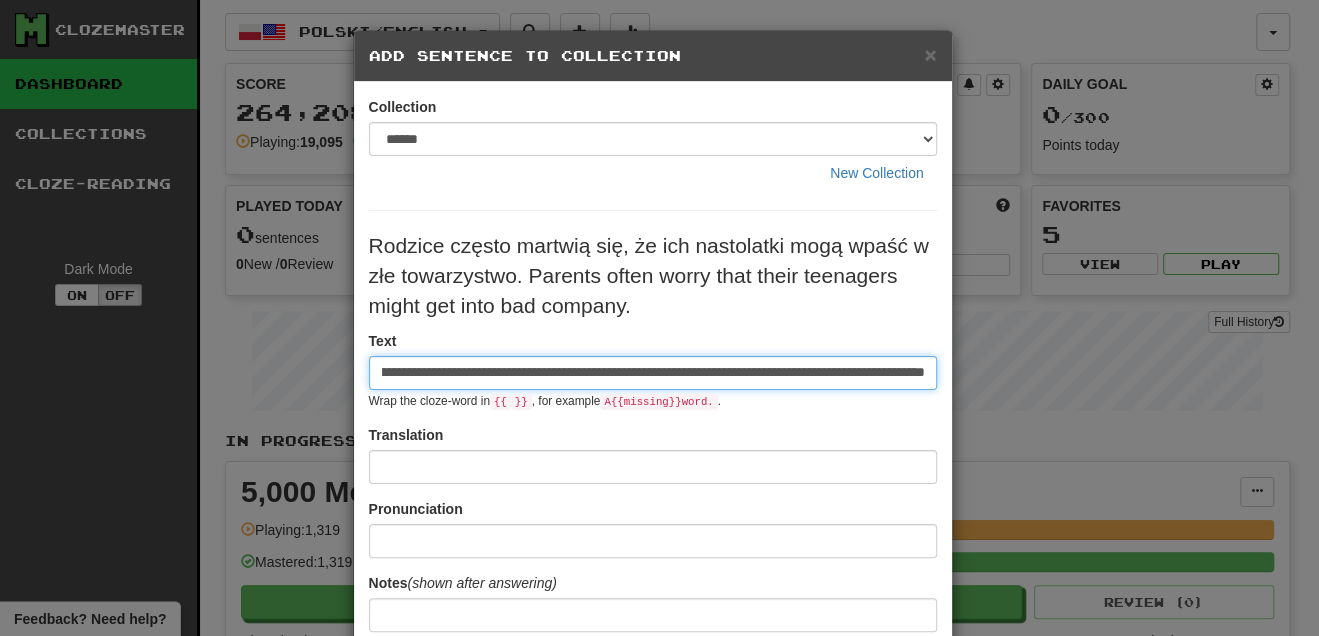 click on "**********" at bounding box center (653, 373) 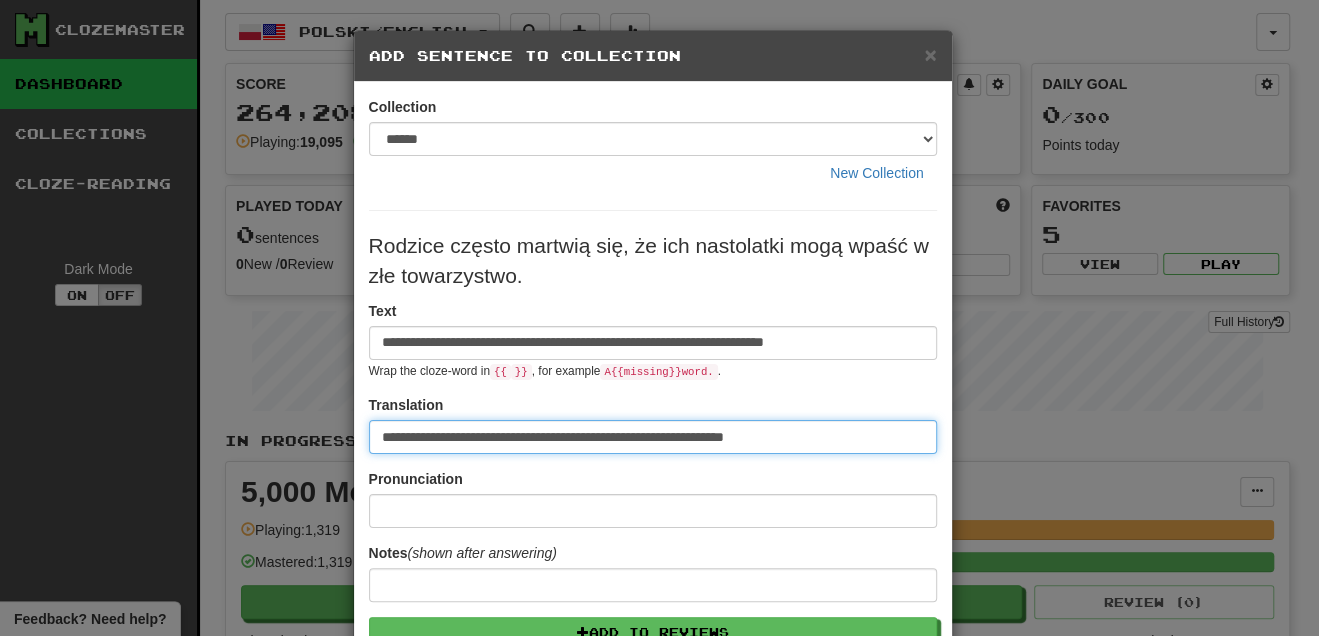 scroll, scrollTop: 0, scrollLeft: 0, axis: both 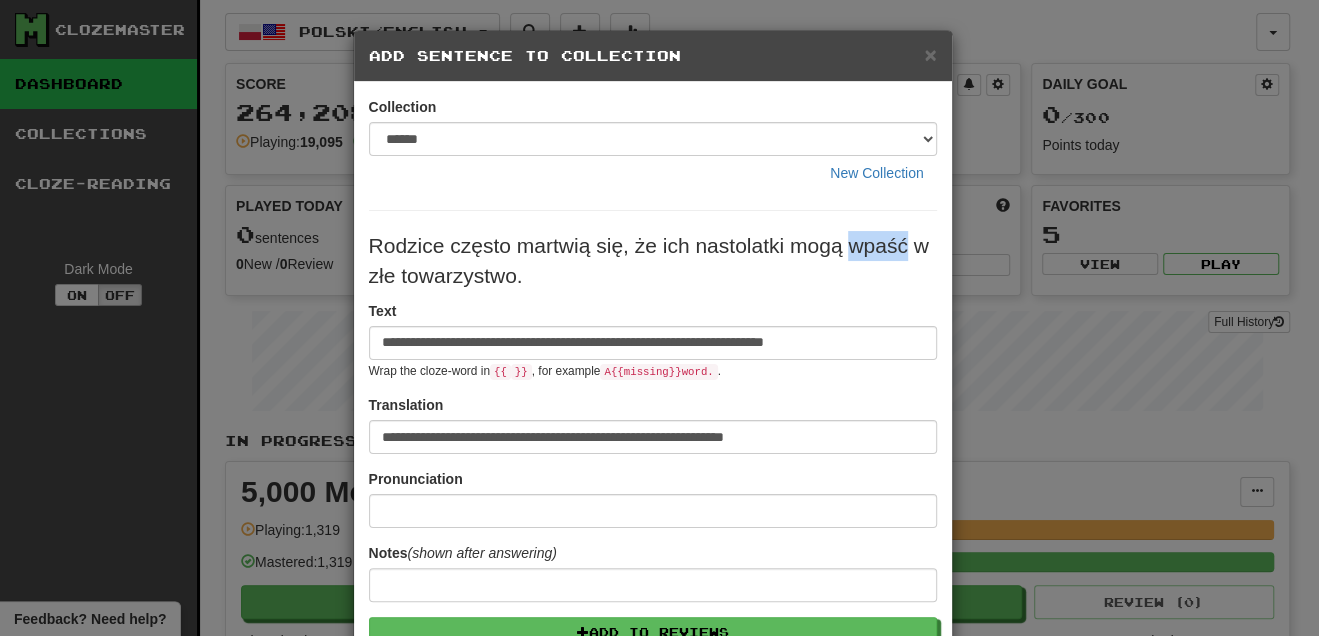 drag, startPoint x: 845, startPoint y: 246, endPoint x: 901, endPoint y: 235, distance: 57.070133 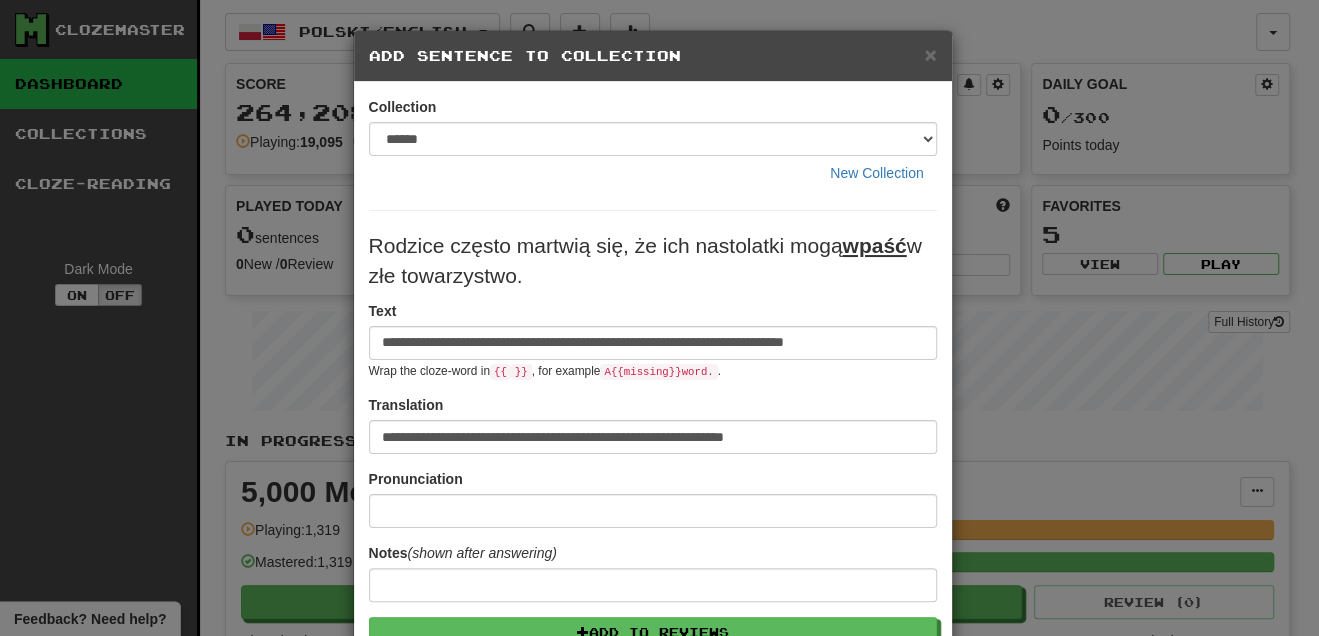 click on "Rodzice często martwią się, że ich nastolatki mogą  wpaść  w złe towarzystwo." at bounding box center (653, 261) 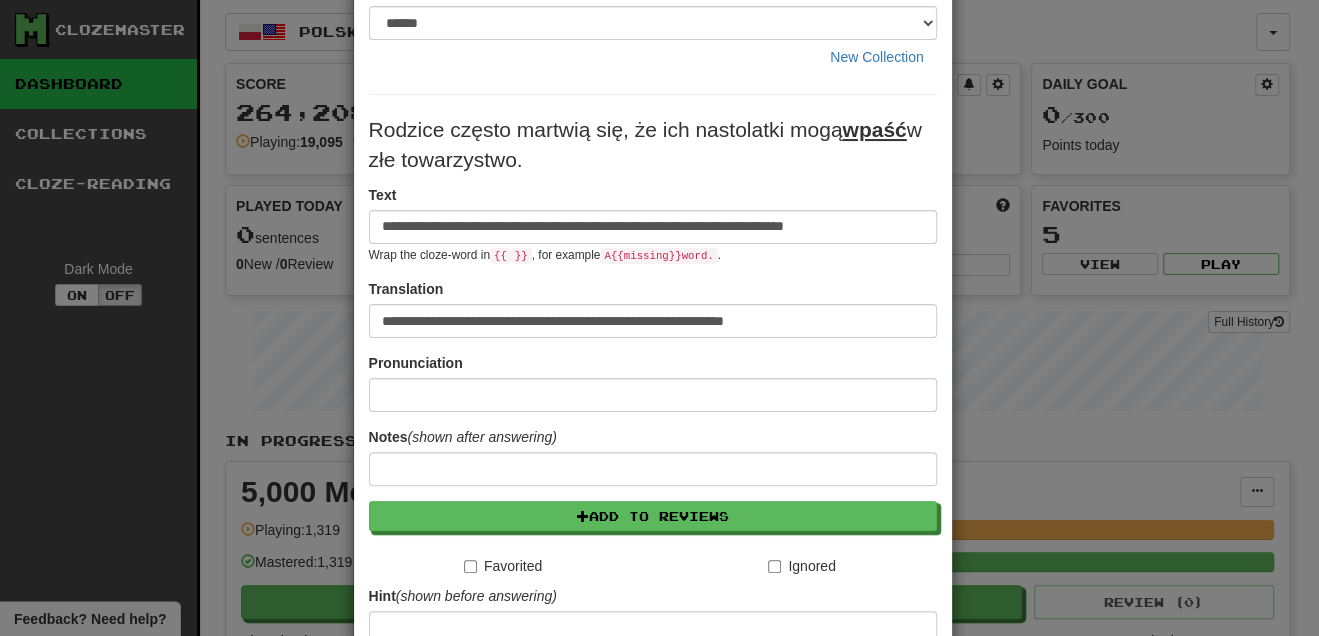 scroll, scrollTop: 363, scrollLeft: 0, axis: vertical 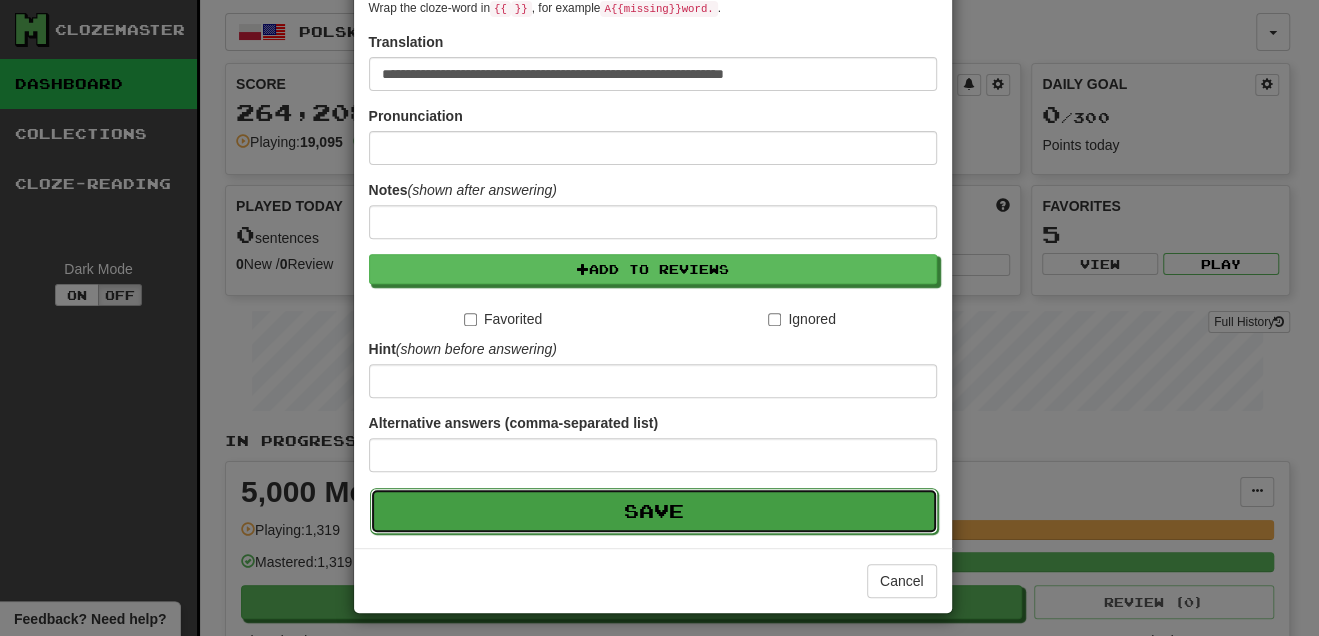 click on "Save" at bounding box center (654, 511) 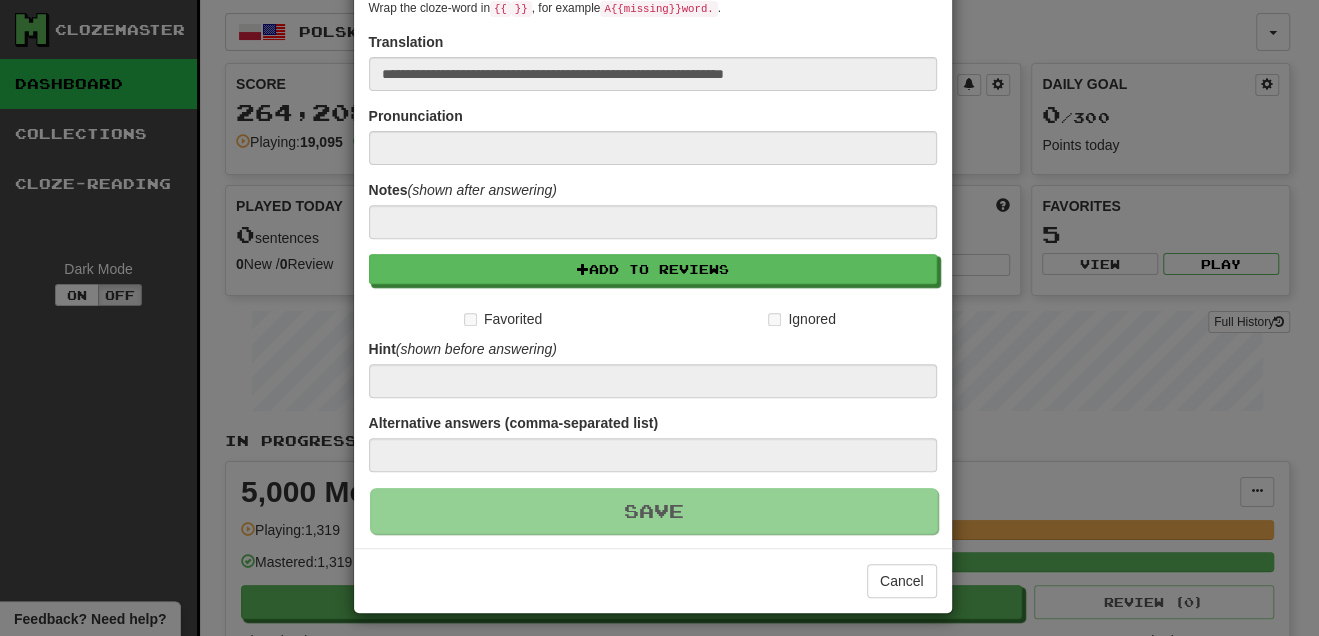 type 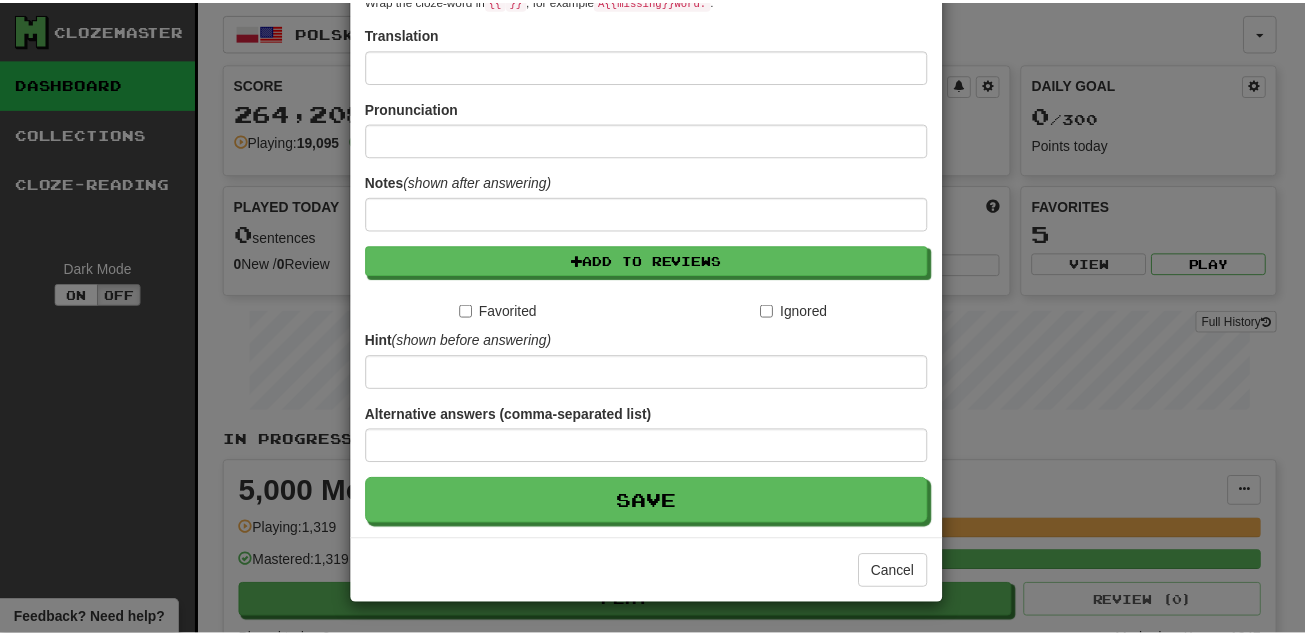scroll, scrollTop: 0, scrollLeft: 0, axis: both 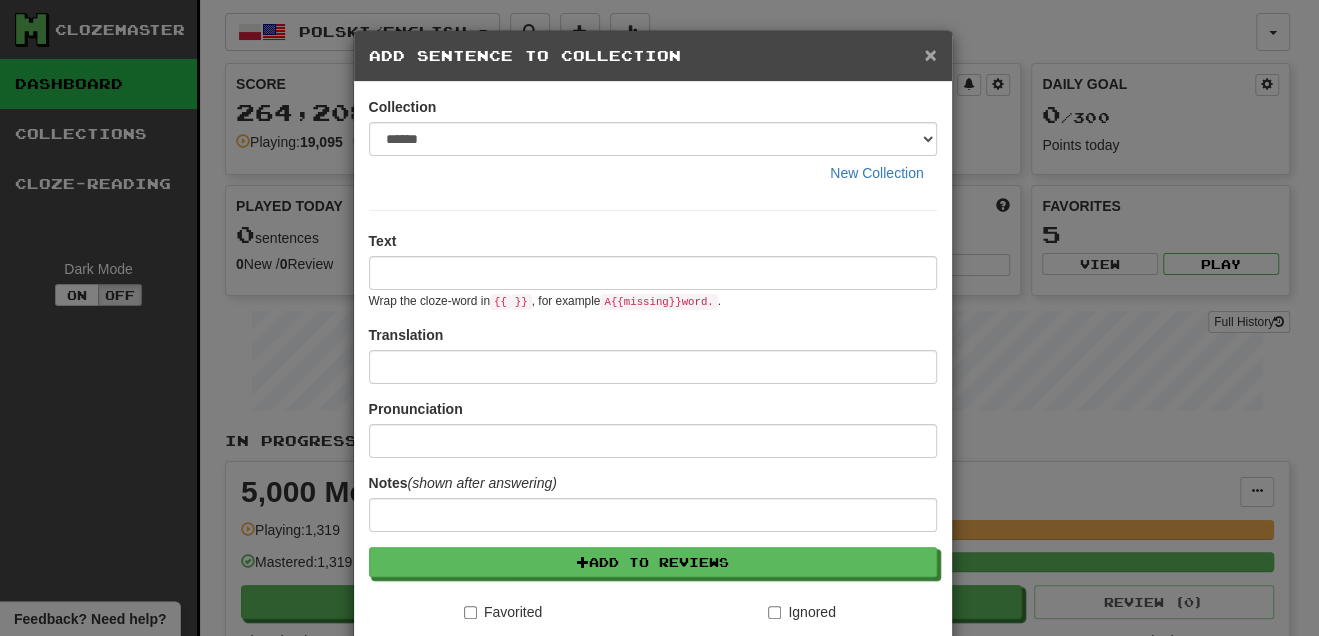click on "×" at bounding box center (930, 54) 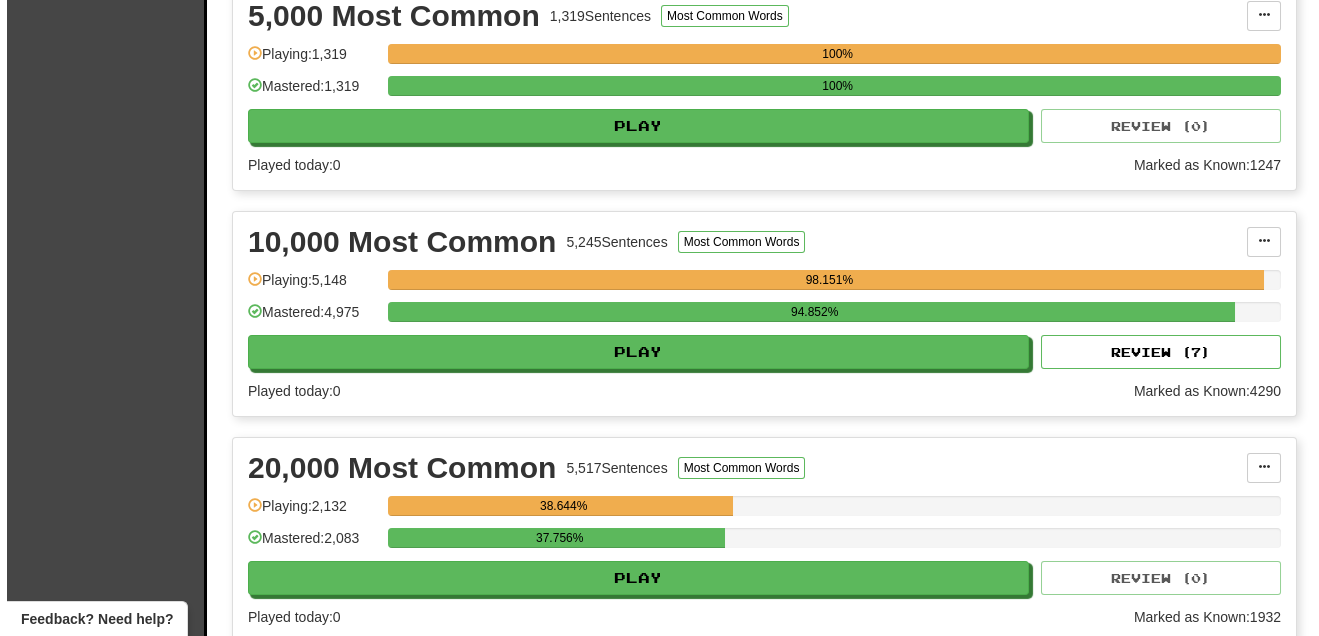 scroll, scrollTop: 727, scrollLeft: 0, axis: vertical 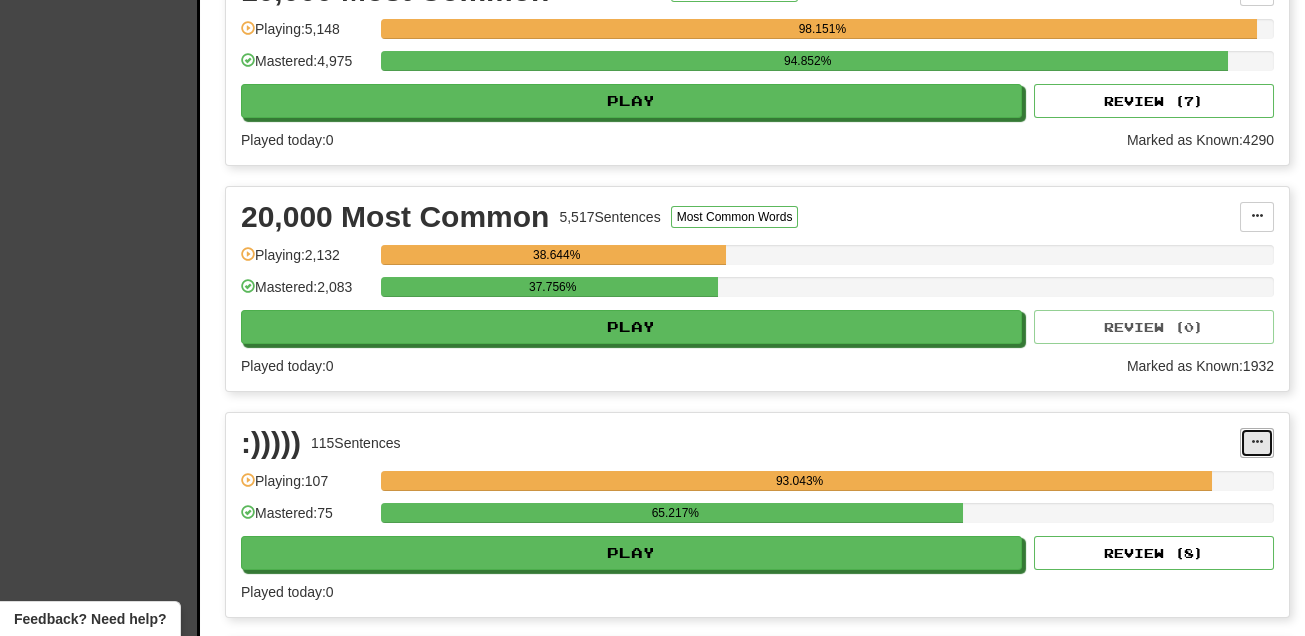 click 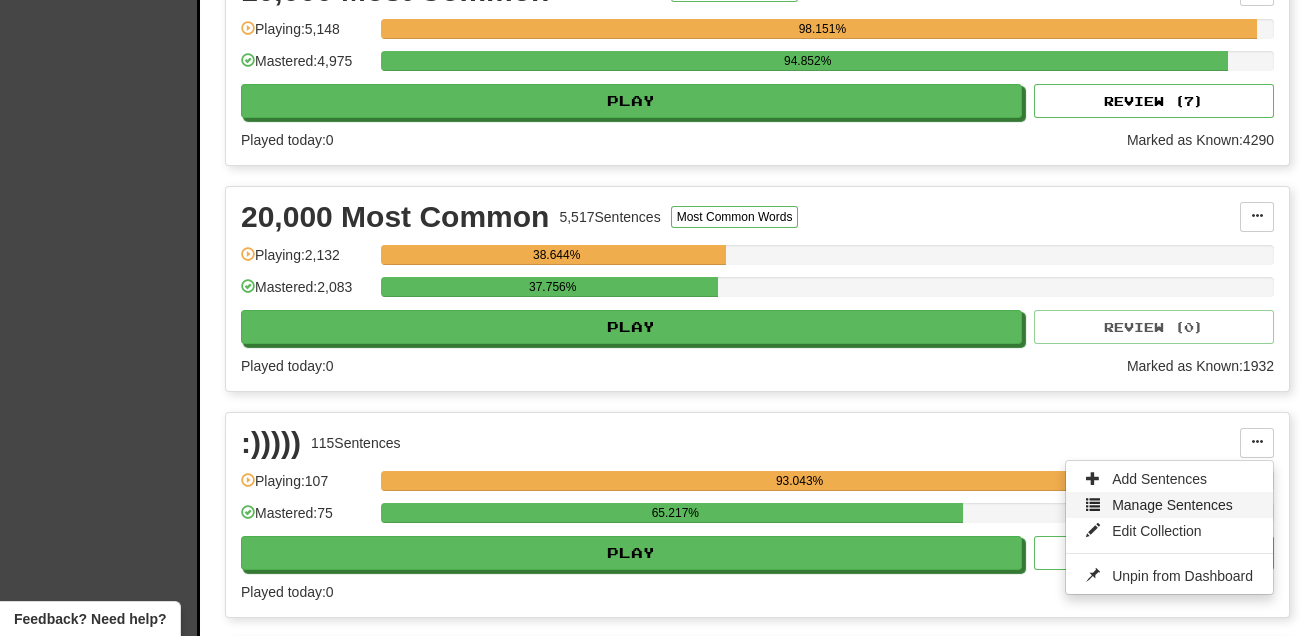click on "Manage Sentences" 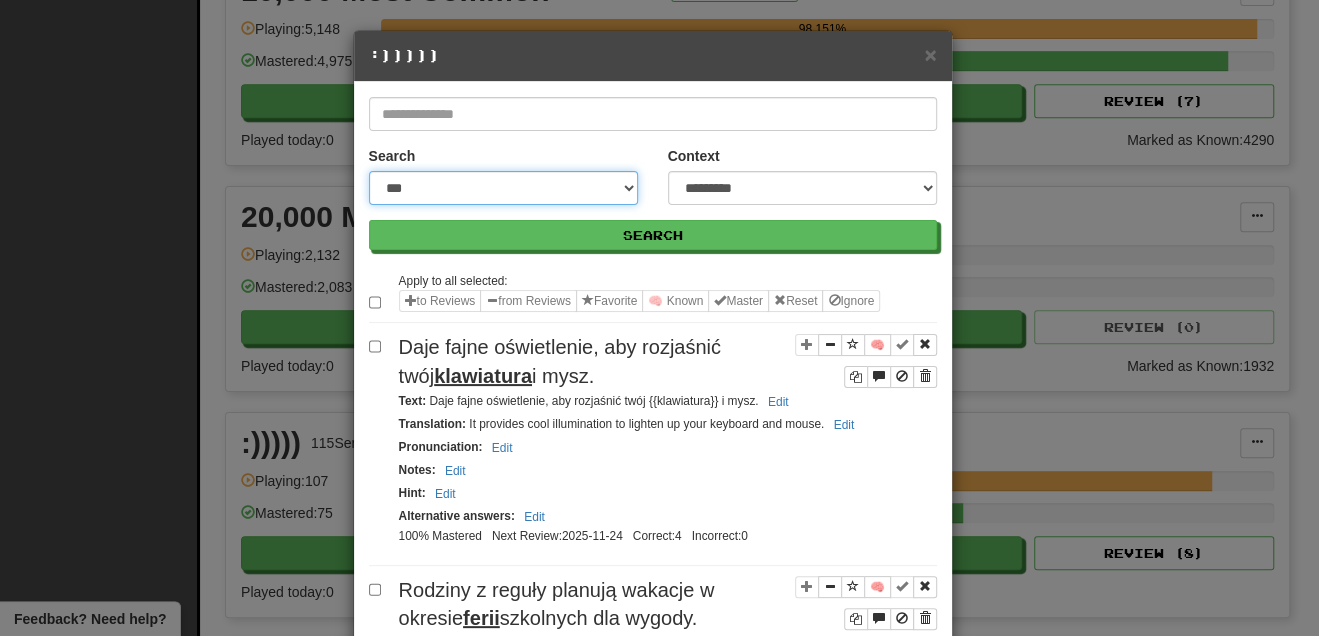 click on "**********" at bounding box center (503, 188) 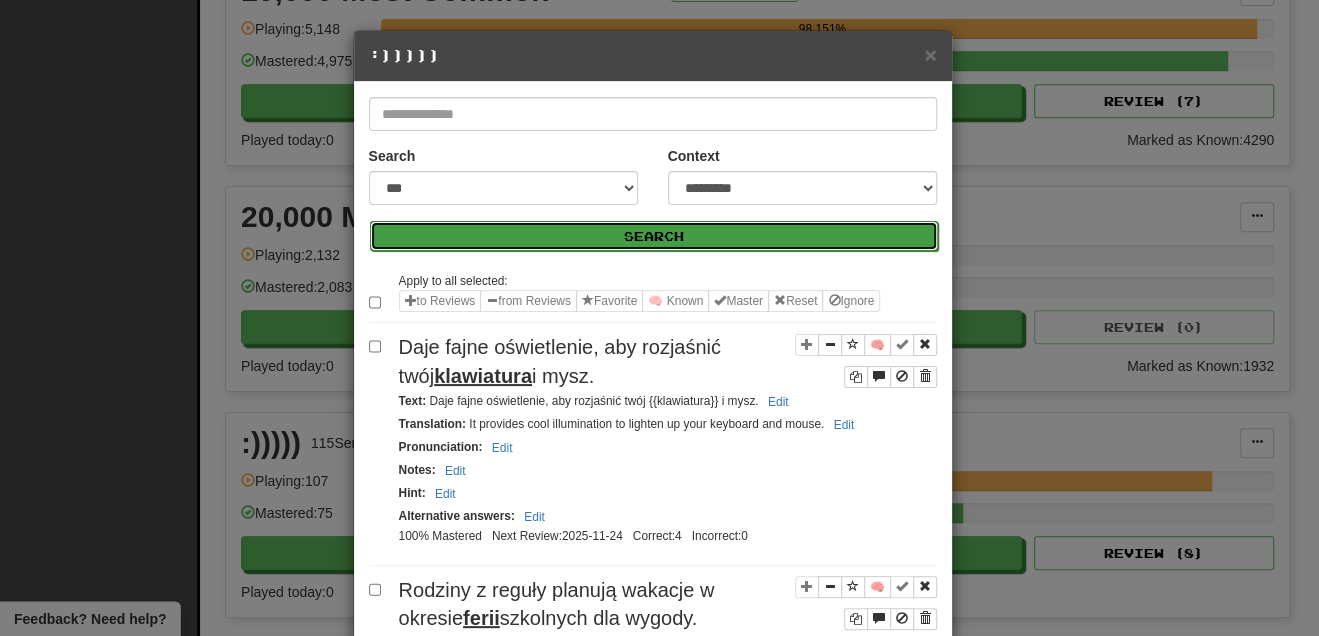 click on "Search" at bounding box center [654, 236] 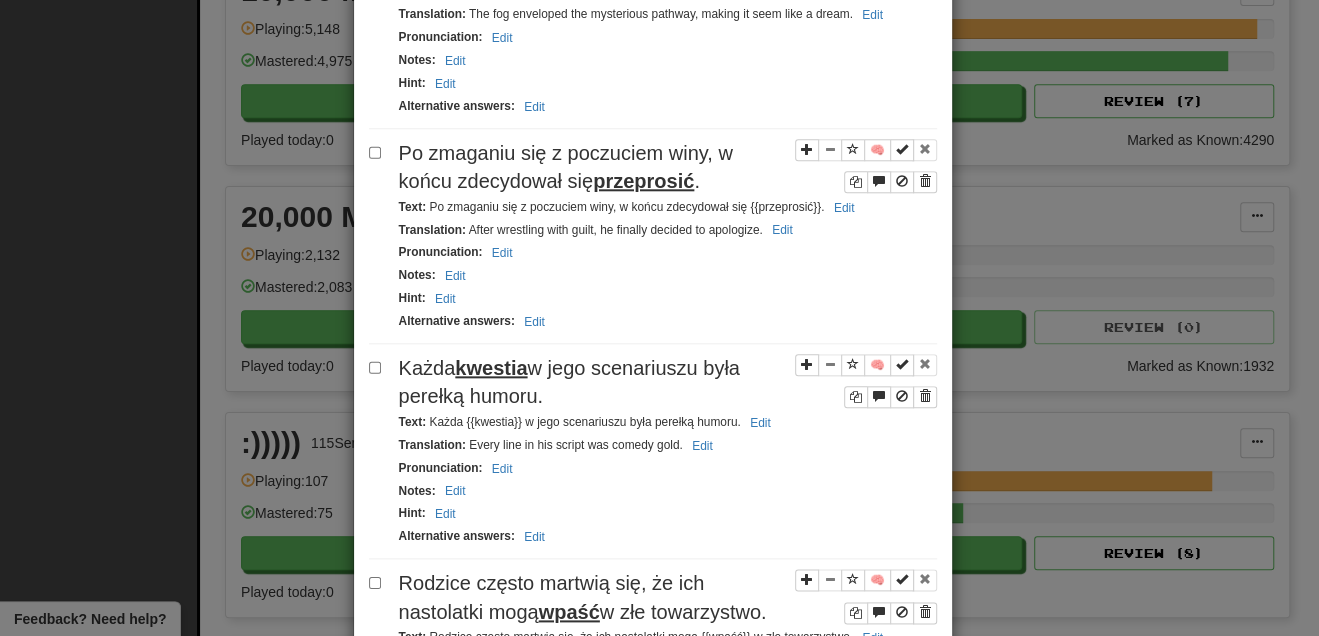 scroll, scrollTop: 1260, scrollLeft: 0, axis: vertical 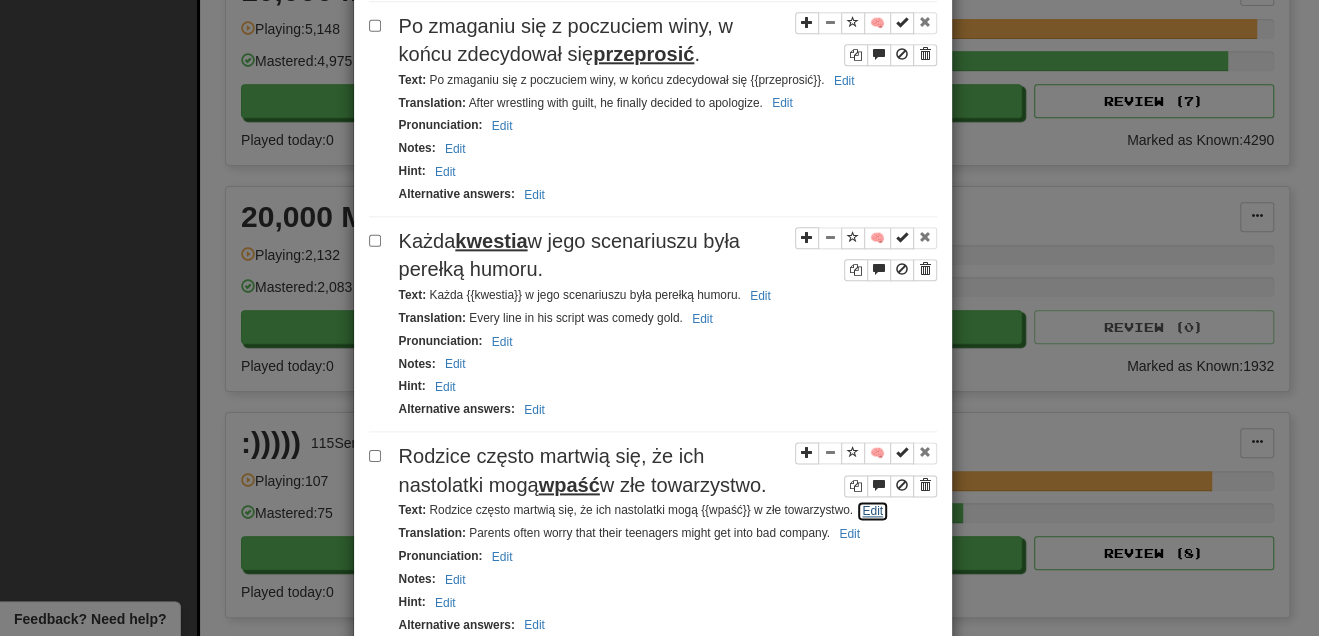 click on "Edit" at bounding box center [872, 511] 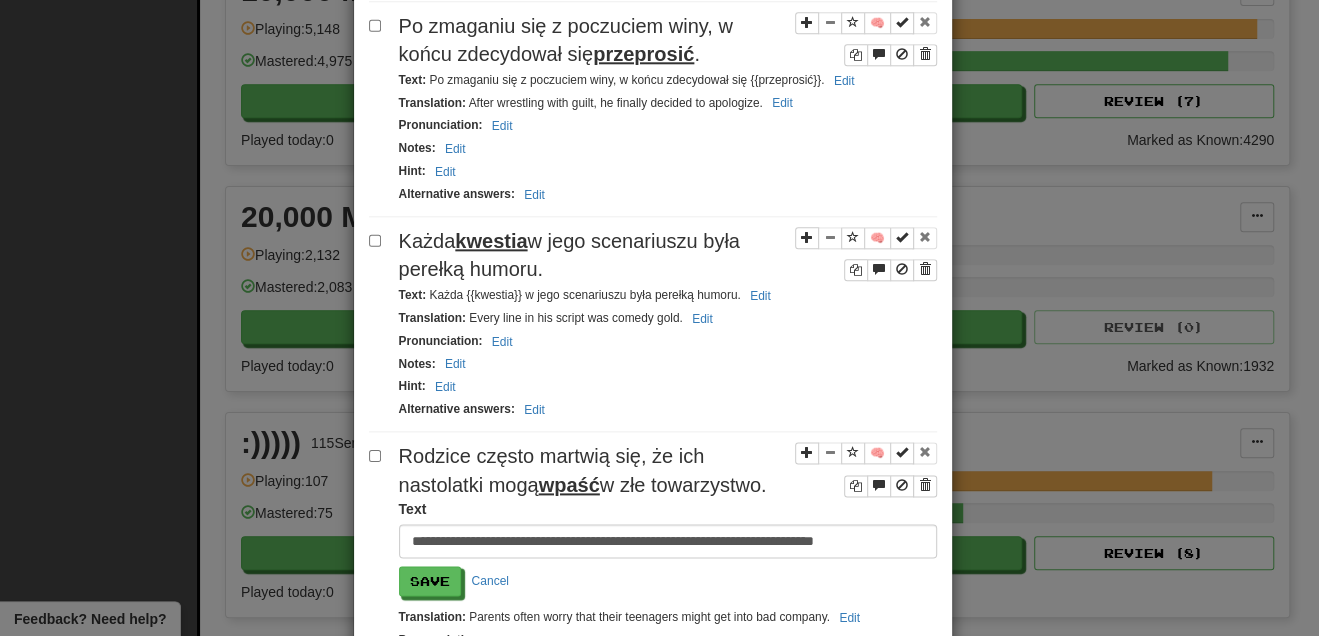 click on "**********" at bounding box center [668, 541] 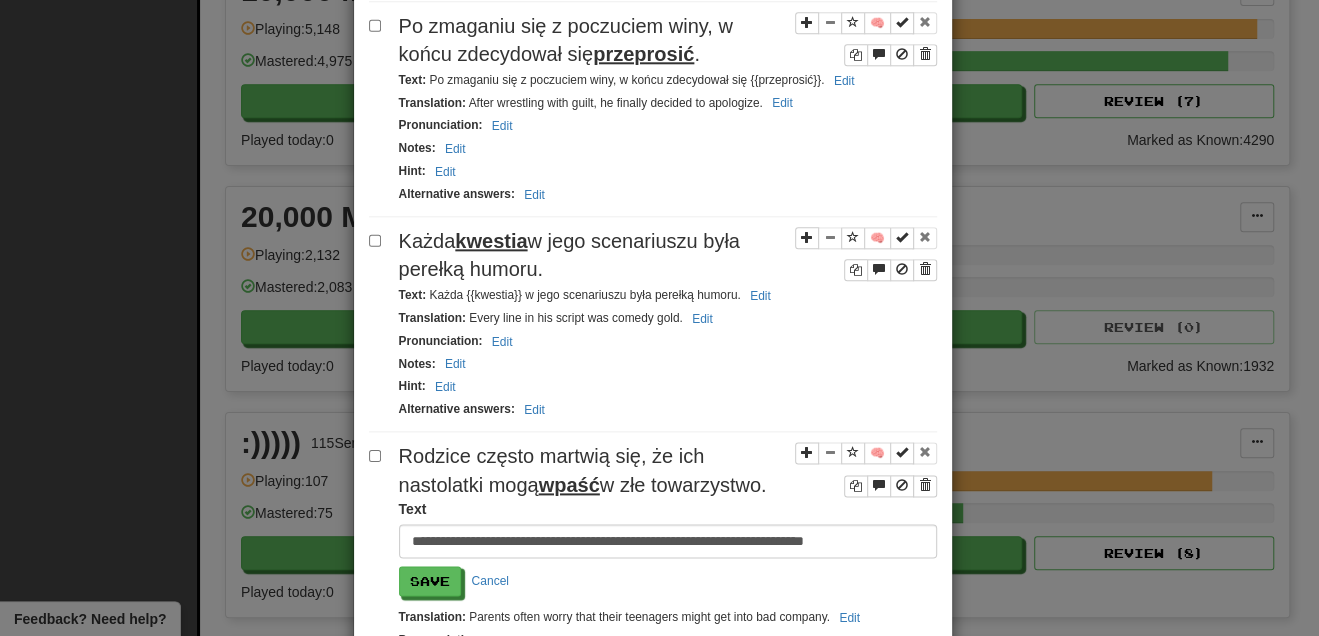 click on "**********" at bounding box center (668, 541) 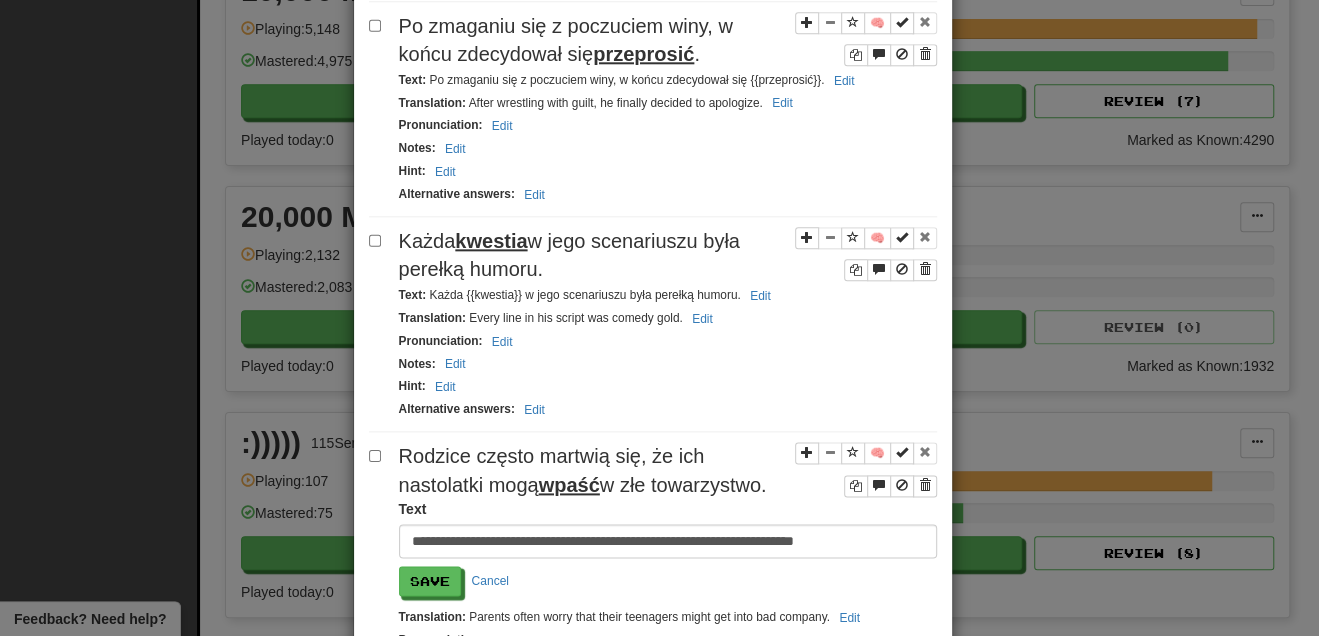 click on "**********" at bounding box center [668, 541] 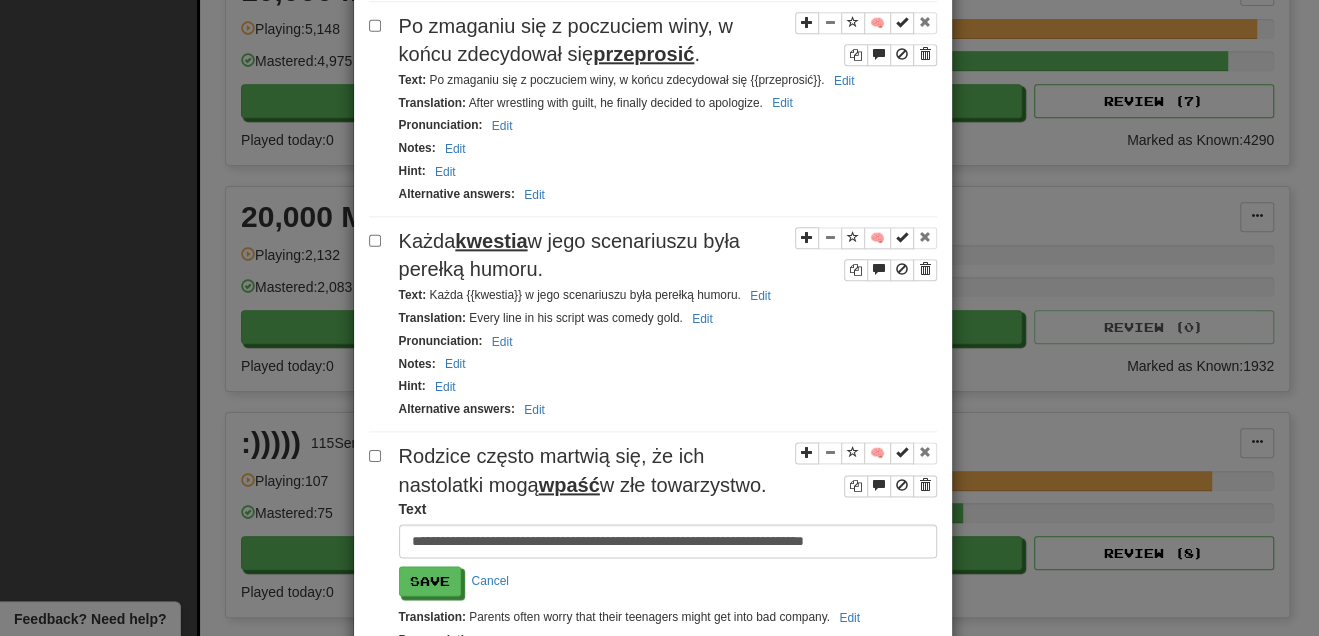 click on "**********" at bounding box center (668, 541) 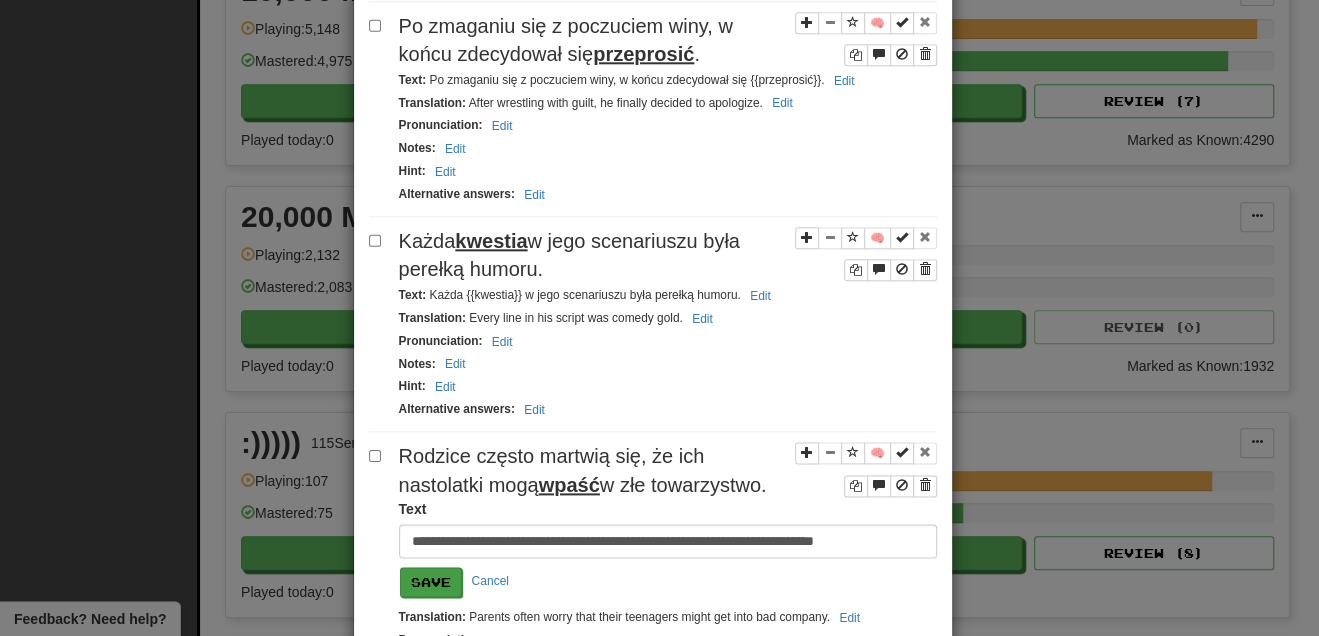 type on "**********" 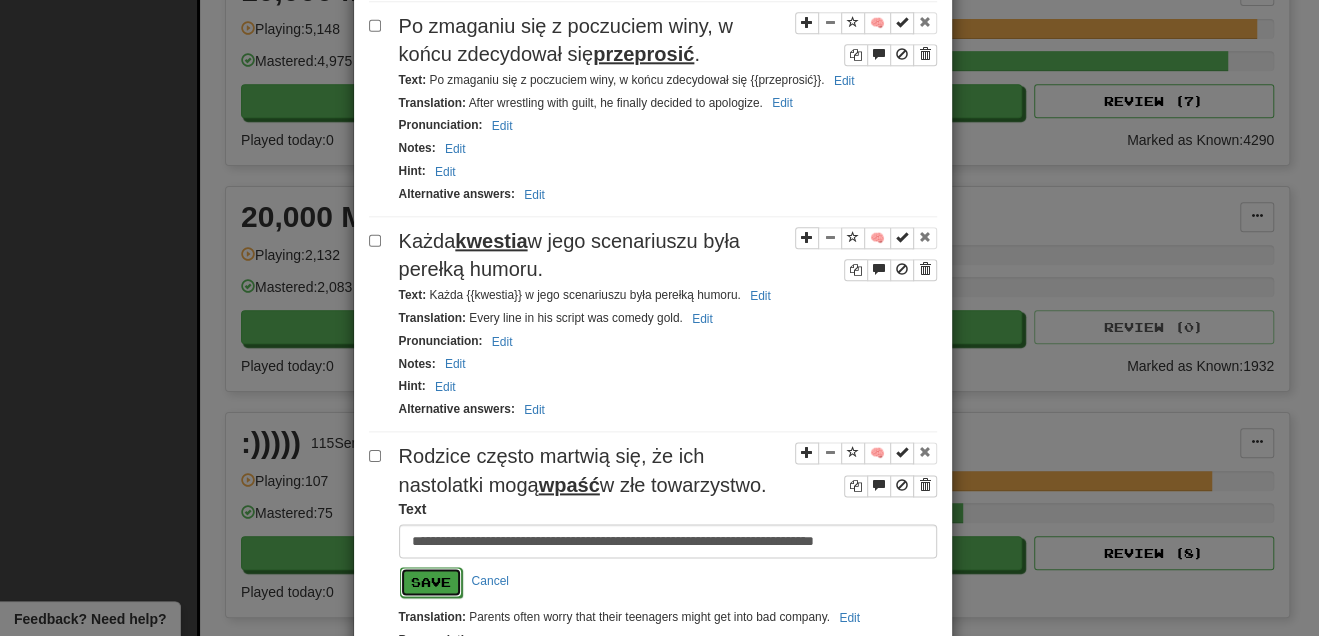 click on "Save" at bounding box center [431, 582] 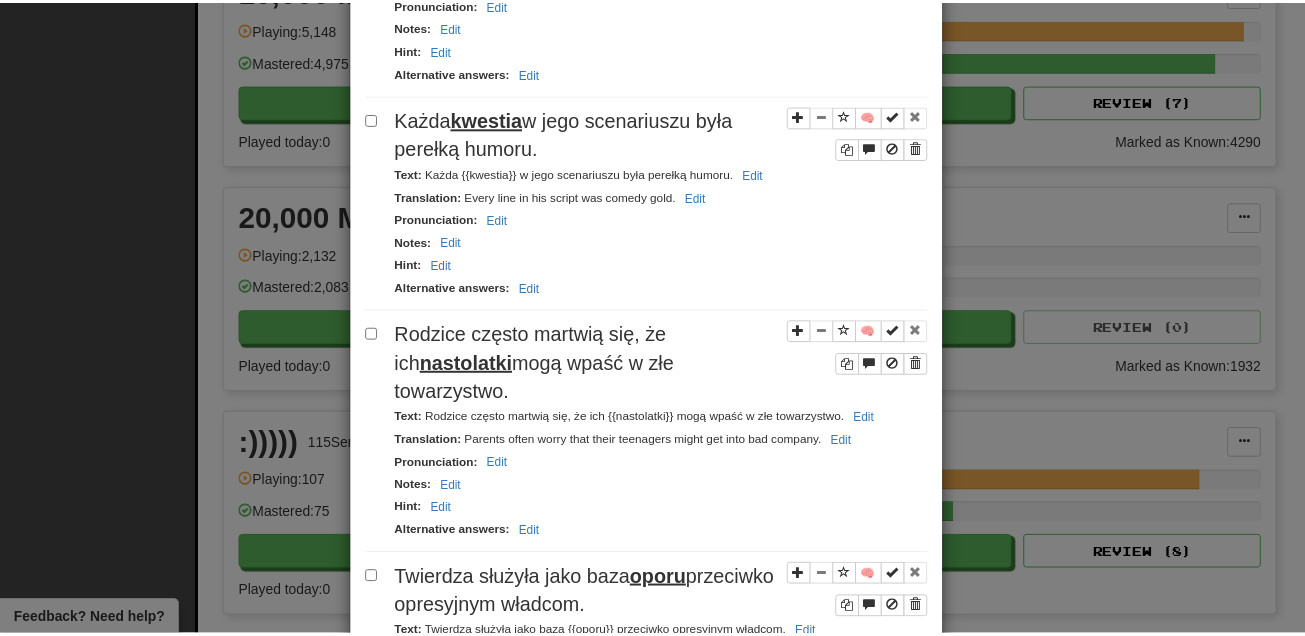 scroll, scrollTop: 1563, scrollLeft: 0, axis: vertical 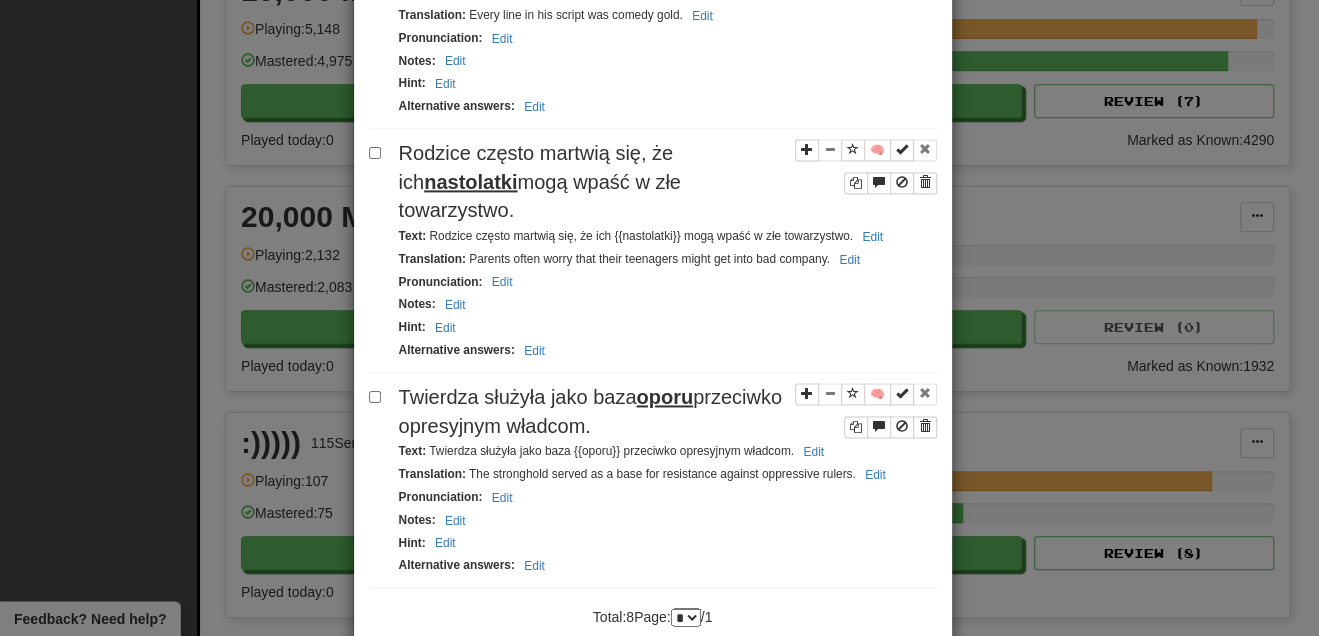 click on "Close" at bounding box center (906, 674) 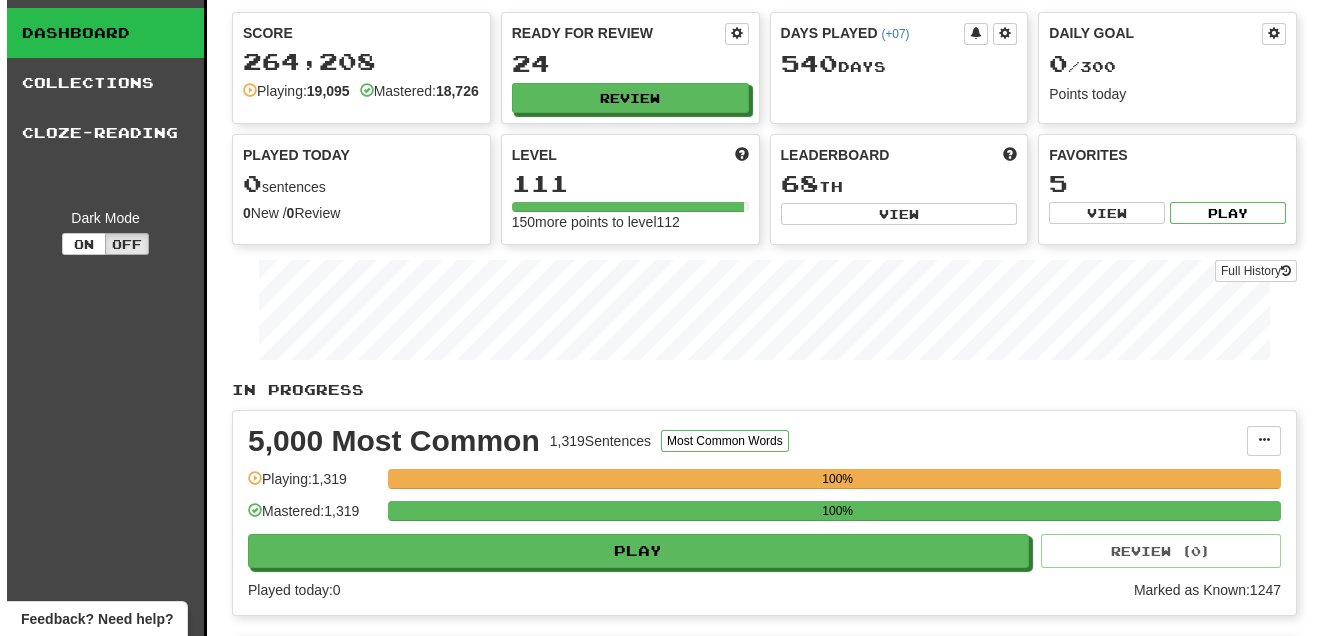 scroll, scrollTop: 0, scrollLeft: 0, axis: both 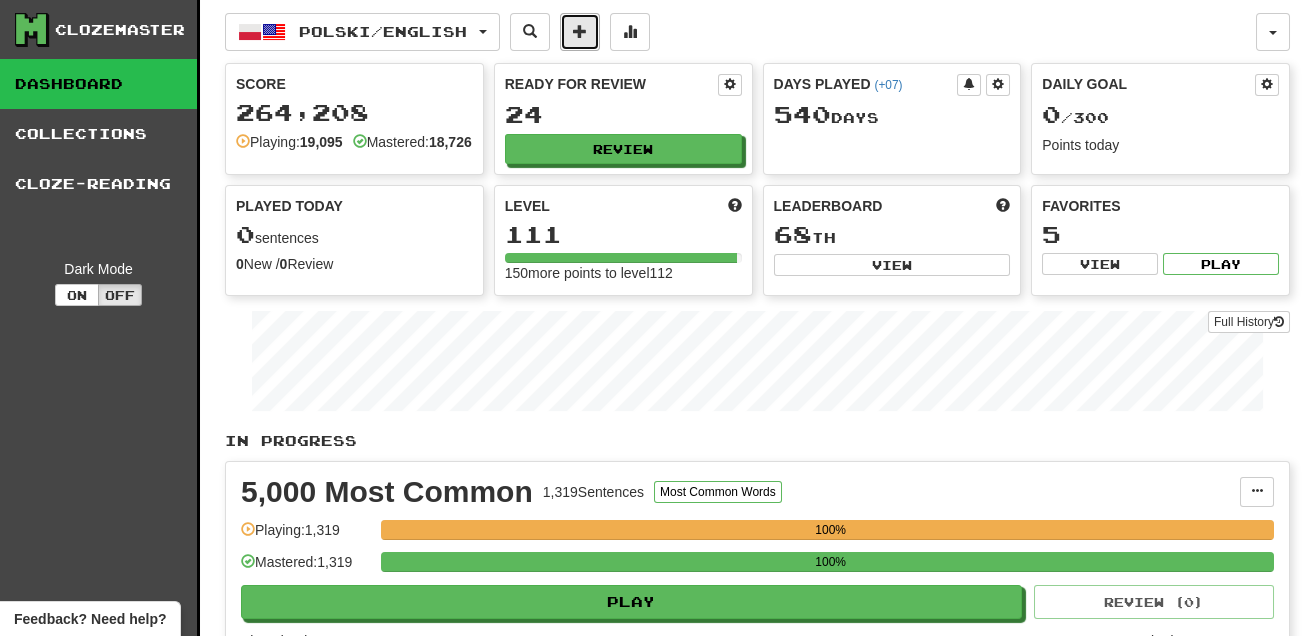 click 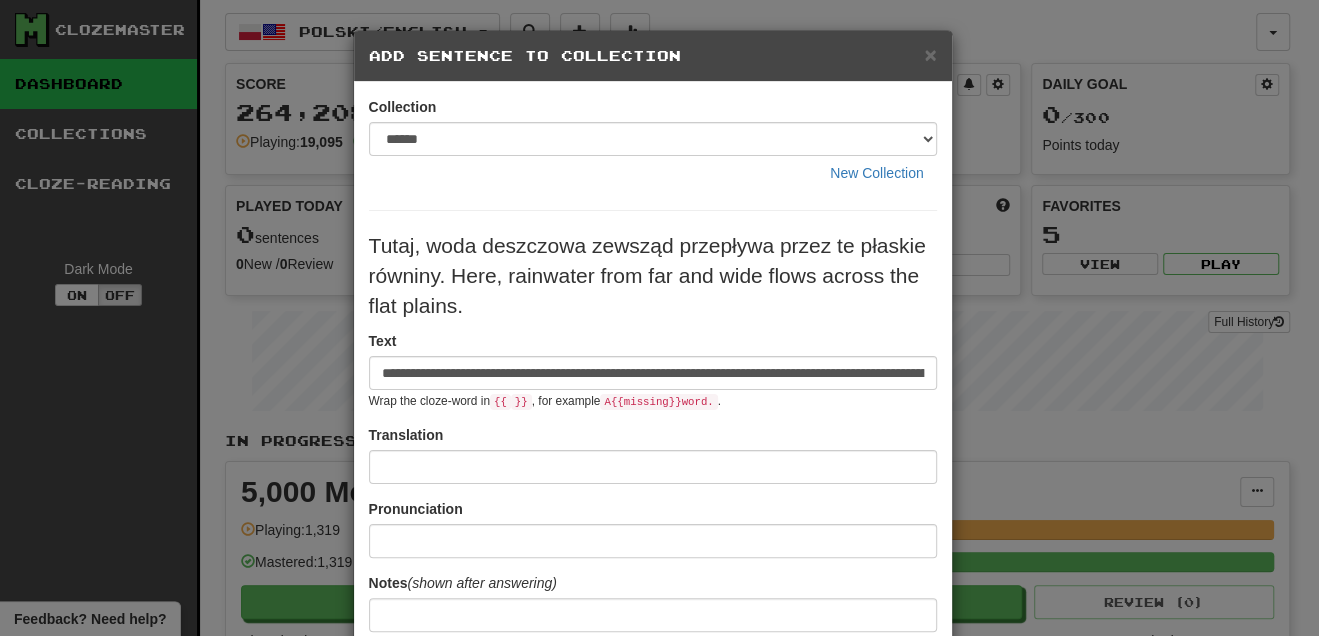 scroll, scrollTop: 0, scrollLeft: 265, axis: horizontal 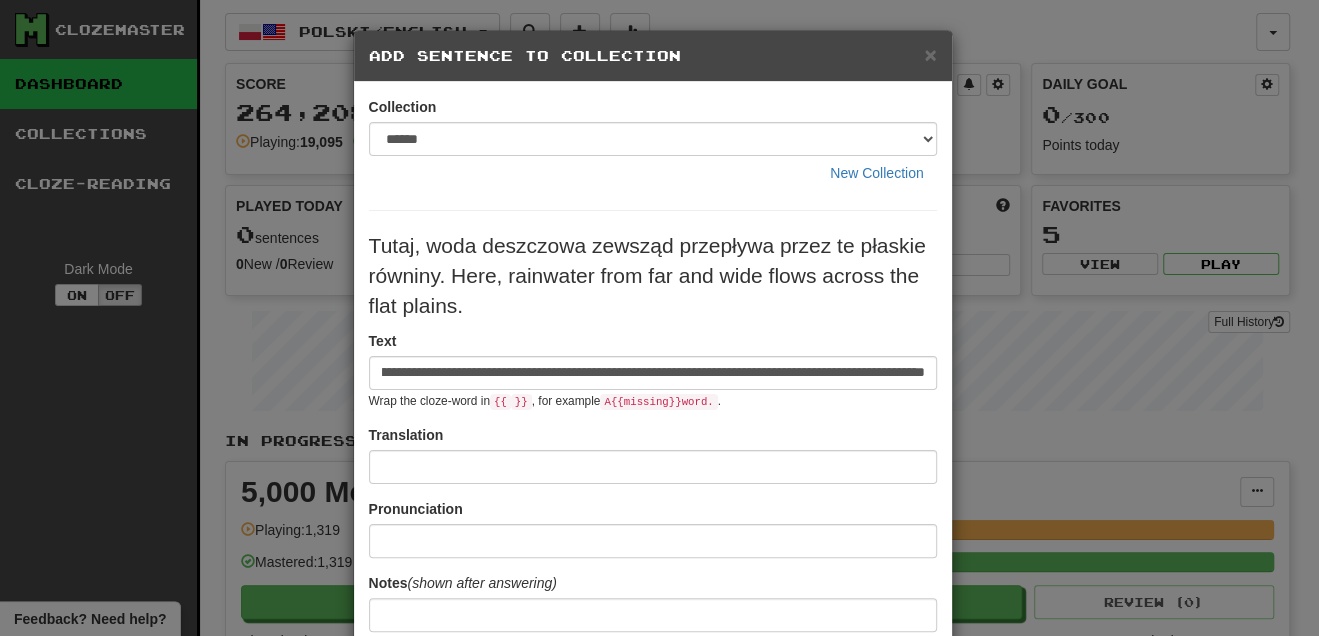 click on "**********" at bounding box center [653, 373] 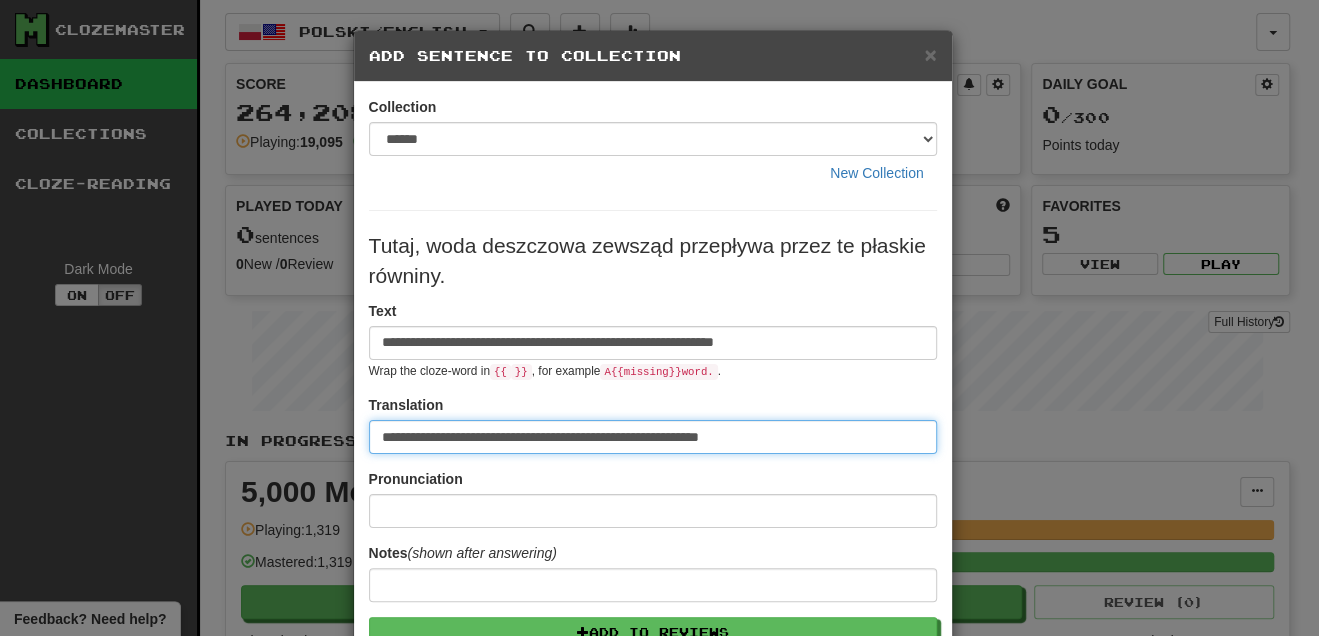 scroll, scrollTop: 0, scrollLeft: 0, axis: both 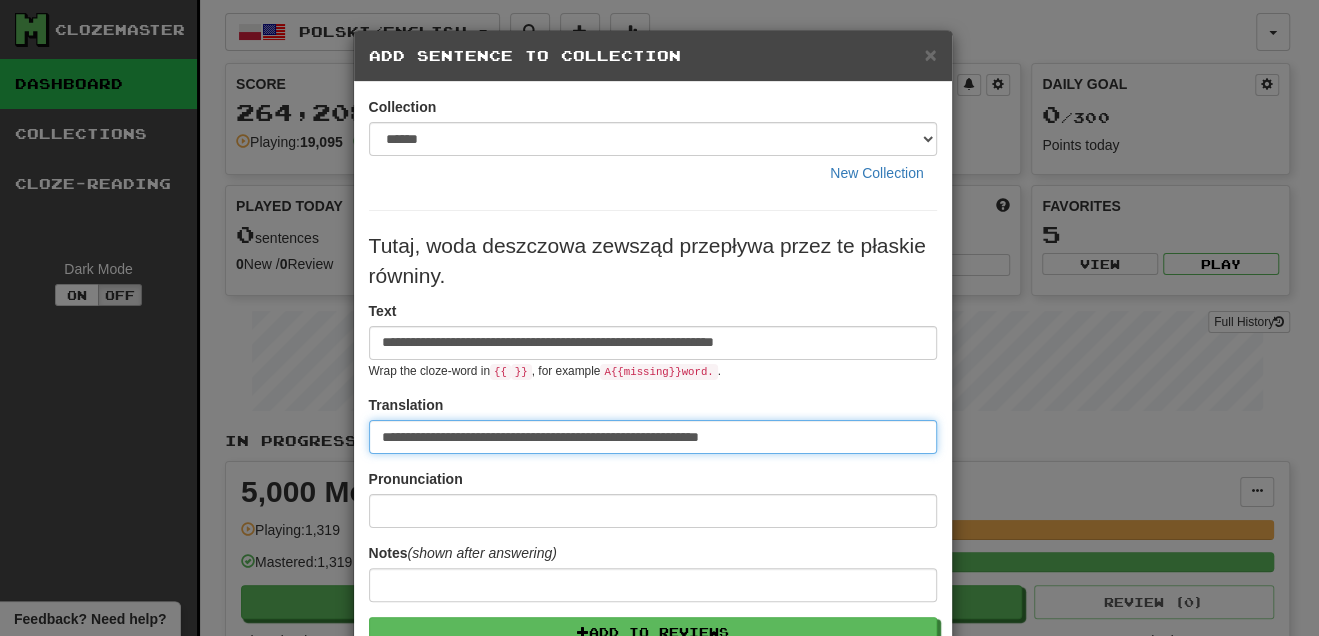 type on "**********" 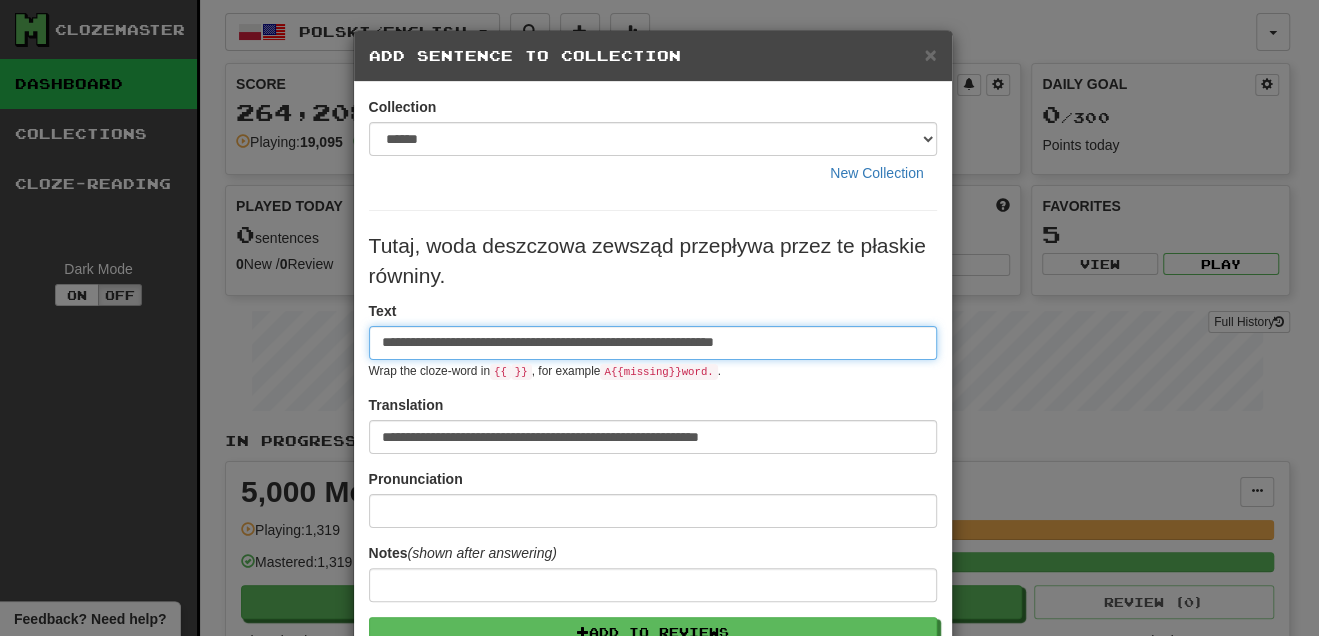 click on "**********" at bounding box center (653, 343) 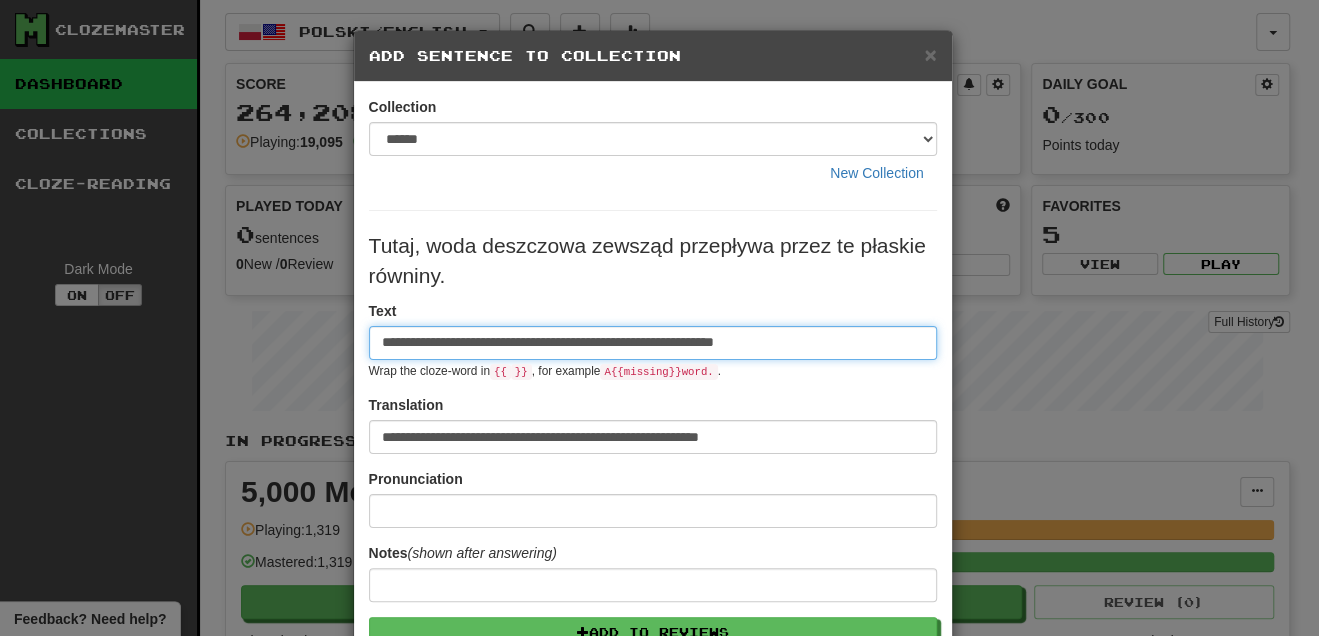 click on "**********" at bounding box center [659, 318] 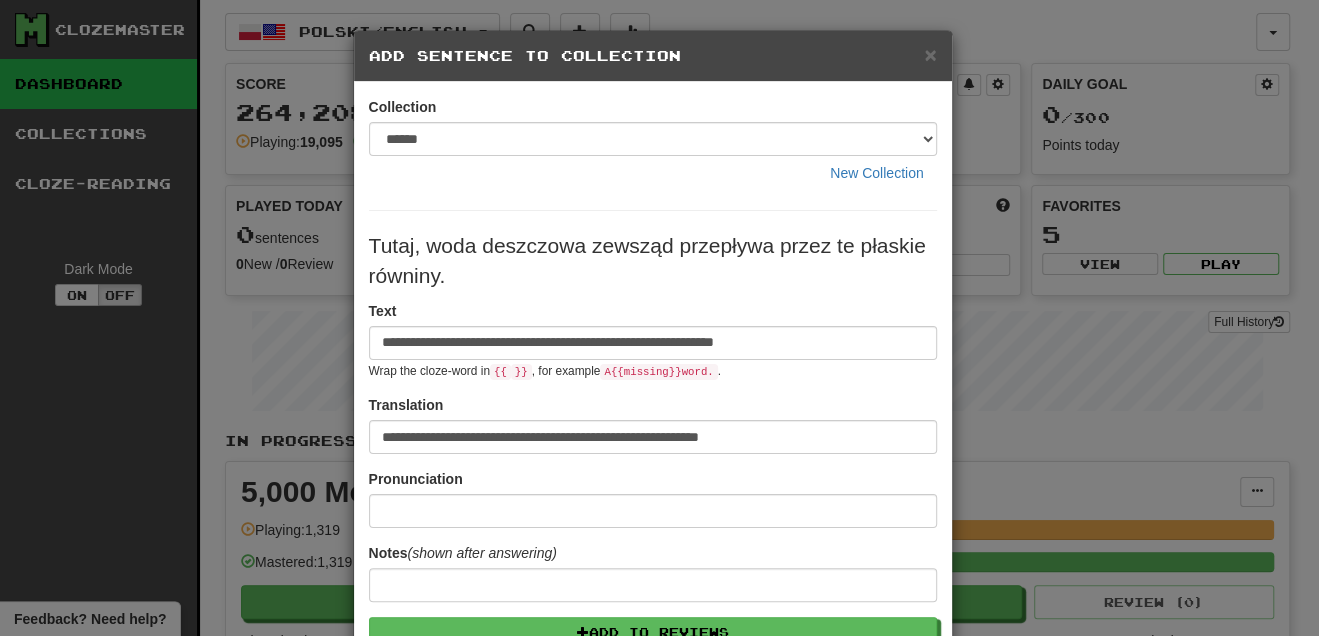click on "**********" at bounding box center (653, 340) 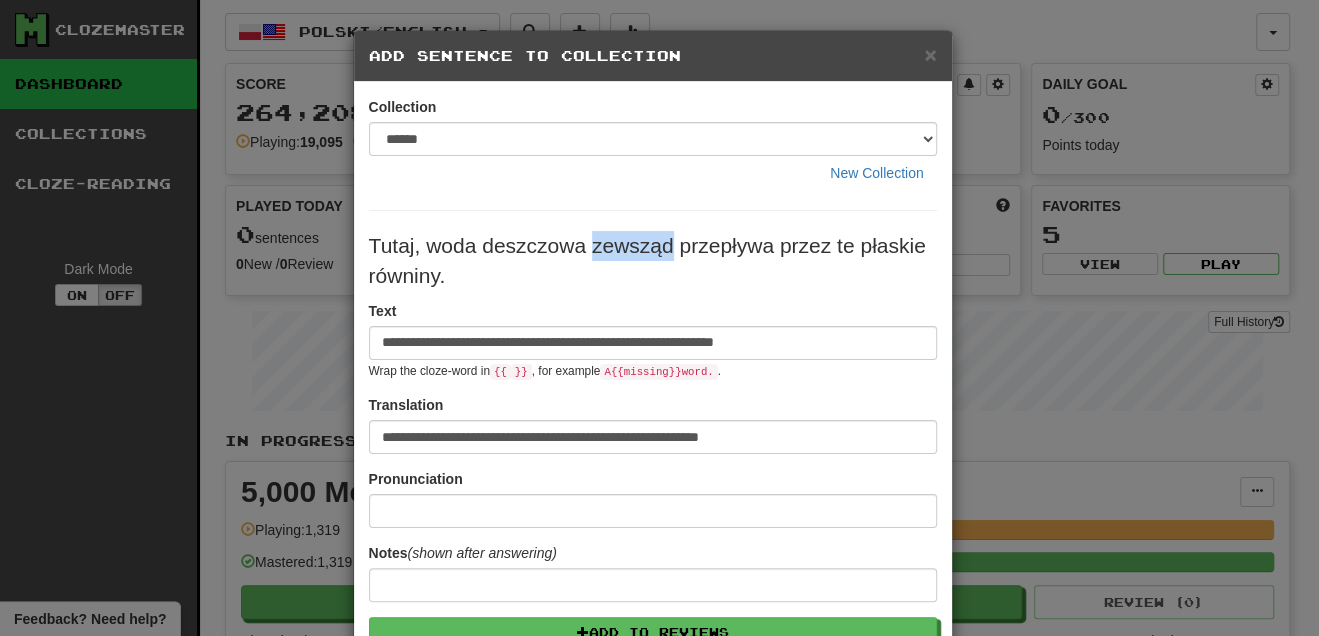 drag, startPoint x: 583, startPoint y: 243, endPoint x: 664, endPoint y: 248, distance: 81.154175 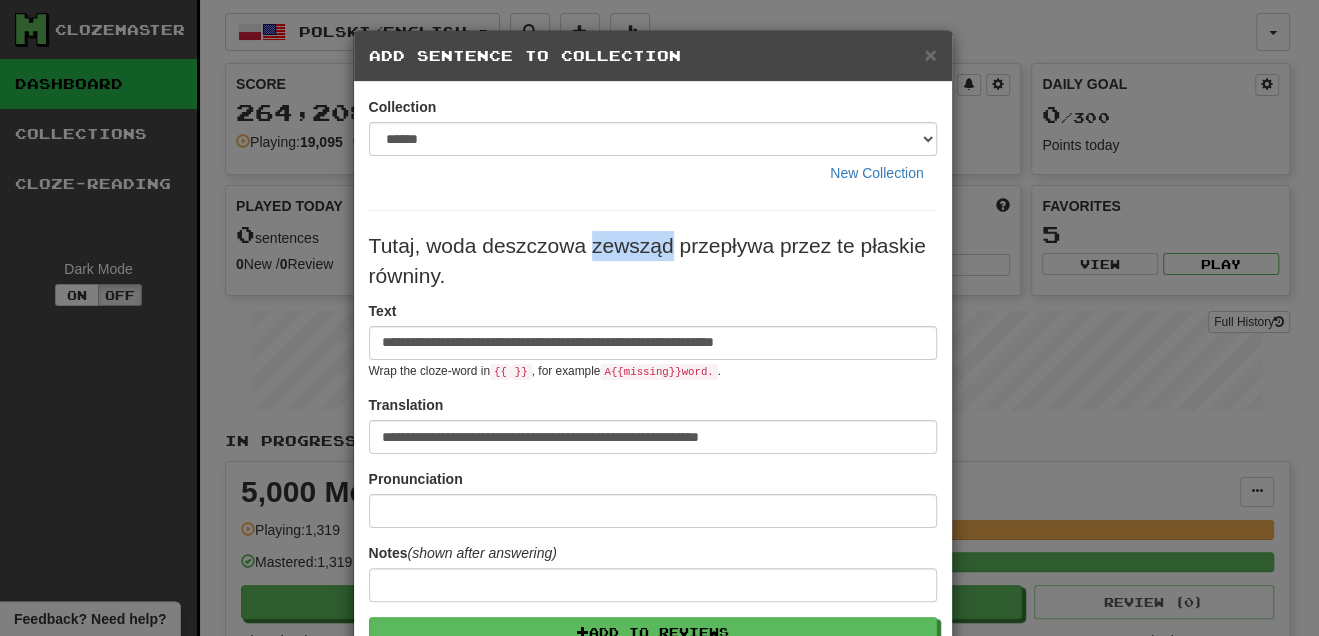 click on "Tutaj, woda deszczowa zewsząd przepływa przez te płaskie równiny." at bounding box center (653, 261) 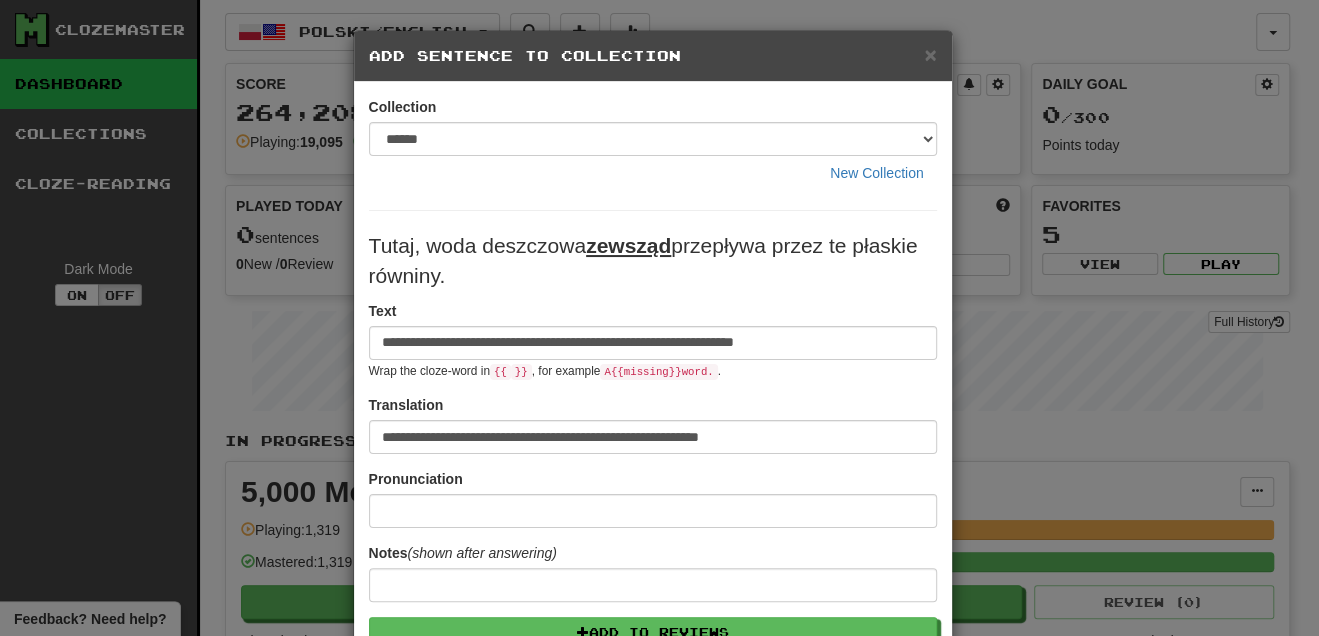 click on "Tutaj, woda deszczowa  zewsząd  przepływa przez te płaskie równiny." at bounding box center [653, 261] 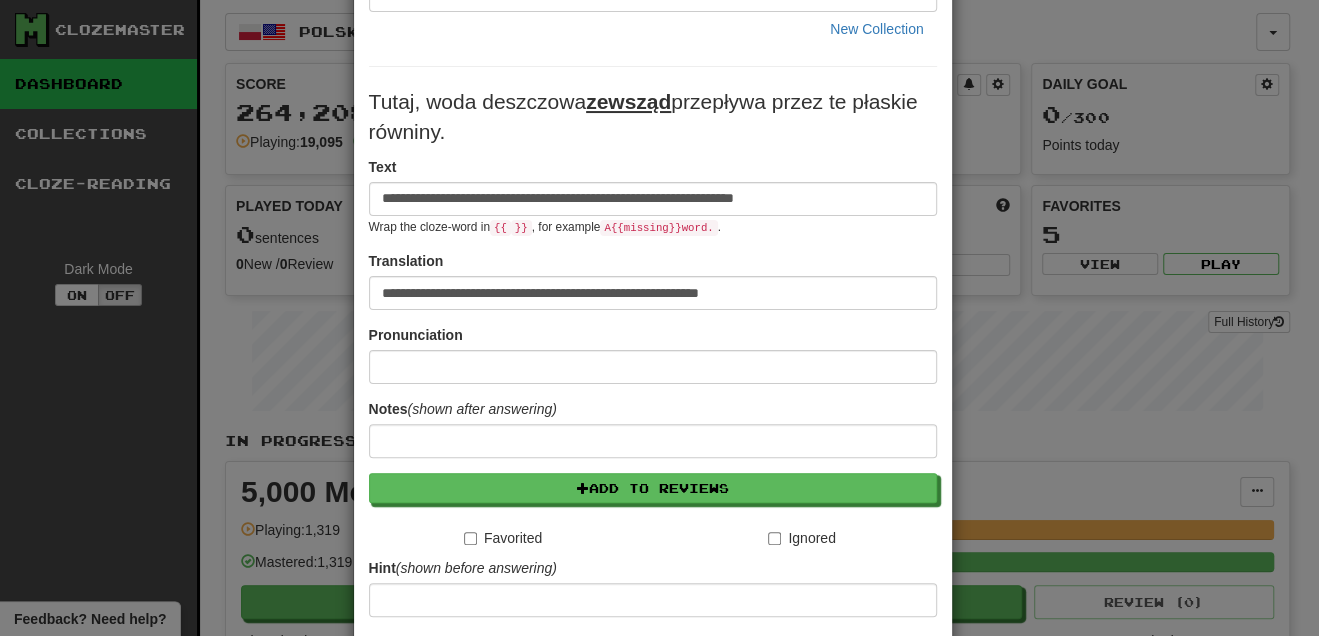 scroll, scrollTop: 363, scrollLeft: 0, axis: vertical 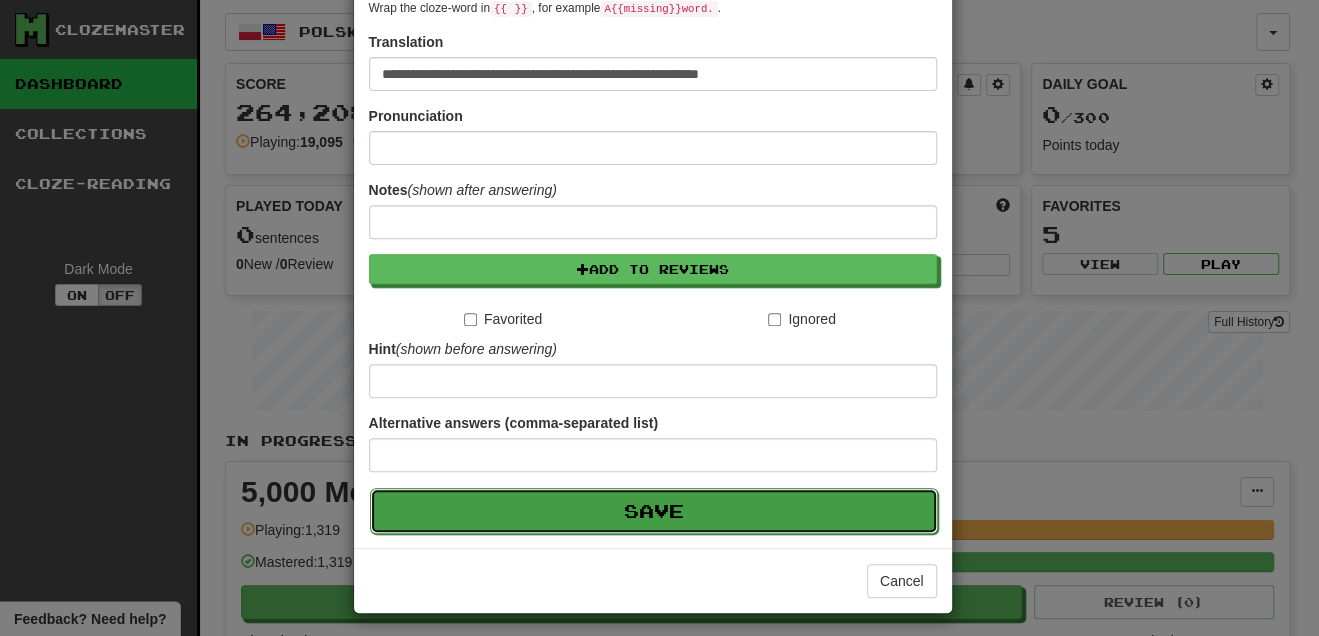 click on "Save" at bounding box center (654, 511) 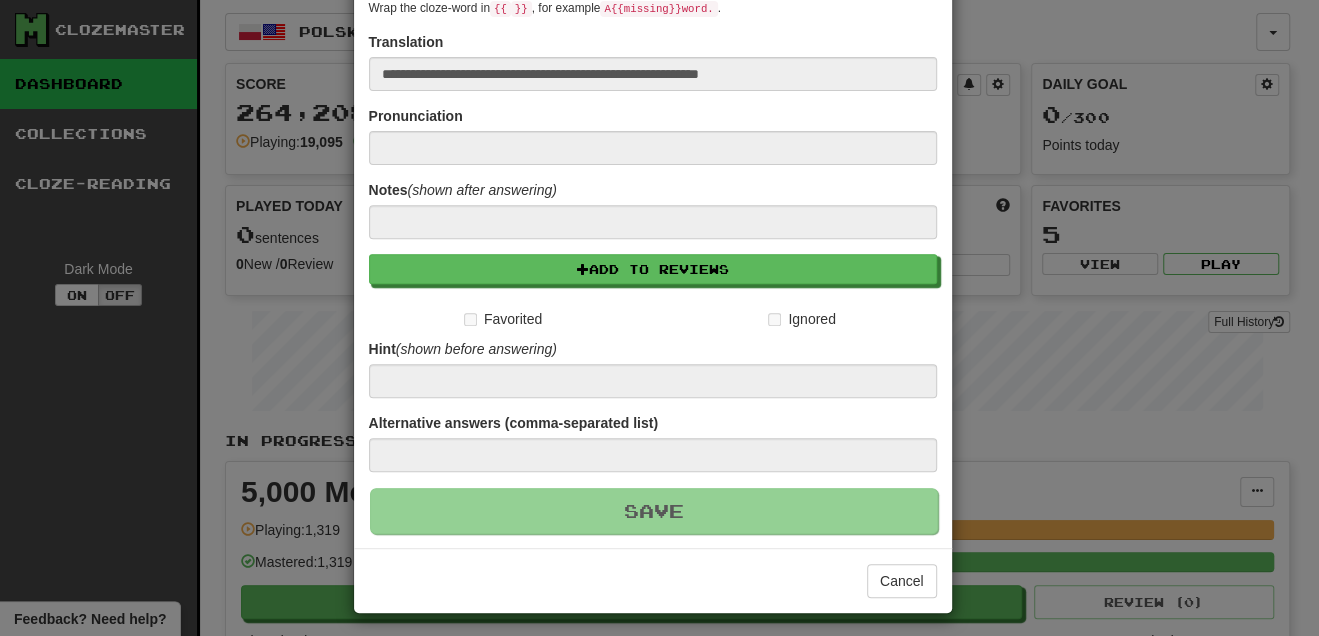 type 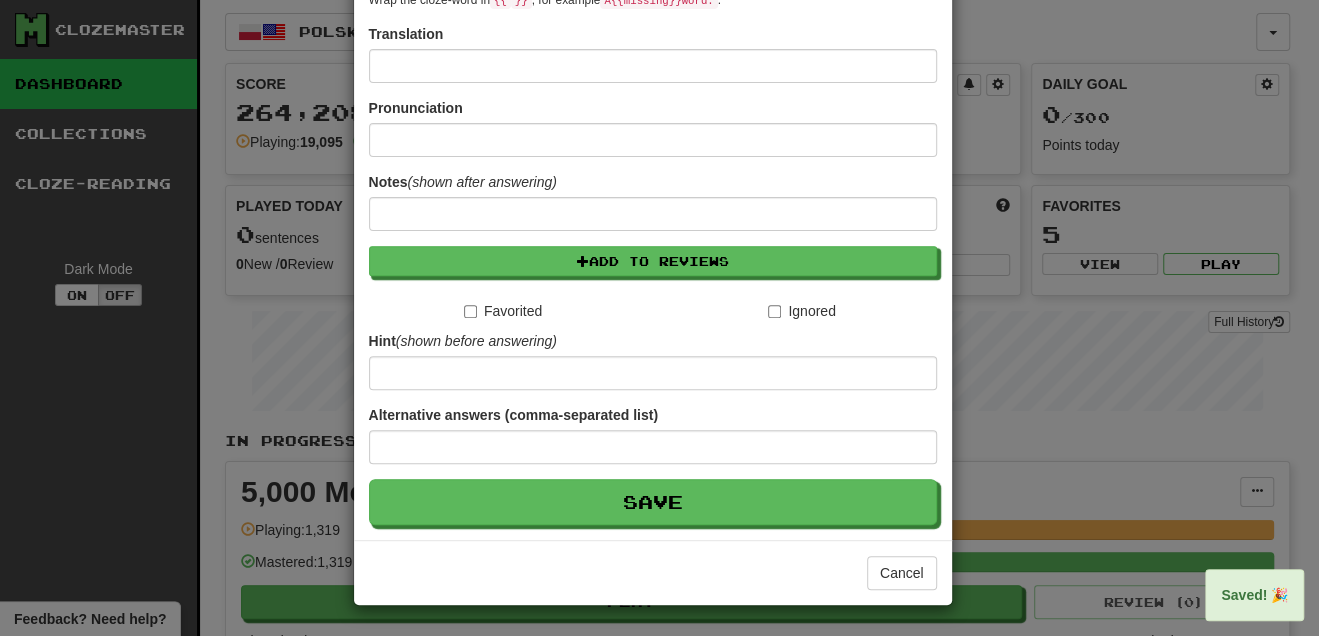 scroll, scrollTop: 0, scrollLeft: 0, axis: both 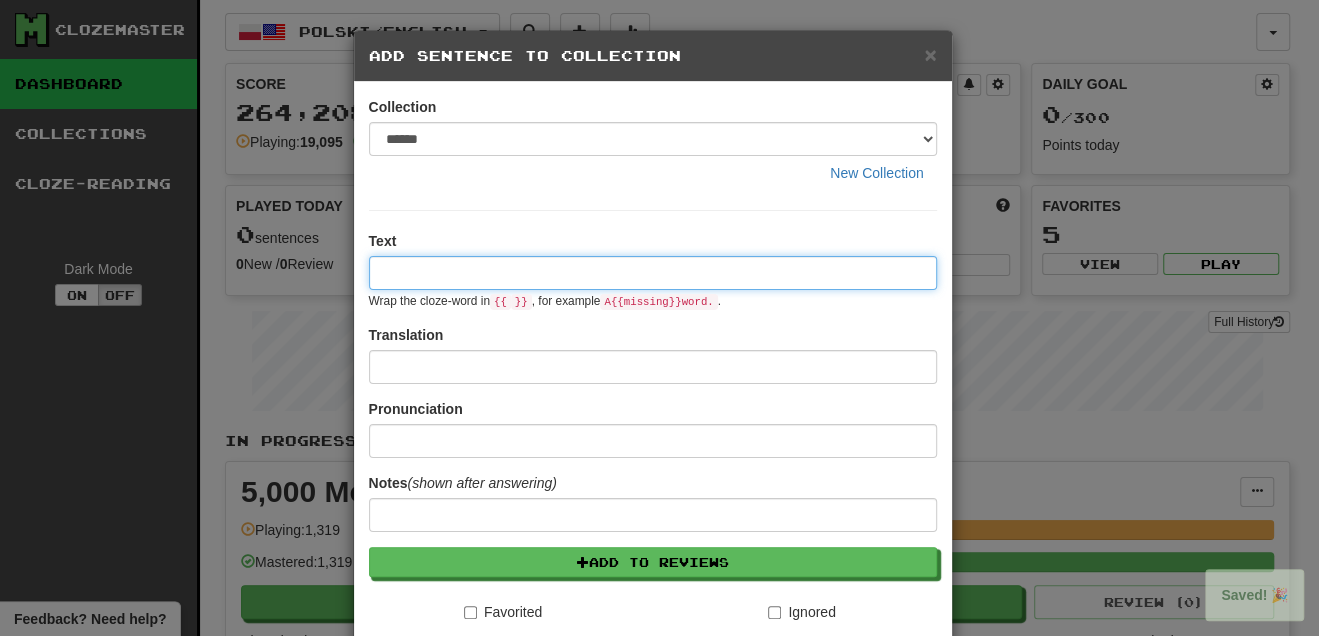 paste on "**********" 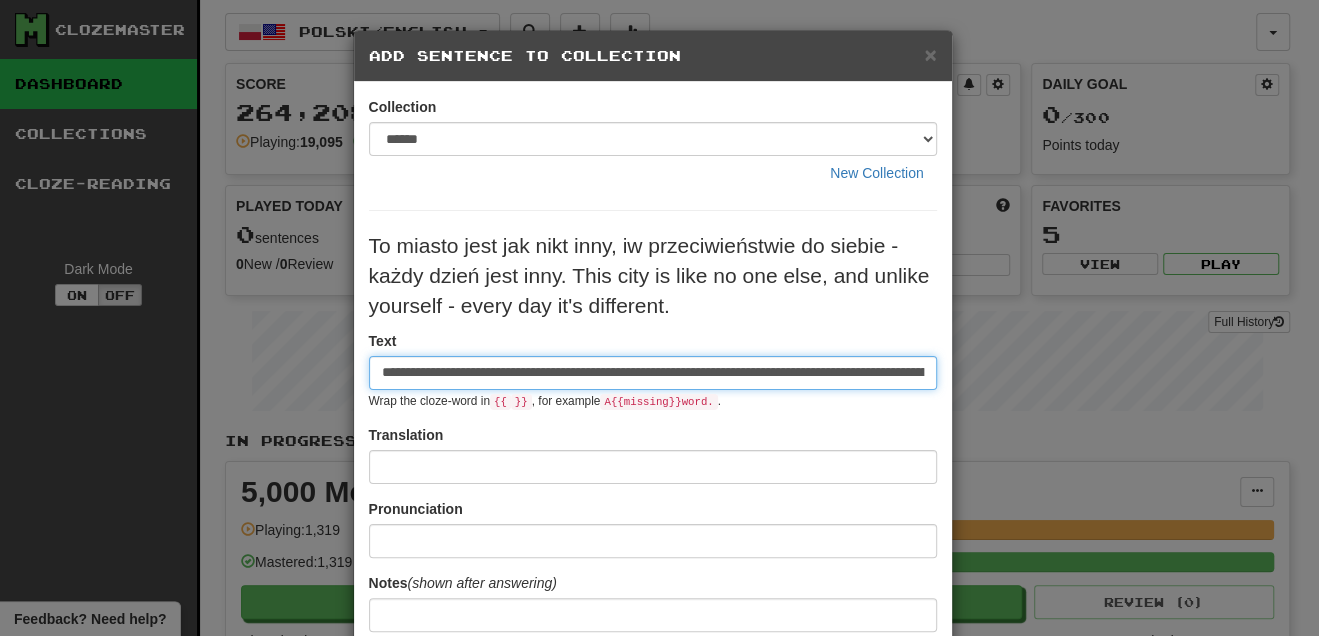scroll, scrollTop: 0, scrollLeft: 391, axis: horizontal 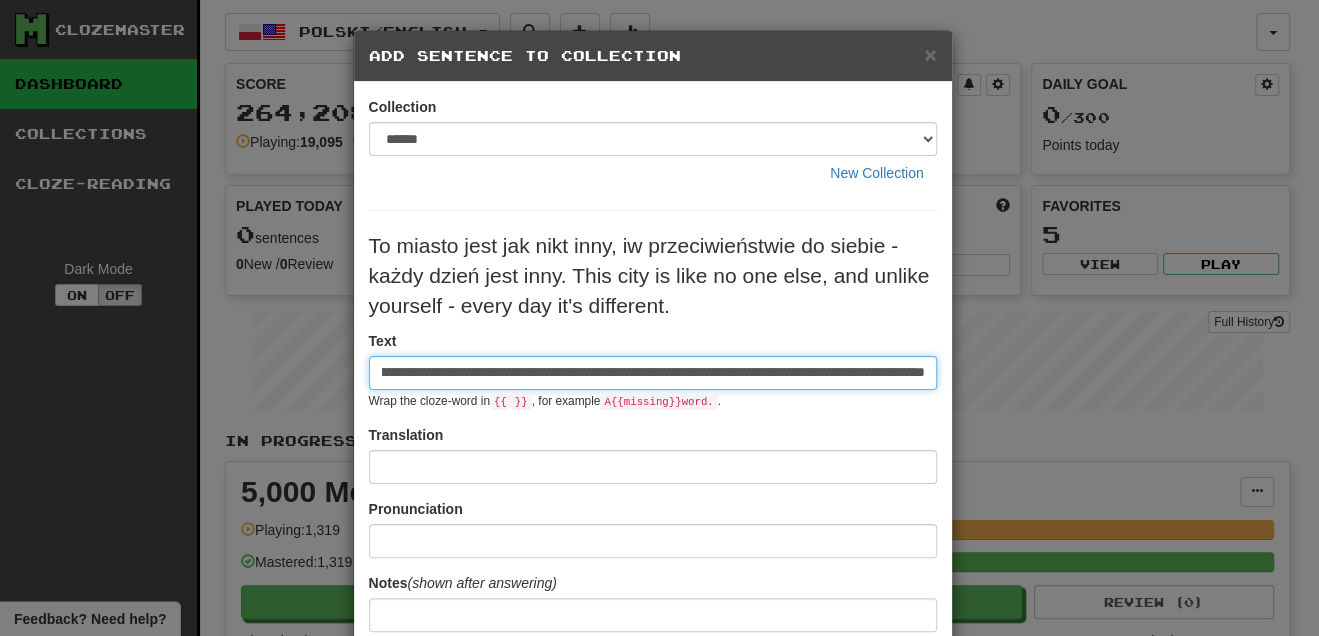 click on "**********" at bounding box center (653, 373) 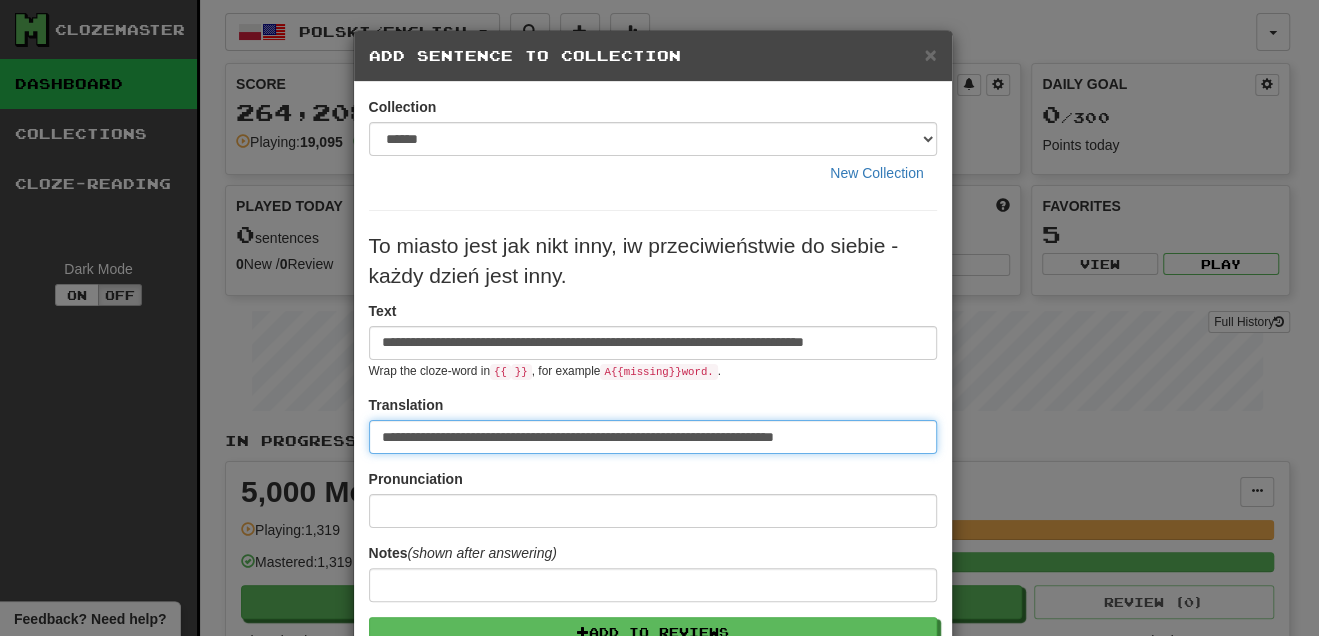 scroll, scrollTop: 0, scrollLeft: 0, axis: both 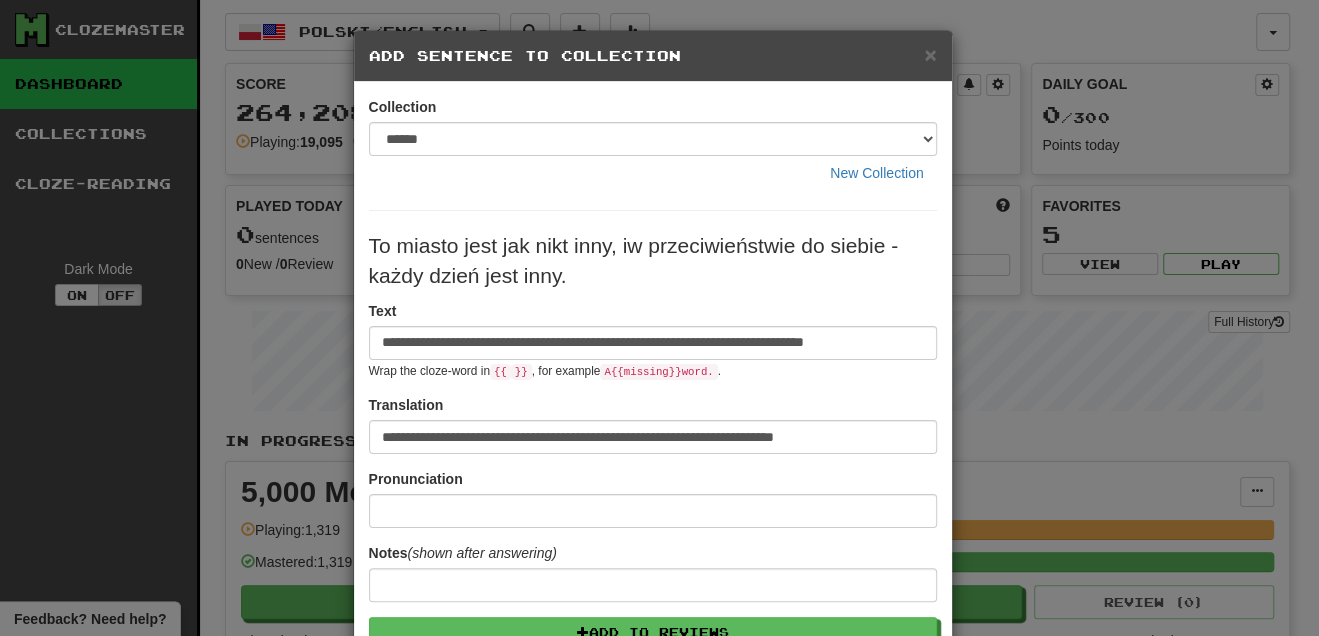 click on "**********" at bounding box center (653, 563) 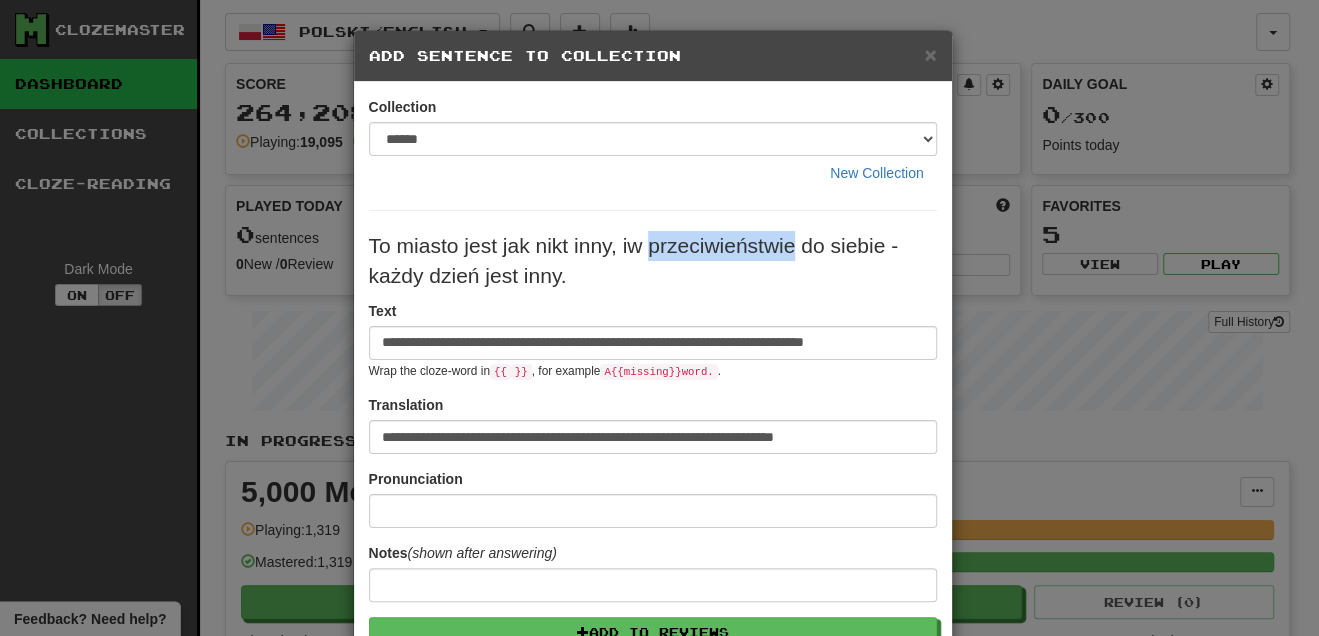 drag, startPoint x: 642, startPoint y: 243, endPoint x: 786, endPoint y: 239, distance: 144.05554 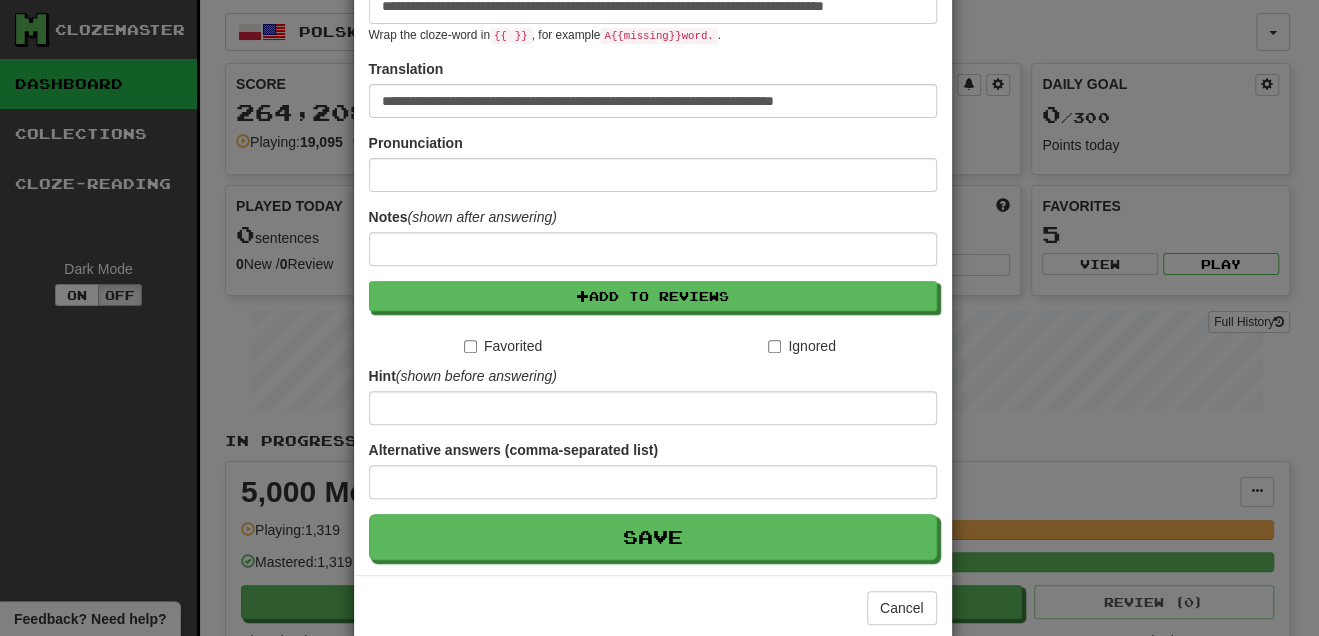 scroll, scrollTop: 366, scrollLeft: 0, axis: vertical 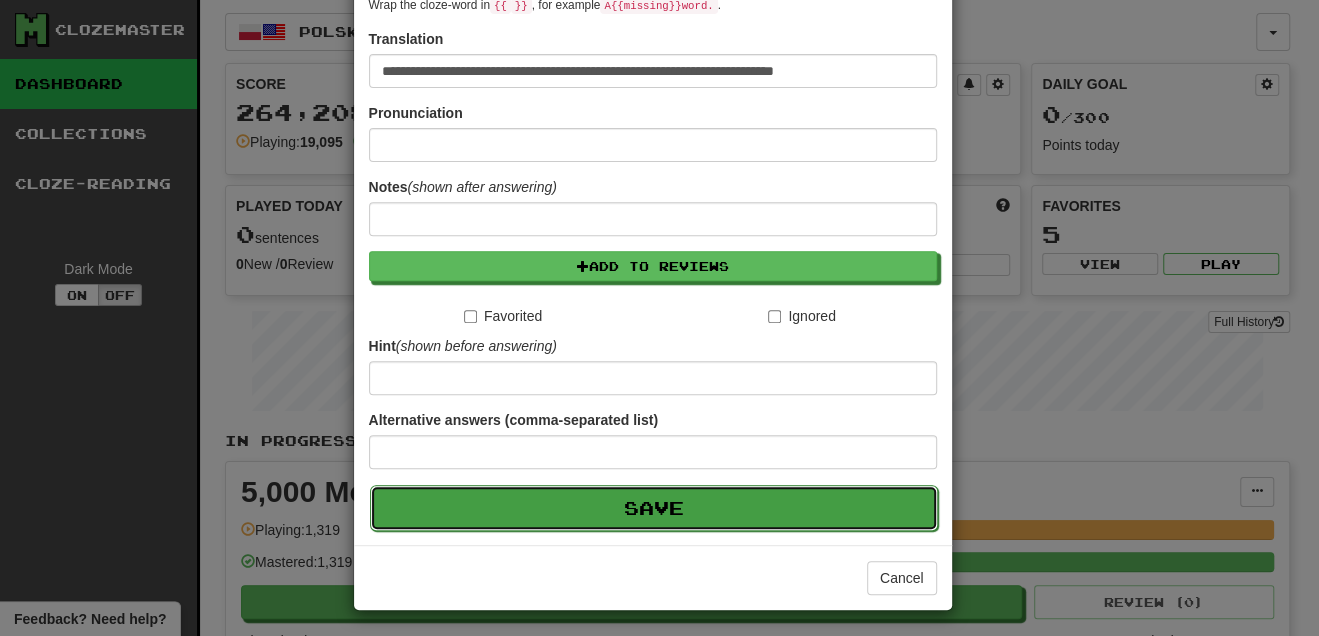 click on "Save" at bounding box center (654, 508) 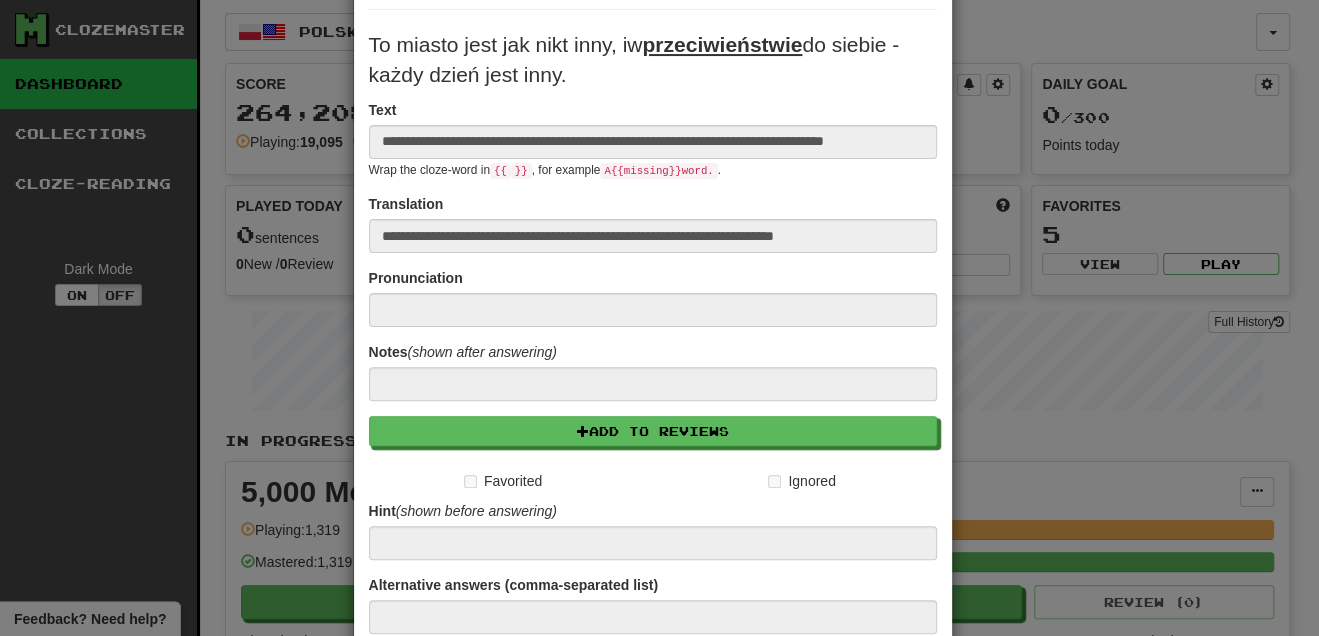 scroll, scrollTop: 124, scrollLeft: 0, axis: vertical 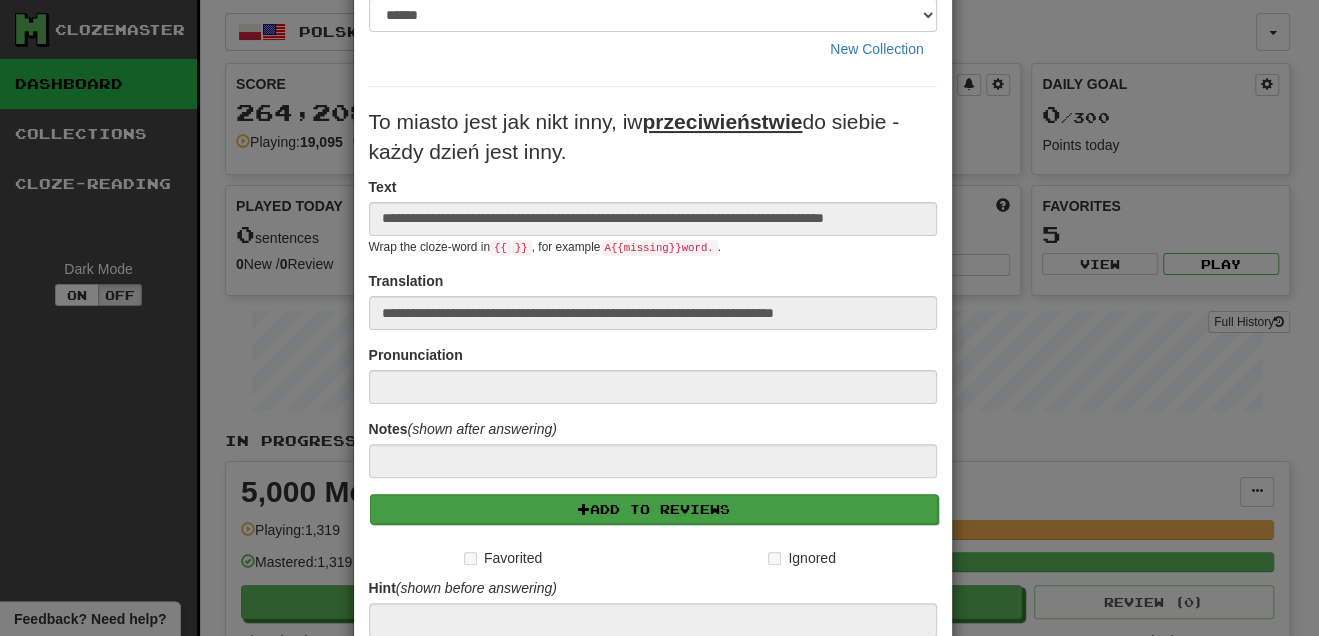 type 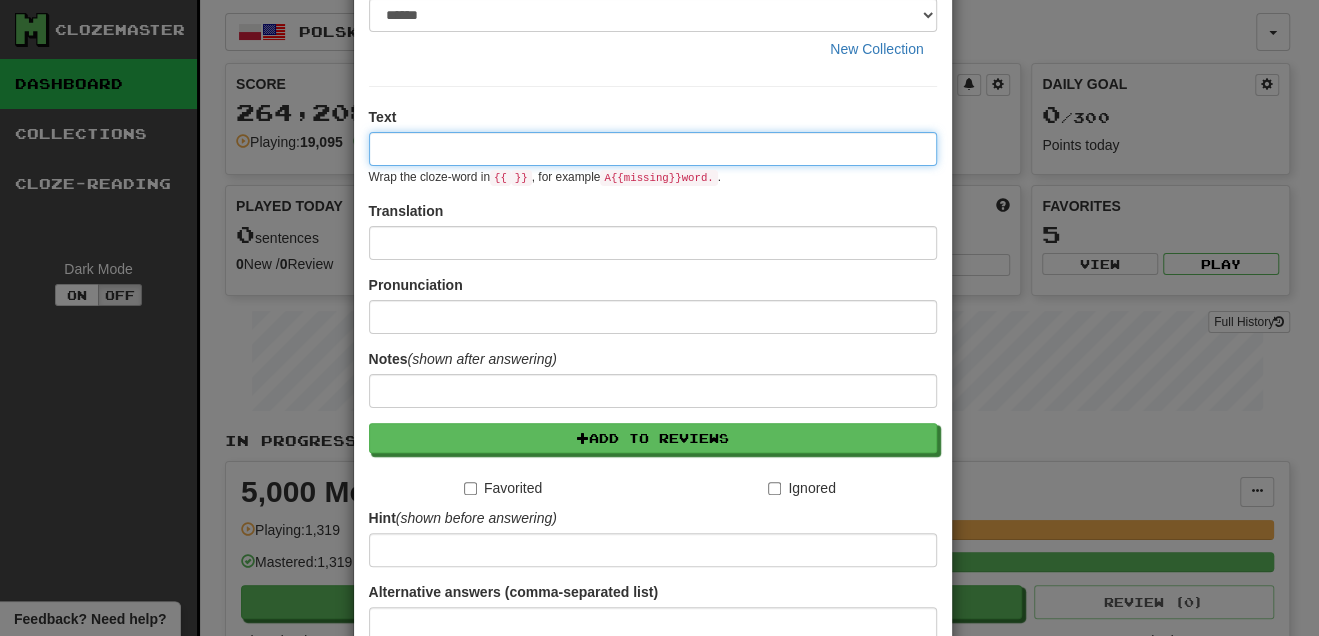 scroll, scrollTop: 0, scrollLeft: 0, axis: both 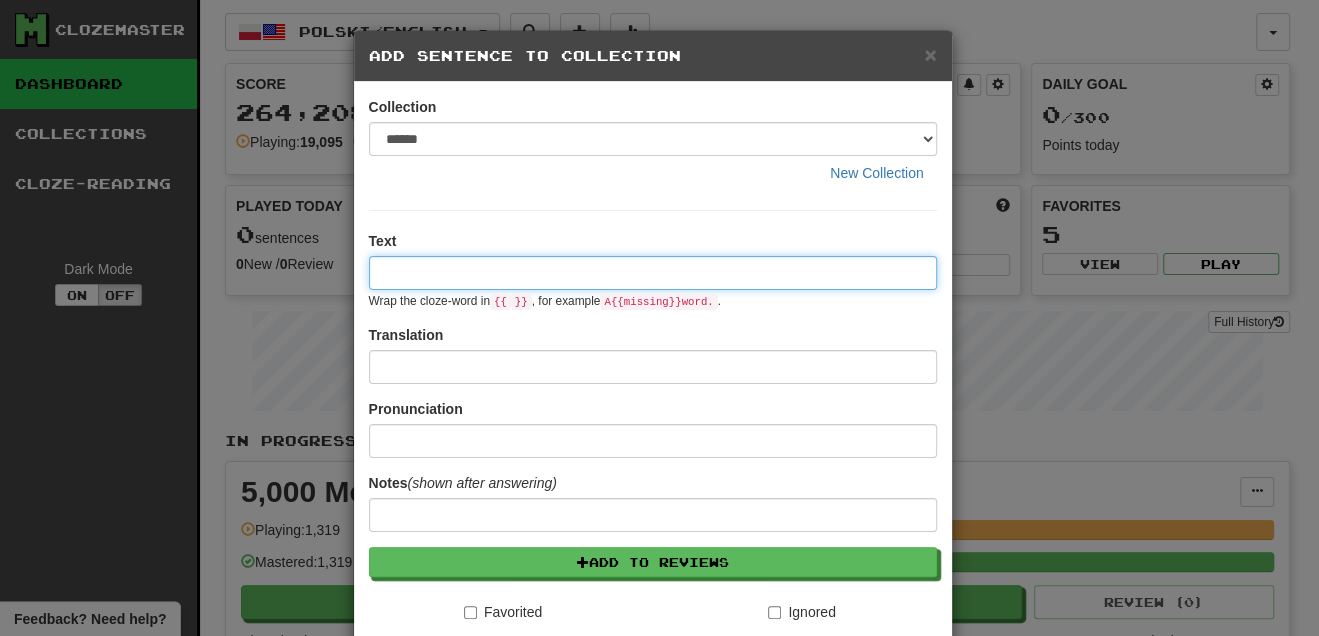 paste on "**********" 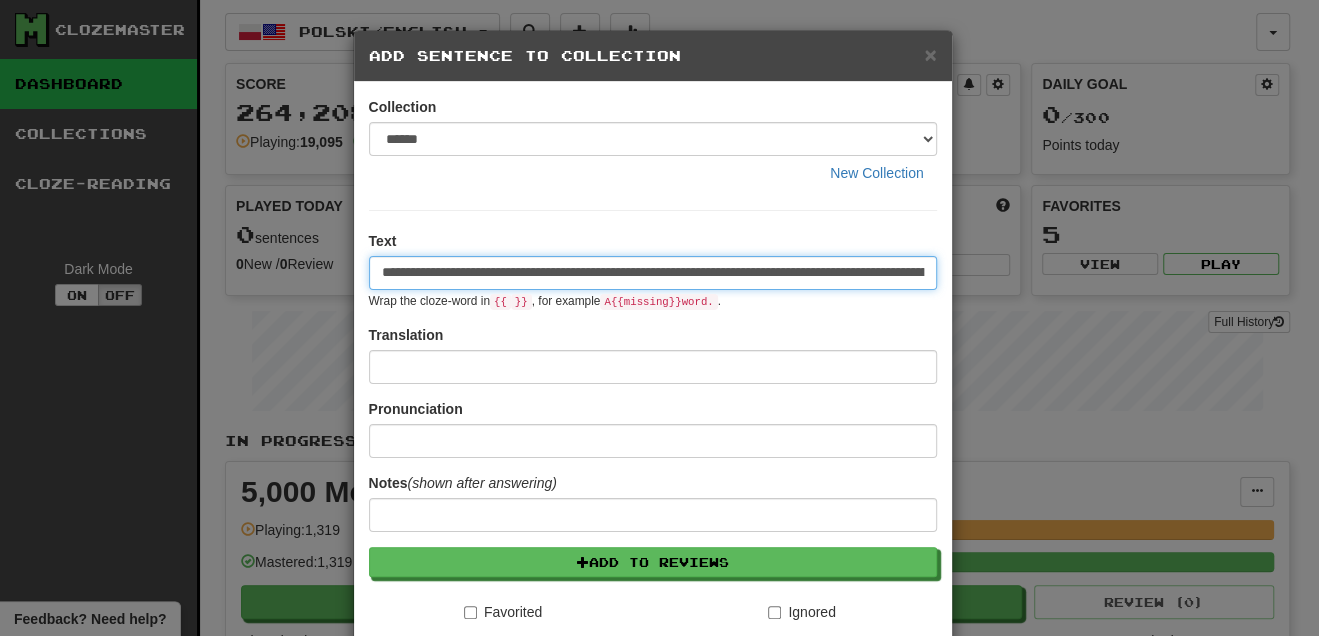 scroll, scrollTop: 0, scrollLeft: 244, axis: horizontal 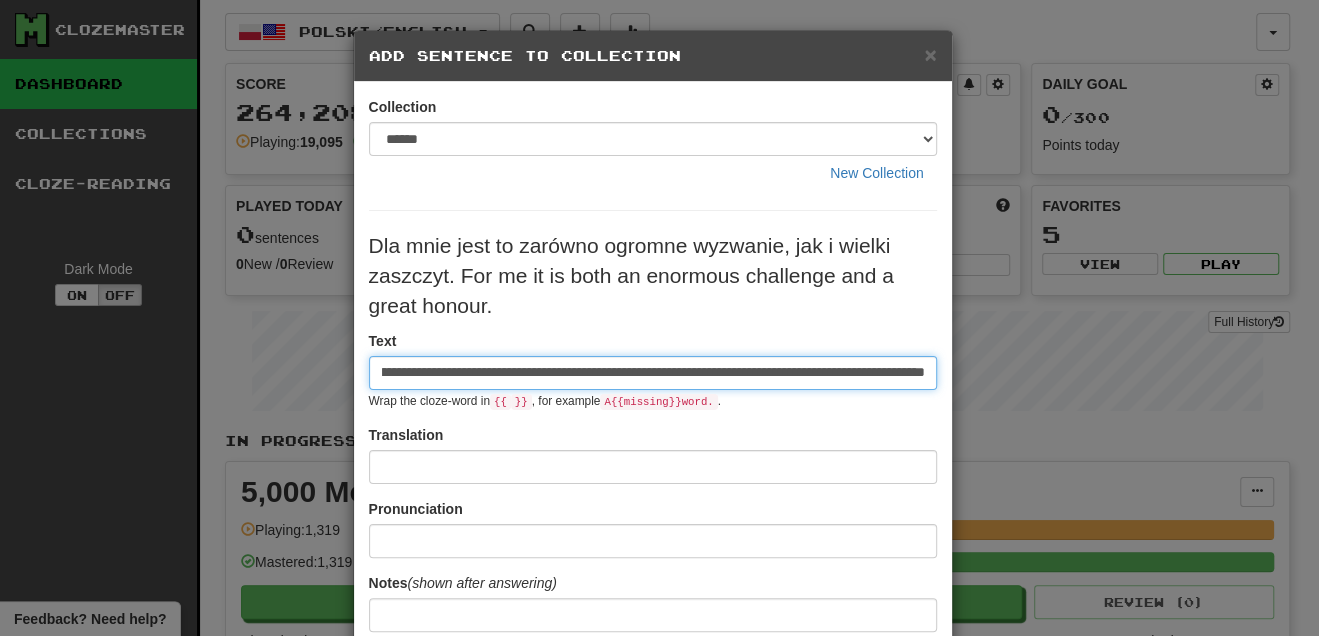 click on "**********" at bounding box center [653, 373] 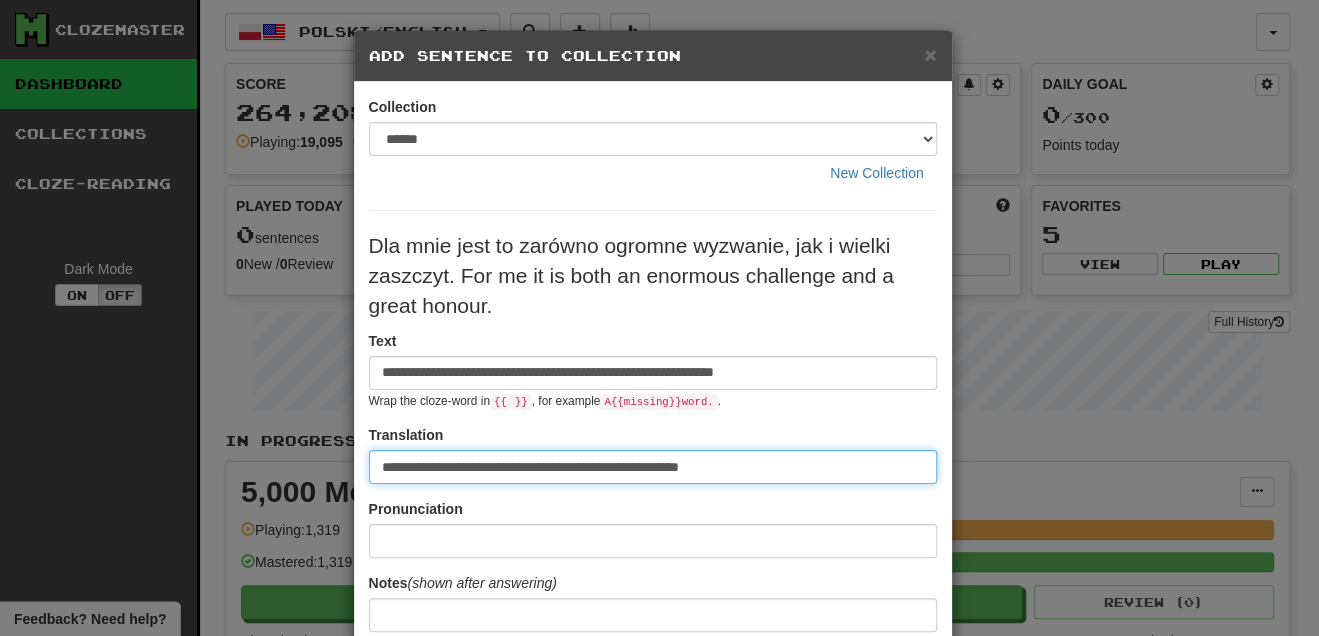 scroll, scrollTop: 0, scrollLeft: 0, axis: both 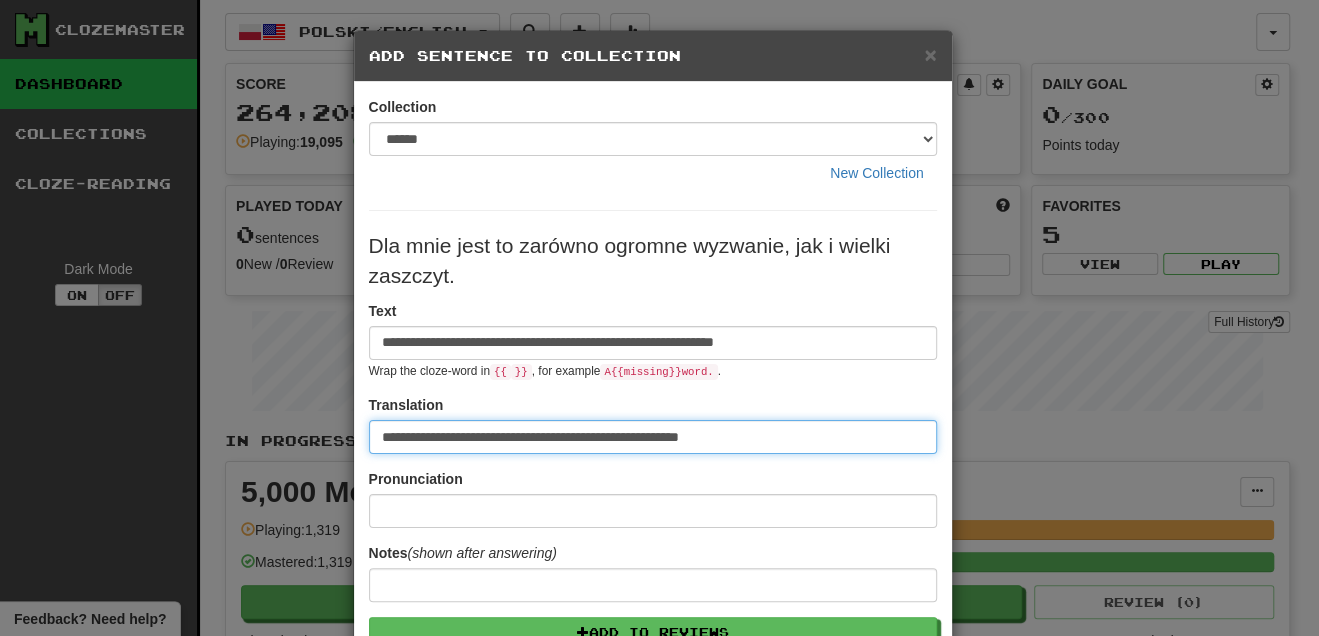 type on "**********" 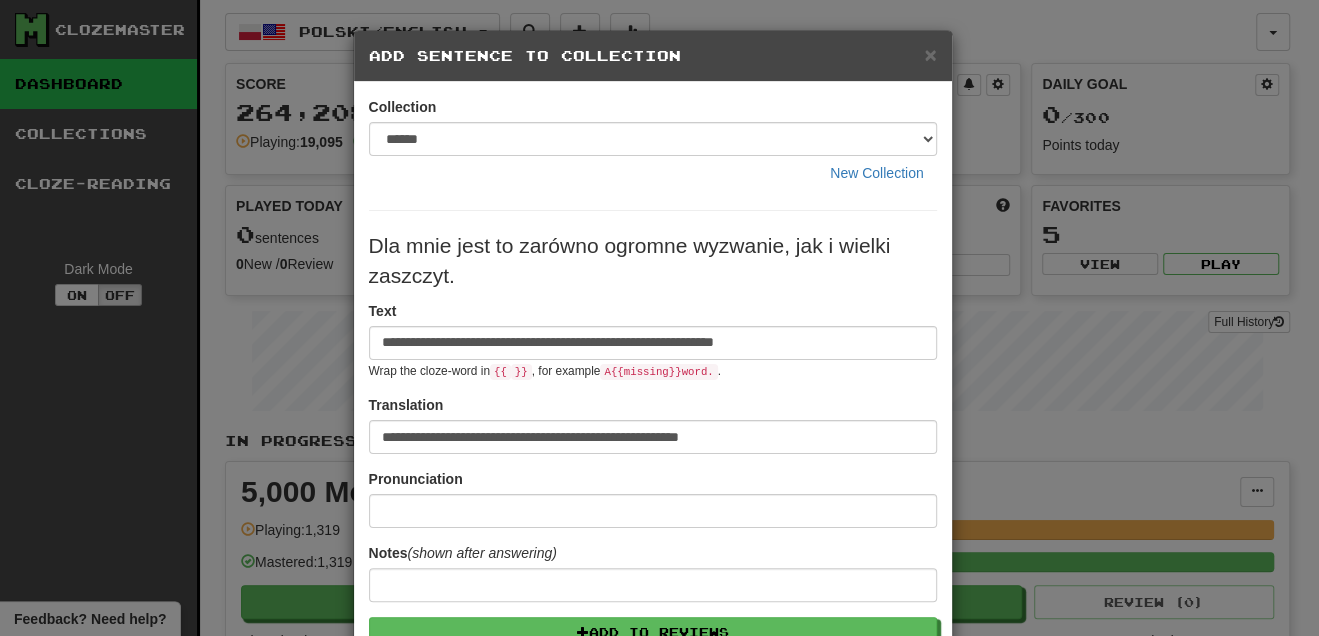 click on "**********" at bounding box center (653, 563) 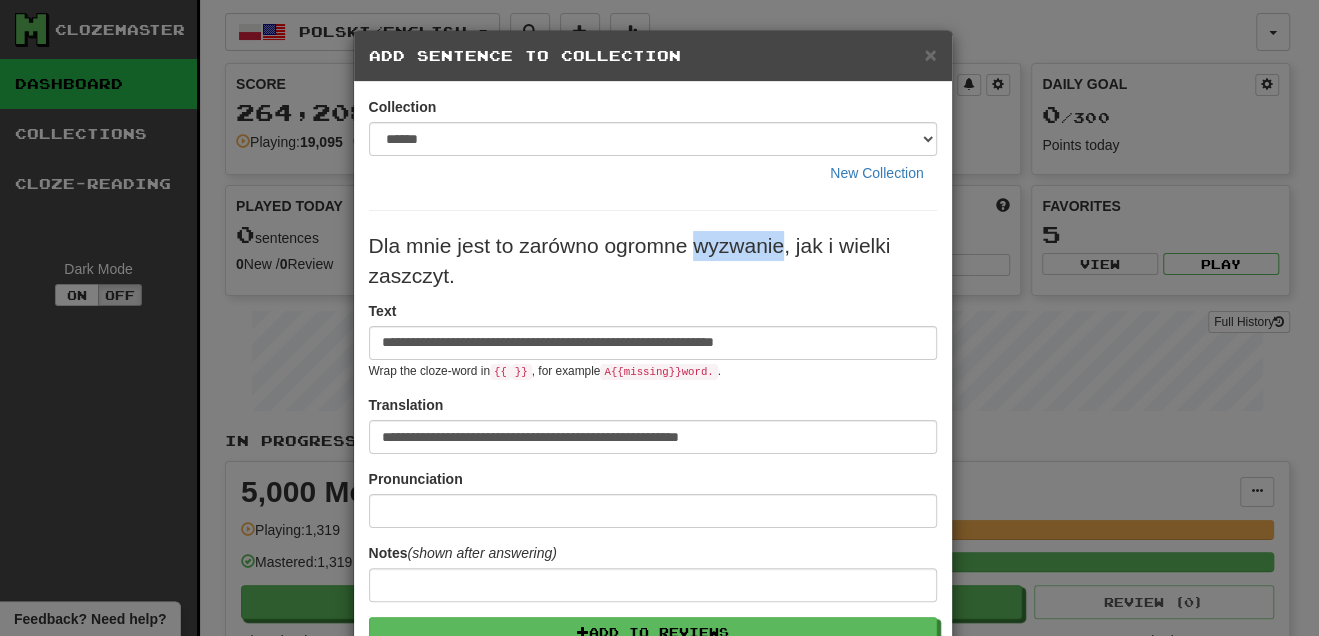 drag, startPoint x: 685, startPoint y: 246, endPoint x: 773, endPoint y: 240, distance: 88.20431 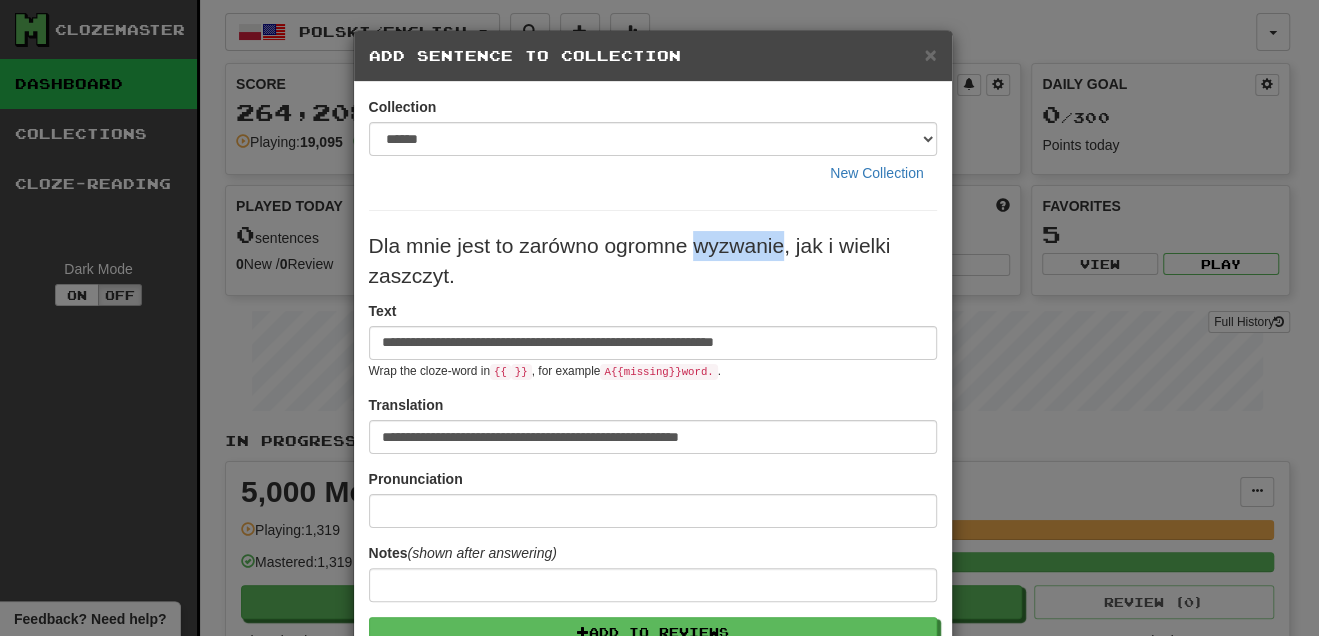 click on "Dla mnie jest to zarówno ogromne wyzwanie, jak i wielki zaszczyt." at bounding box center [653, 261] 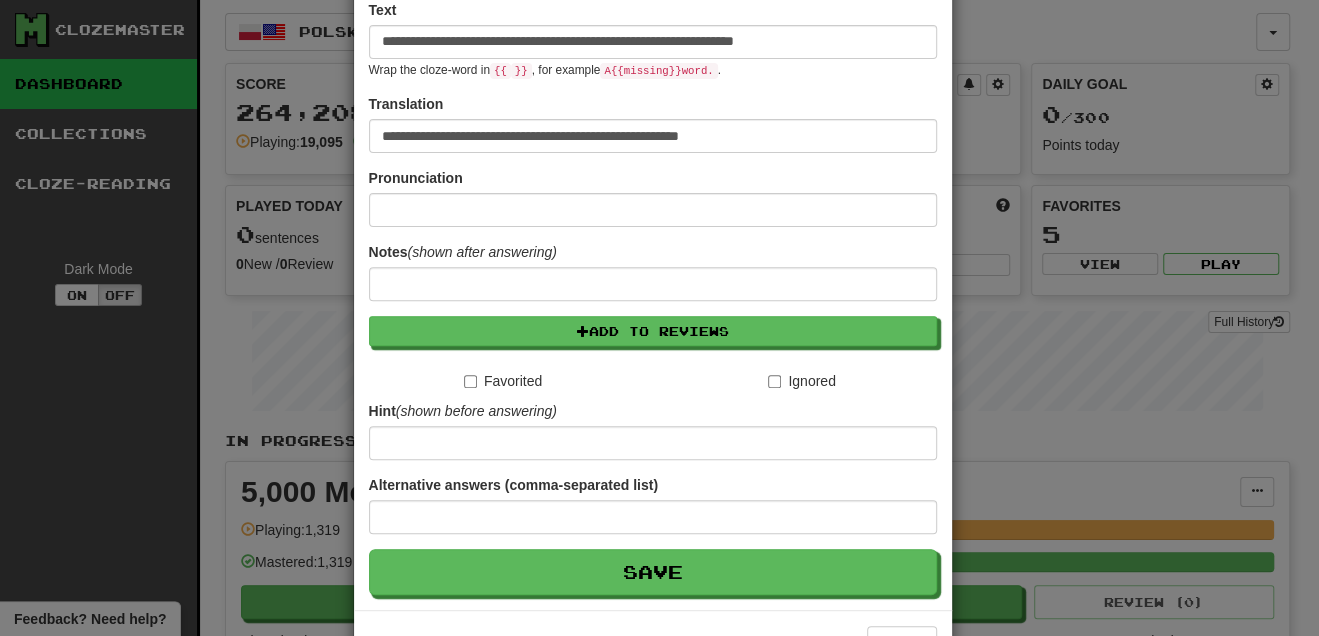 scroll, scrollTop: 302, scrollLeft: 0, axis: vertical 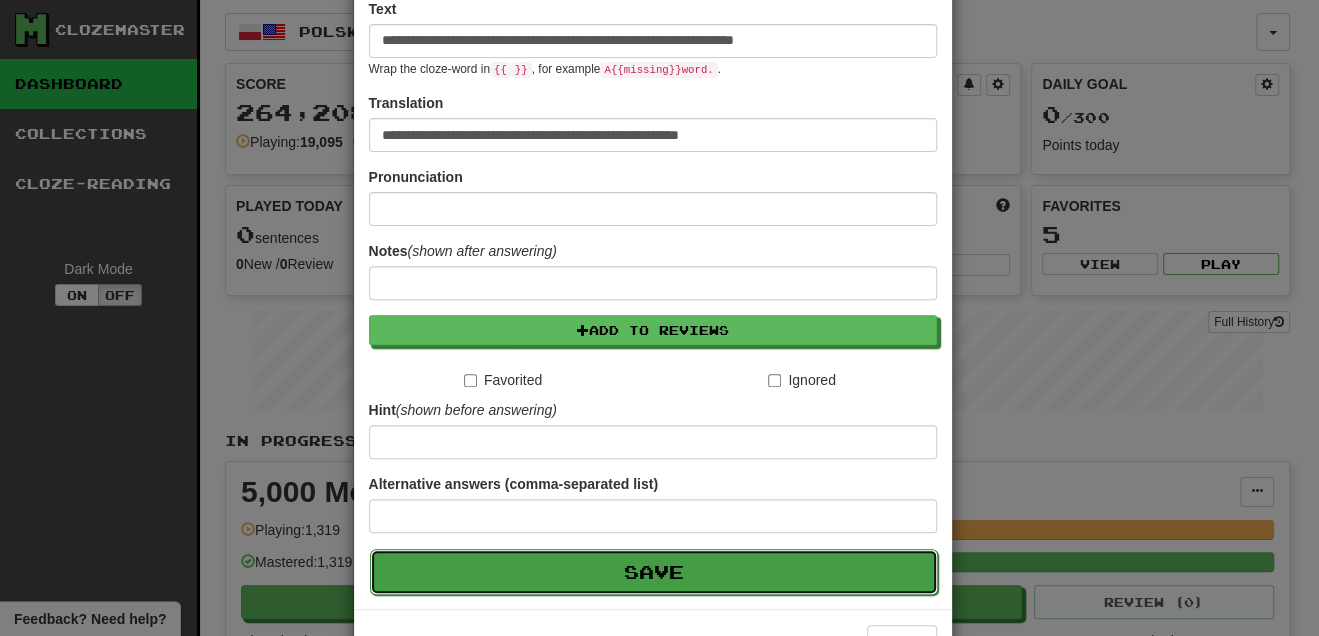 click on "Save" at bounding box center (654, 572) 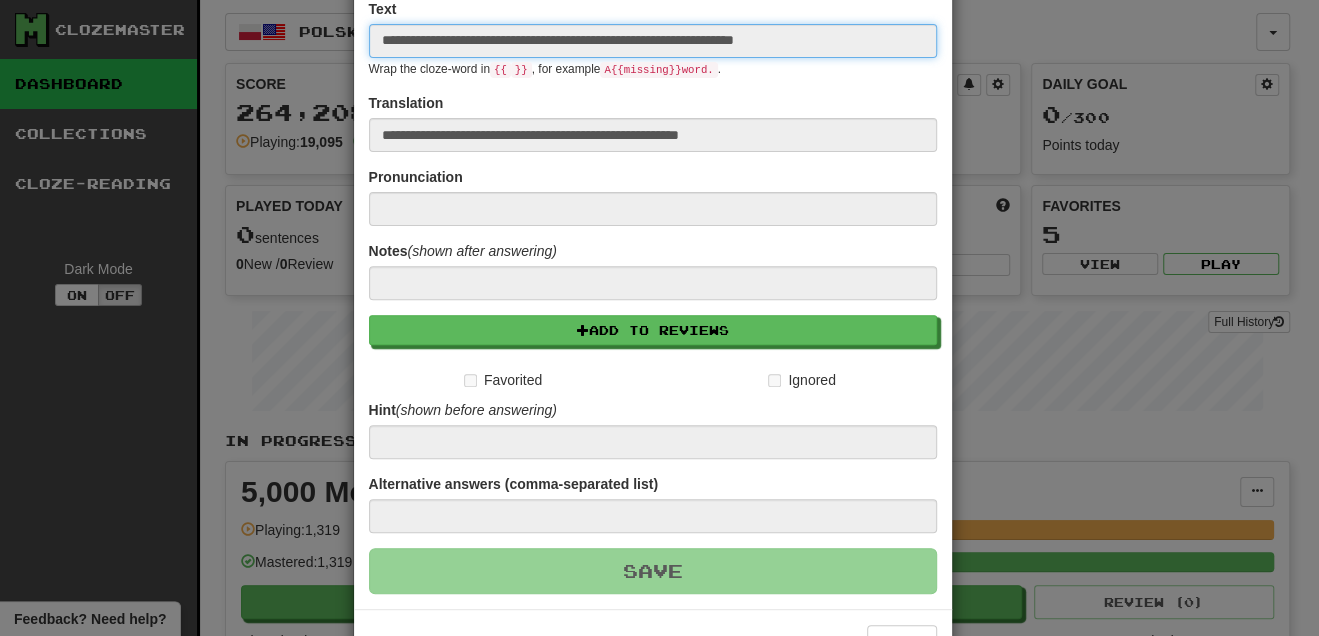 type 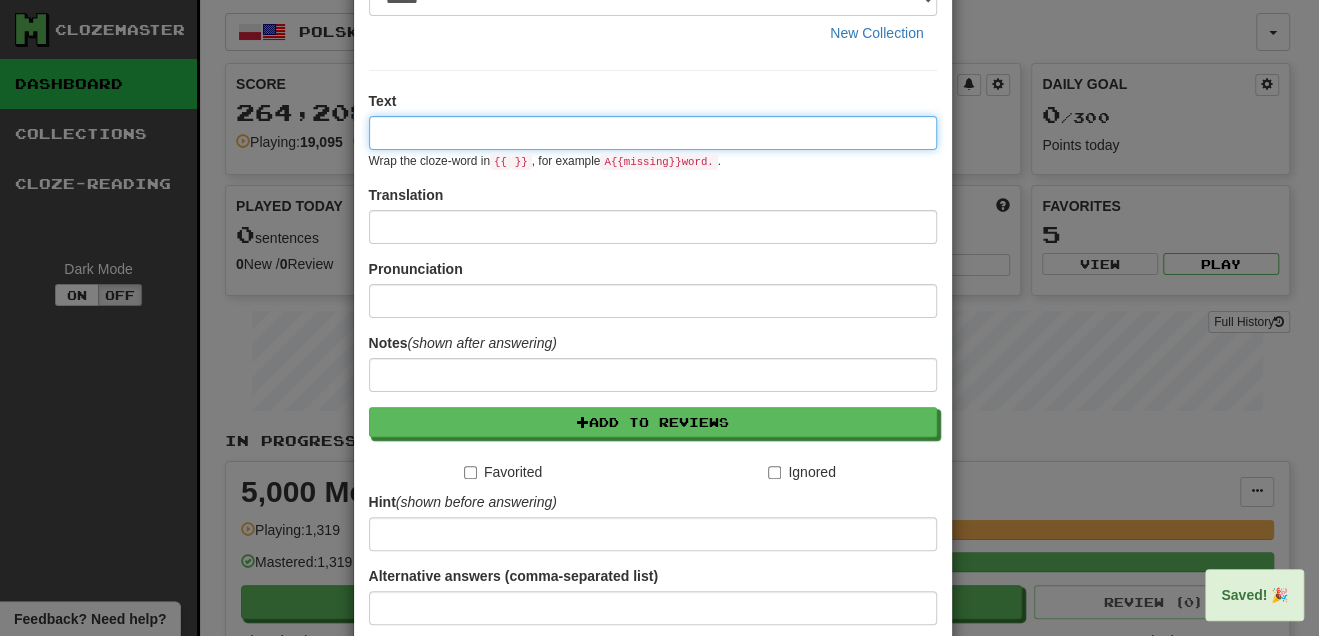 scroll, scrollTop: 0, scrollLeft: 0, axis: both 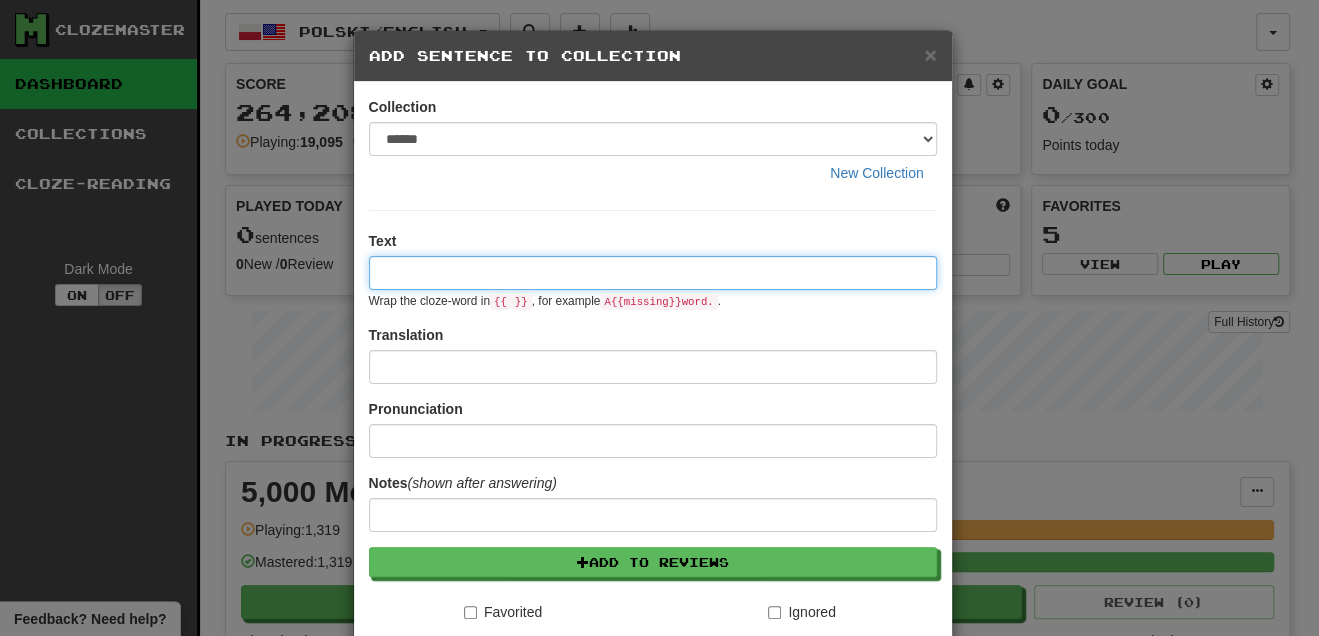 paste on "**********" 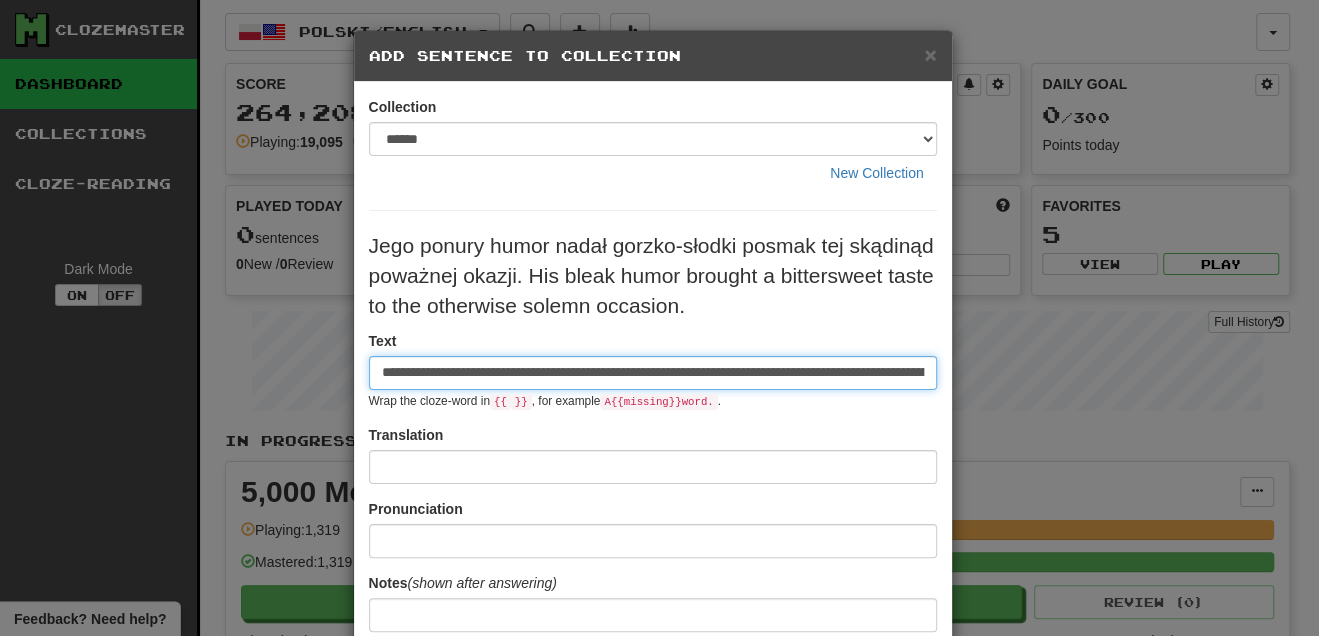 scroll, scrollTop: 0, scrollLeft: 428, axis: horizontal 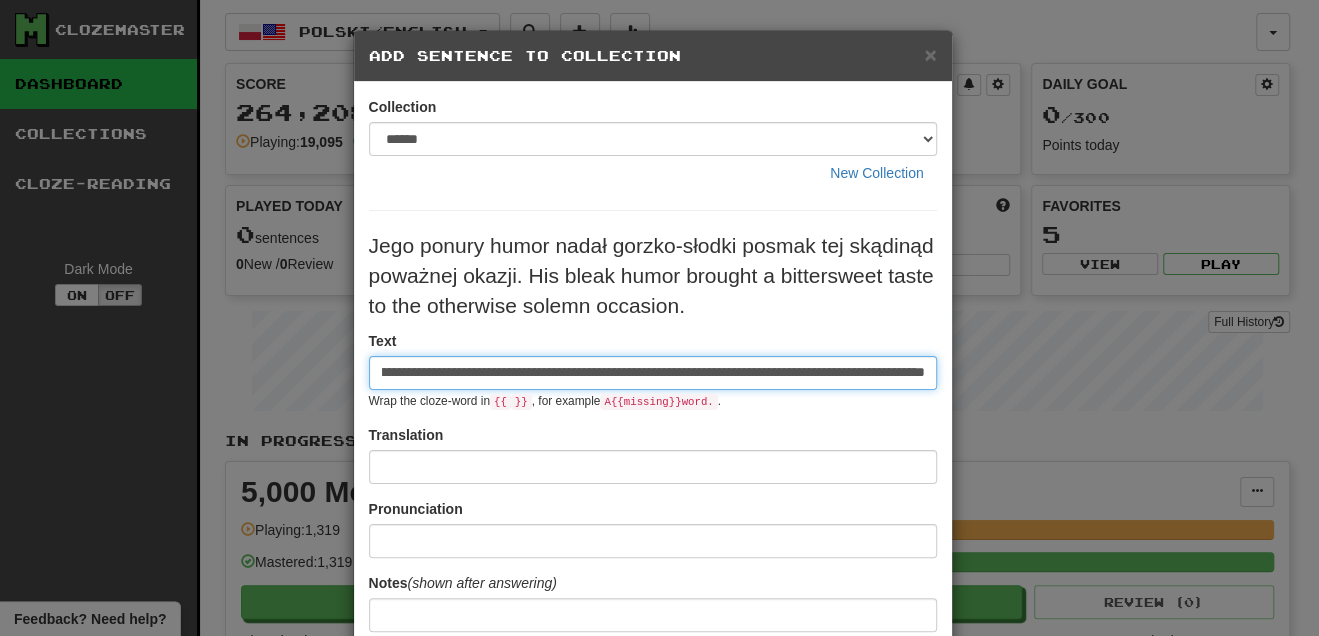 click on "**********" at bounding box center (653, 373) 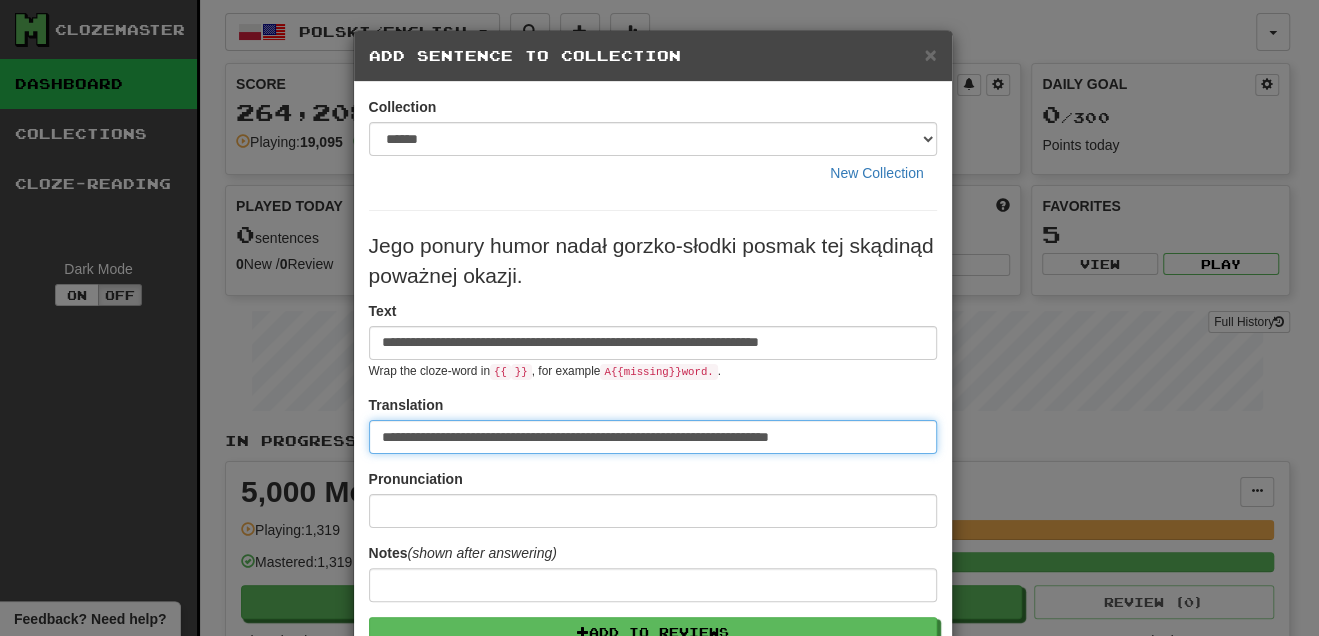 scroll, scrollTop: 0, scrollLeft: 0, axis: both 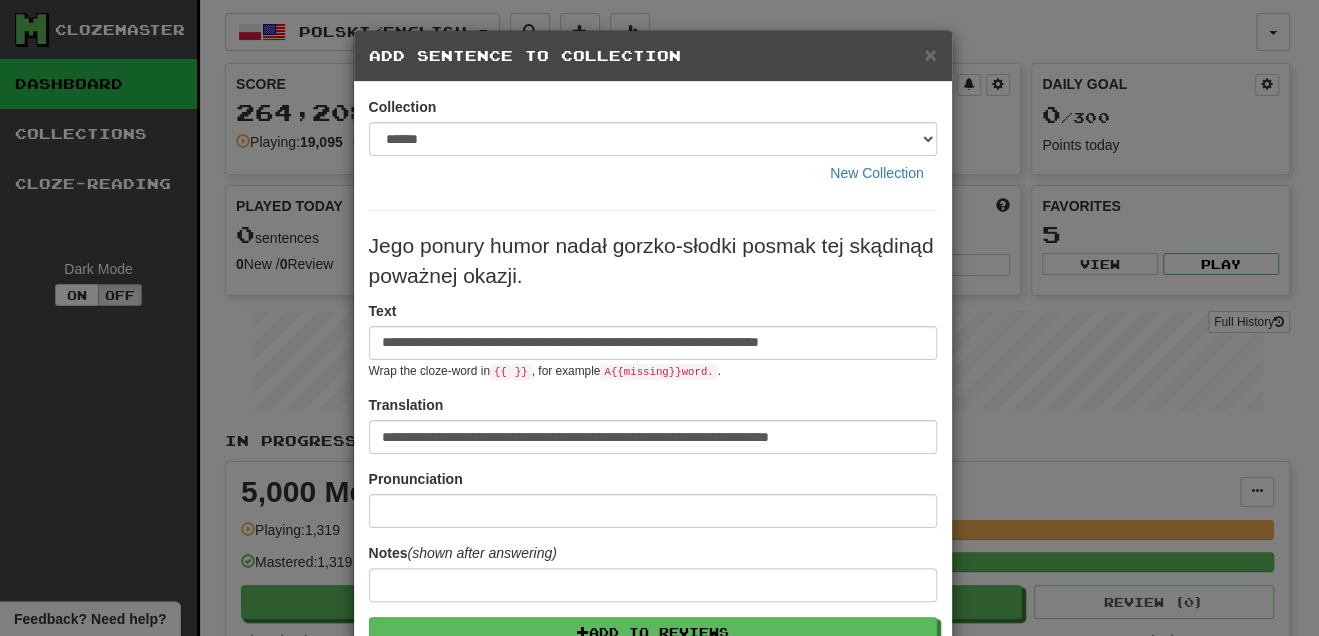click on "Jego ponury humor nadał gorzko-słodki posmak tej skądinąd poważnej okazji." at bounding box center [653, 261] 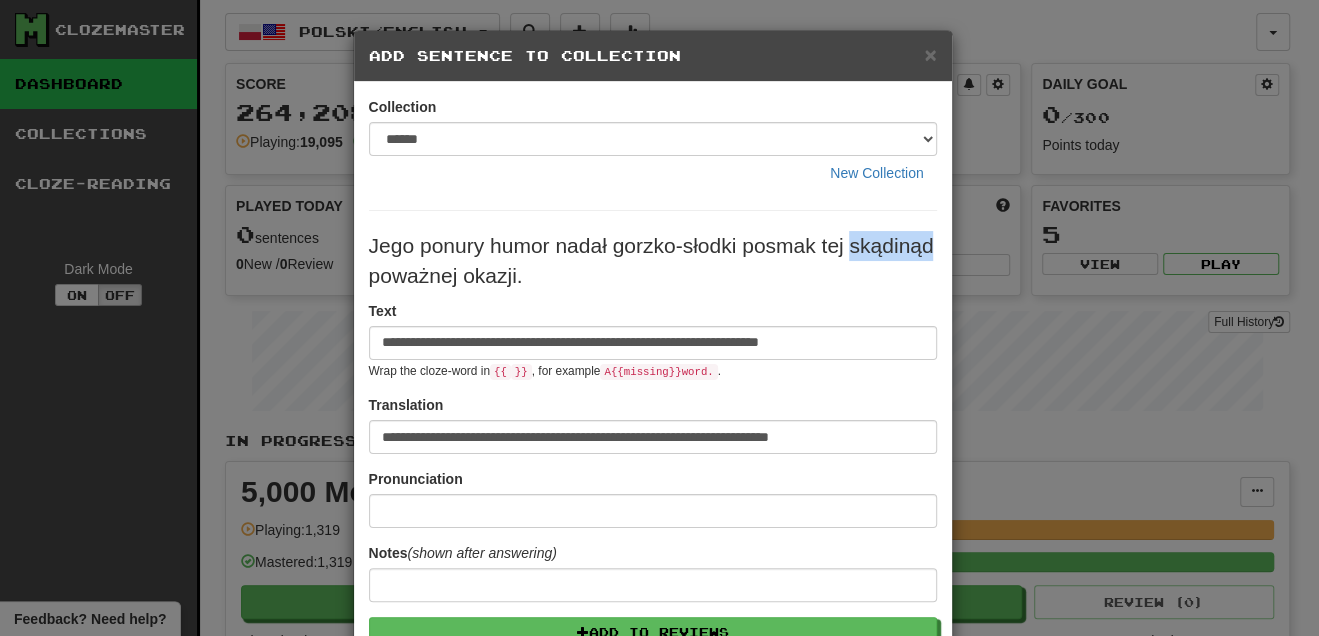 drag, startPoint x: 845, startPoint y: 243, endPoint x: 925, endPoint y: 244, distance: 80.00625 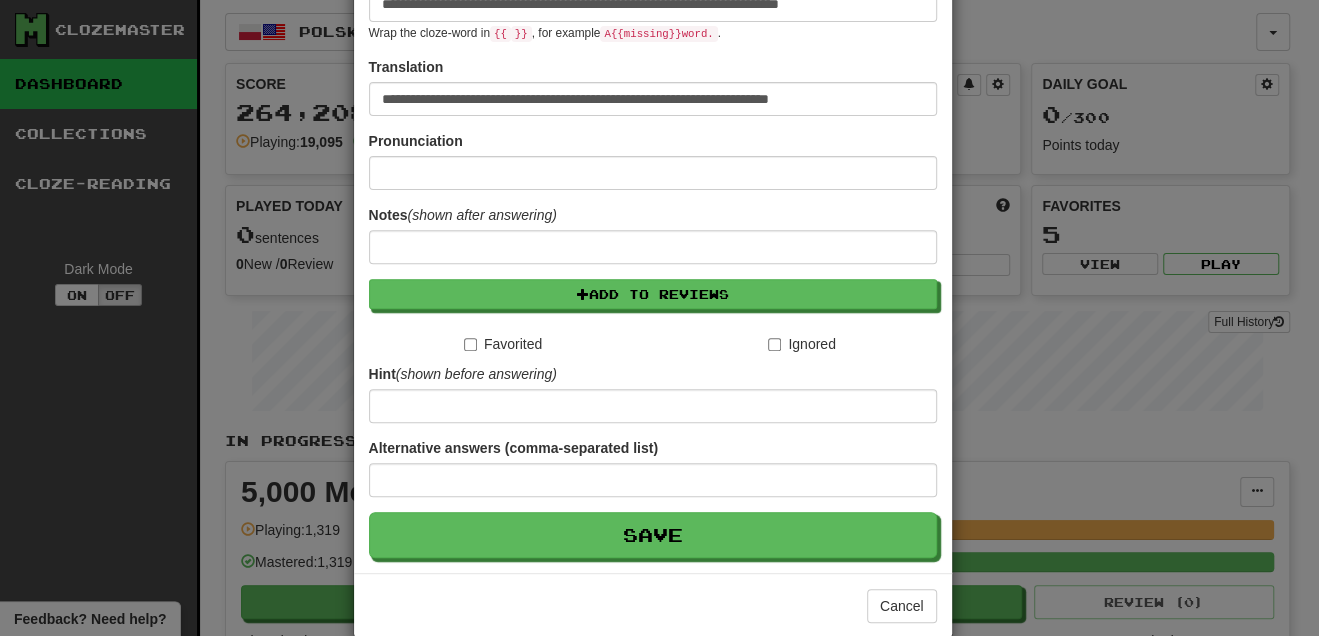 scroll, scrollTop: 366, scrollLeft: 0, axis: vertical 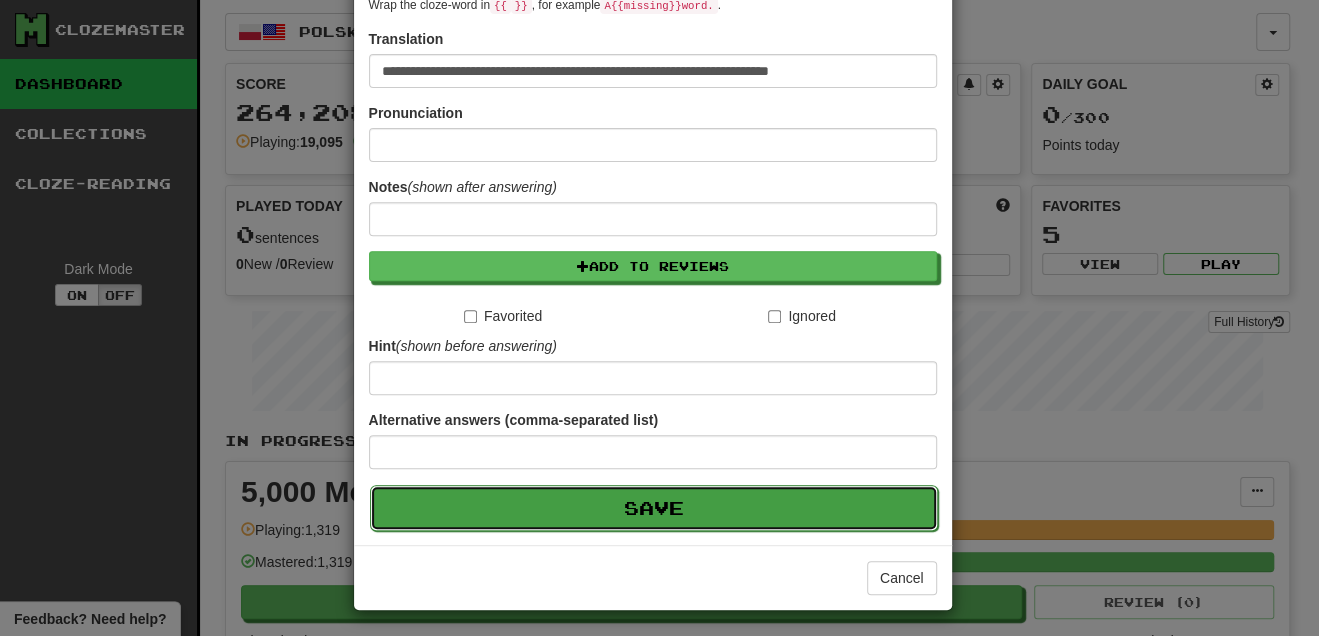 click on "Save" at bounding box center [654, 508] 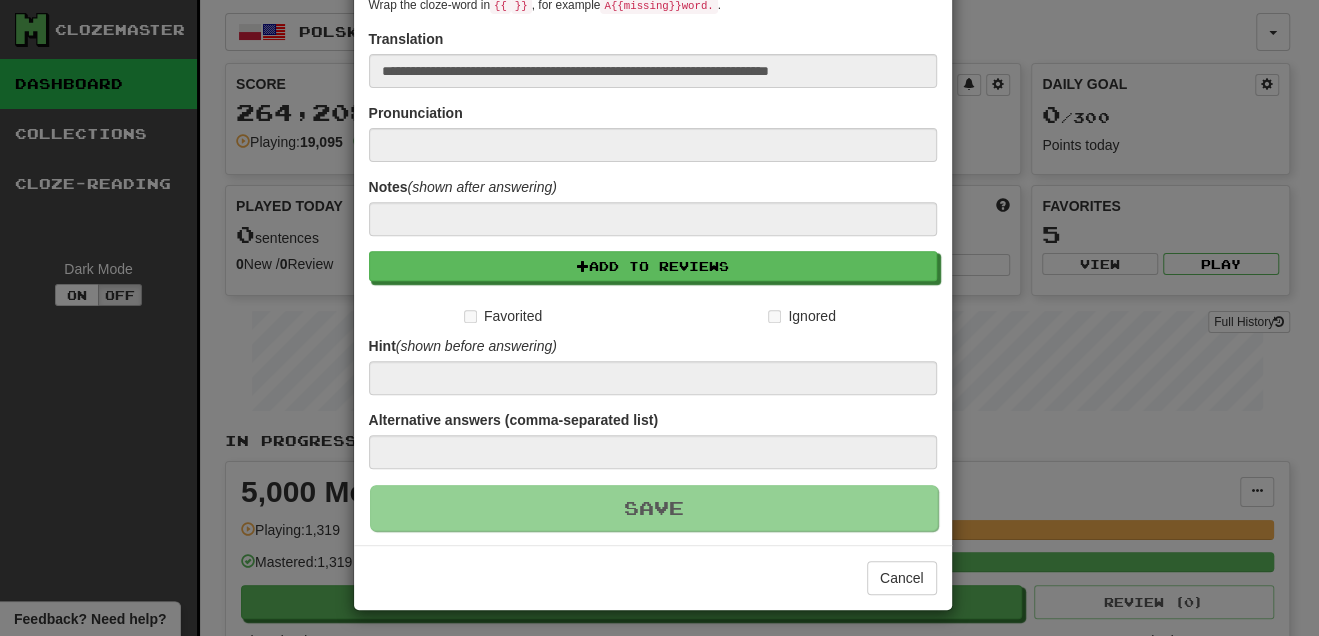 type 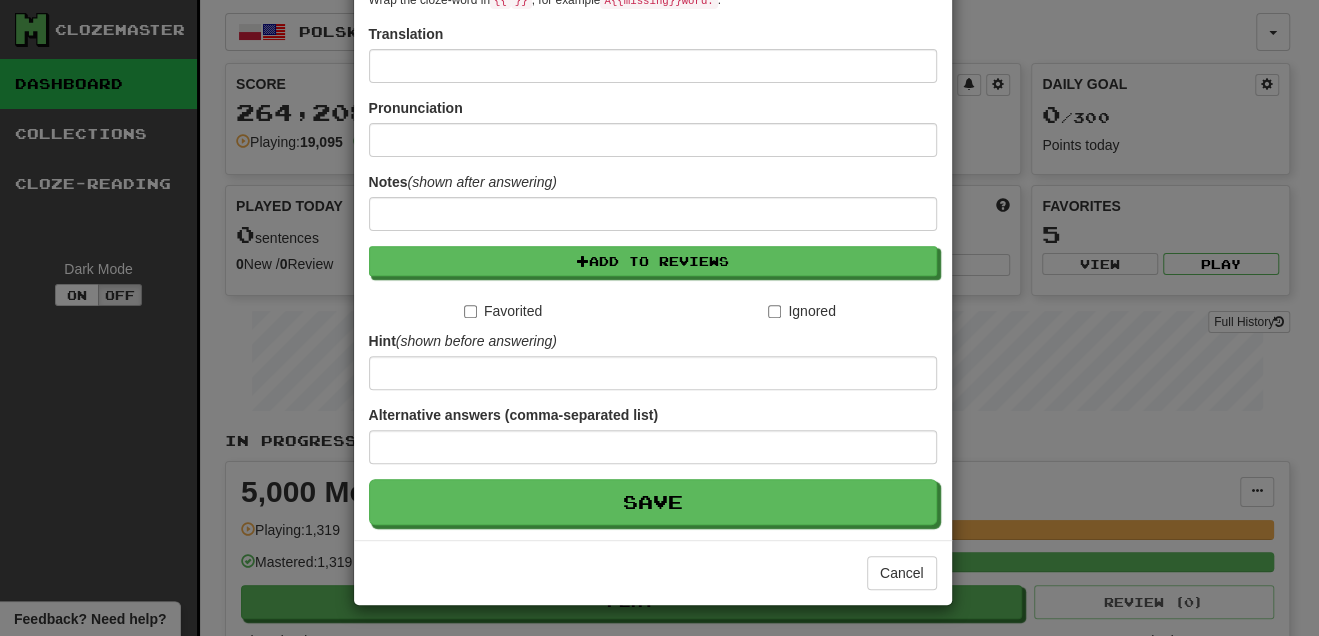 scroll, scrollTop: 0, scrollLeft: 0, axis: both 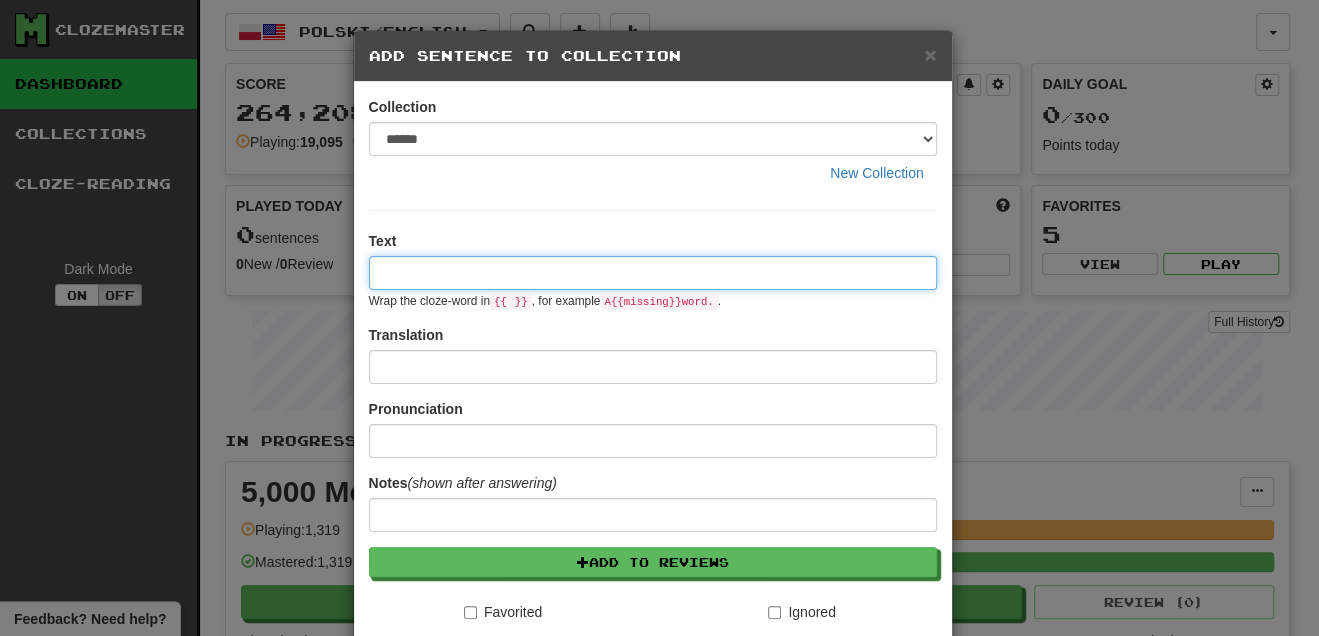 paste on "**********" 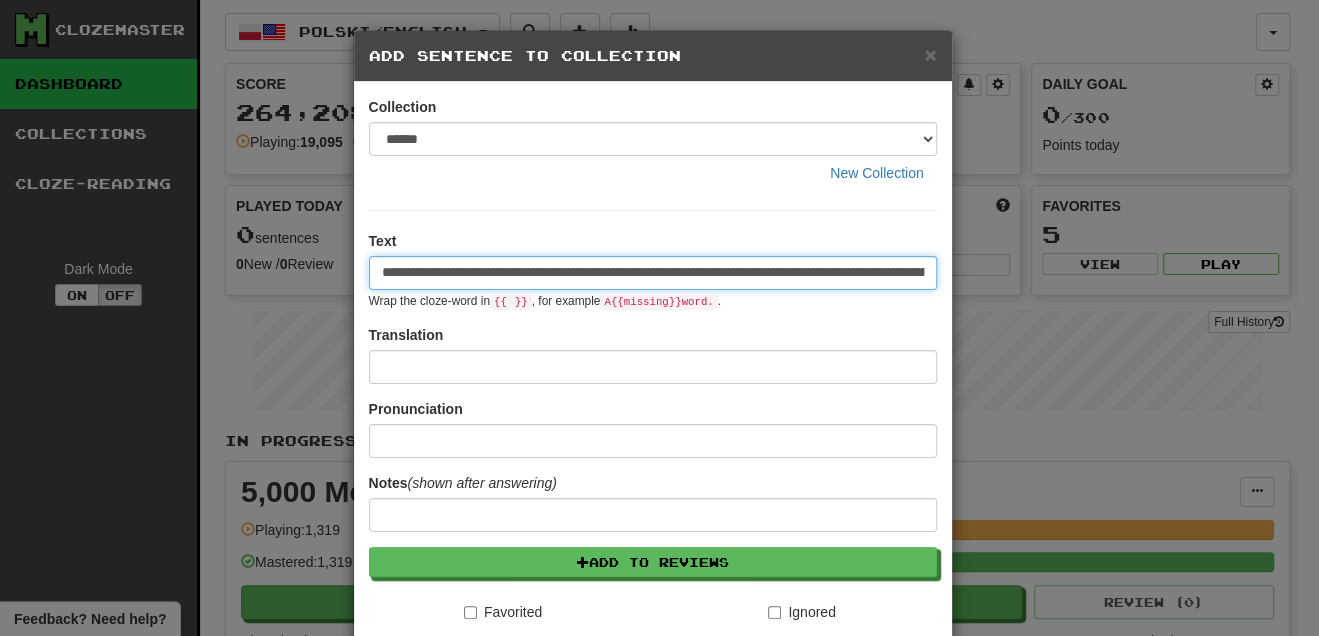 scroll, scrollTop: 0, scrollLeft: 353, axis: horizontal 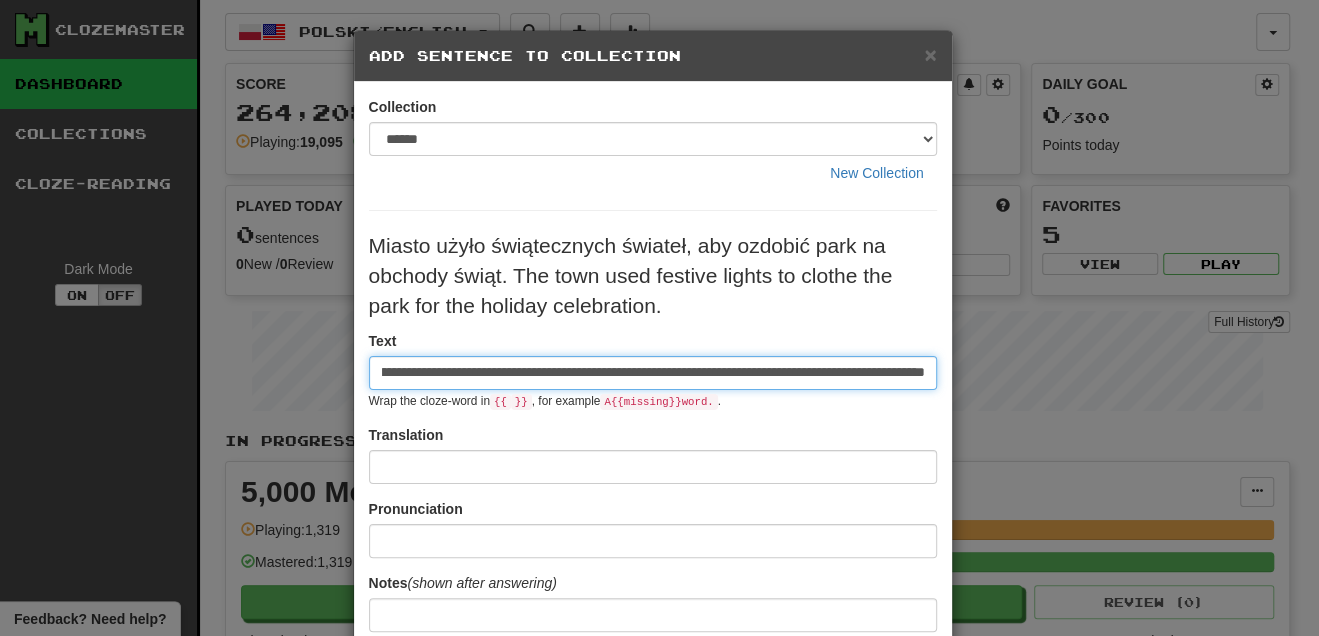 click on "**********" at bounding box center [653, 373] 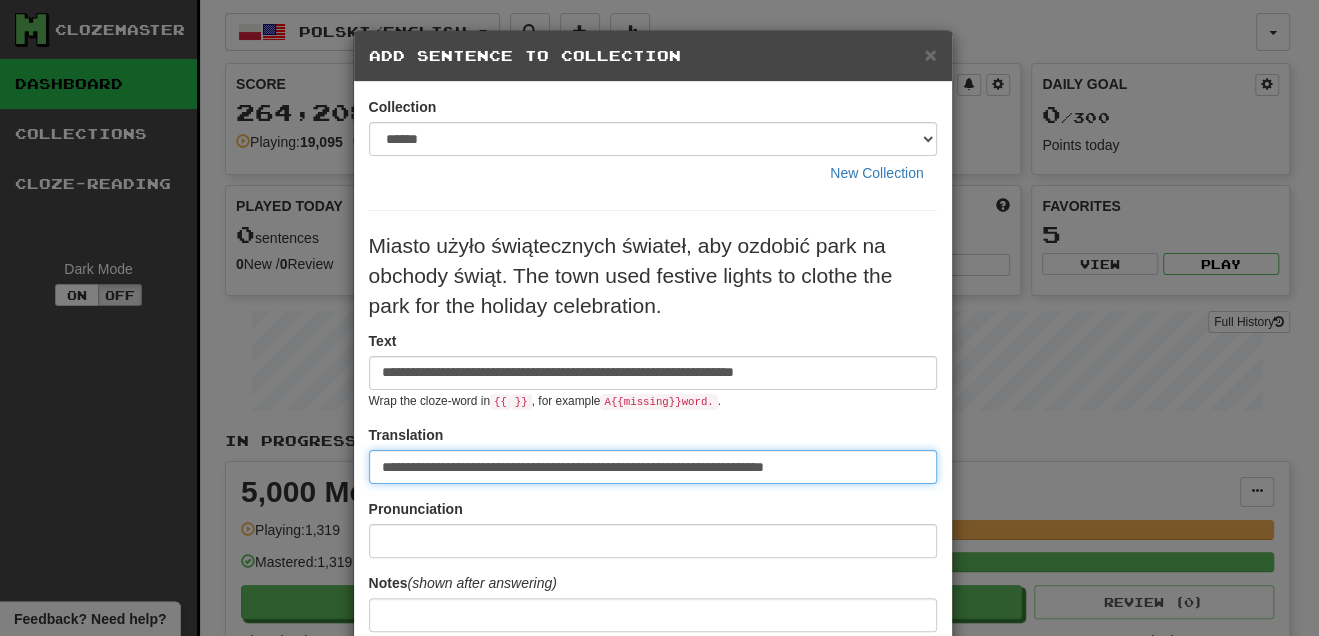 scroll, scrollTop: 0, scrollLeft: 0, axis: both 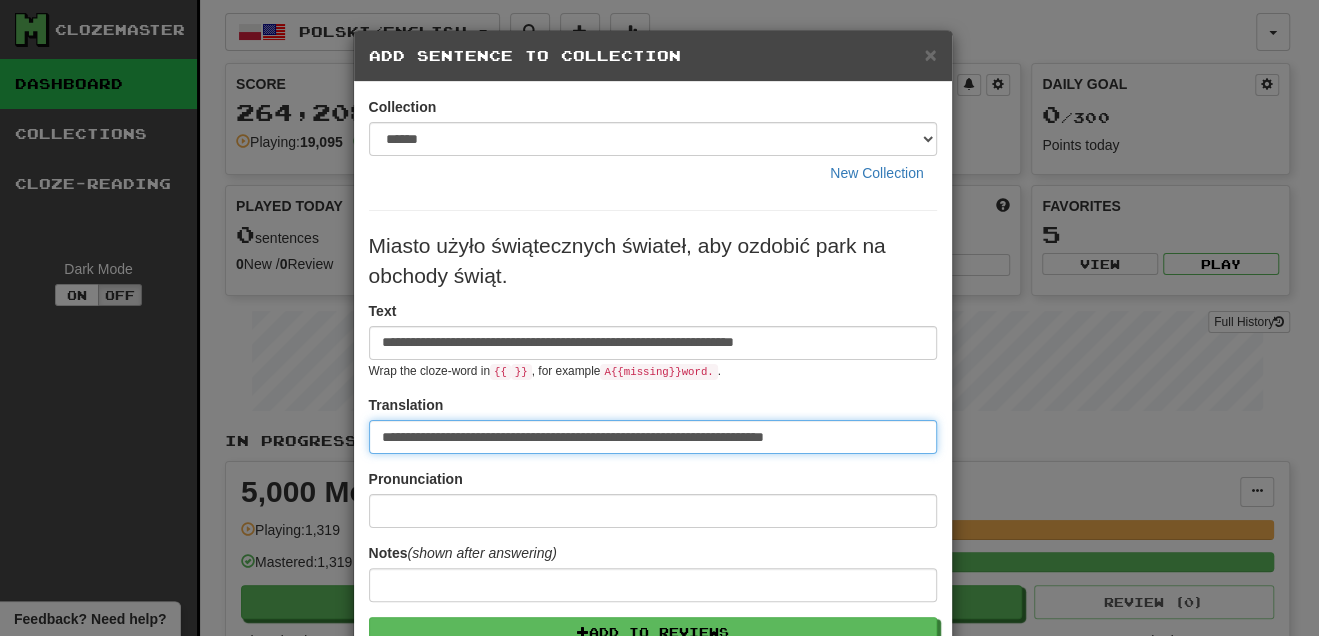 type on "**********" 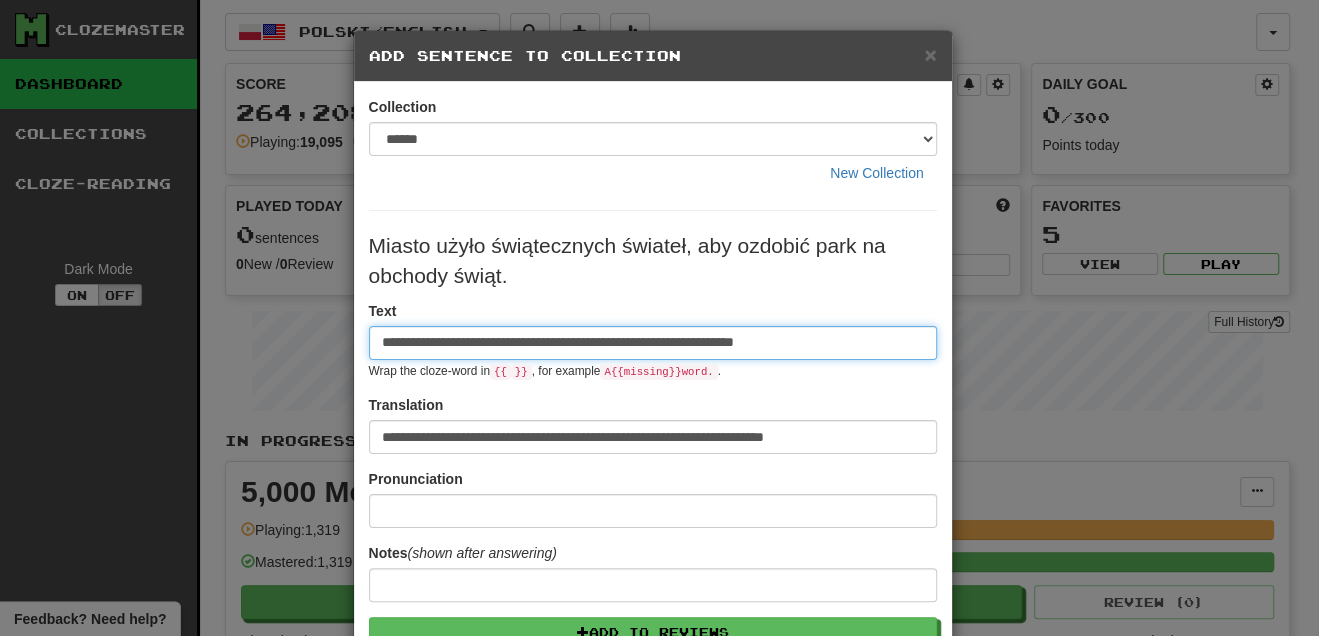 click on "**********" at bounding box center [653, 343] 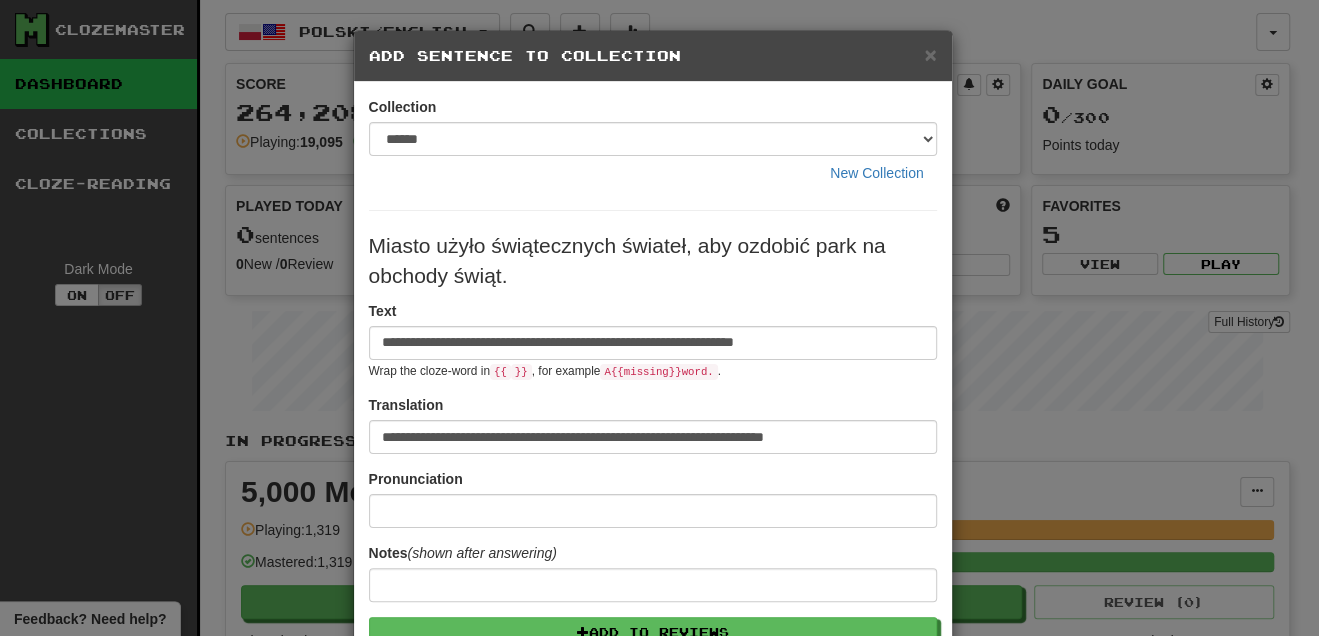 click on "**********" at bounding box center [653, 340] 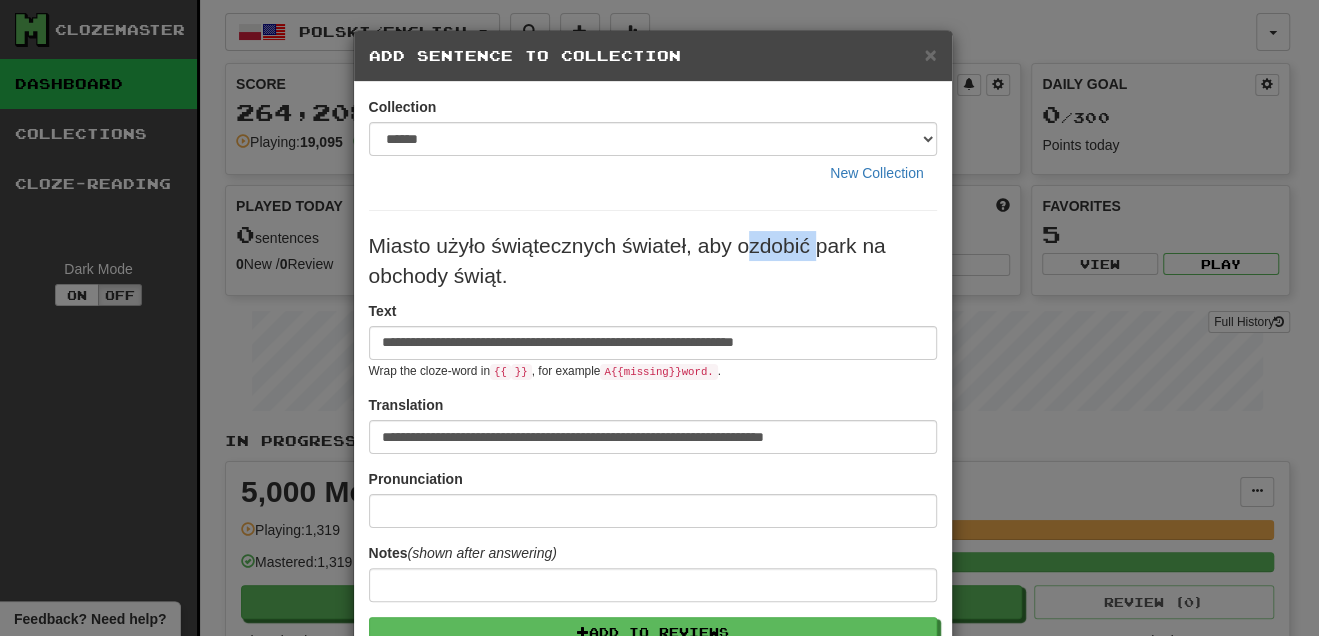 drag, startPoint x: 738, startPoint y: 240, endPoint x: 806, endPoint y: 247, distance: 68.359344 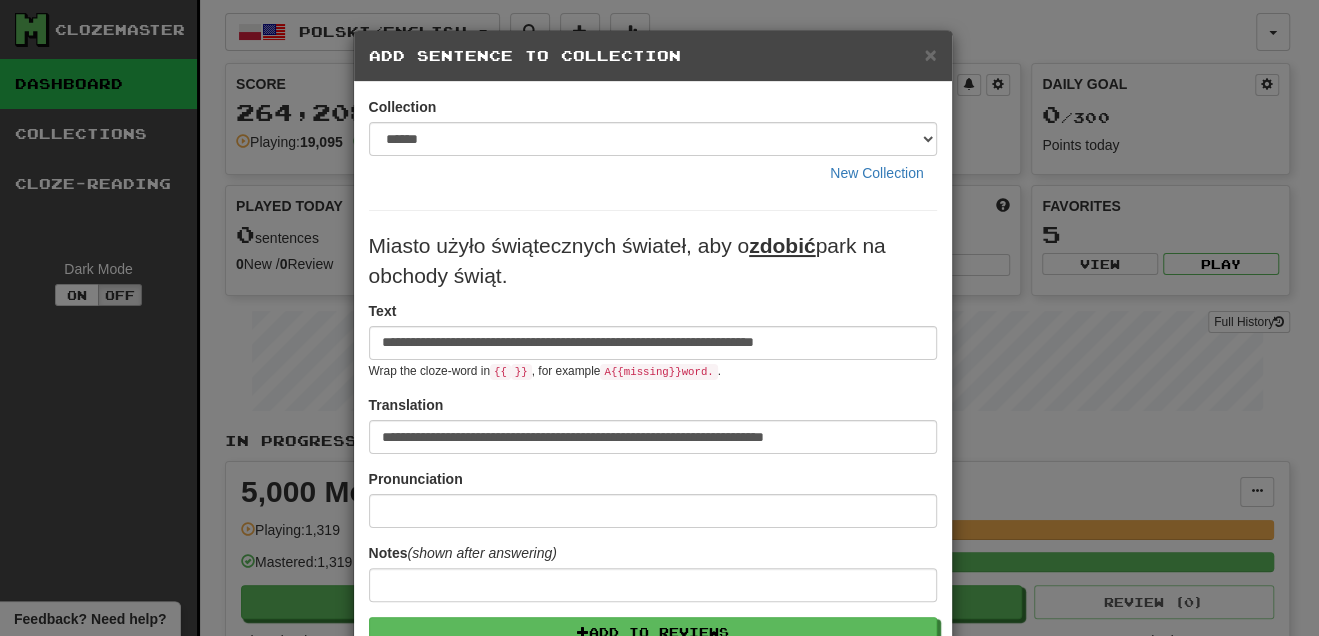 click on "Miasto użyło świątecznych świateł, aby o zdobić  park na obchody świąt." at bounding box center [653, 261] 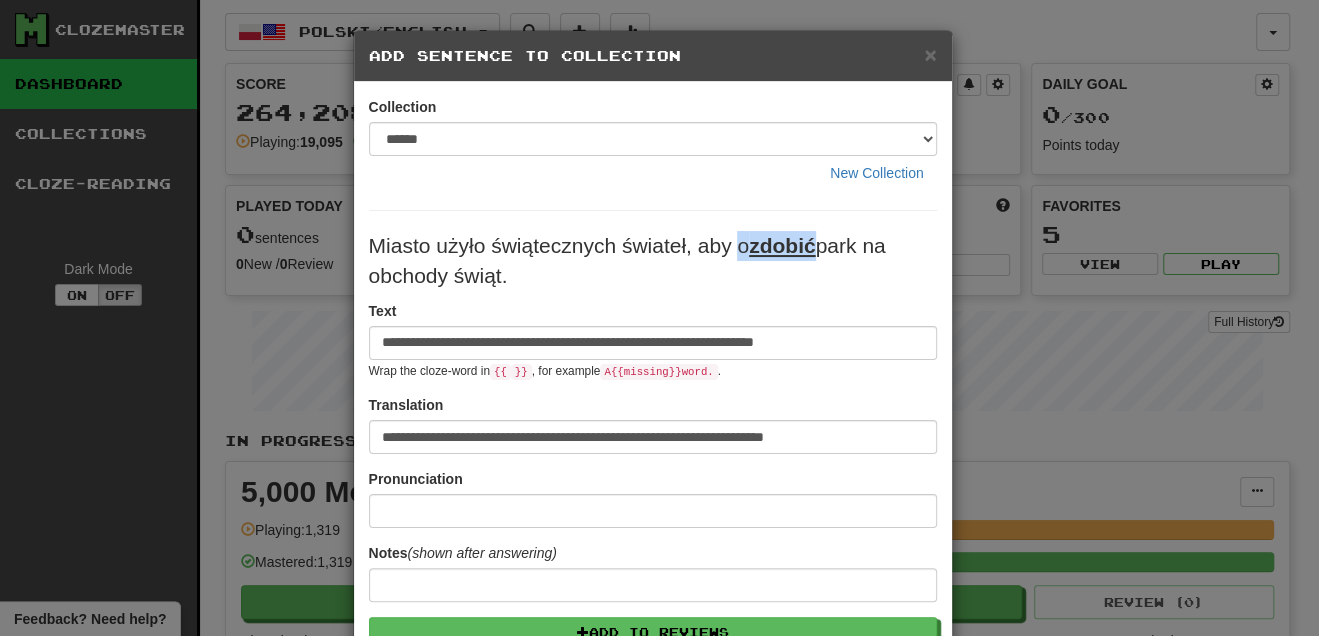 drag, startPoint x: 729, startPoint y: 241, endPoint x: 810, endPoint y: 235, distance: 81.22192 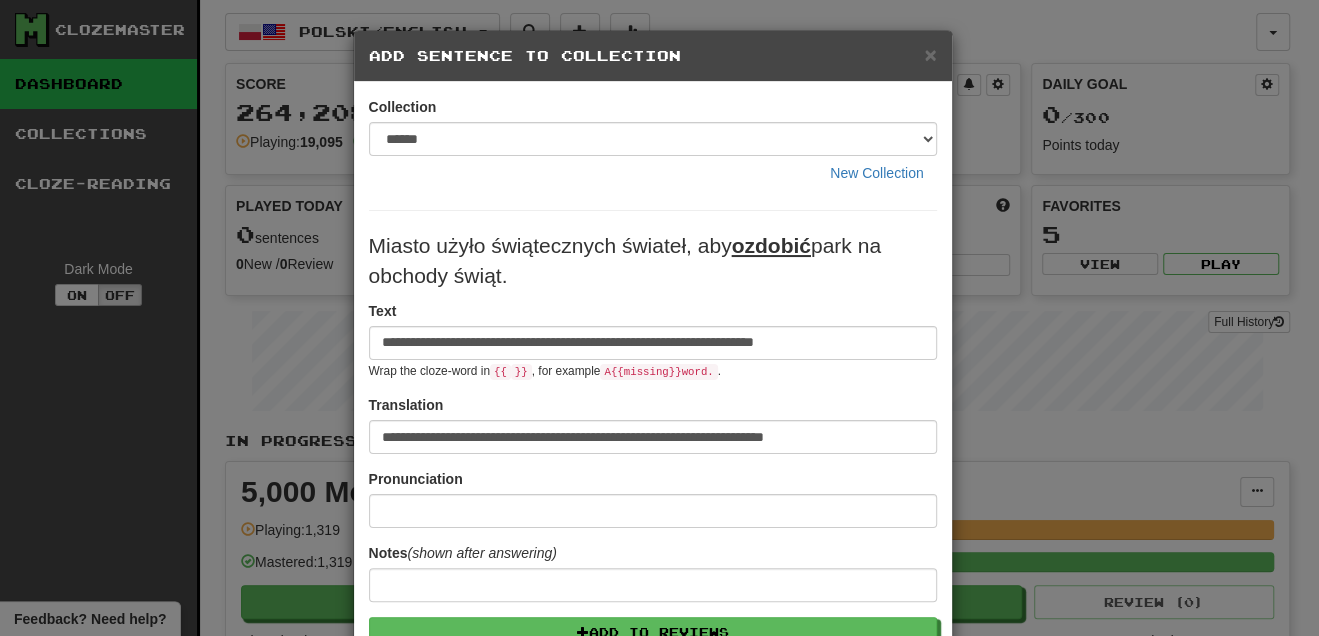 click on "Miasto użyło świątecznych świateł, aby  ozdobić  park na obchody świąt." at bounding box center (653, 261) 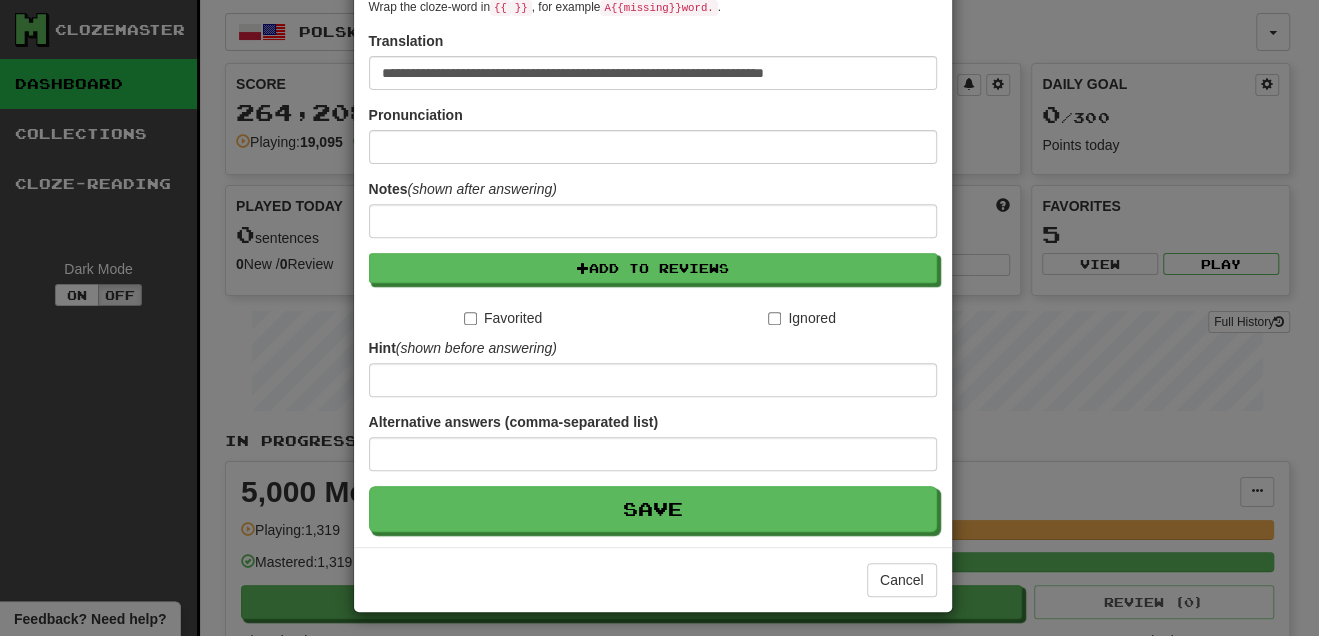 scroll, scrollTop: 366, scrollLeft: 0, axis: vertical 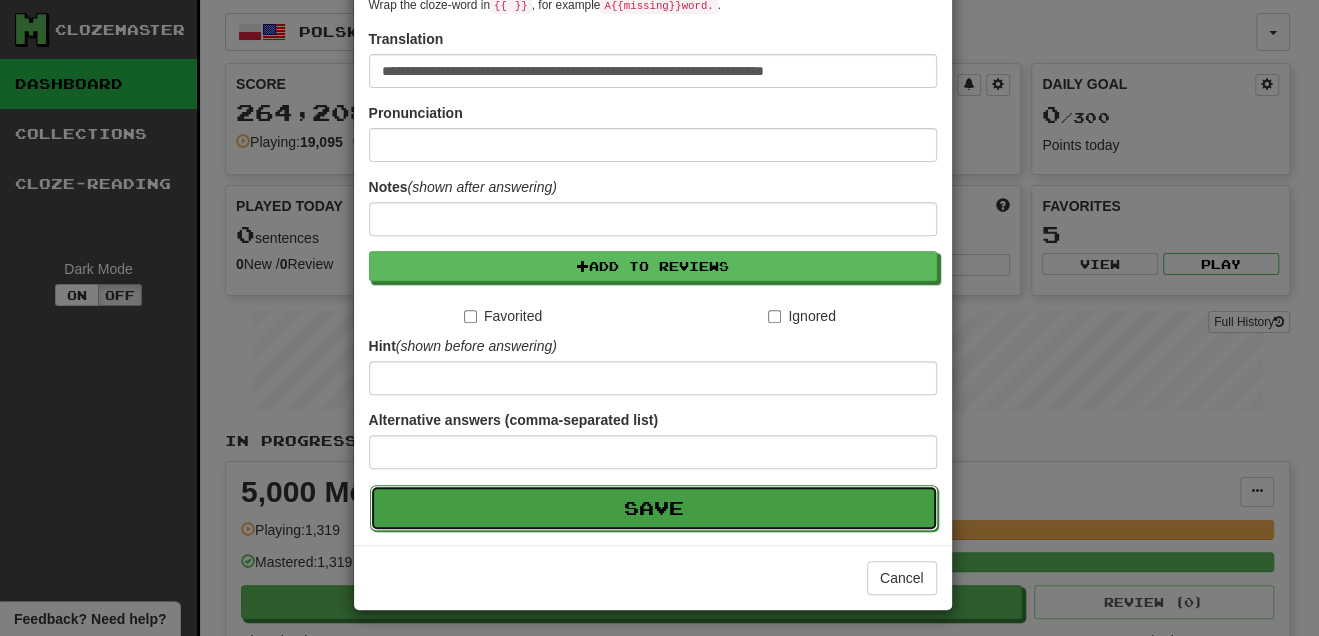 click on "Save" at bounding box center (654, 508) 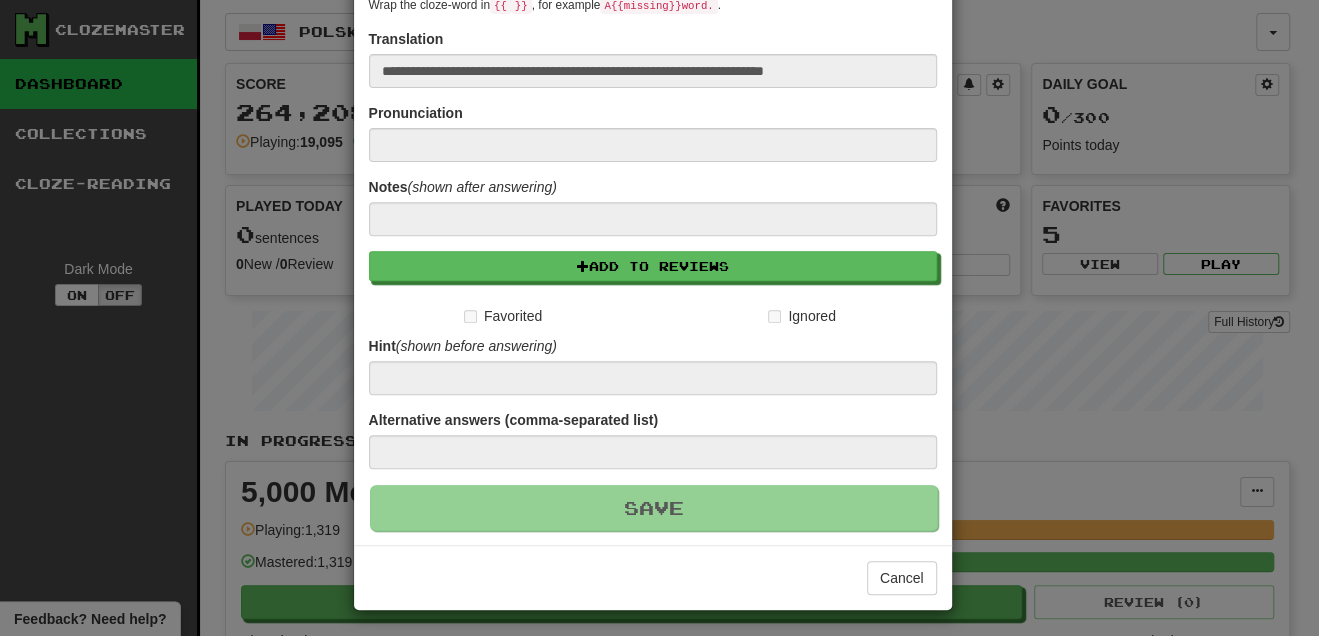 type 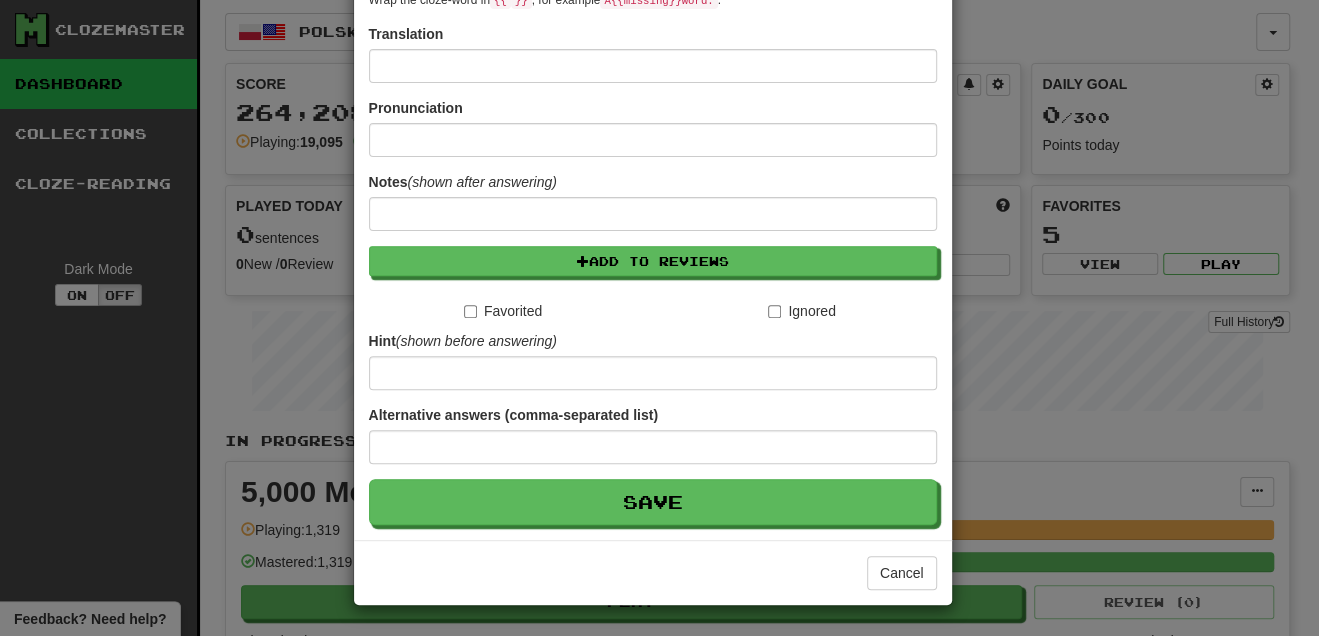 scroll, scrollTop: 0, scrollLeft: 0, axis: both 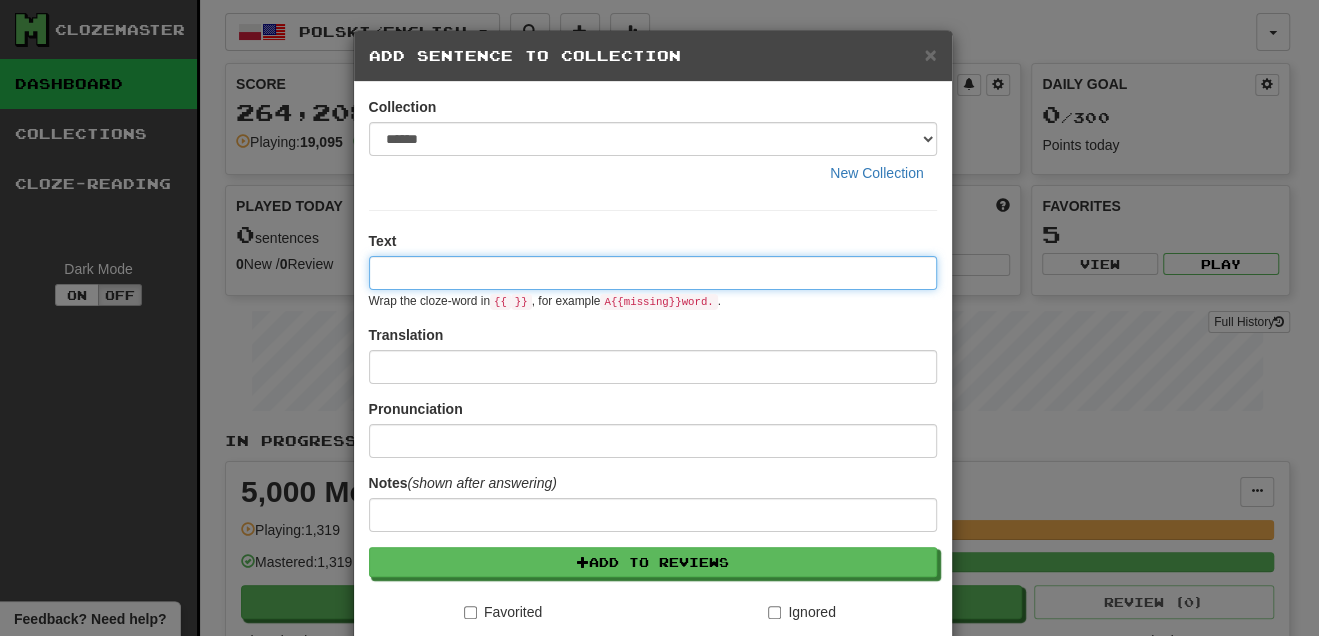 paste on "**********" 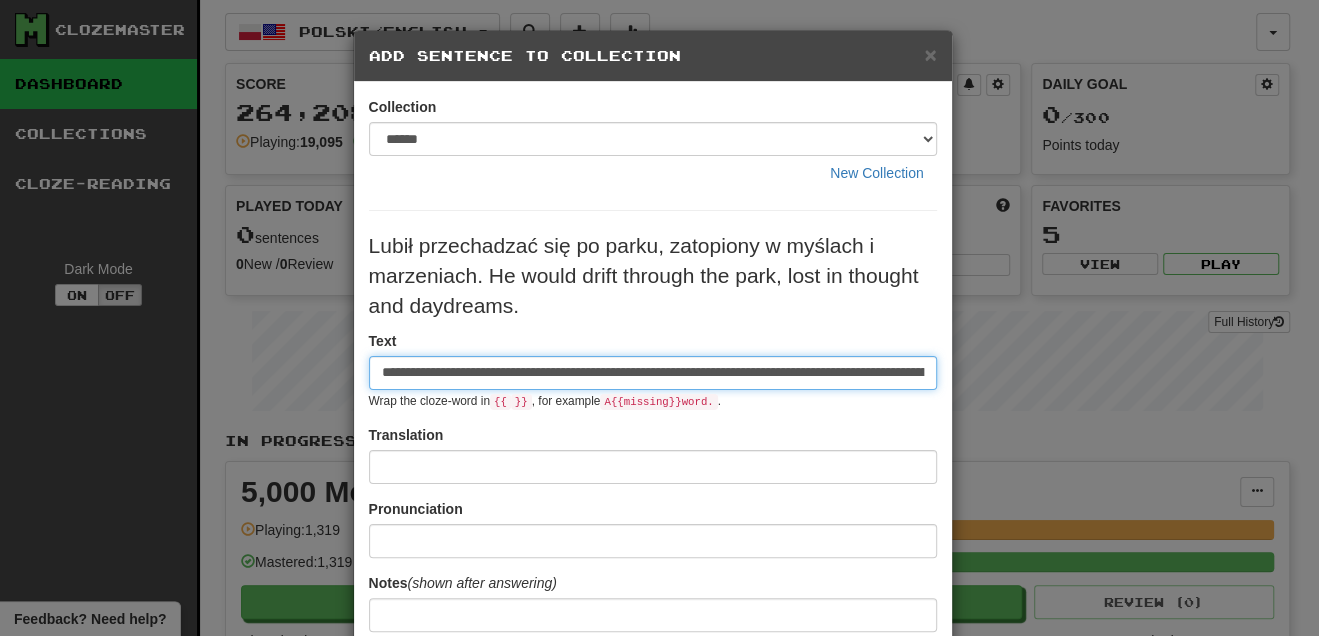 scroll, scrollTop: 0, scrollLeft: 268, axis: horizontal 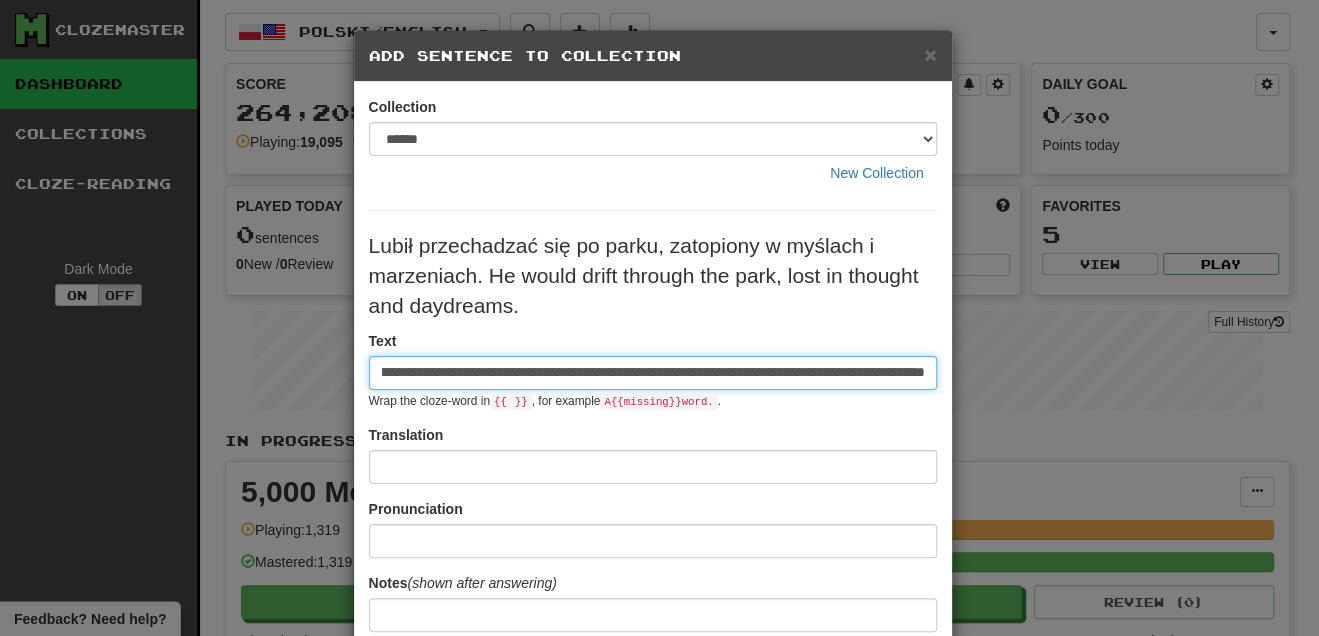 click on "**********" at bounding box center (653, 373) 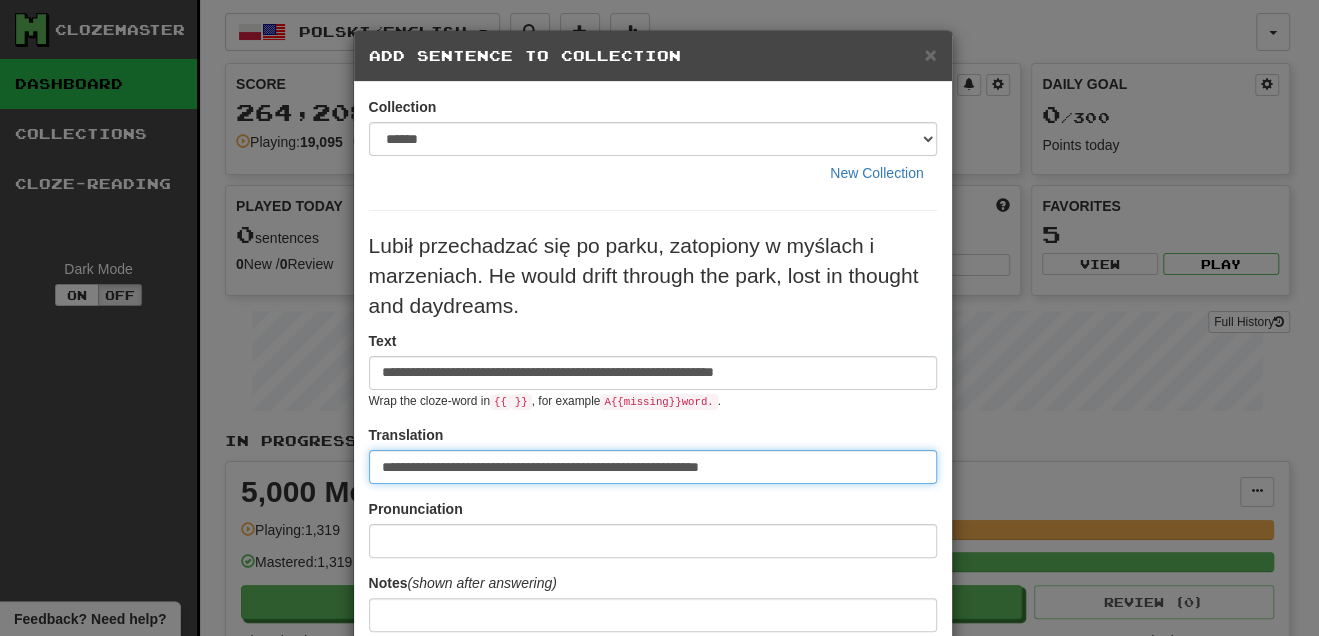 scroll, scrollTop: 0, scrollLeft: 0, axis: both 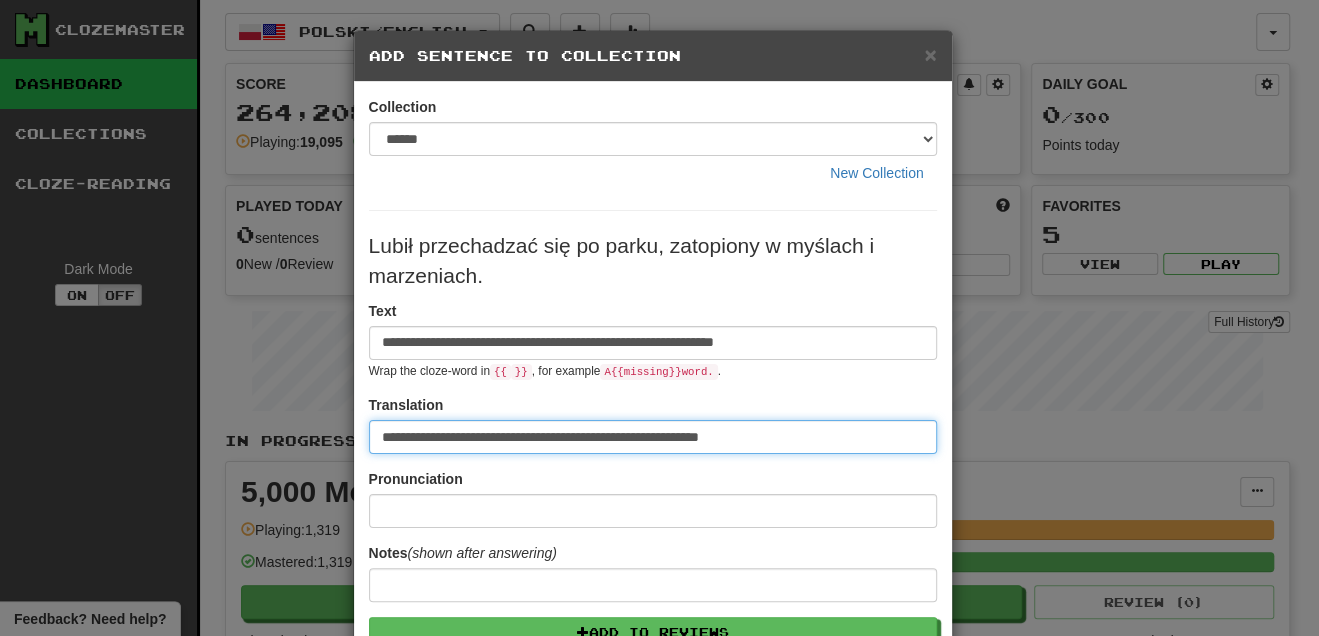 type on "**********" 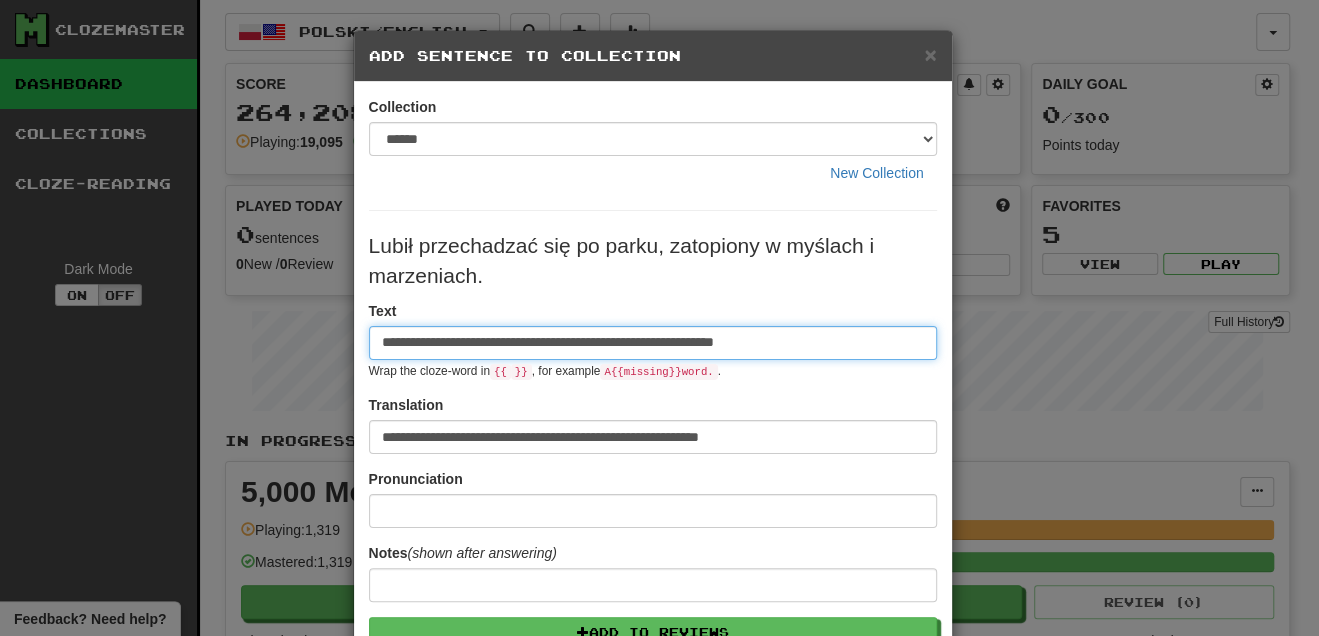 click on "**********" at bounding box center (653, 343) 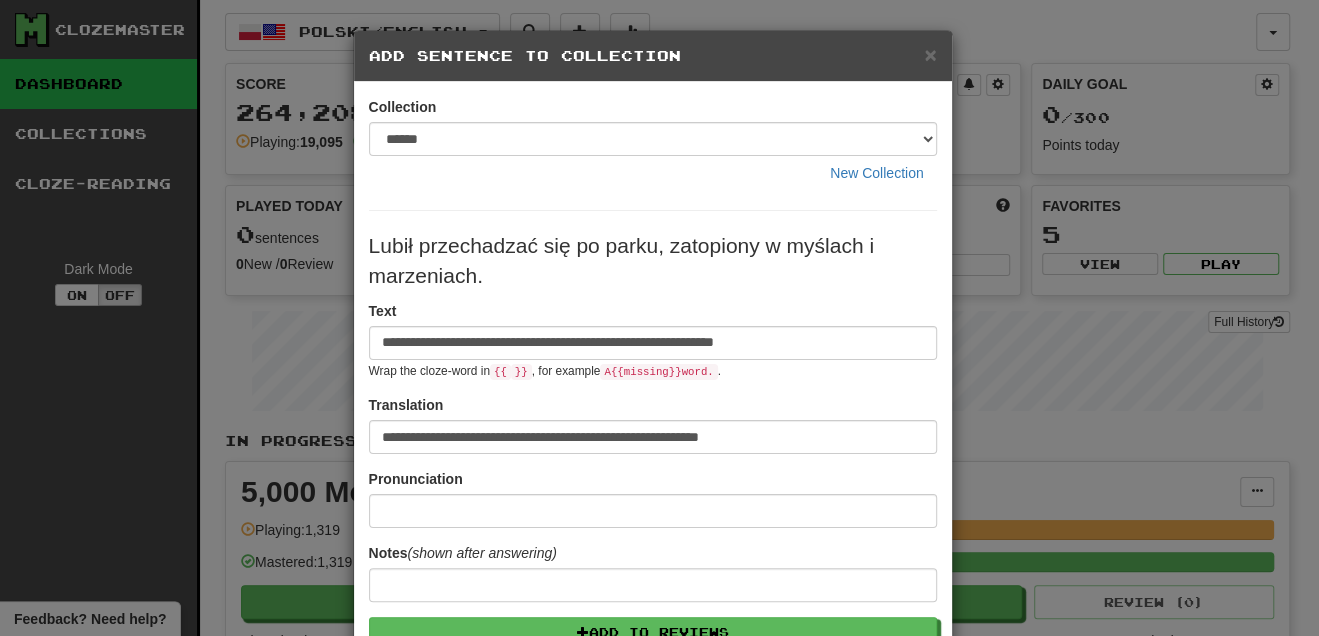 drag, startPoint x: 660, startPoint y: 250, endPoint x: 747, endPoint y: 246, distance: 87.0919 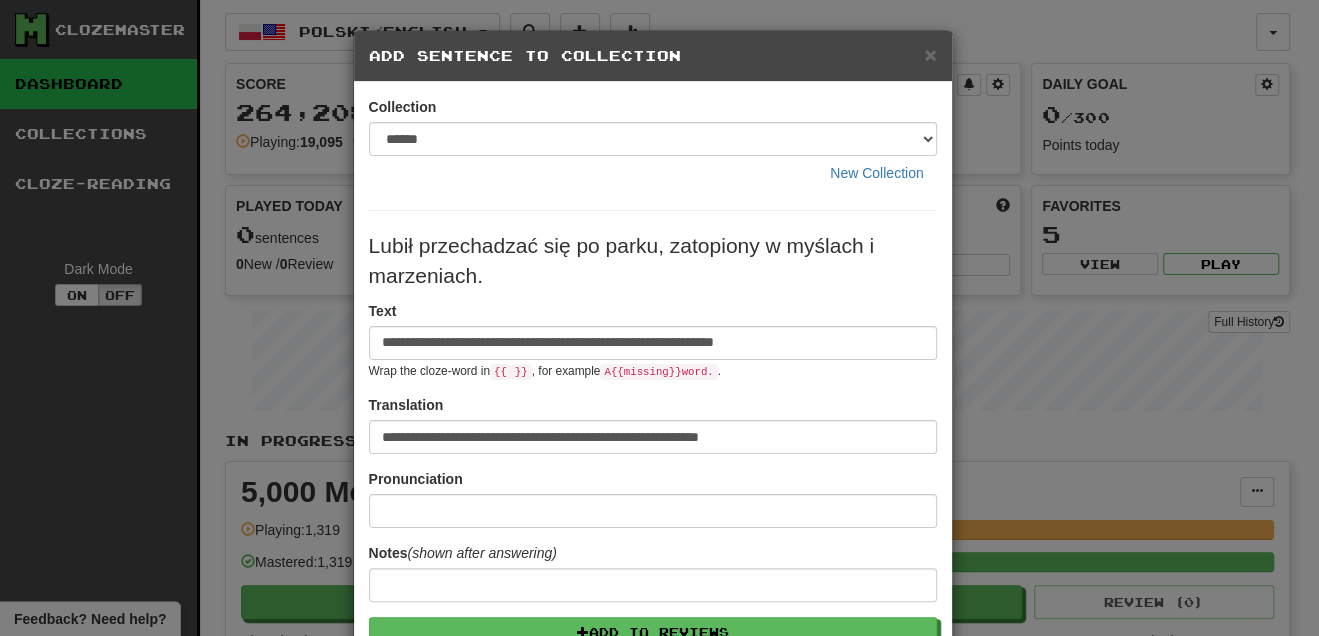 click on "Lubił przechadzać się po parku, zatopiony w myślach i marzeniach." at bounding box center [653, 261] 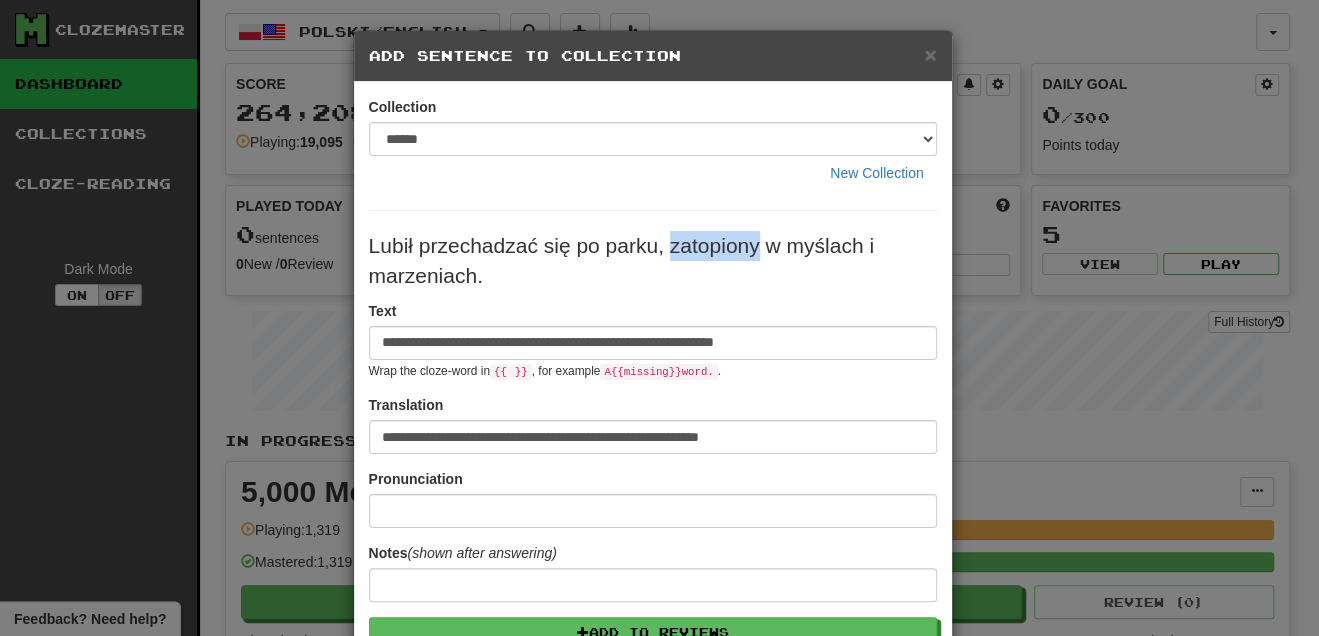 drag, startPoint x: 748, startPoint y: 245, endPoint x: 666, endPoint y: 251, distance: 82.219215 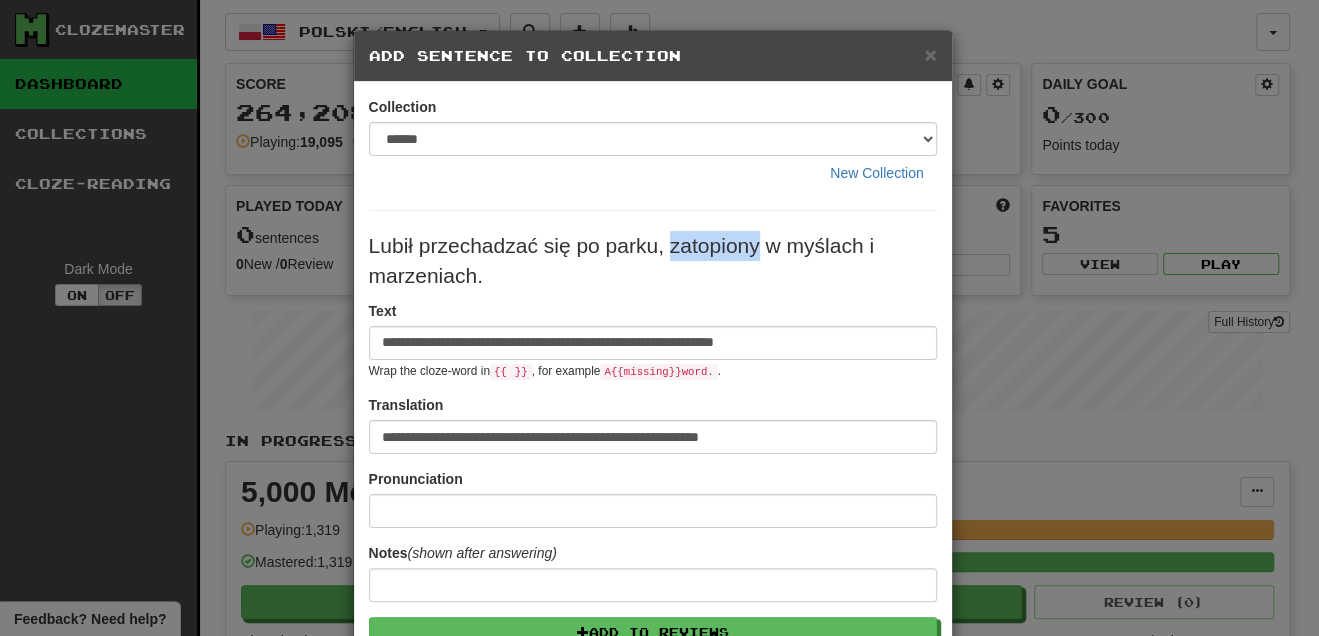 click on "Lubił przechadzać się po parku, zatopiony w myślach i marzeniach." at bounding box center [653, 261] 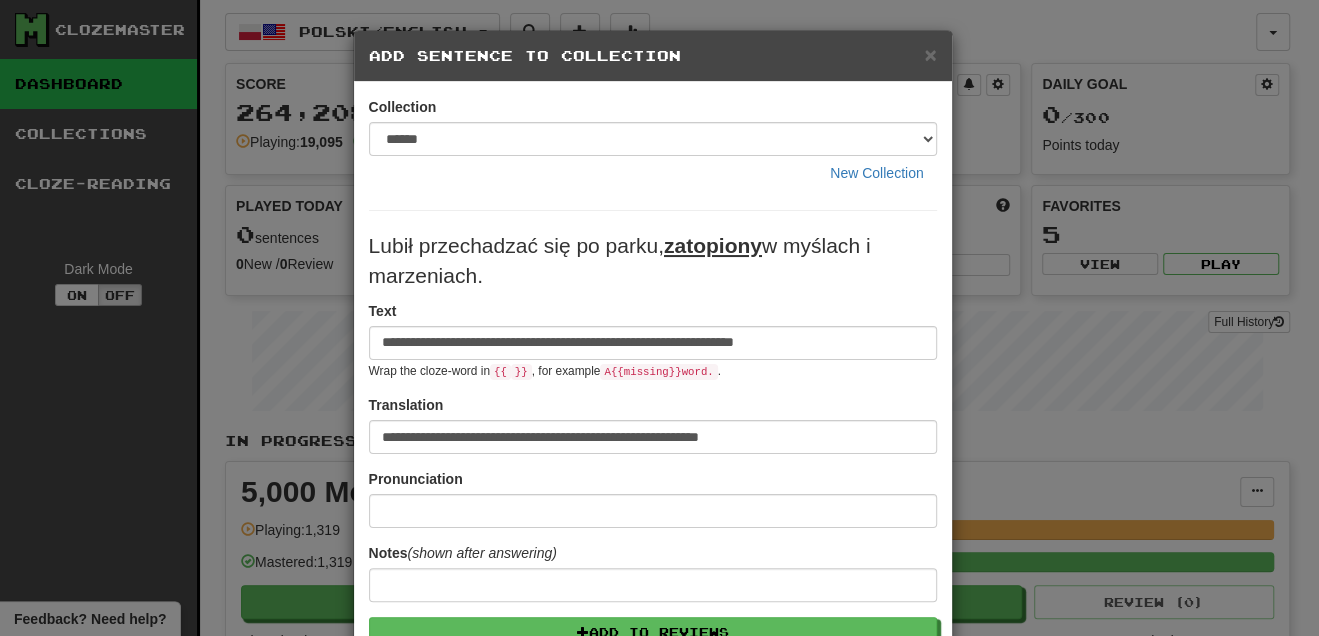 click on "Lubił przechadzać się po parku,  zatopiony  w myślach i marzeniach." at bounding box center (653, 261) 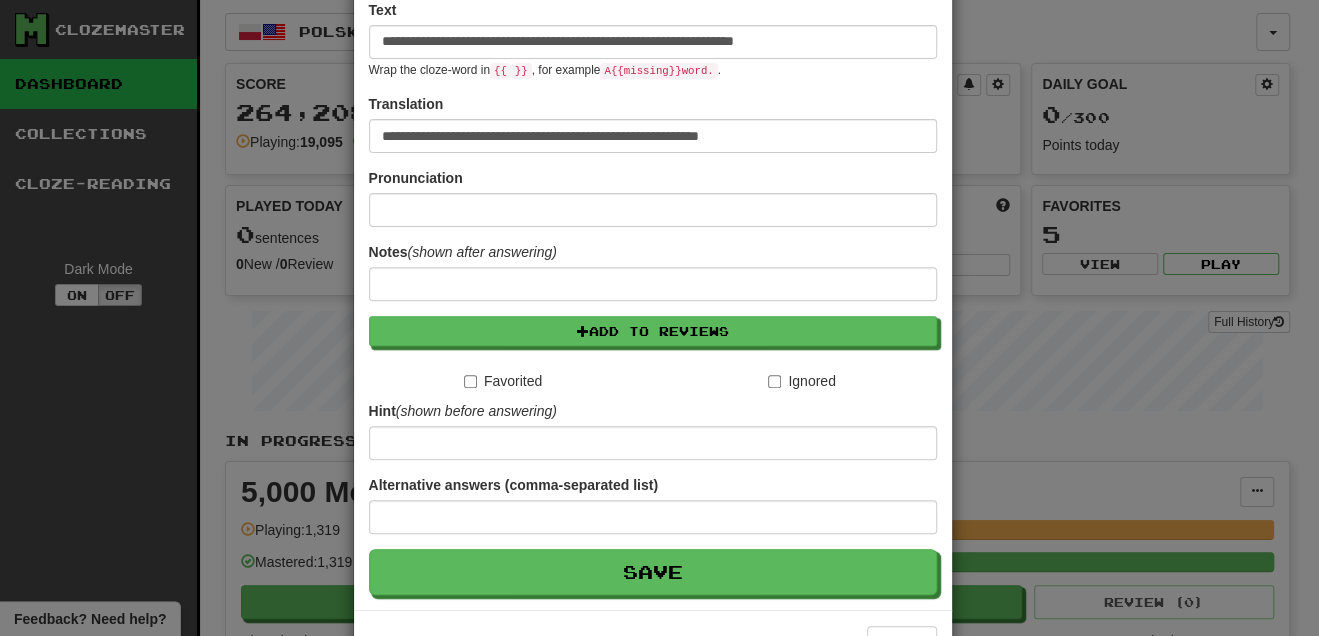 scroll, scrollTop: 366, scrollLeft: 0, axis: vertical 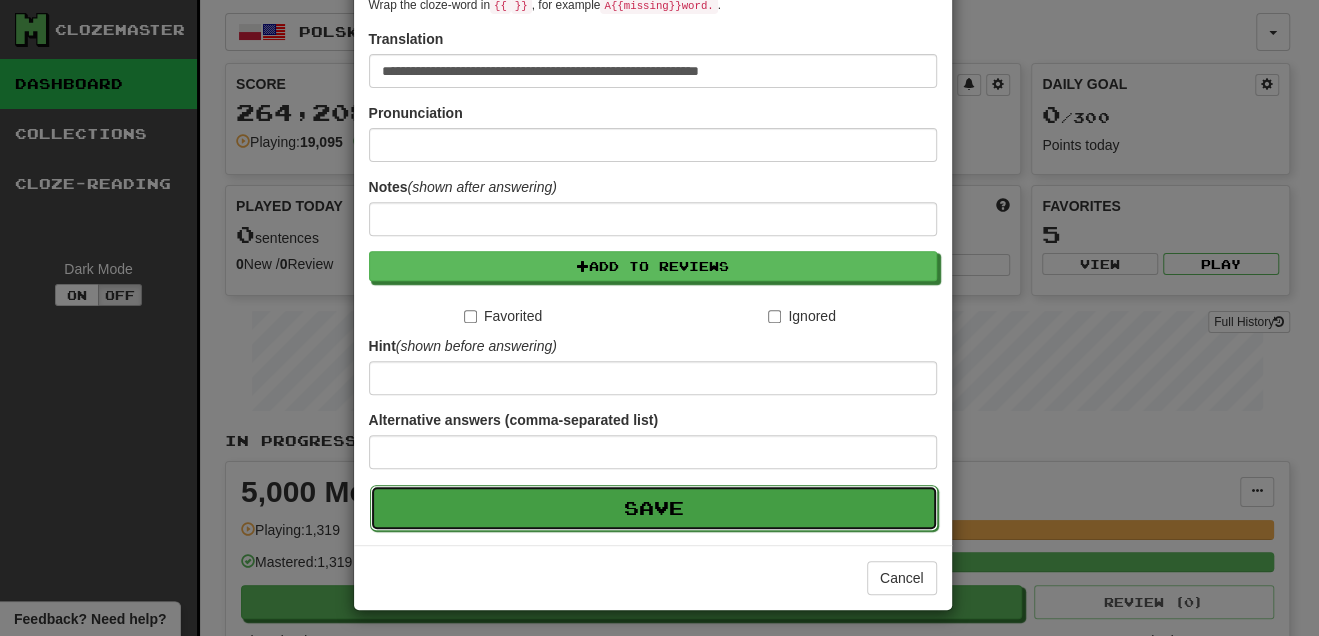 click on "Save" at bounding box center [654, 508] 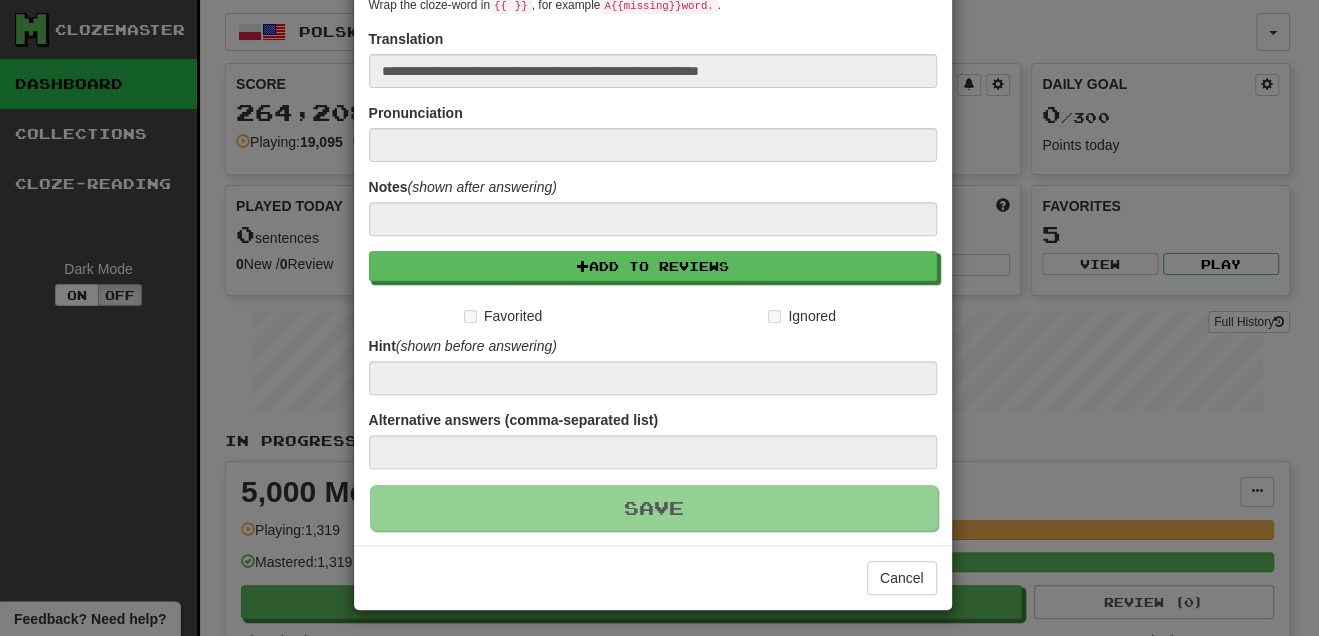 type 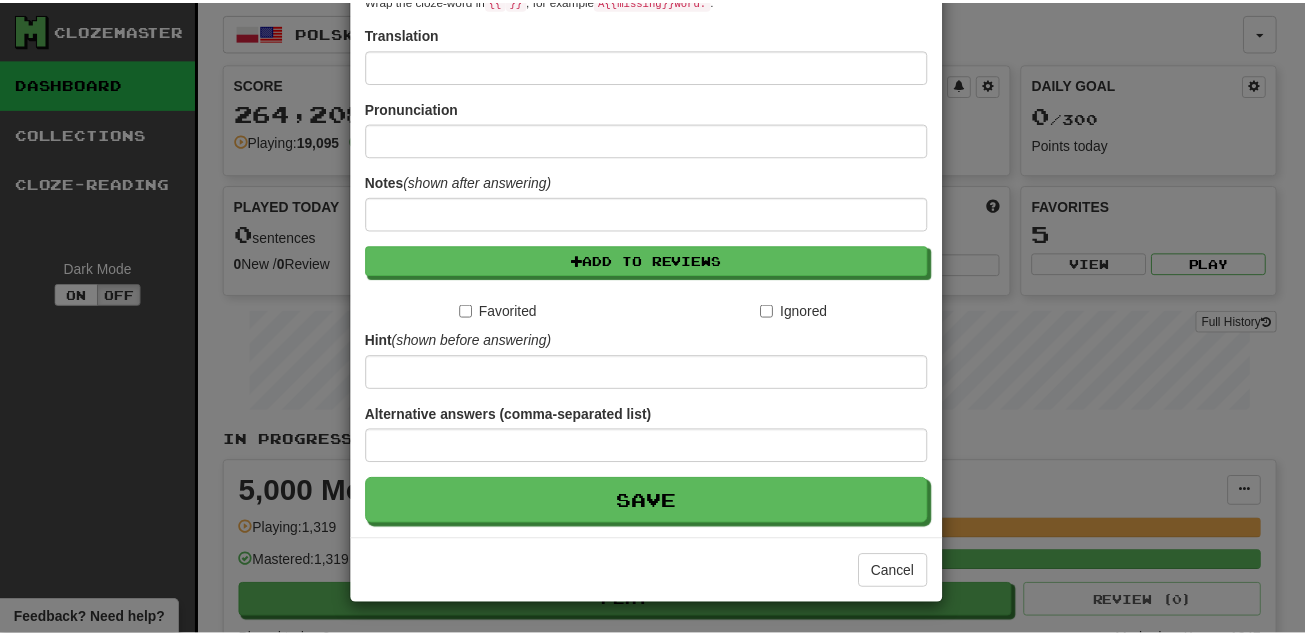 scroll, scrollTop: 0, scrollLeft: 0, axis: both 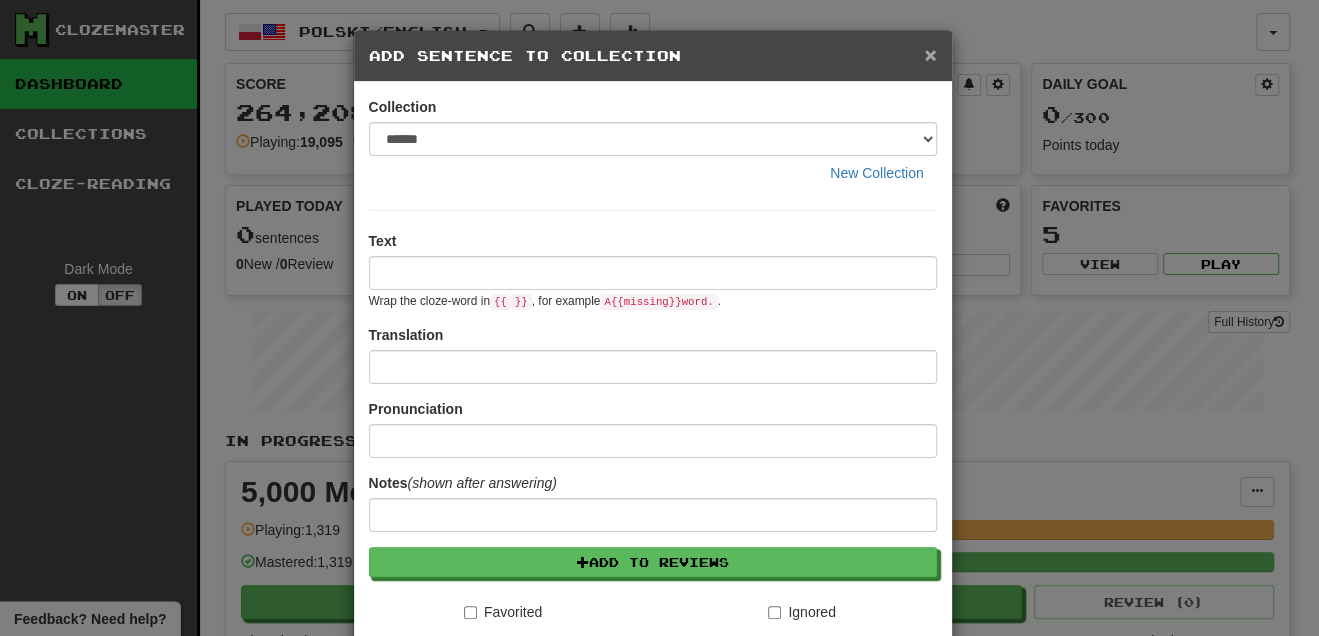 click on "×" at bounding box center [930, 54] 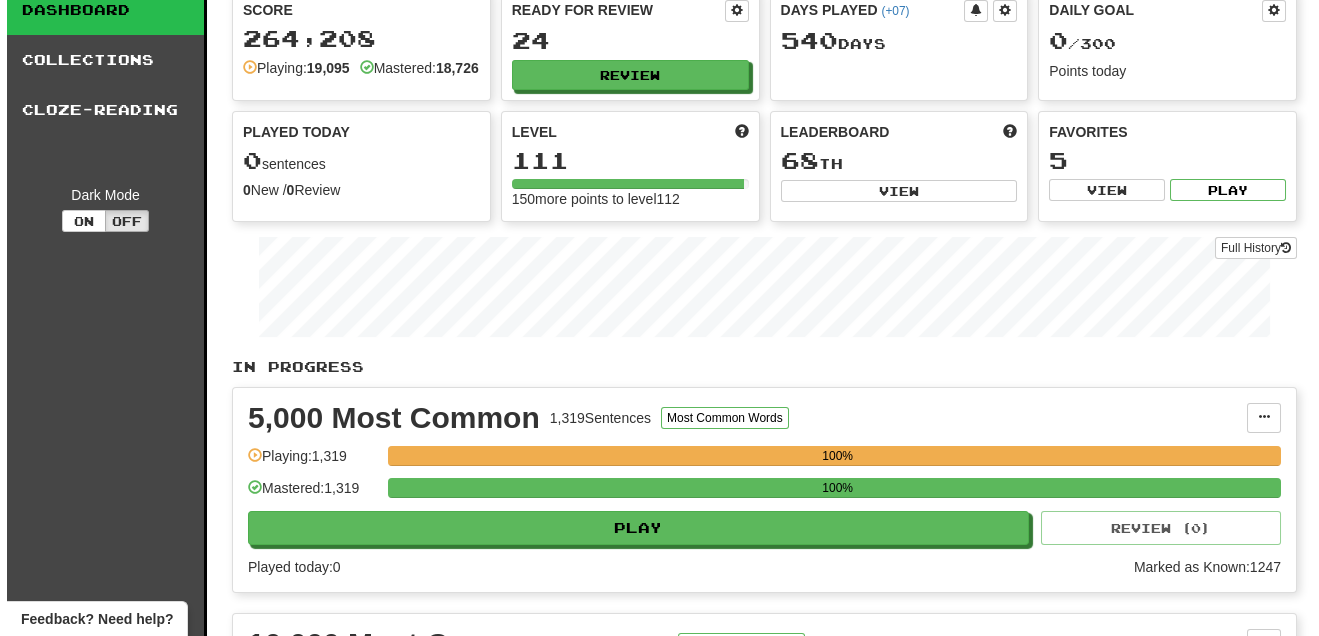 scroll, scrollTop: 0, scrollLeft: 0, axis: both 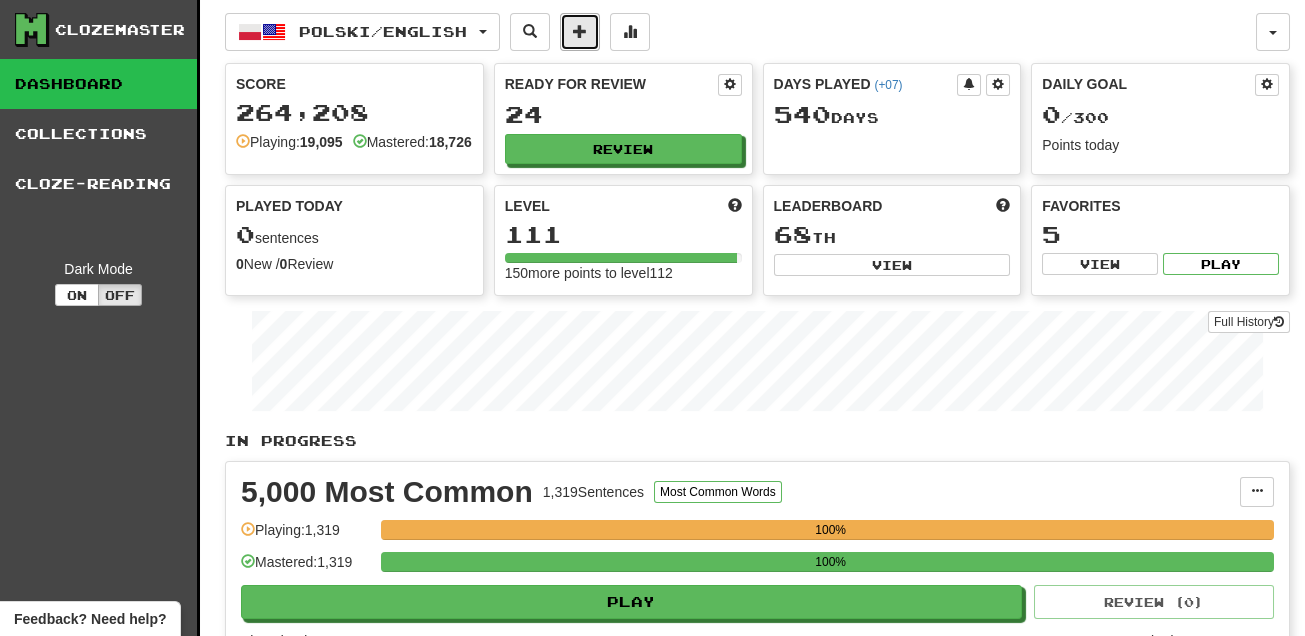 click 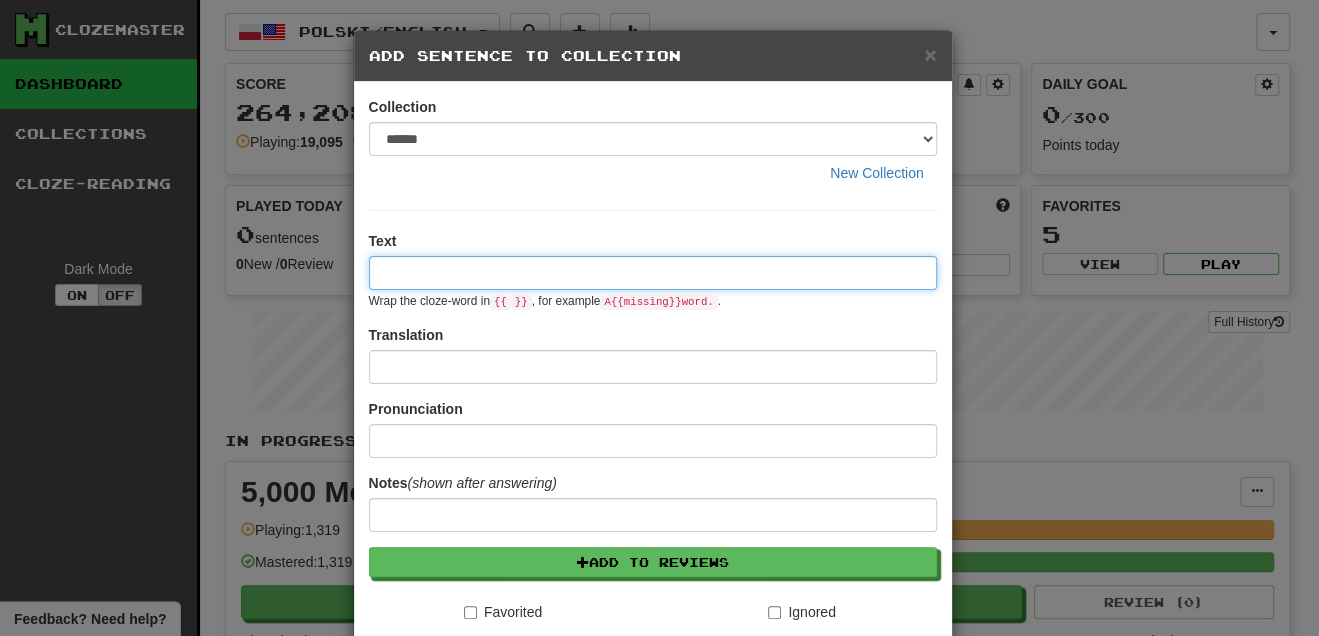 paste on "**********" 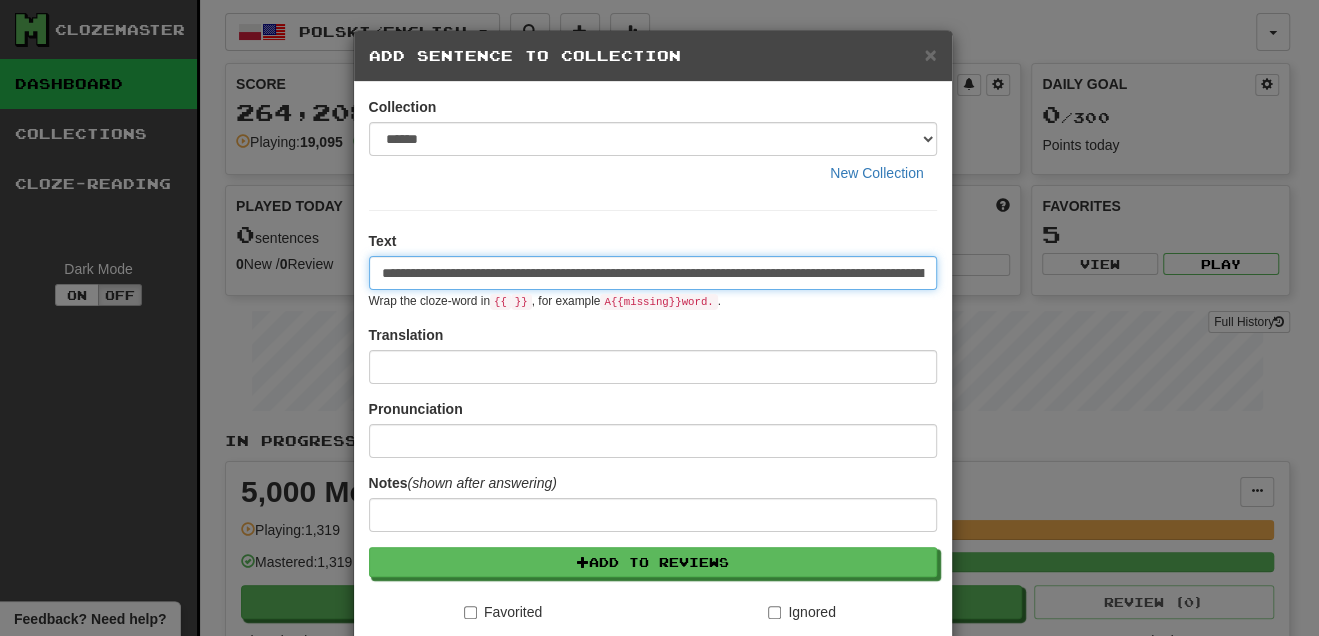 scroll, scrollTop: 0, scrollLeft: 346, axis: horizontal 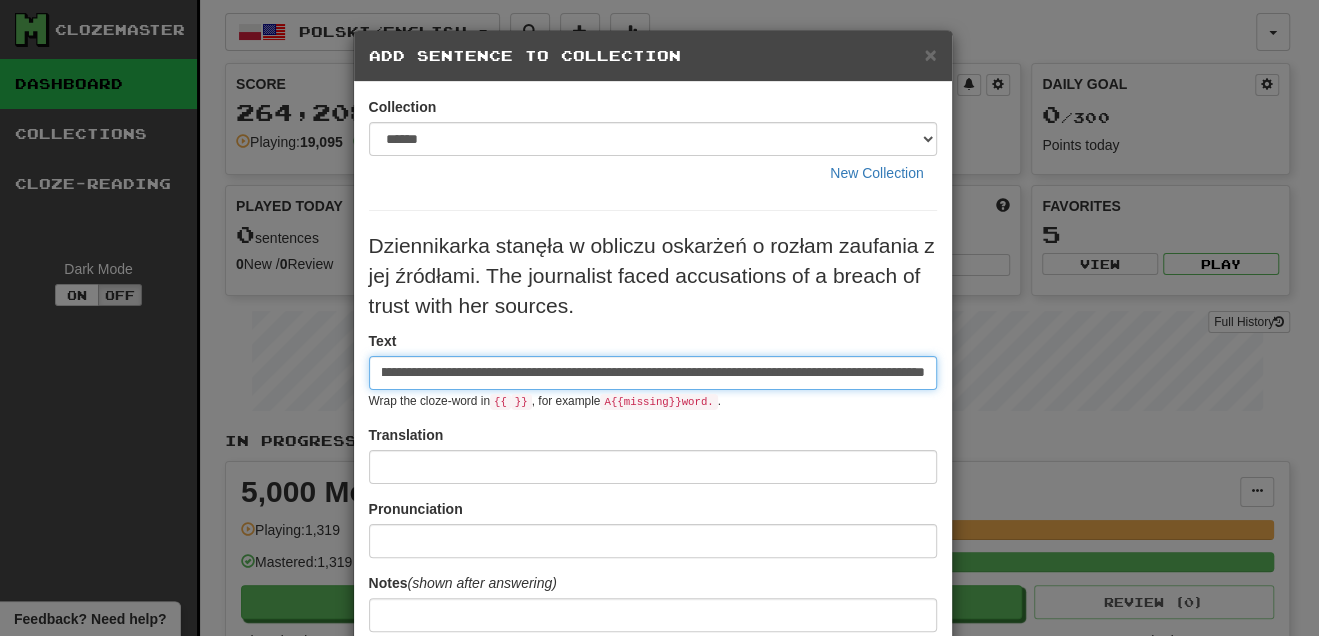 click on "**********" at bounding box center (653, 373) 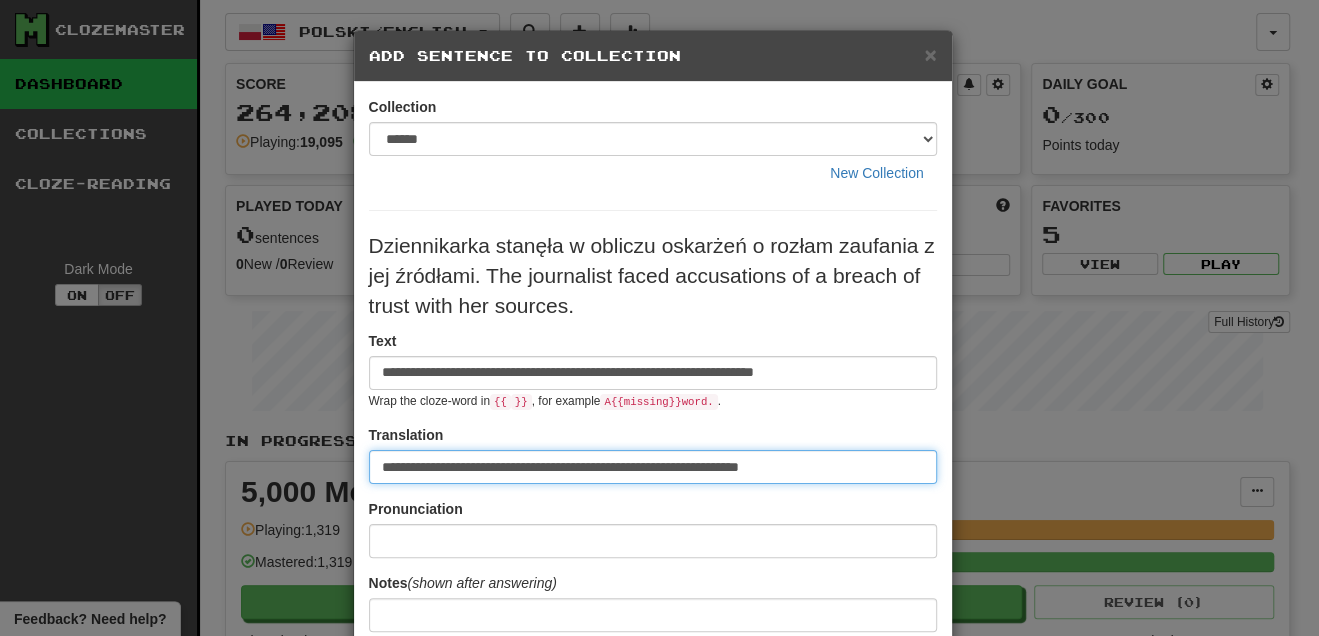 scroll, scrollTop: 0, scrollLeft: 0, axis: both 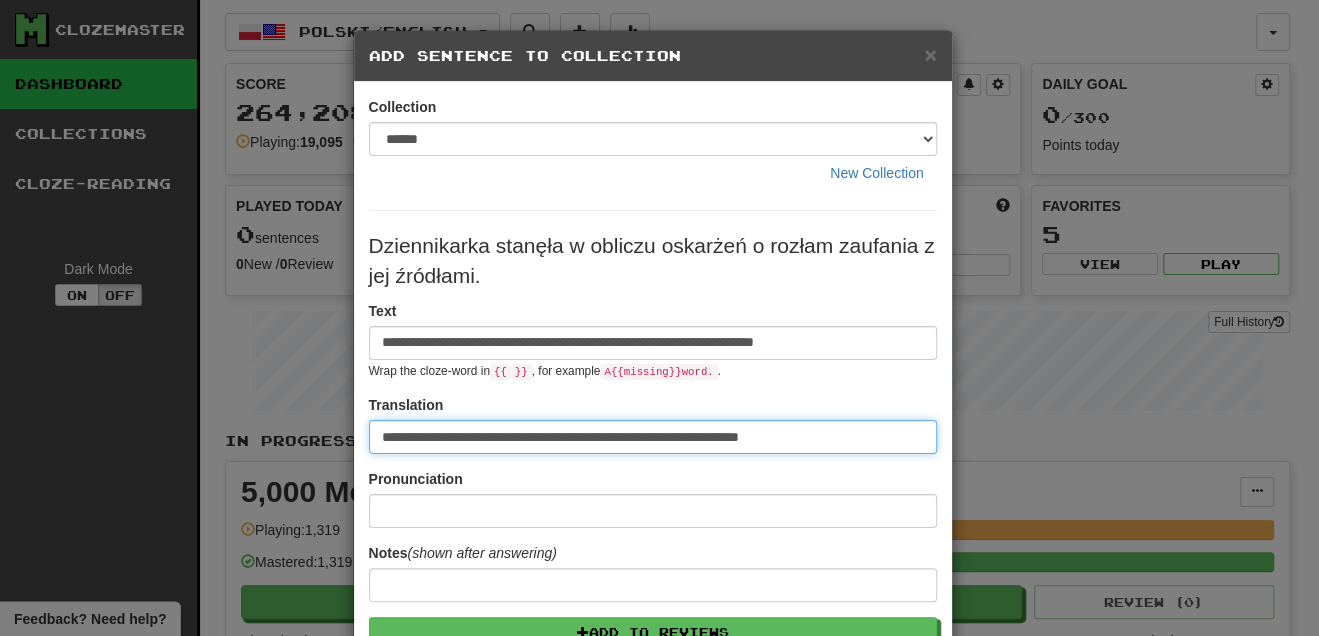 click on "**********" at bounding box center [653, 437] 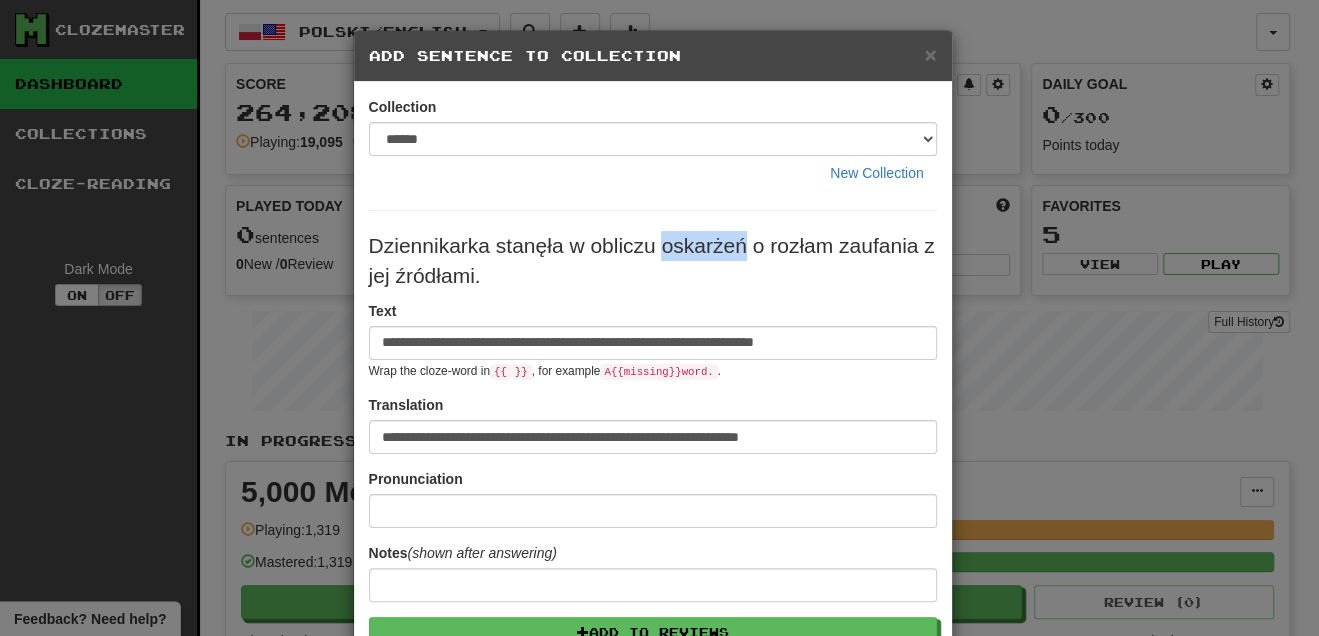 drag, startPoint x: 655, startPoint y: 241, endPoint x: 740, endPoint y: 243, distance: 85.02353 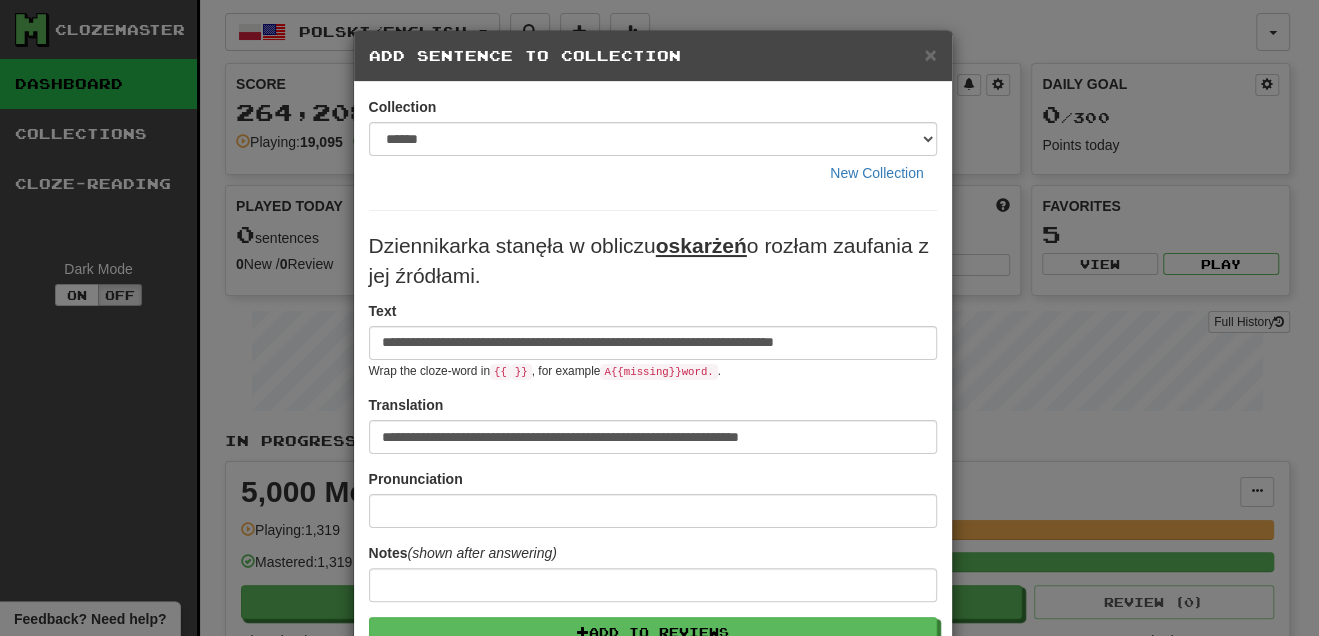 click on "Dziennikarka stanęła w obliczu  oskarżeń  o rozłam zaufania z jej źródłami." at bounding box center (653, 261) 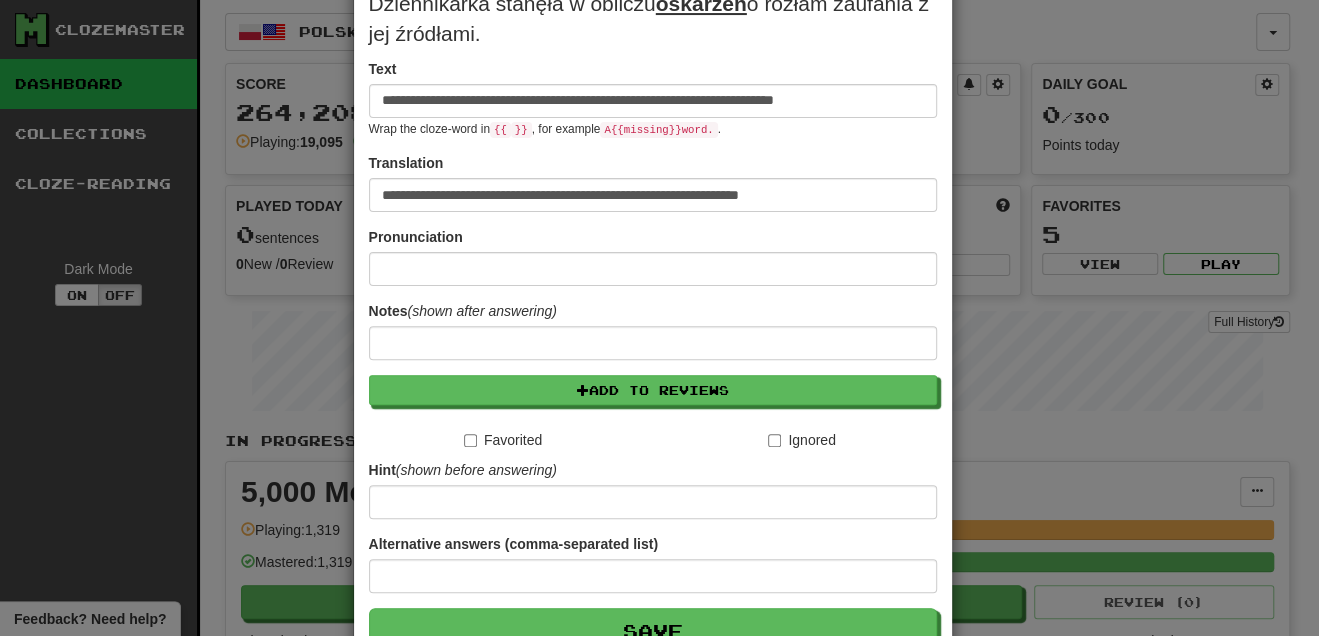 scroll, scrollTop: 366, scrollLeft: 0, axis: vertical 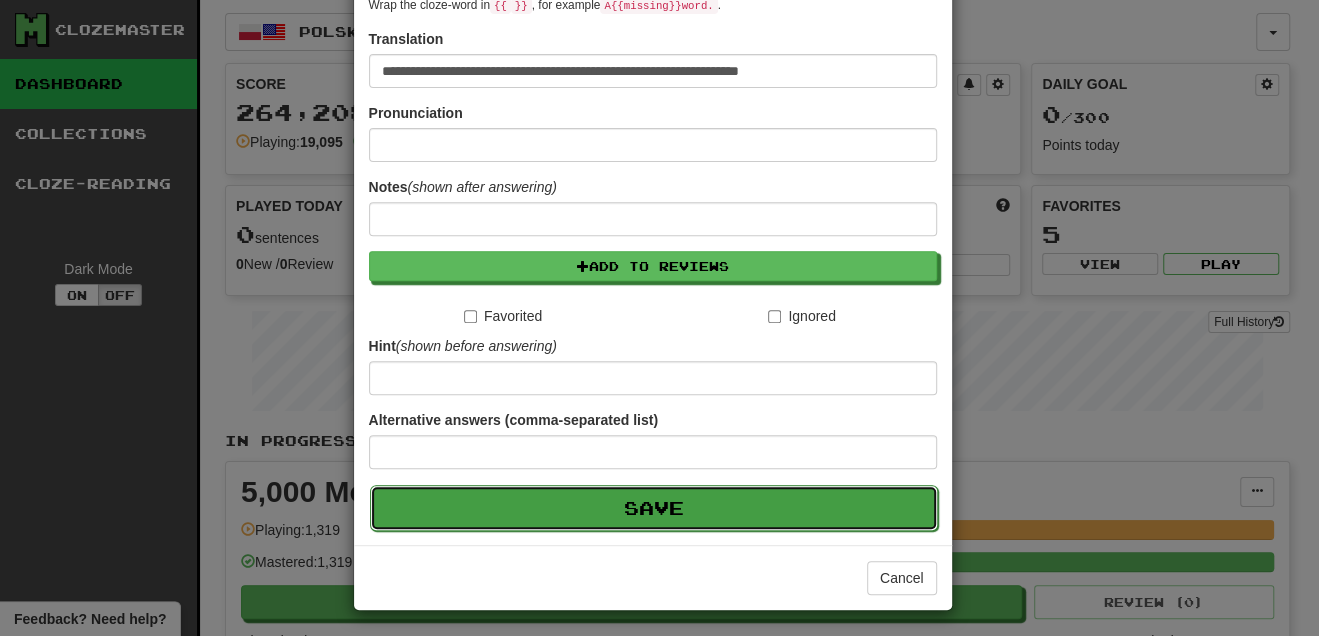 click on "Save" at bounding box center (654, 508) 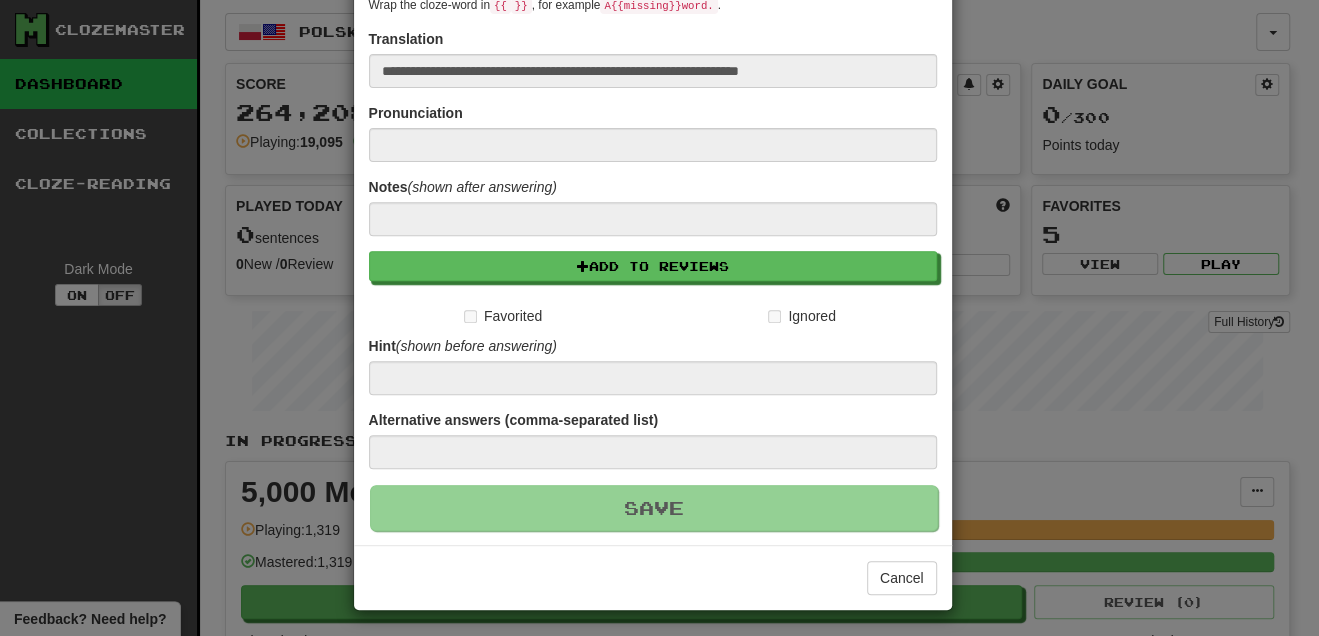 type 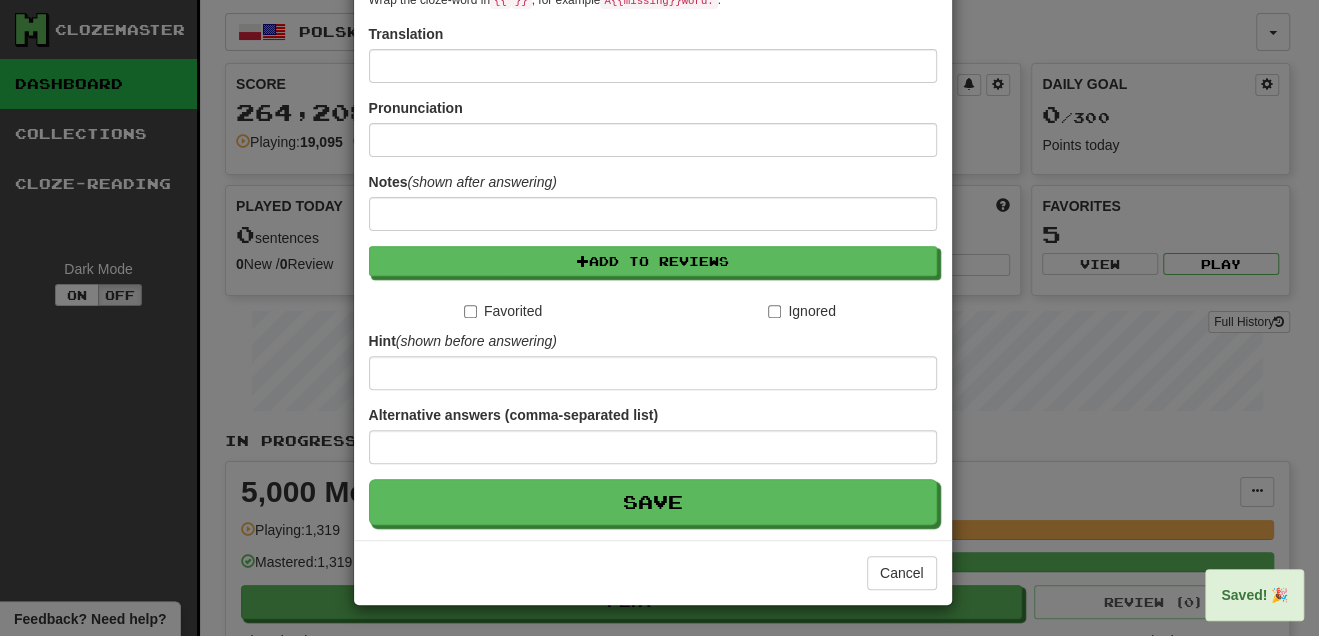 scroll, scrollTop: 0, scrollLeft: 0, axis: both 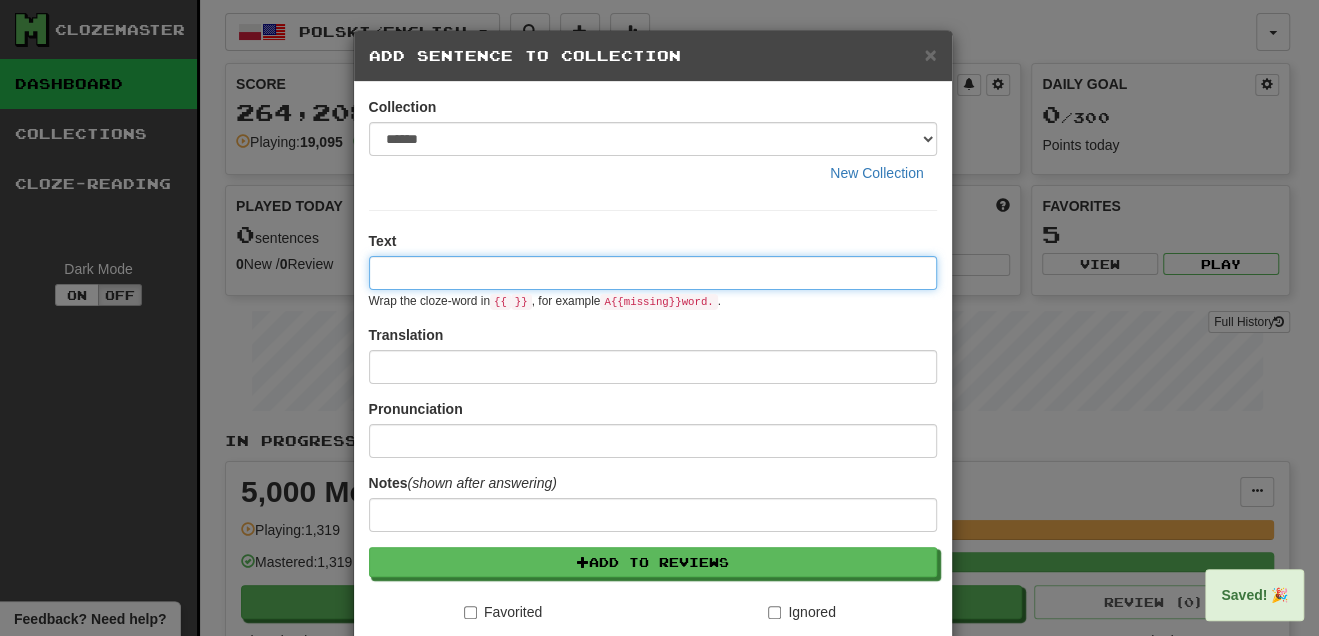 paste on "**********" 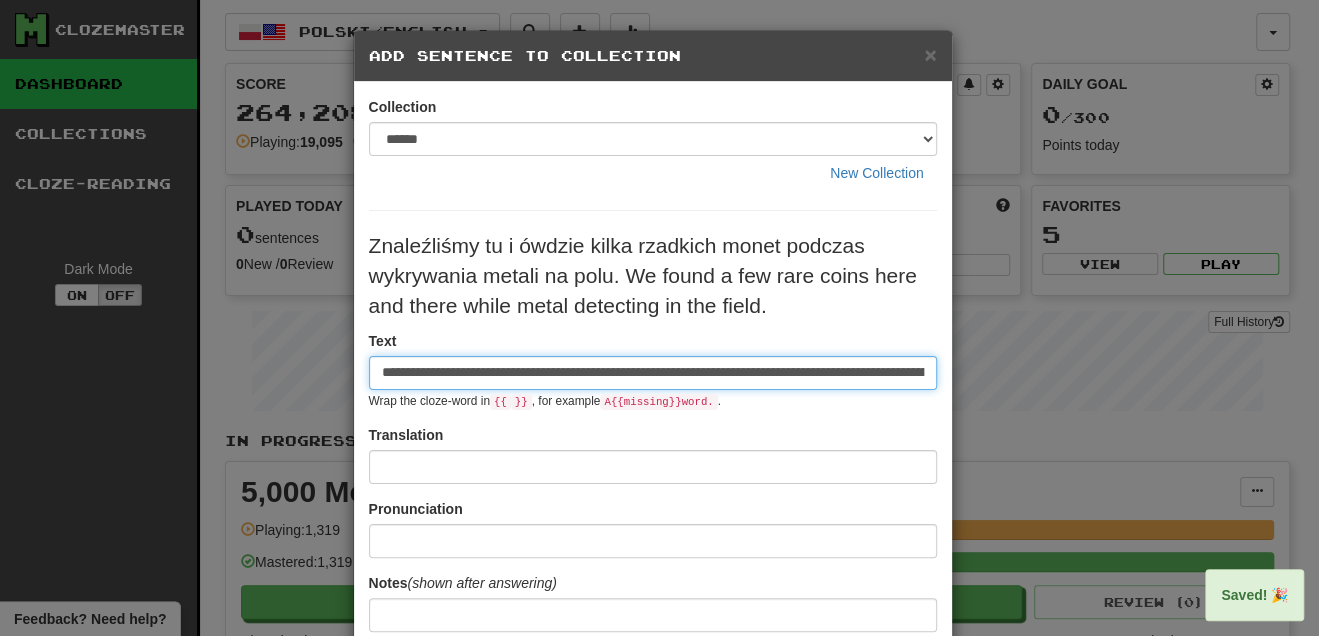 scroll, scrollTop: 0, scrollLeft: 425, axis: horizontal 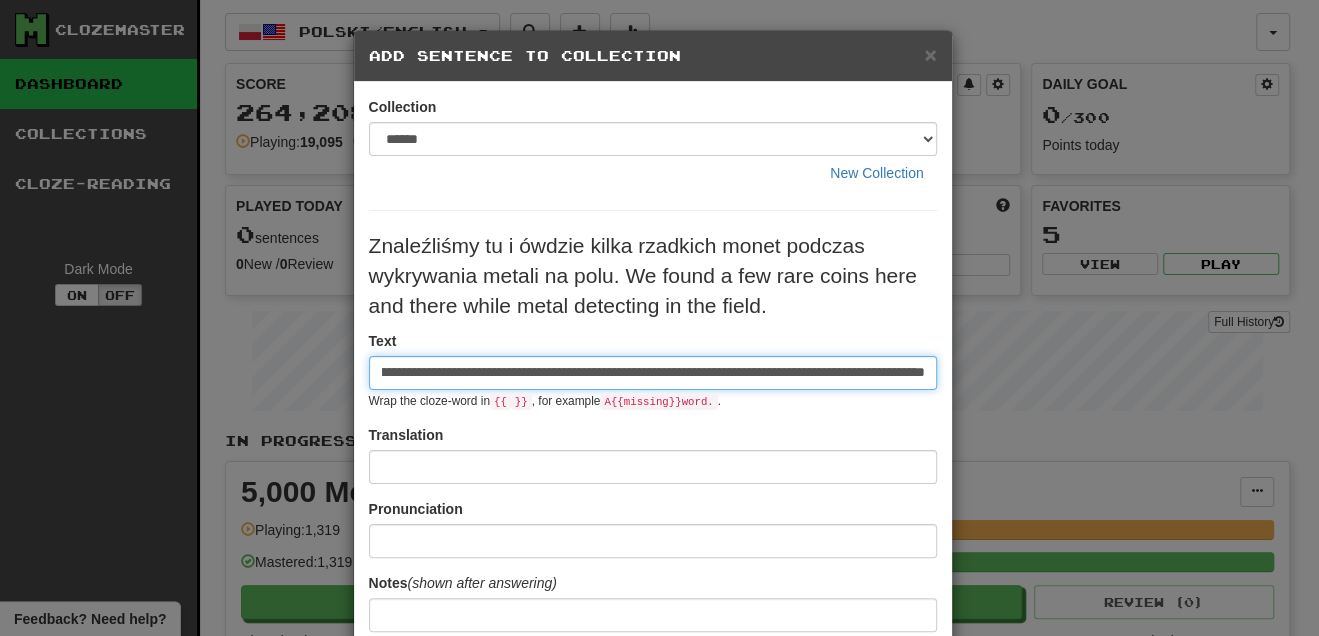 click on "**********" at bounding box center (653, 373) 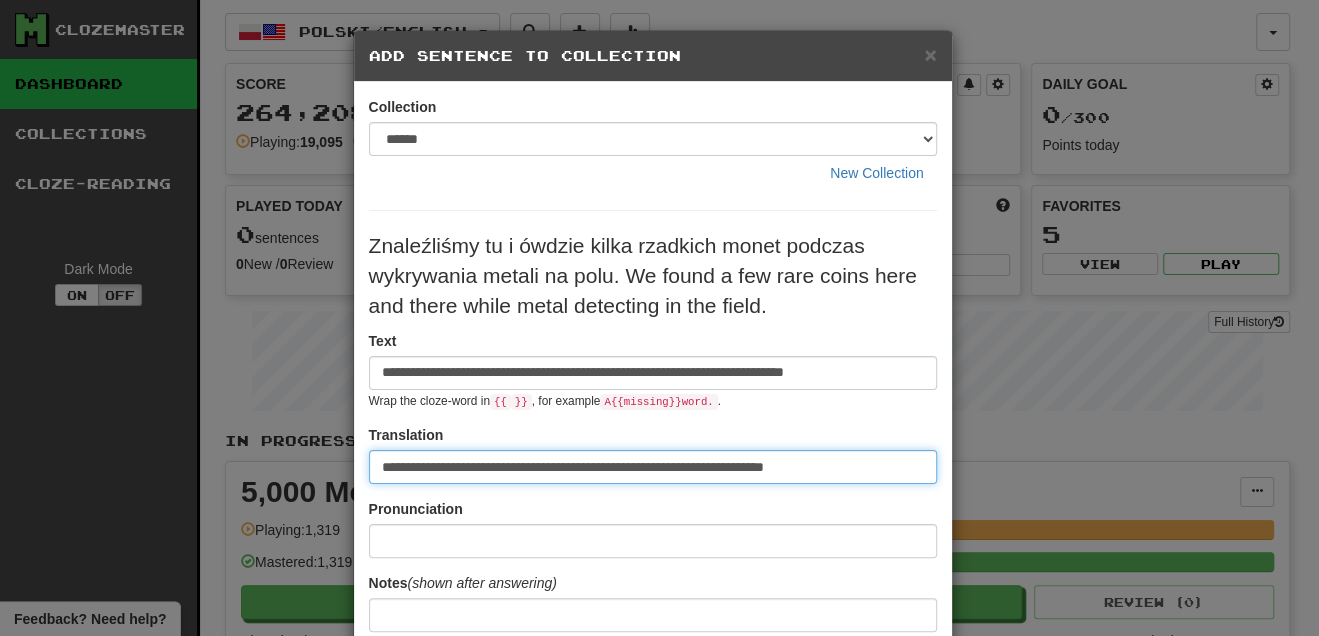 scroll, scrollTop: 0, scrollLeft: 0, axis: both 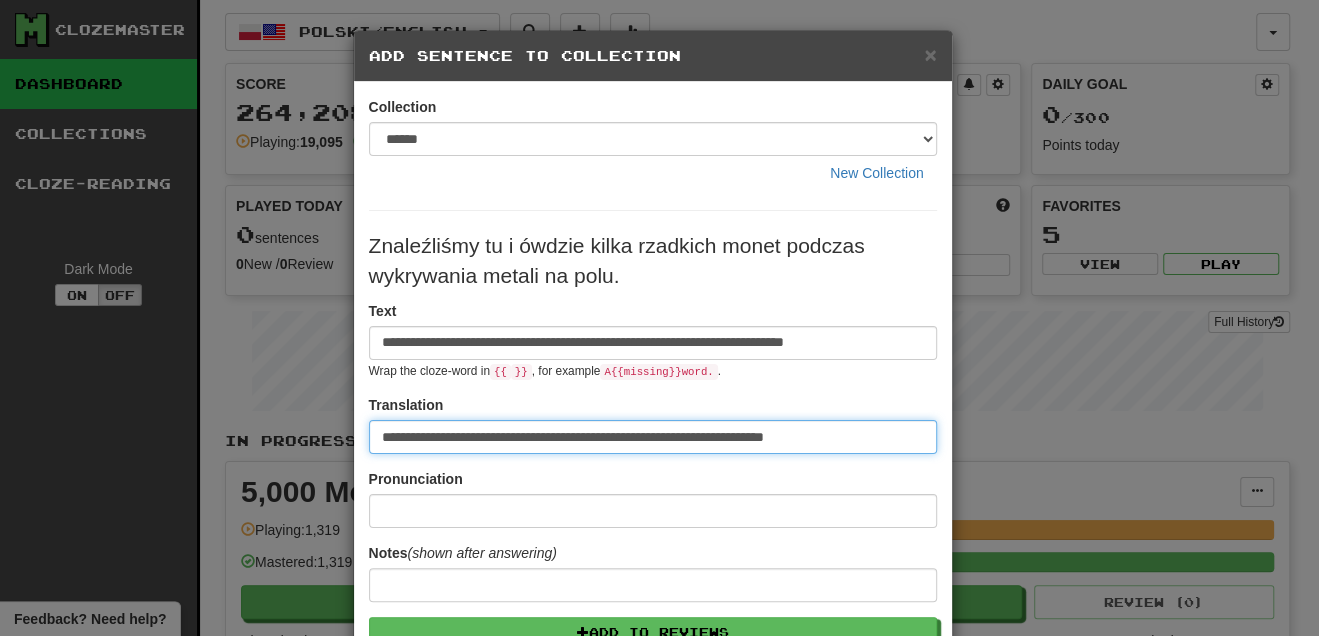 type on "**********" 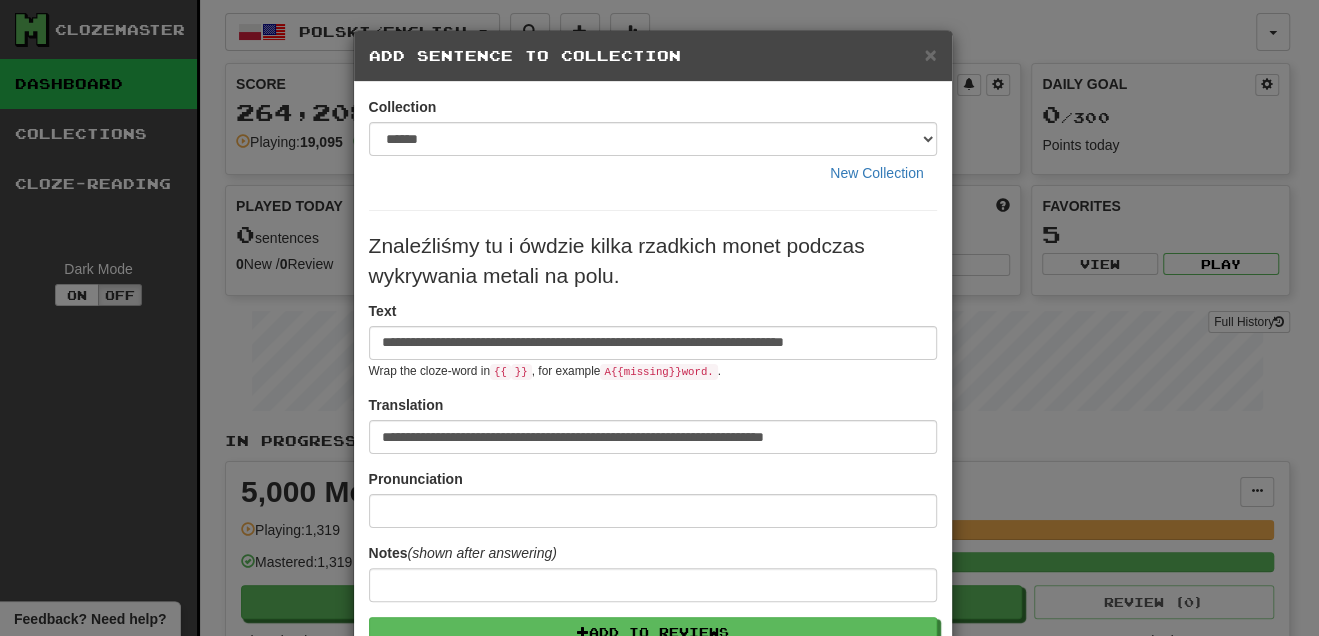 click on "Znaleźliśmy tu i ówdzie kilka rzadkich monet podczas wykrywania metali na polu." at bounding box center (653, 261) 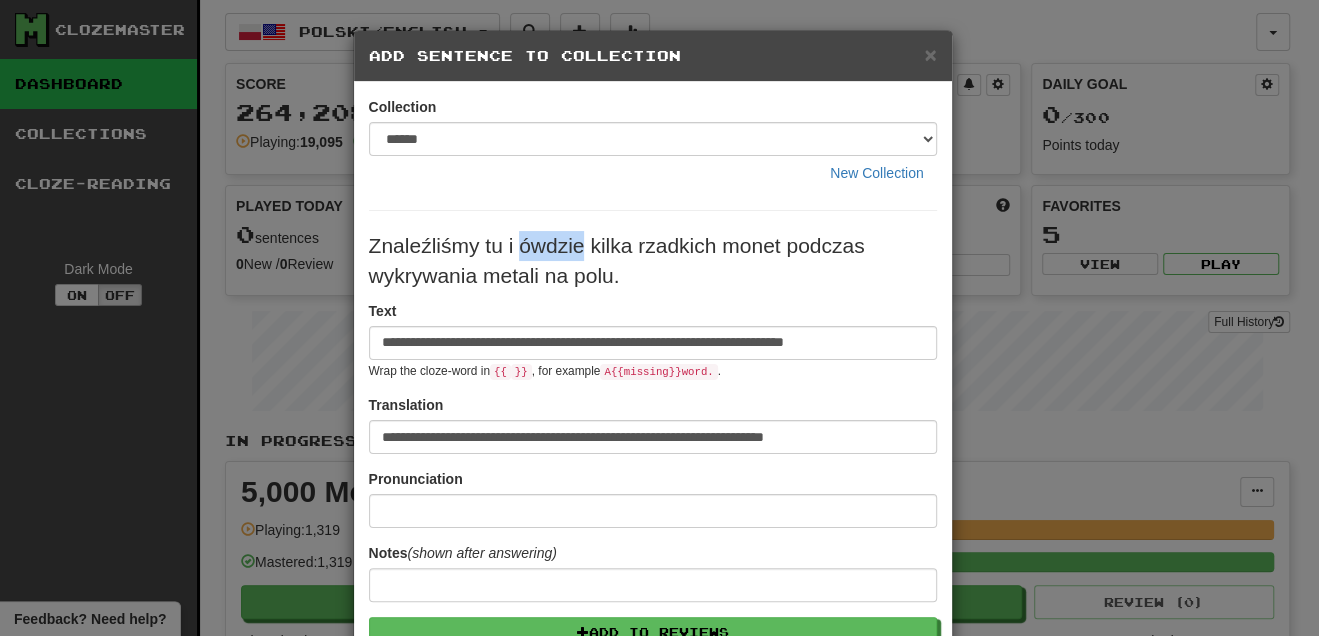 drag, startPoint x: 513, startPoint y: 245, endPoint x: 574, endPoint y: 236, distance: 61.66036 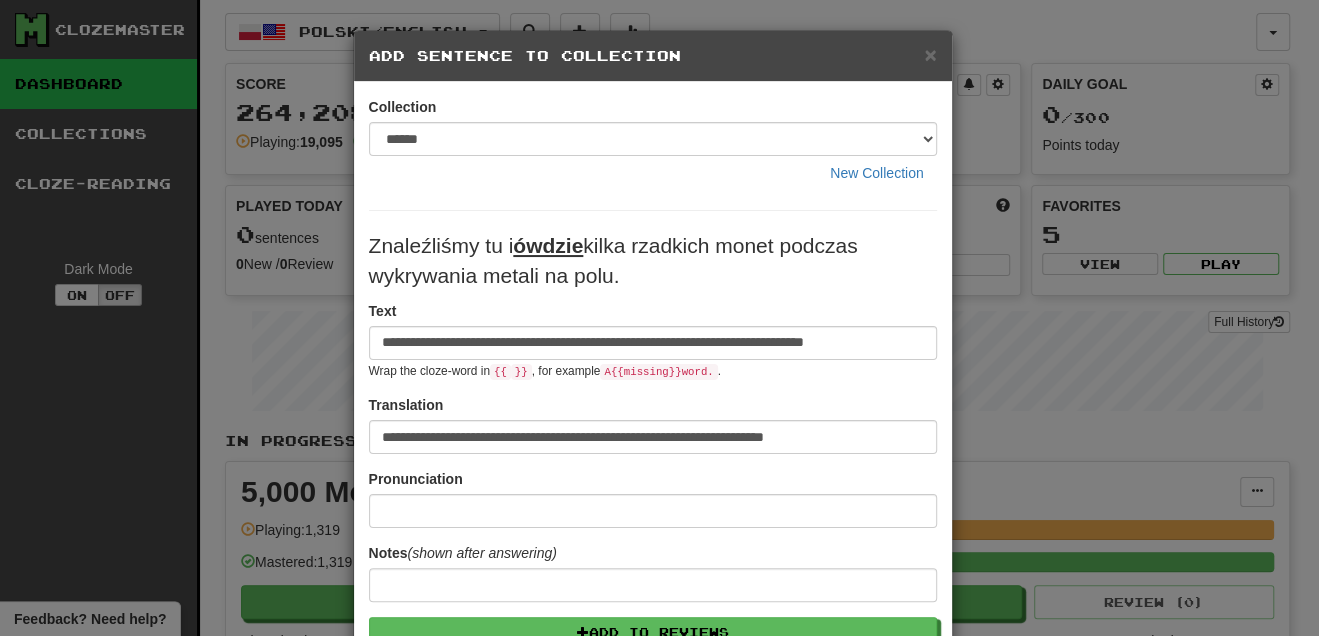 click on "**********" at bounding box center [653, 563] 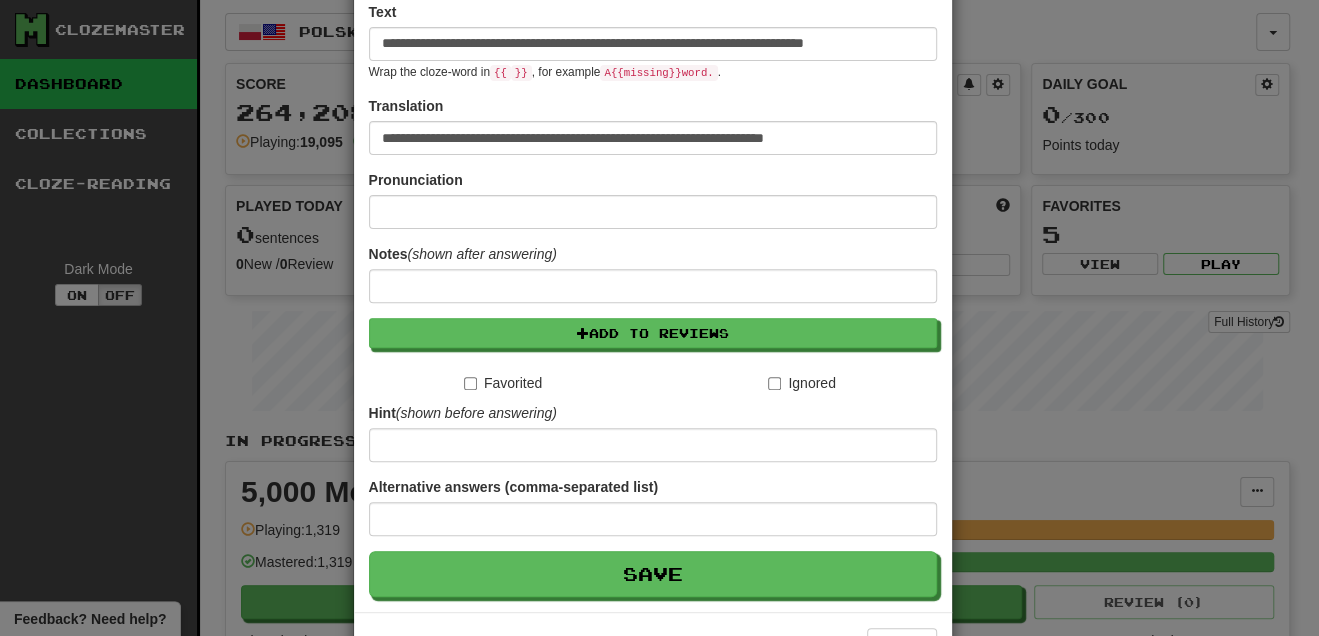 scroll, scrollTop: 366, scrollLeft: 0, axis: vertical 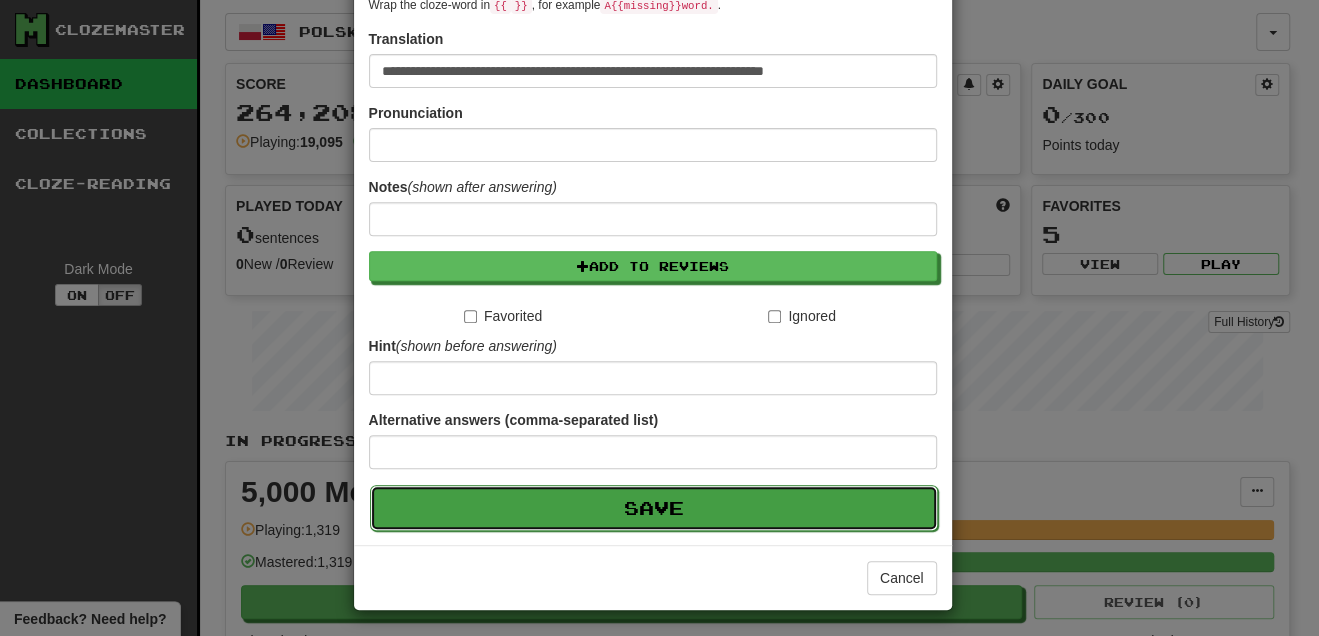 click on "Save" at bounding box center [654, 508] 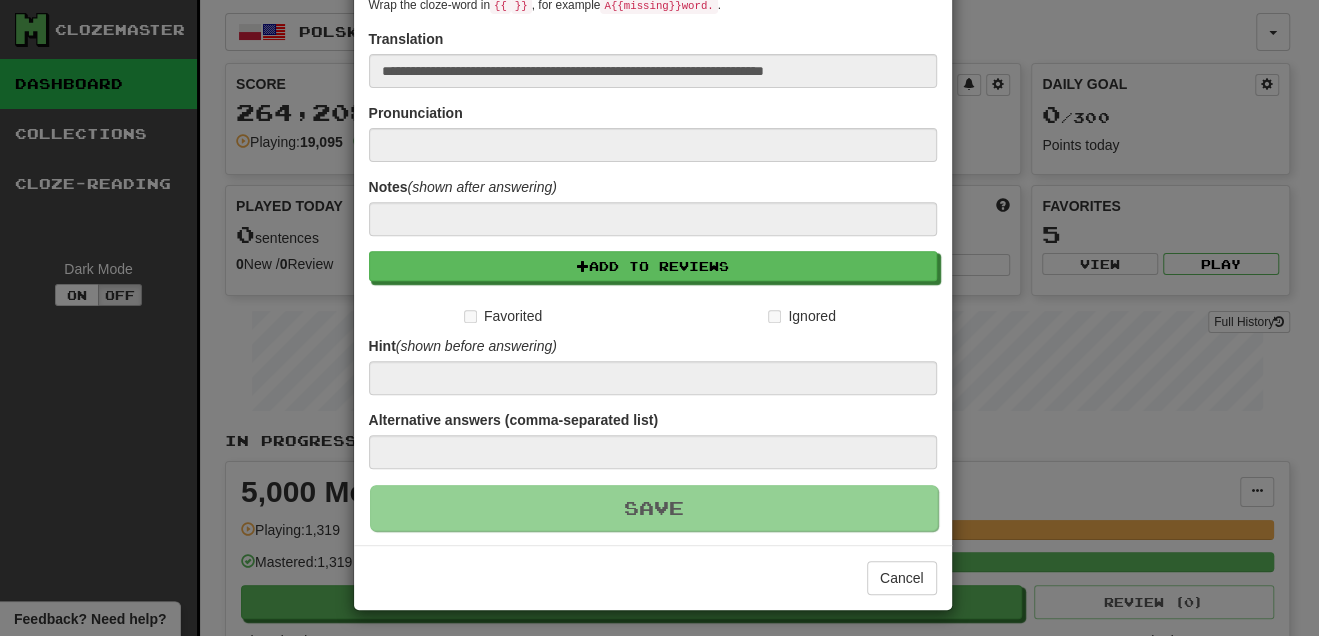 type 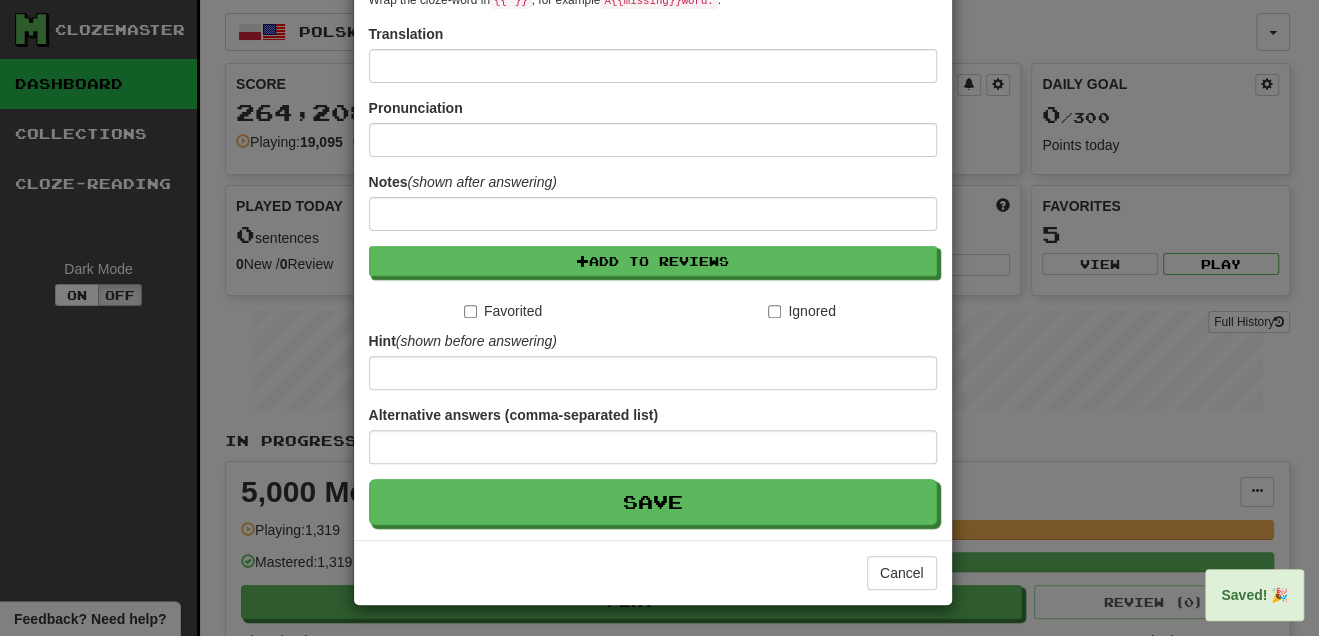 scroll, scrollTop: 0, scrollLeft: 0, axis: both 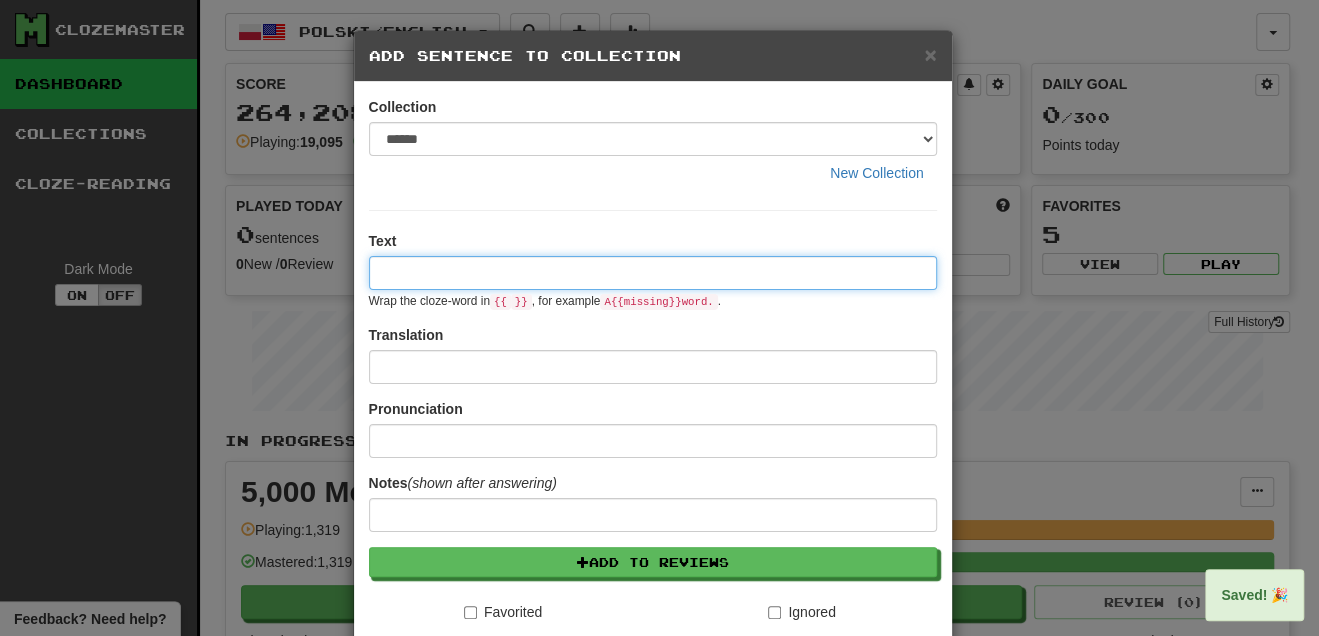 paste on "**********" 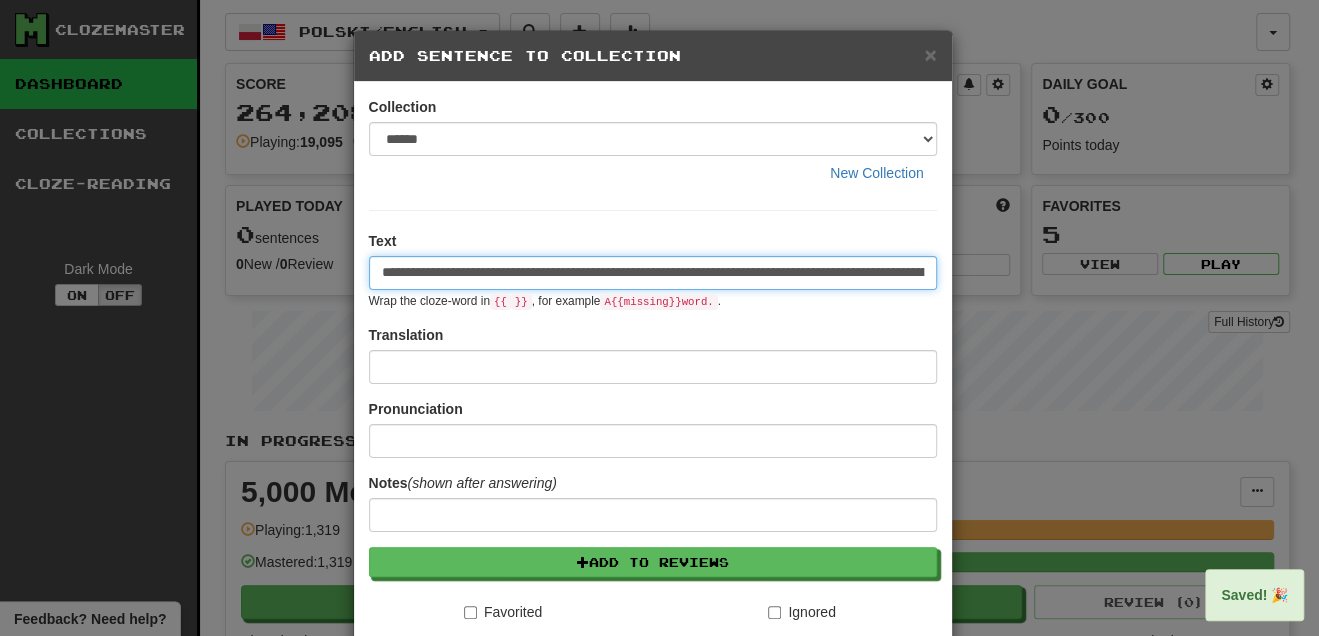 scroll, scrollTop: 0, scrollLeft: 470, axis: horizontal 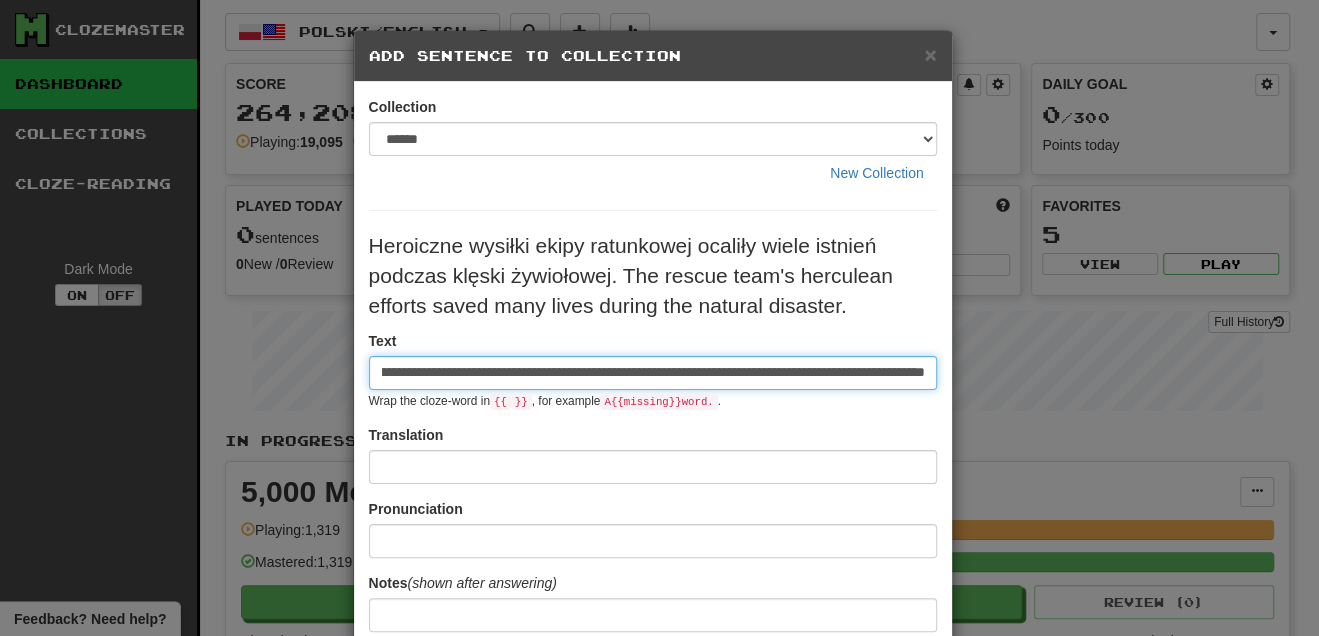 click on "**********" at bounding box center [653, 373] 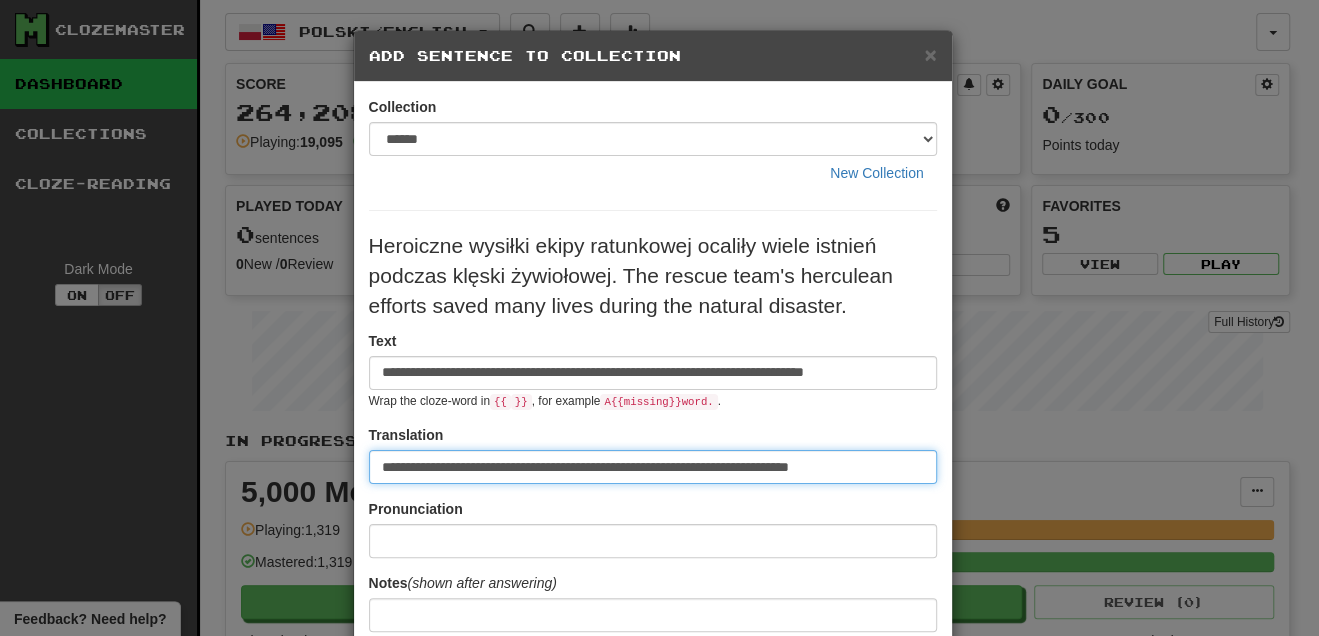 scroll, scrollTop: 0, scrollLeft: 0, axis: both 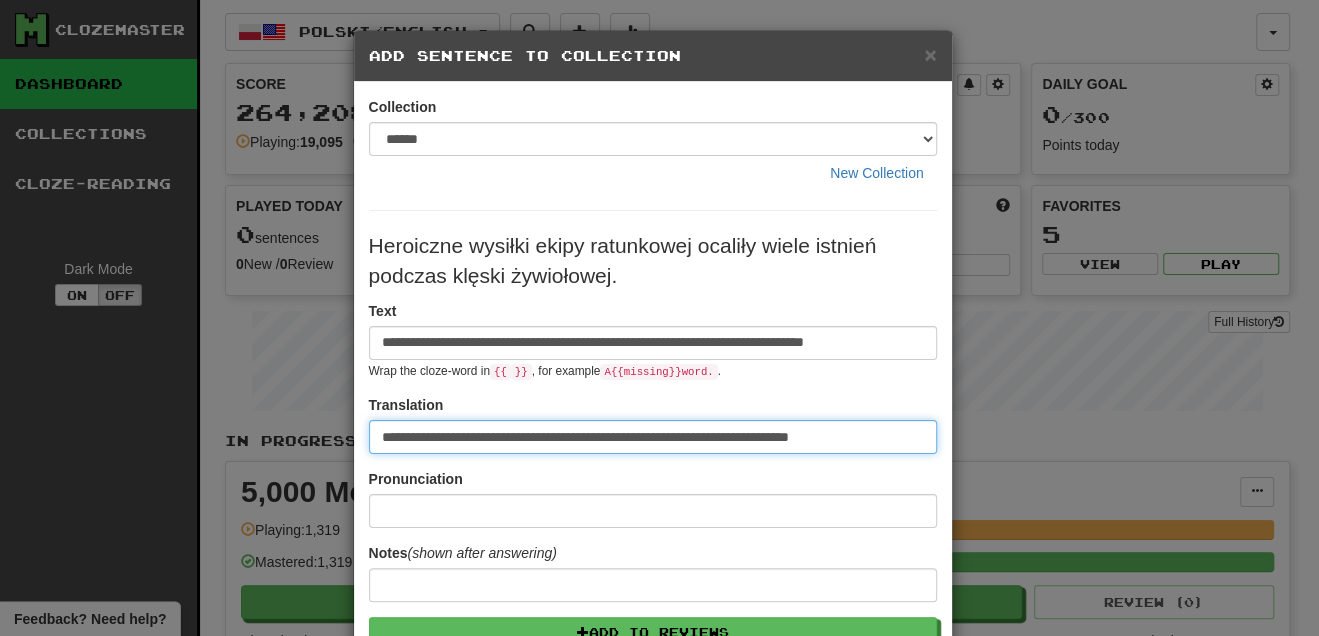 type on "**********" 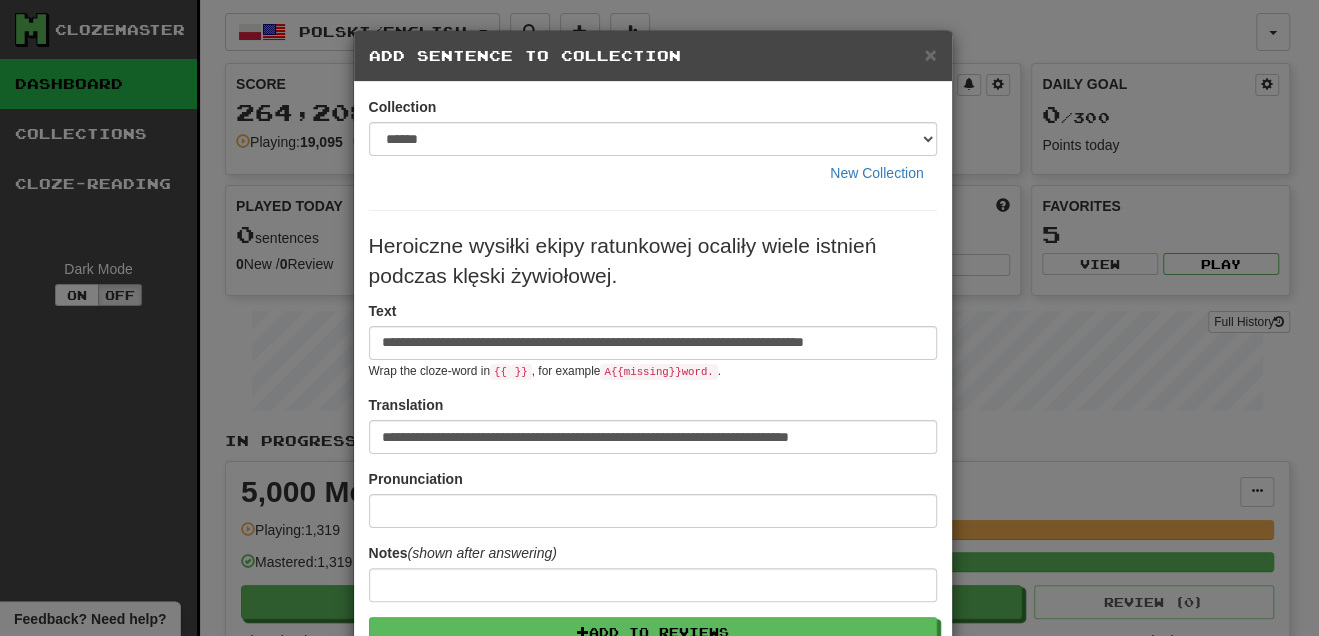 click on "**********" at bounding box center (653, 563) 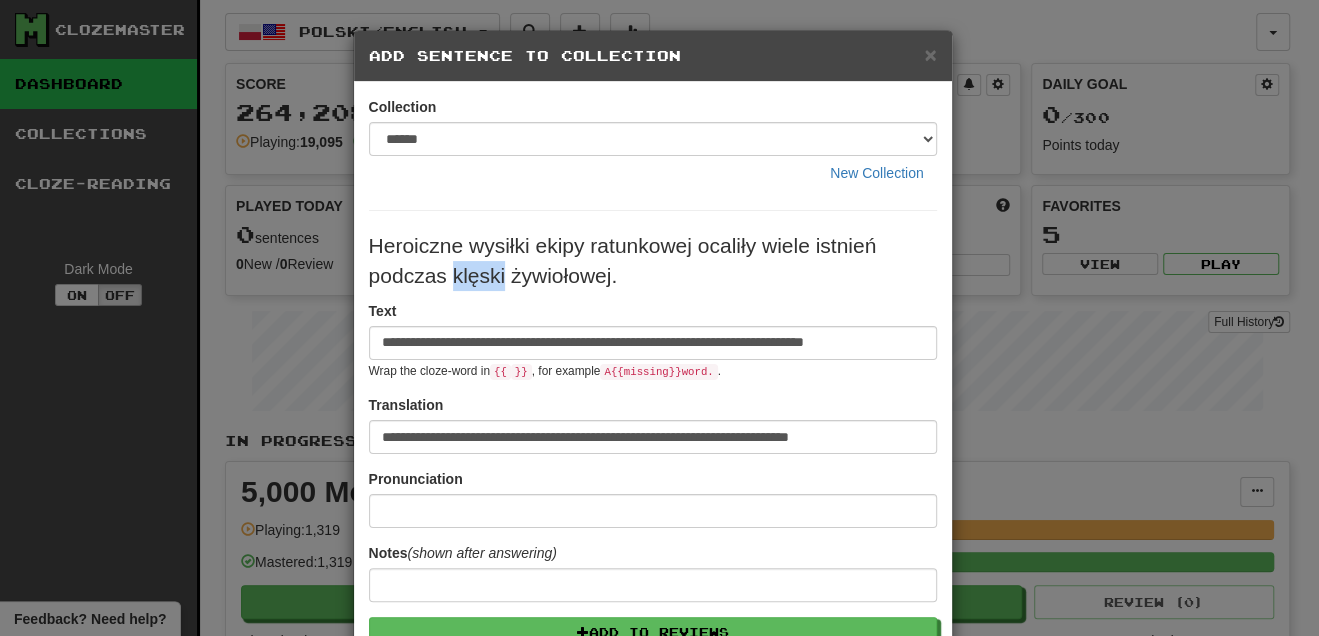 drag, startPoint x: 444, startPoint y: 274, endPoint x: 496, endPoint y: 263, distance: 53.15073 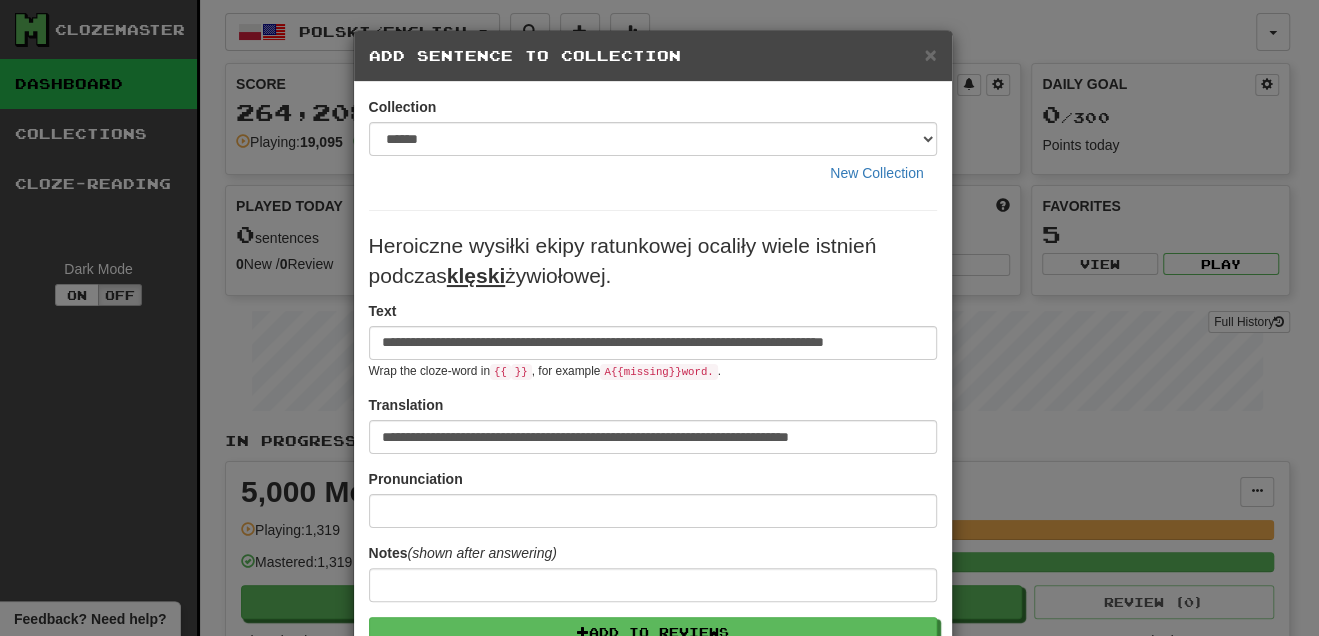 click on "Heroiczne wysiłki ekipy ratunkowej ocaliły wiele istnień podczas  klęski  żywiołowej." at bounding box center (653, 261) 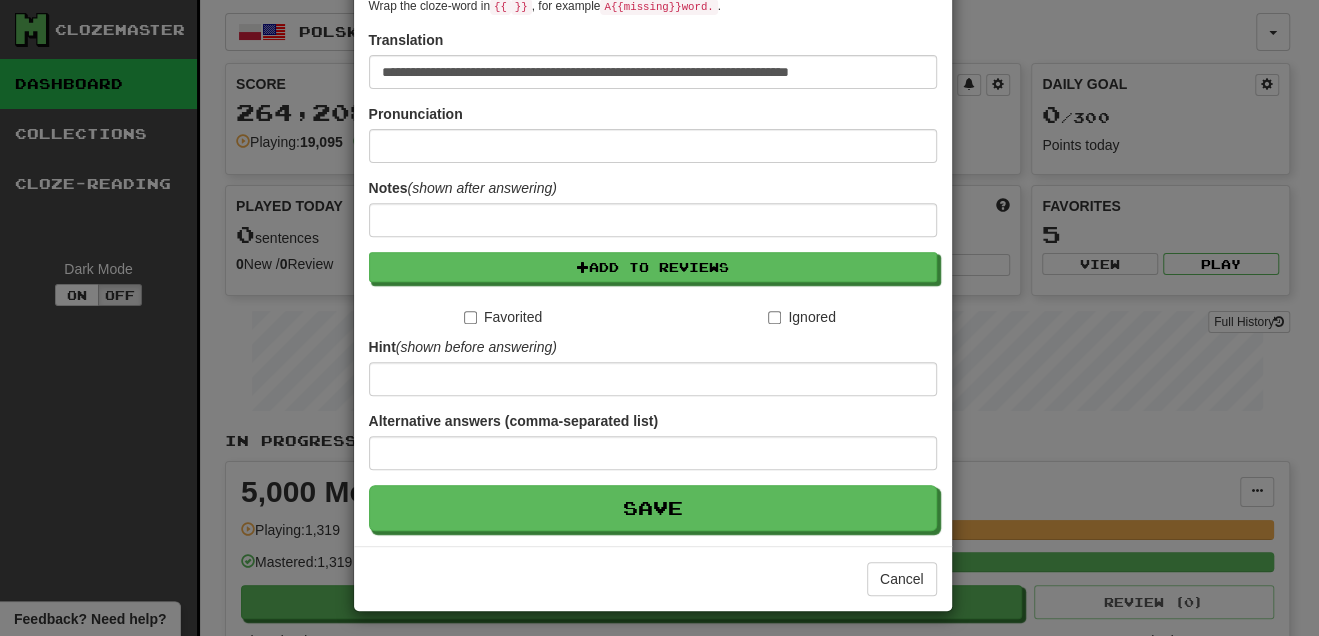 scroll, scrollTop: 366, scrollLeft: 0, axis: vertical 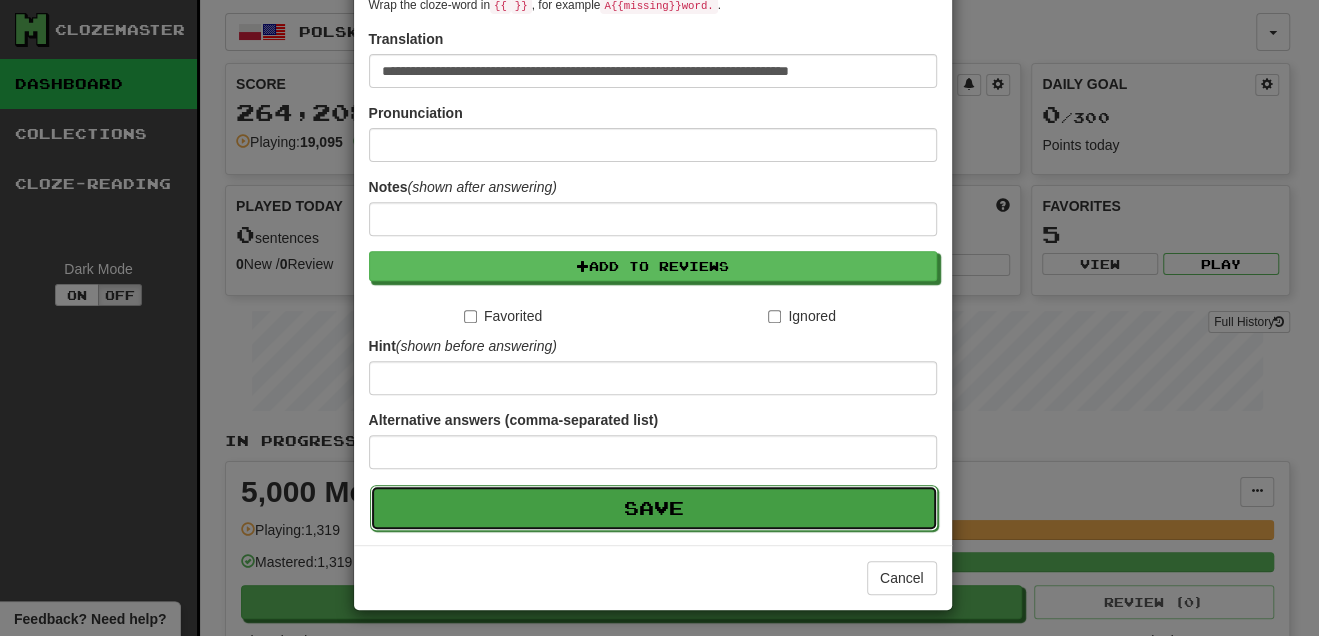 click on "Save" at bounding box center [654, 508] 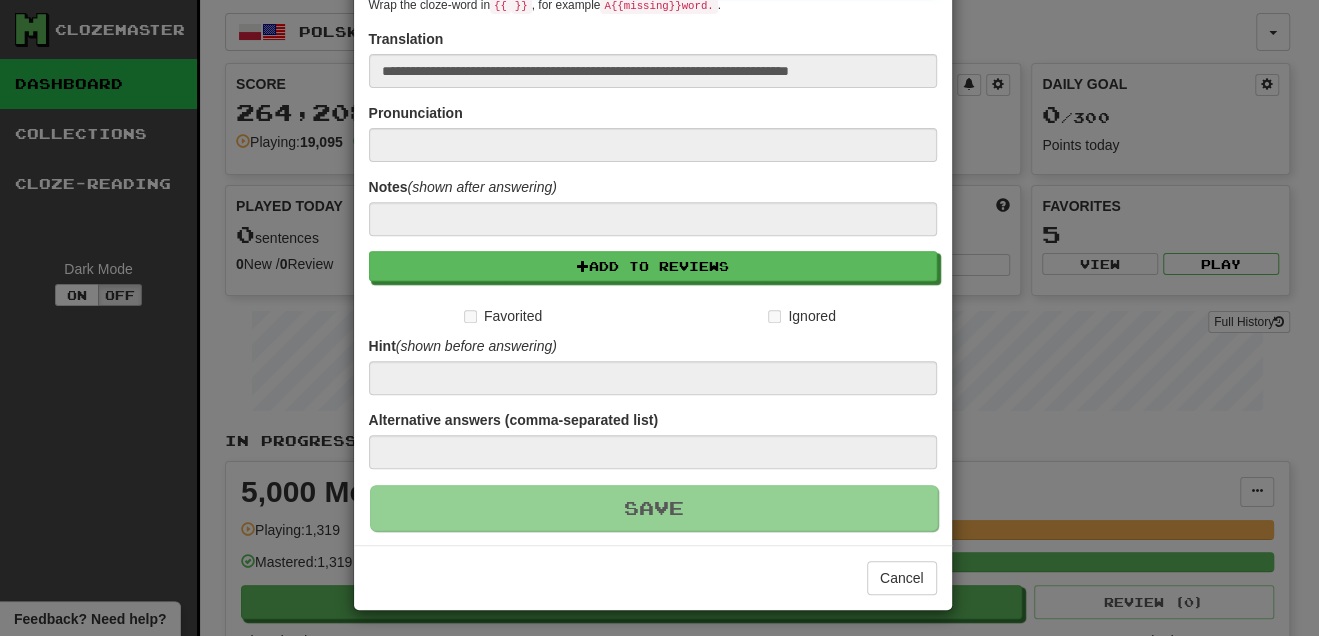 type 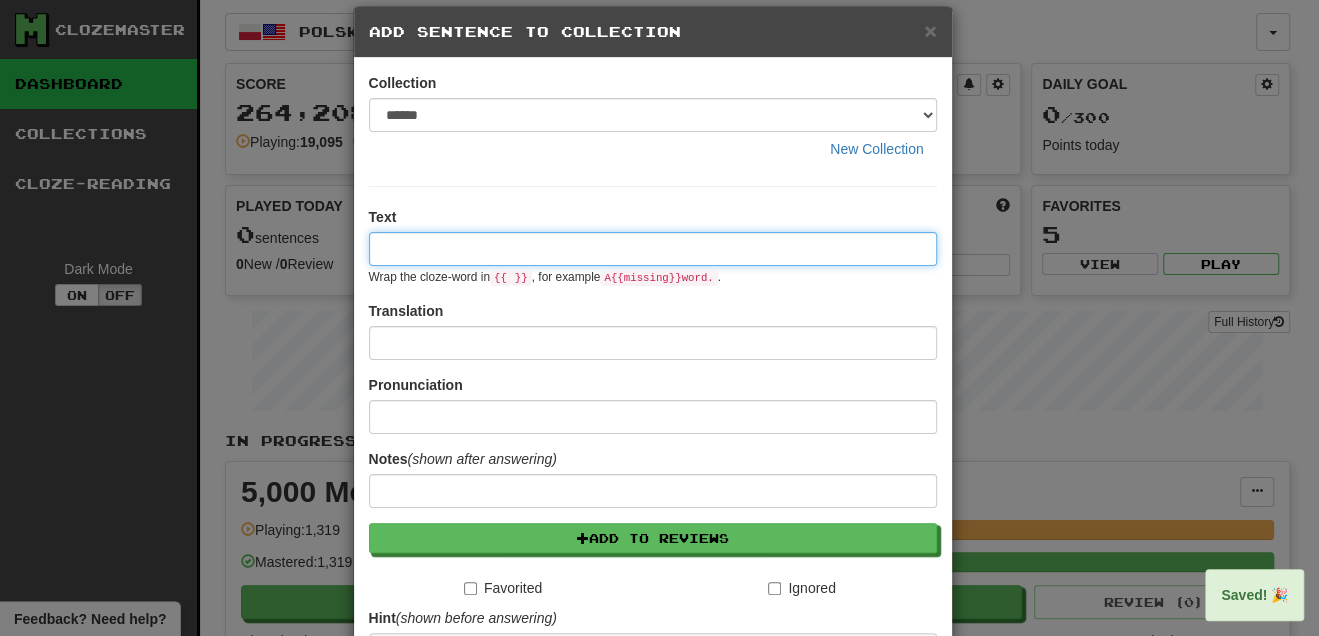 scroll, scrollTop: 0, scrollLeft: 0, axis: both 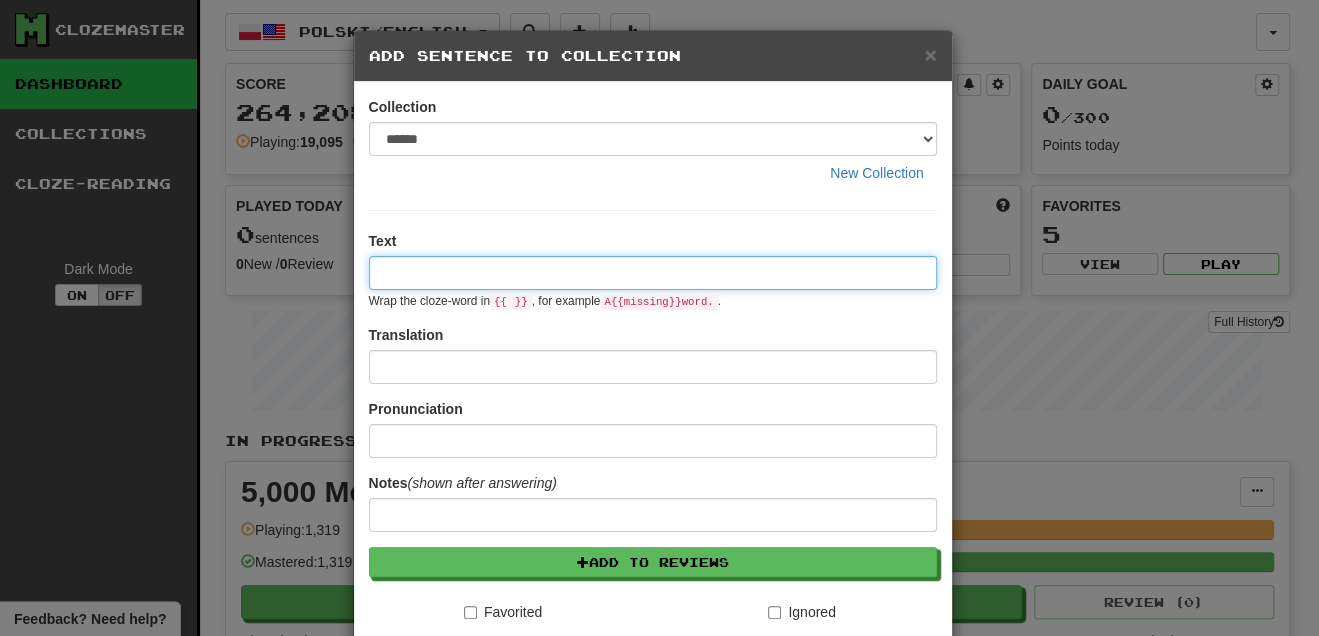 paste on "**********" 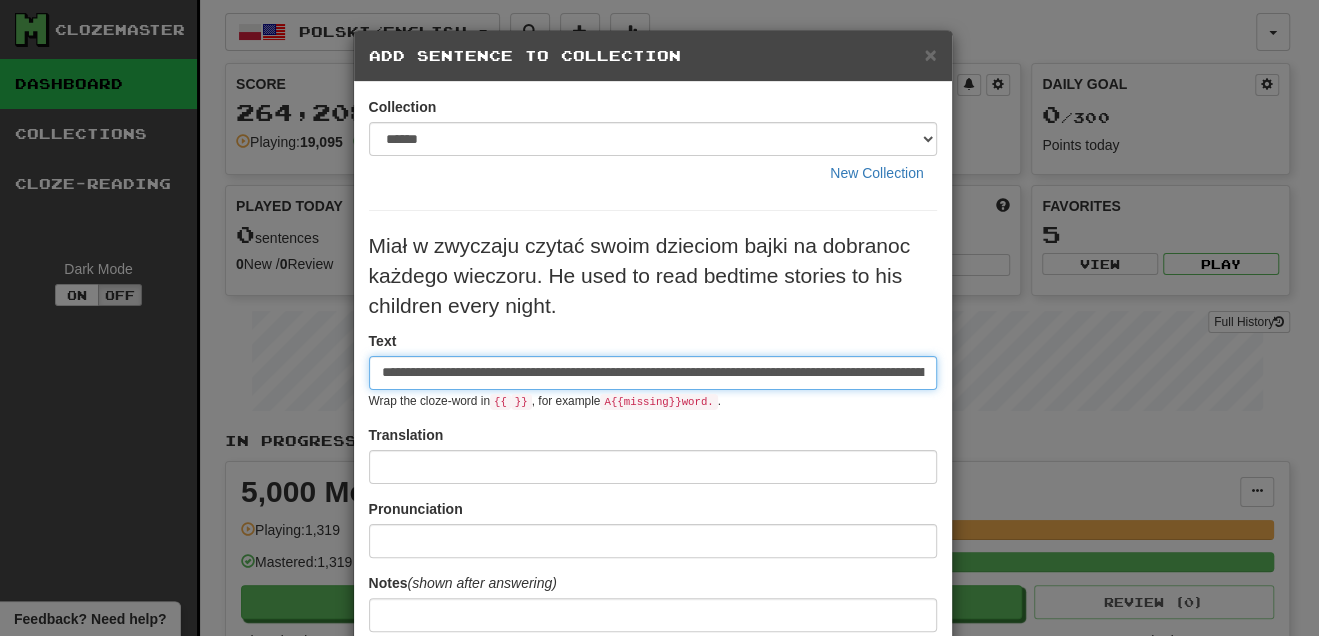 scroll, scrollTop: 0, scrollLeft: 306, axis: horizontal 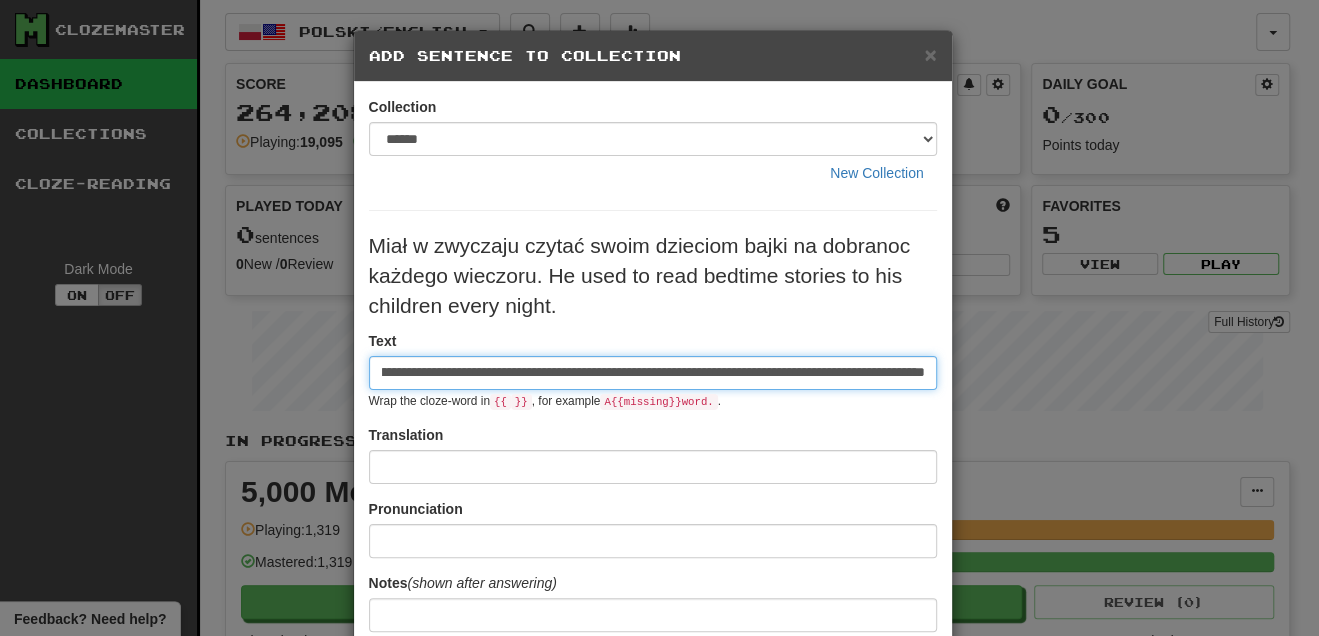 click on "**********" at bounding box center [653, 373] 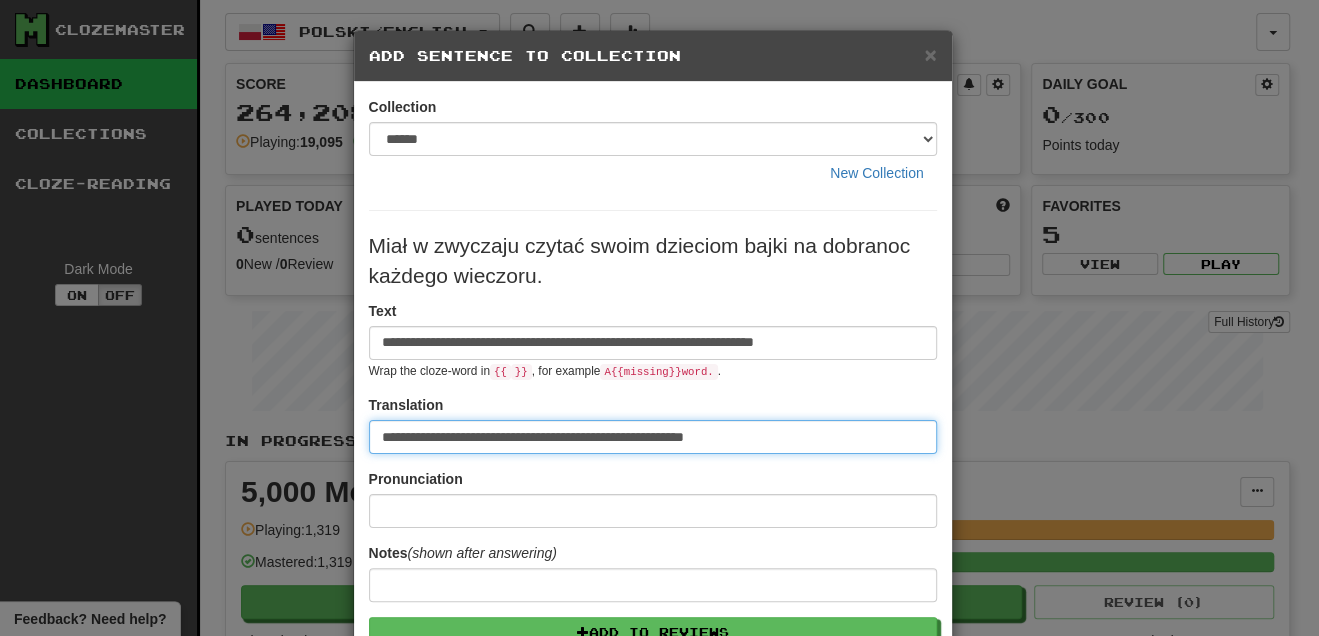scroll, scrollTop: 0, scrollLeft: 0, axis: both 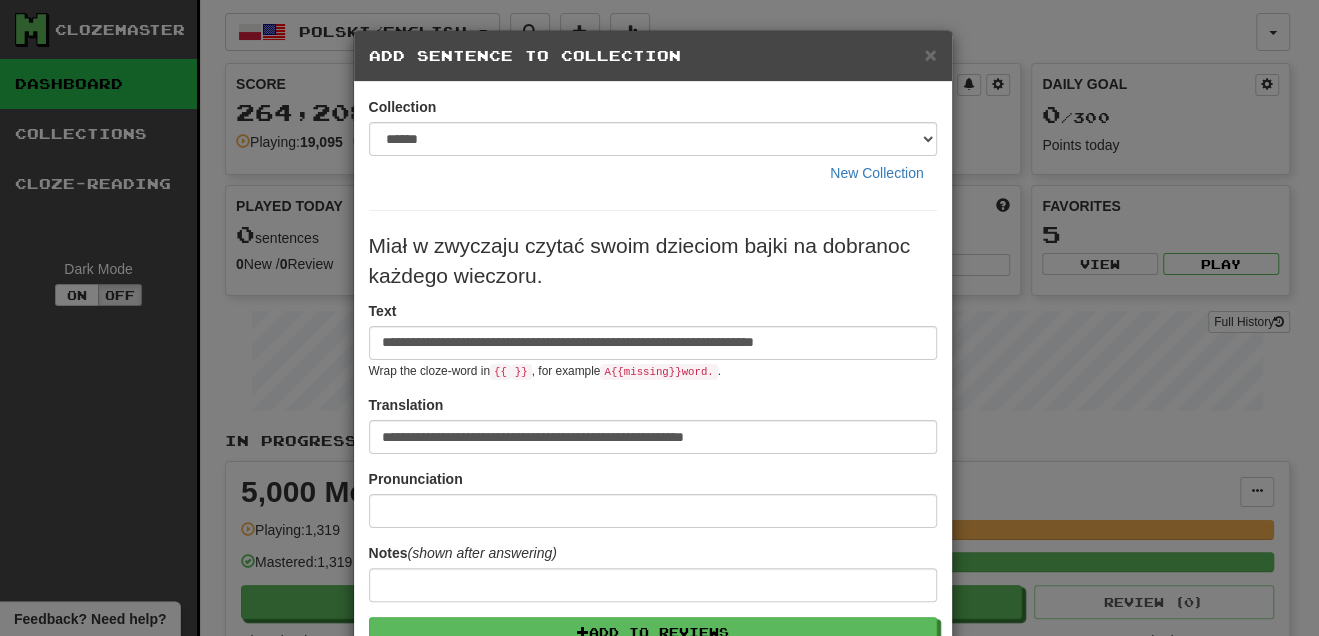click on "**********" at bounding box center (653, 340) 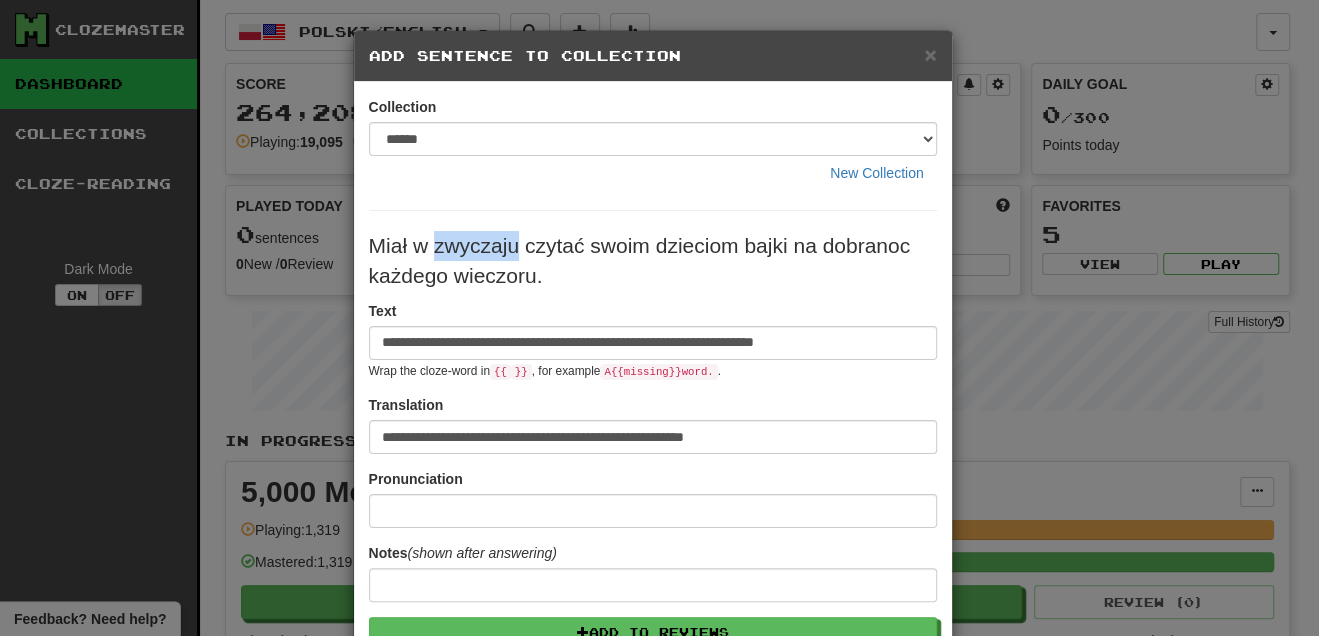 drag, startPoint x: 427, startPoint y: 248, endPoint x: 513, endPoint y: 248, distance: 86 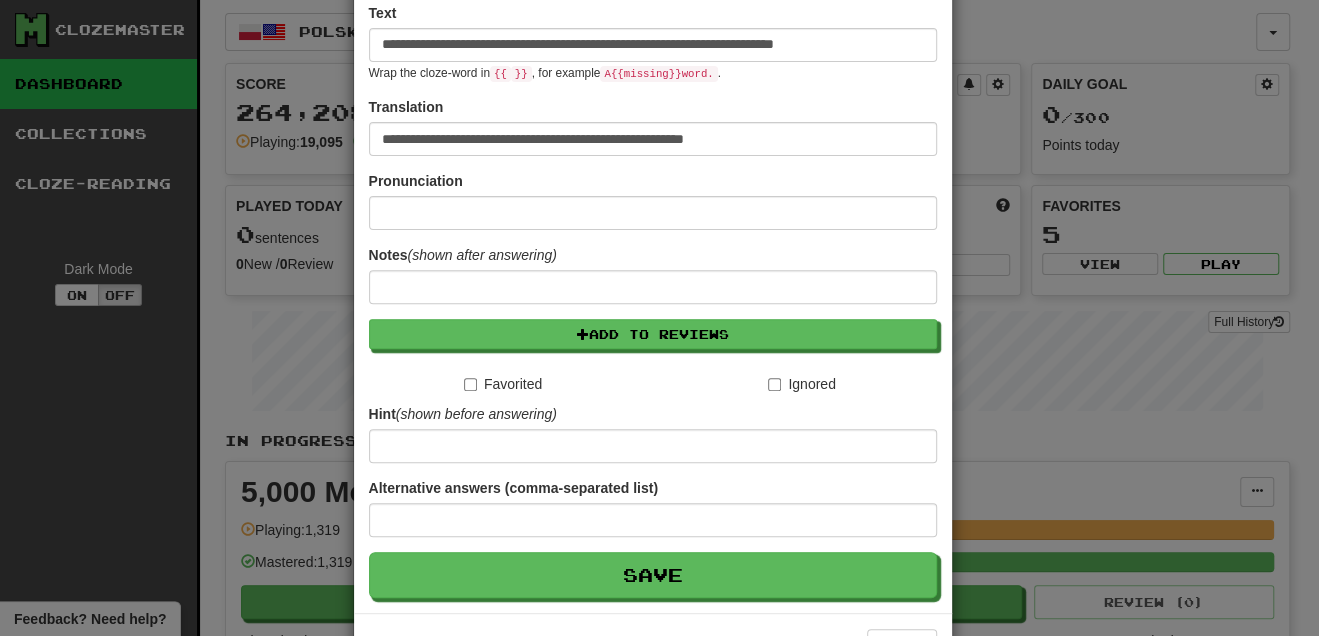 scroll, scrollTop: 366, scrollLeft: 0, axis: vertical 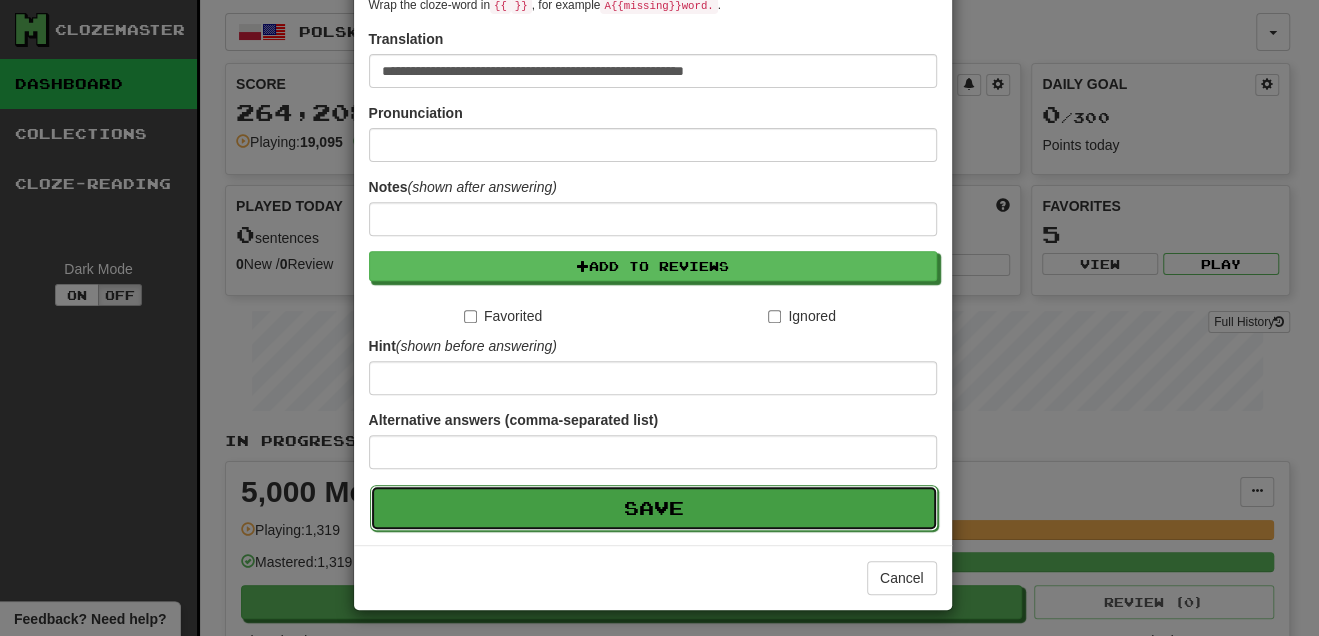 click on "Save" at bounding box center (654, 508) 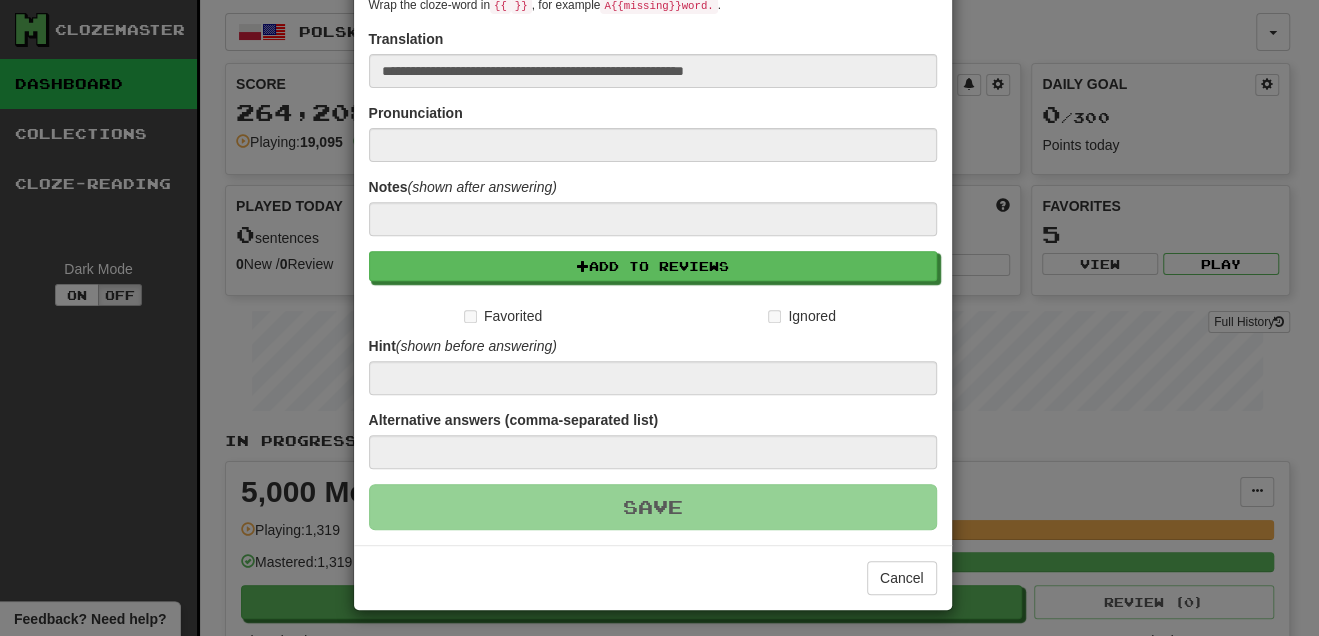 type 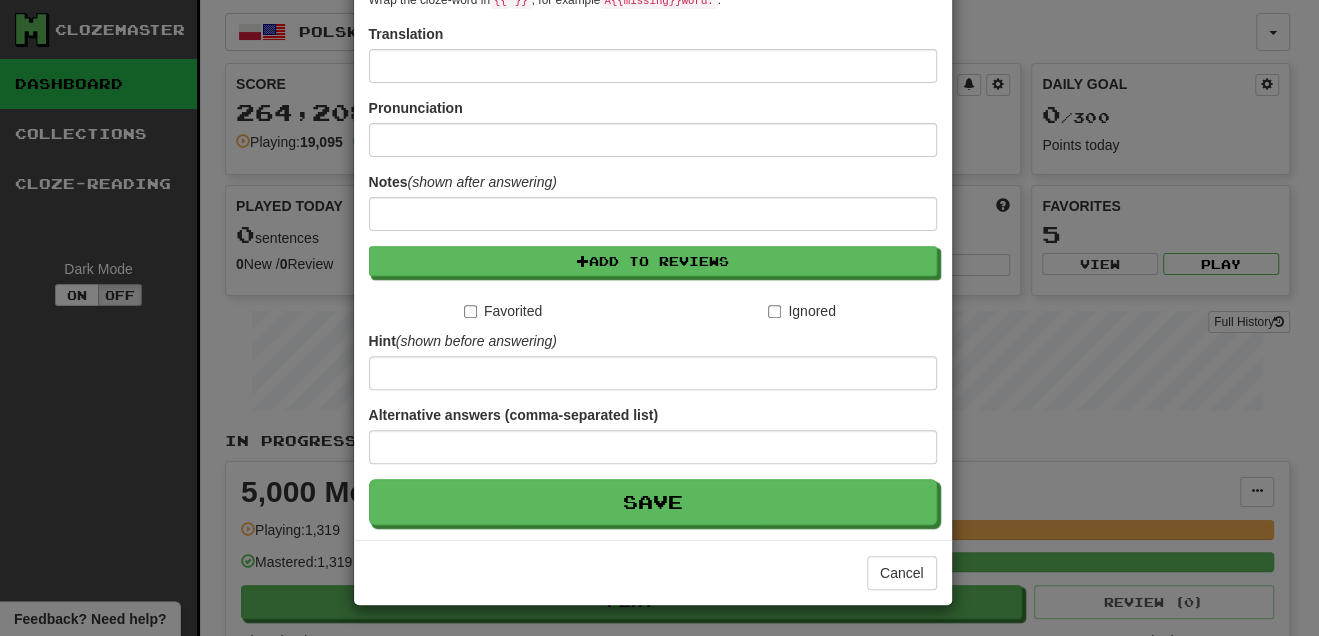 scroll, scrollTop: 0, scrollLeft: 0, axis: both 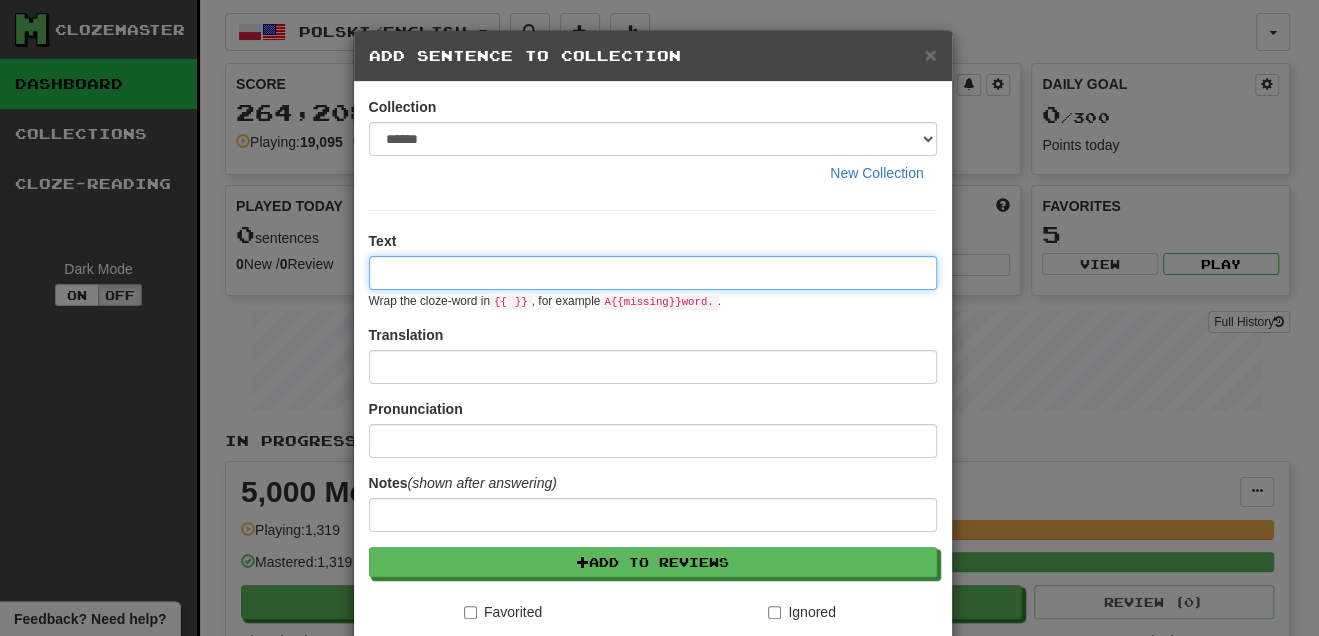 paste on "**********" 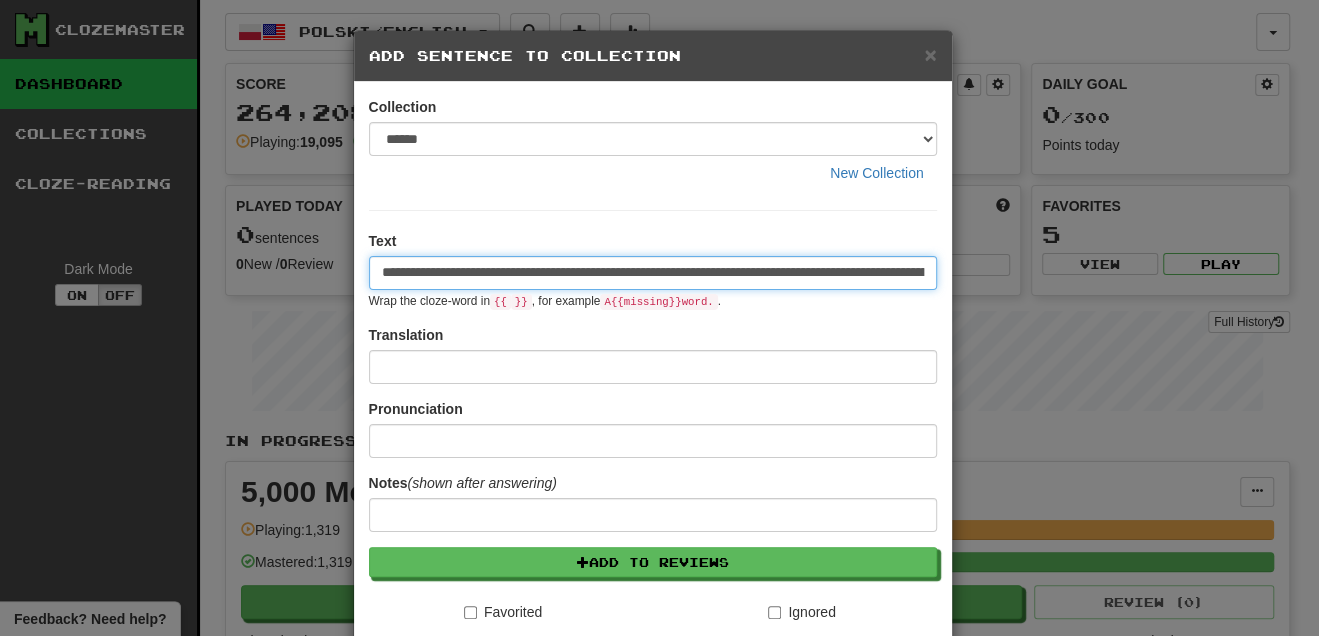 scroll, scrollTop: 0, scrollLeft: 261, axis: horizontal 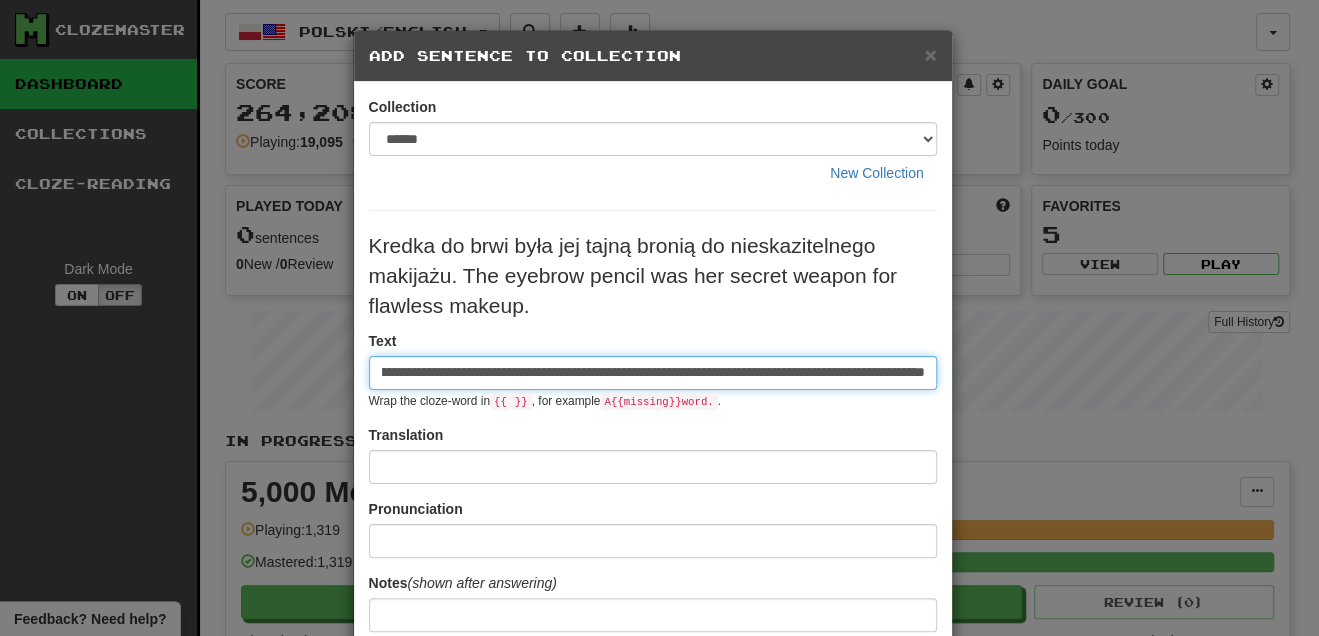 click on "**********" at bounding box center [653, 373] 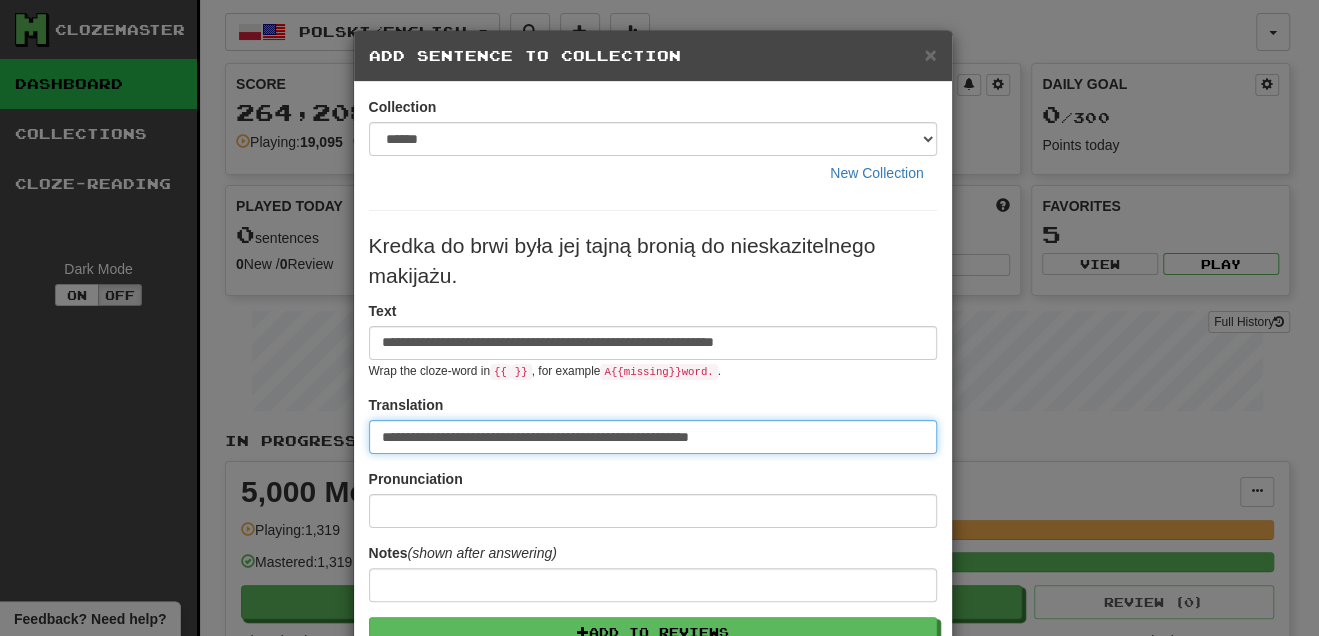 scroll, scrollTop: 0, scrollLeft: 0, axis: both 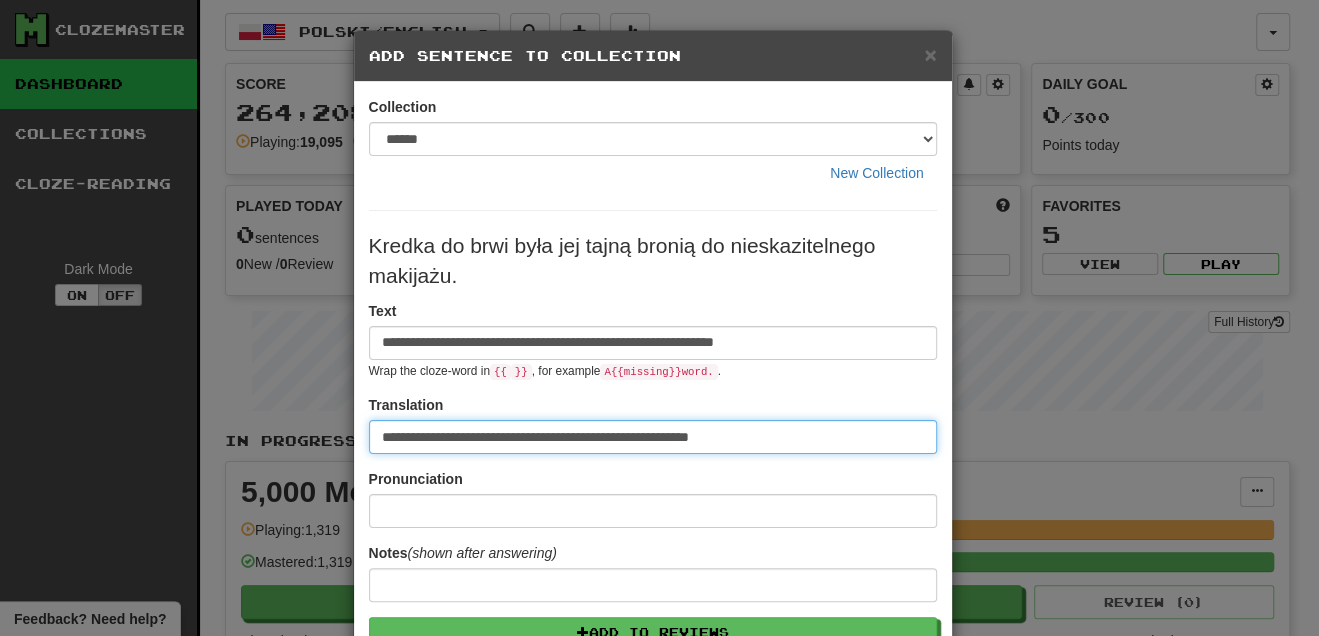type on "**********" 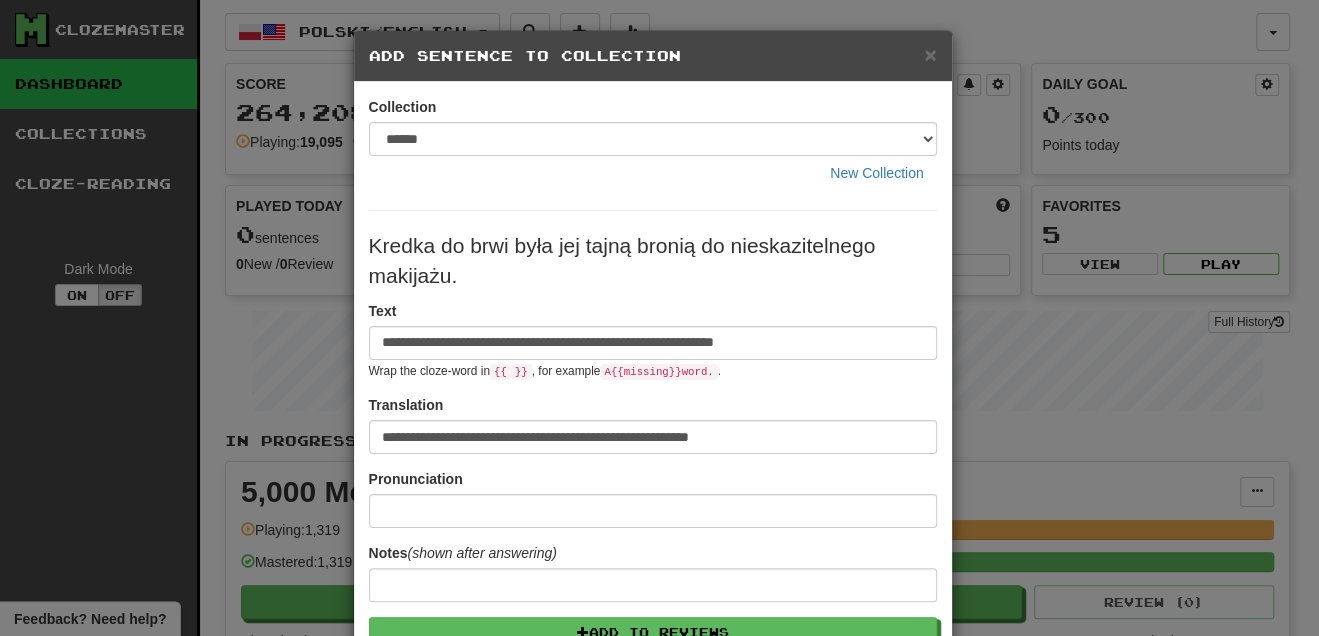 click on "**********" at bounding box center (653, 340) 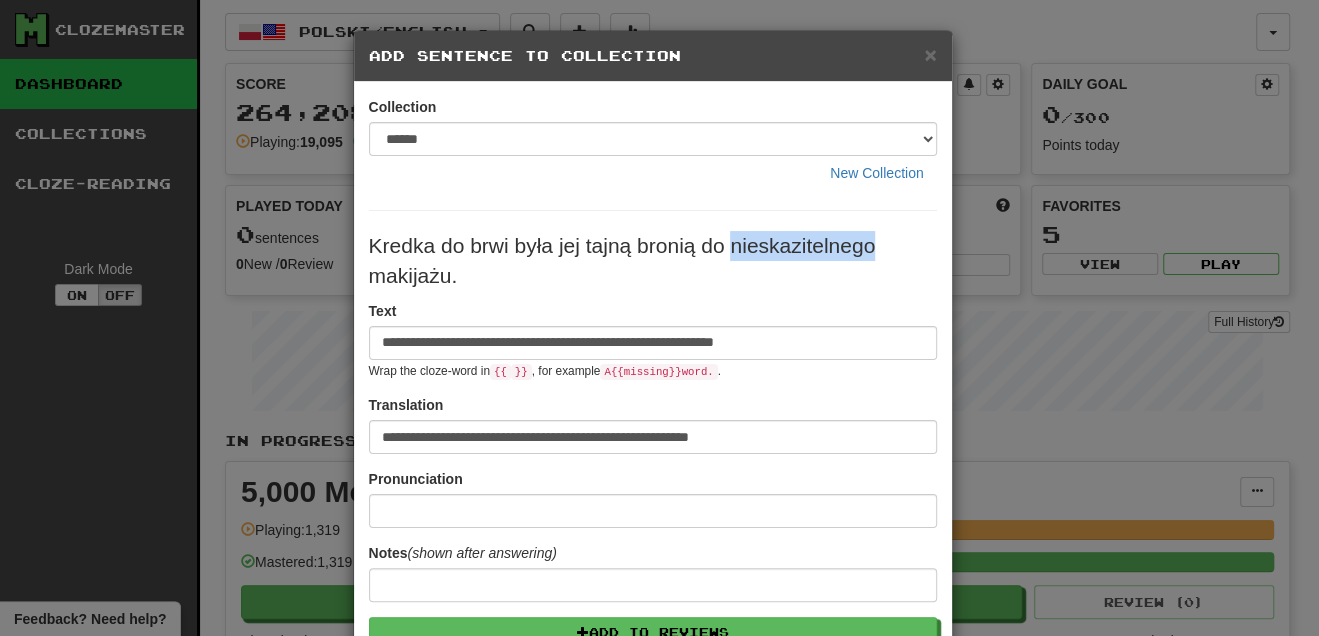 drag, startPoint x: 723, startPoint y: 245, endPoint x: 867, endPoint y: 239, distance: 144.12494 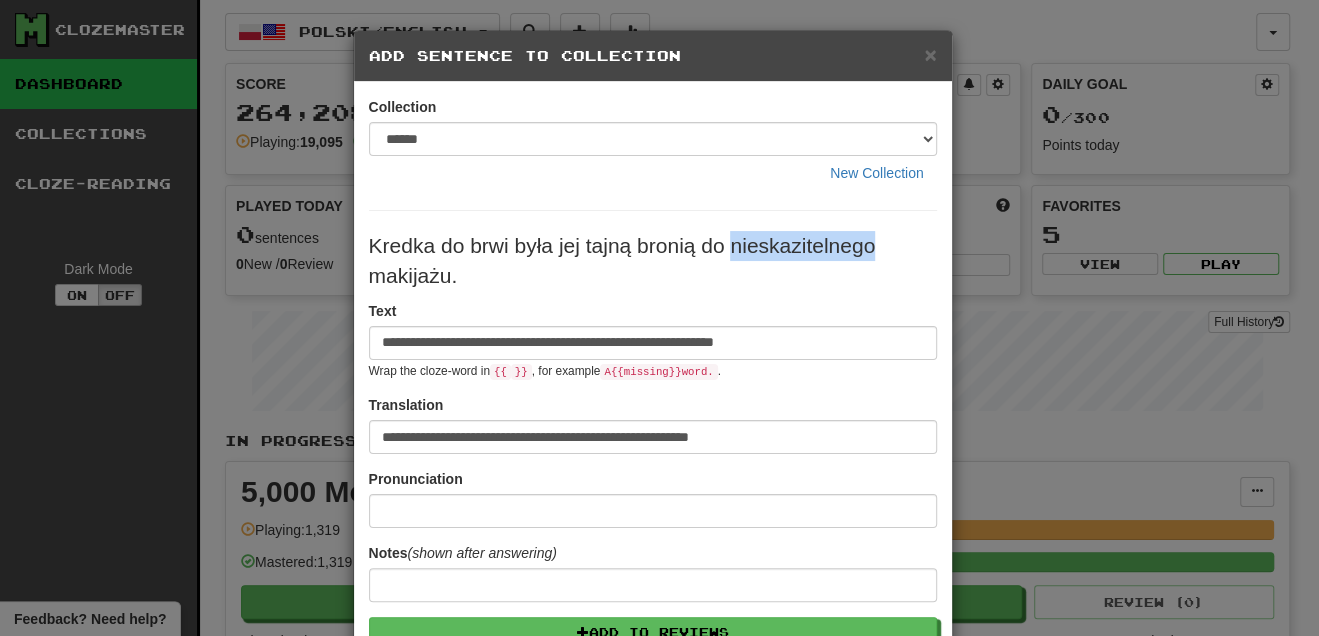 click on "Kredka do brwi była jej tajną bronią do nieskazitelnego makijażu." at bounding box center (653, 261) 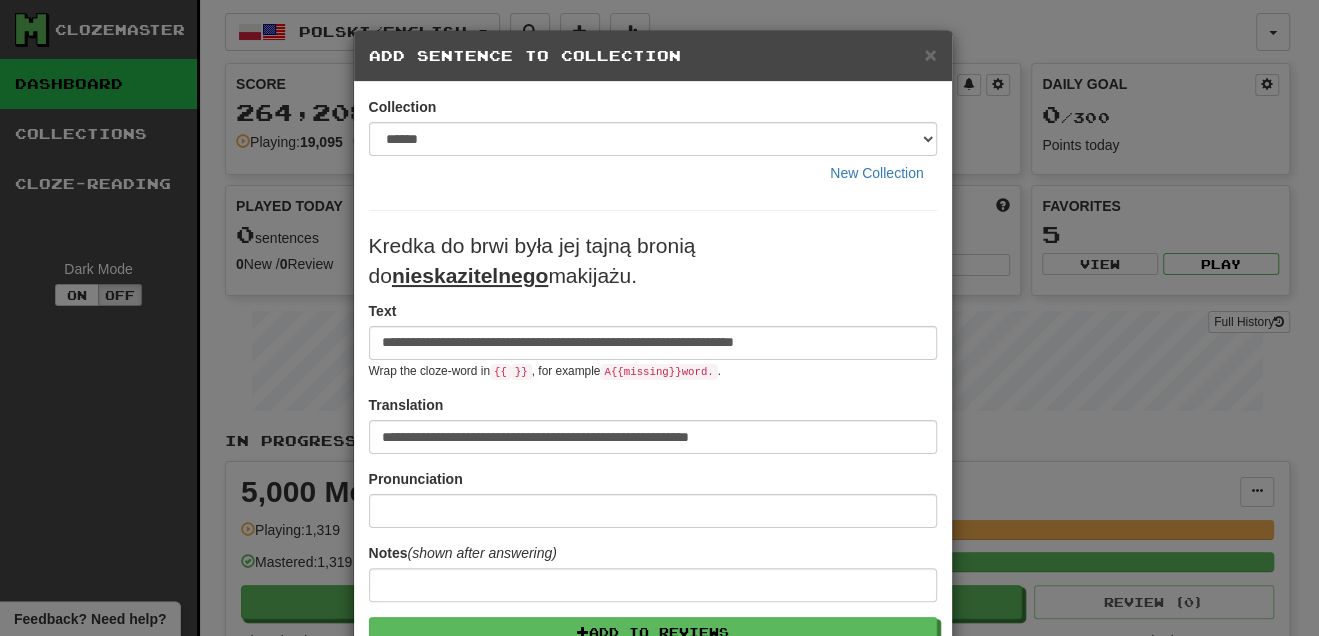 click on "Kredka do brwi była jej tajną bronią do  nieskazitelnego  makijażu." at bounding box center (653, 261) 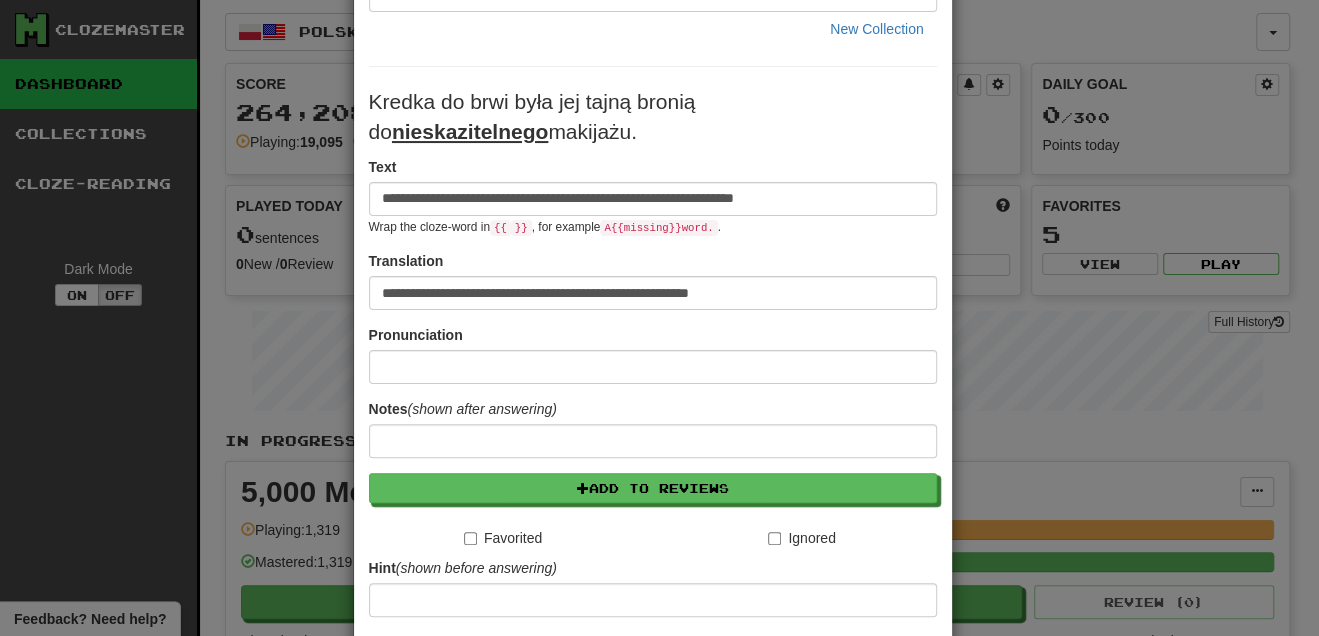 scroll, scrollTop: 303, scrollLeft: 0, axis: vertical 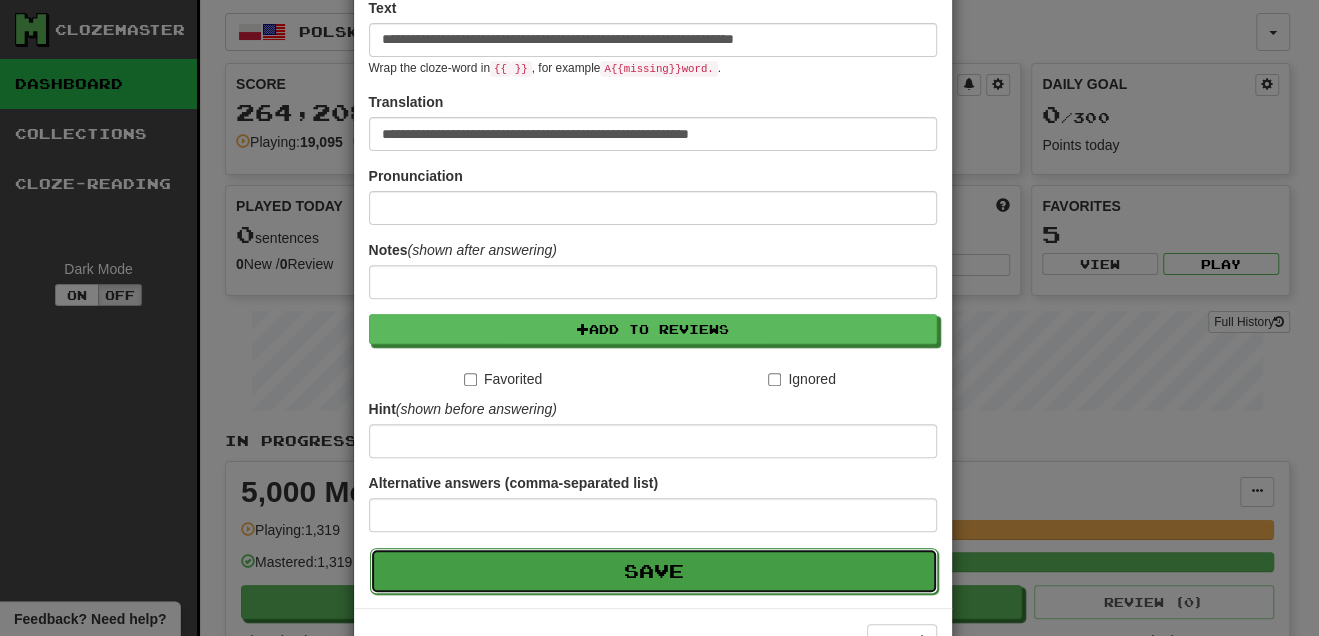 click on "Save" at bounding box center (654, 571) 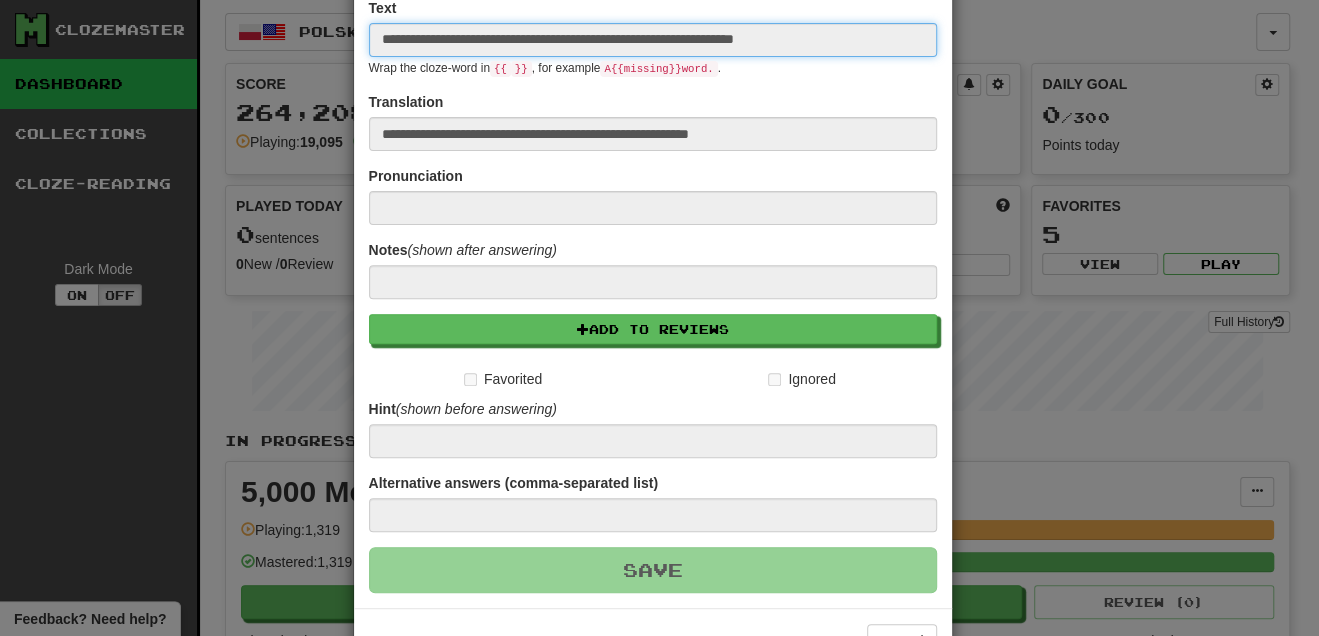 type 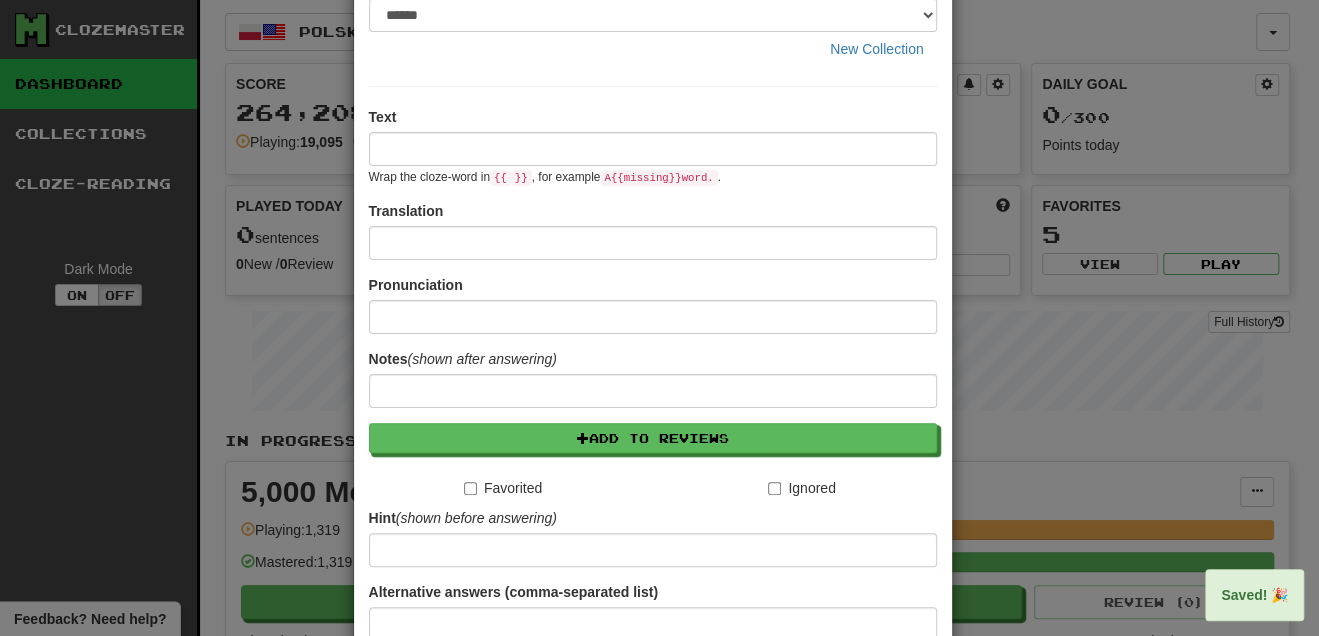 scroll, scrollTop: 0, scrollLeft: 0, axis: both 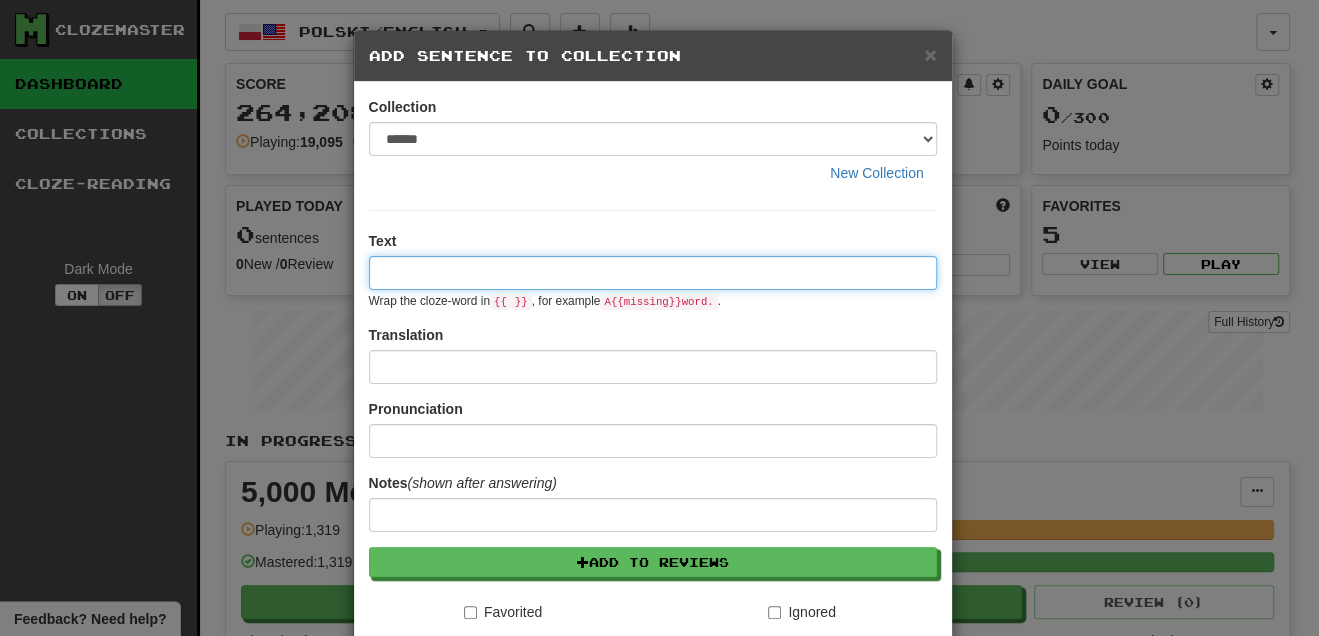 paste on "**********" 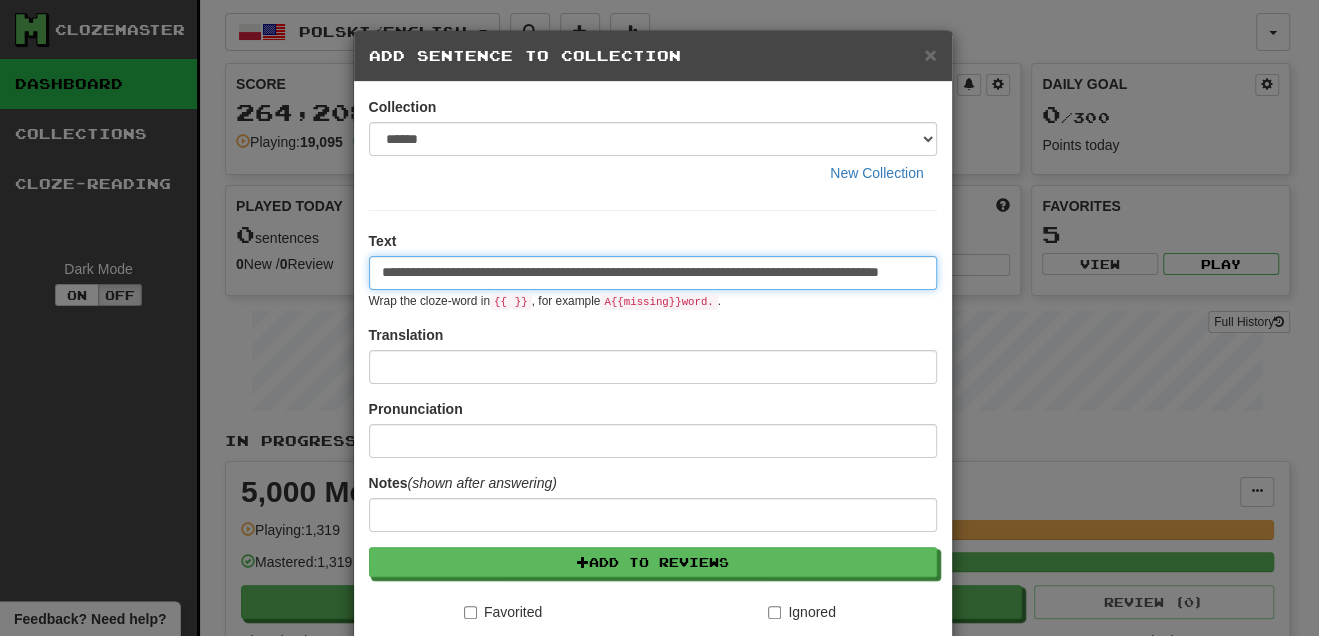 scroll, scrollTop: 0, scrollLeft: 66, axis: horizontal 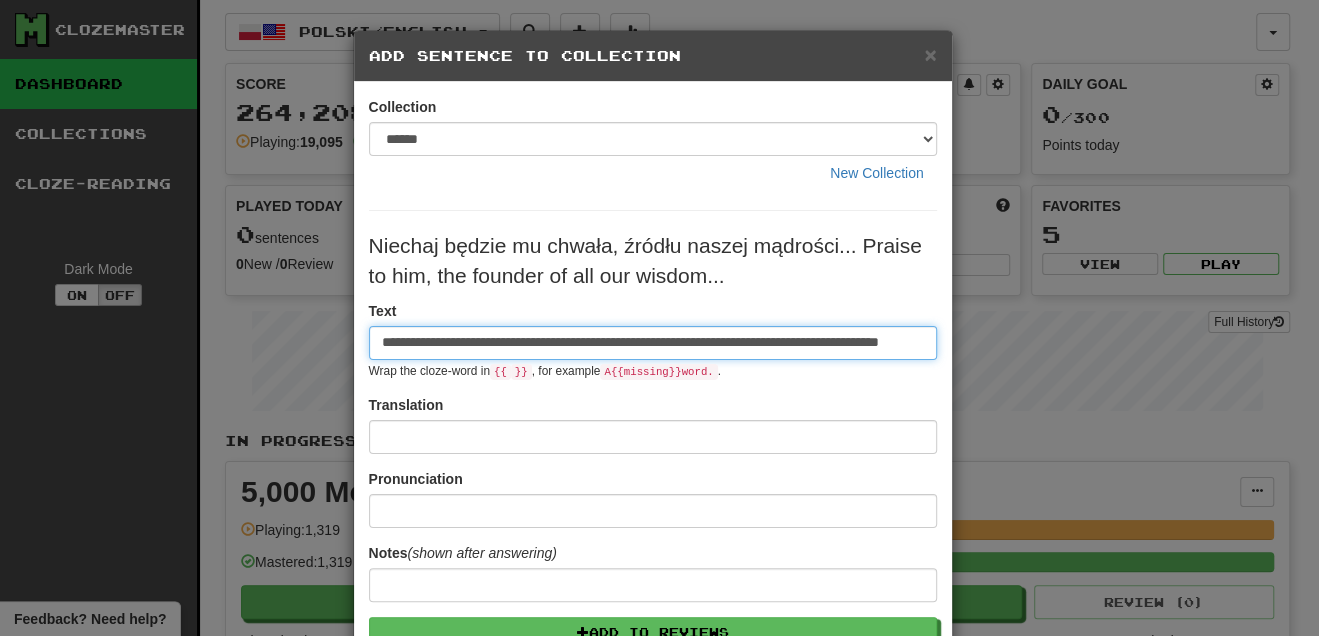 click on "**********" at bounding box center [653, 343] 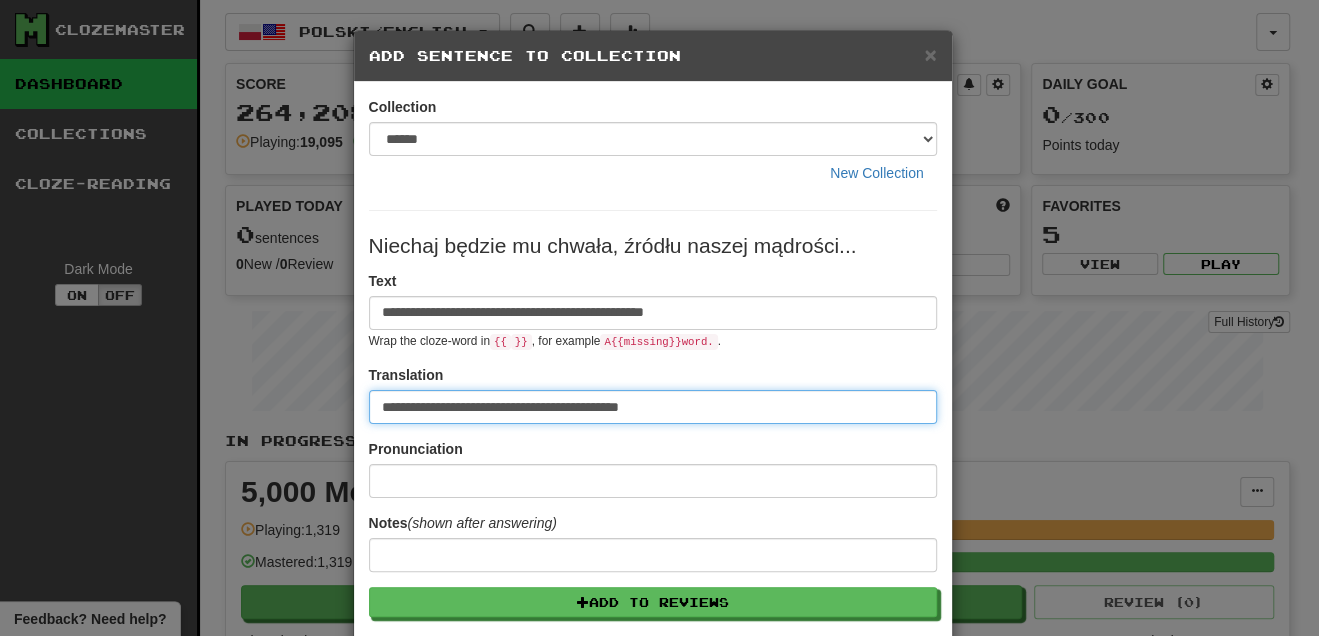 scroll, scrollTop: 0, scrollLeft: 0, axis: both 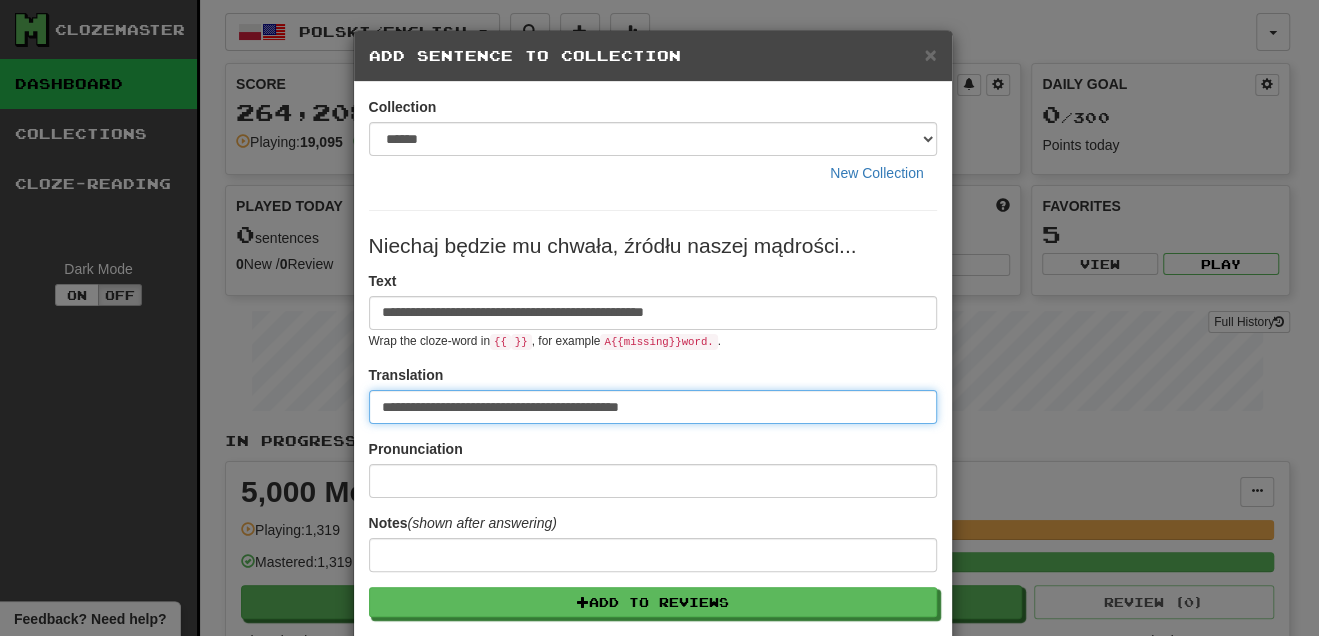 type on "**********" 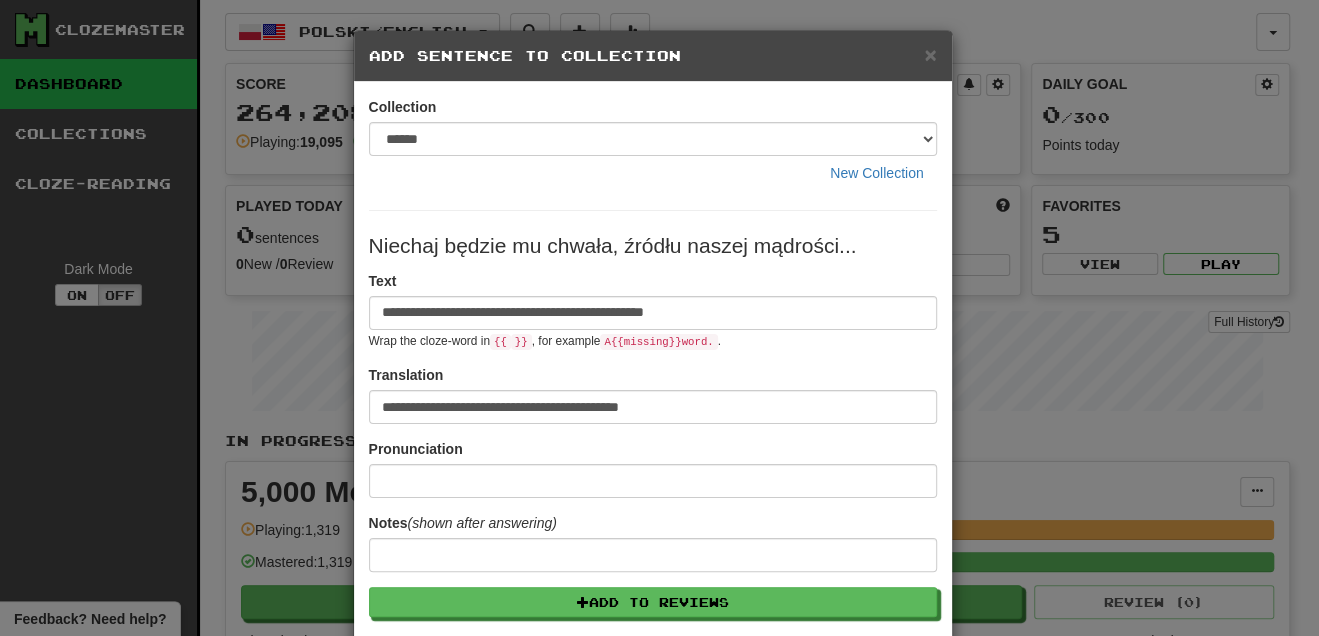click on "Niechaj będzie mu chwała, źródłu naszej mądrości..." at bounding box center [653, 246] 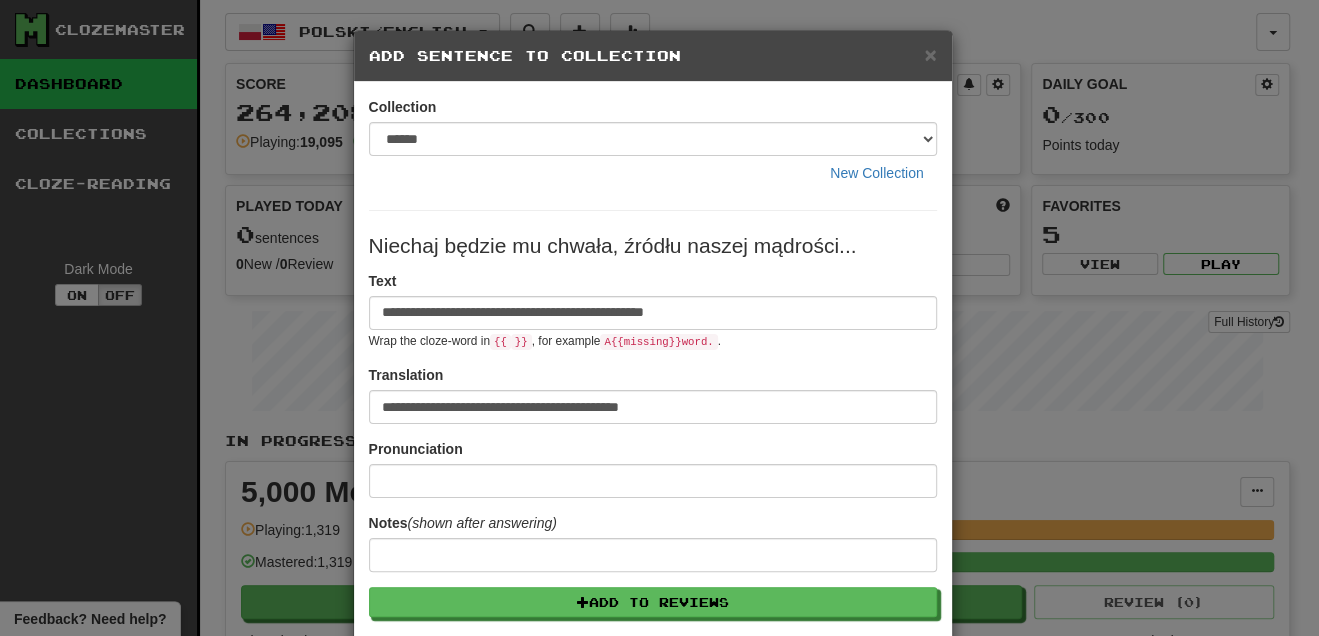 drag, startPoint x: 360, startPoint y: 240, endPoint x: 349, endPoint y: 247, distance: 13.038404 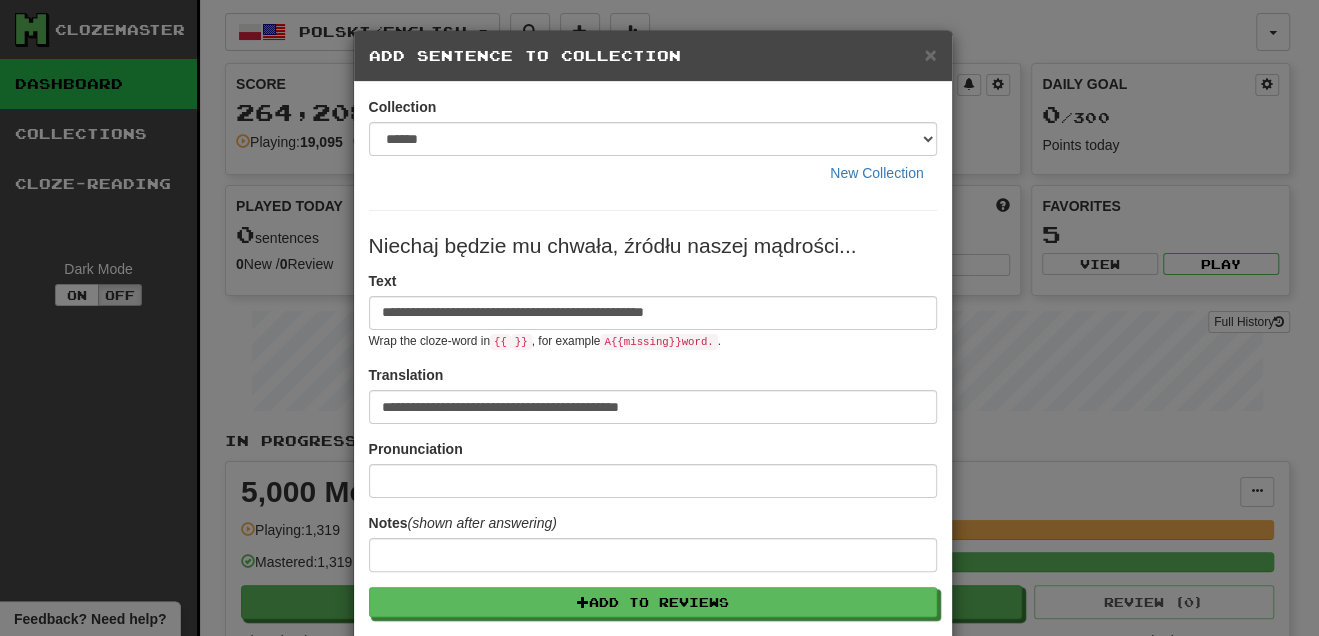 click on "**********" at bounding box center (653, 481) 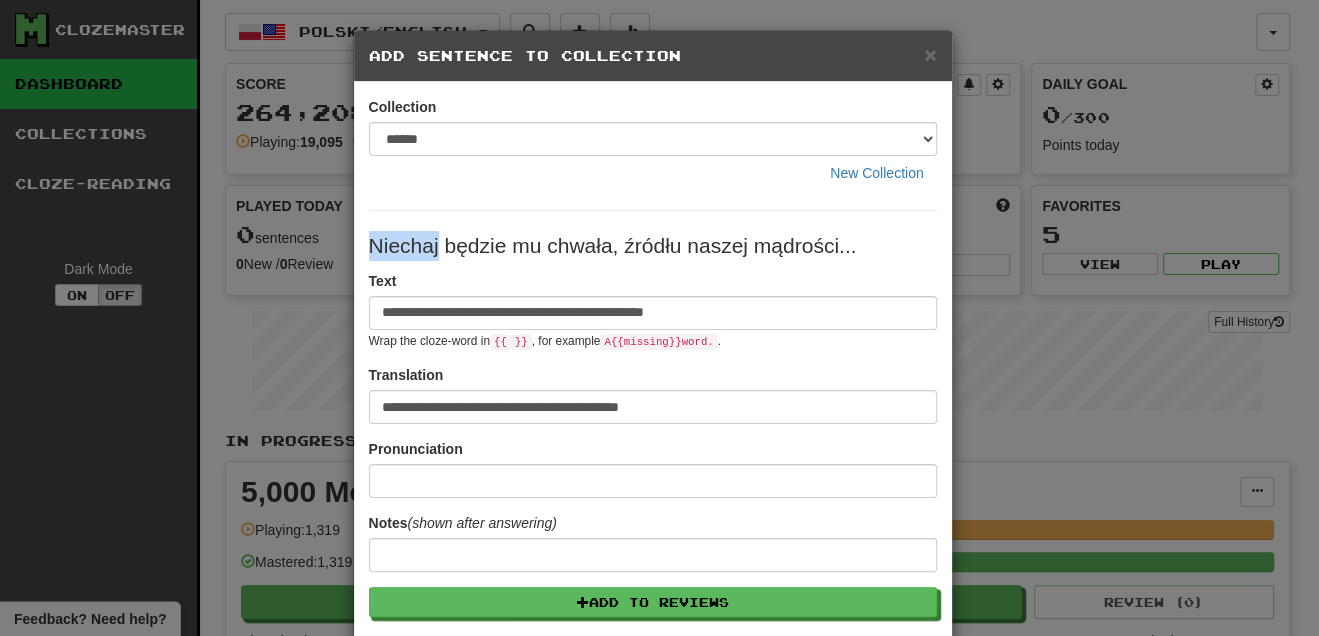 drag, startPoint x: 363, startPoint y: 239, endPoint x: 429, endPoint y: 238, distance: 66.007576 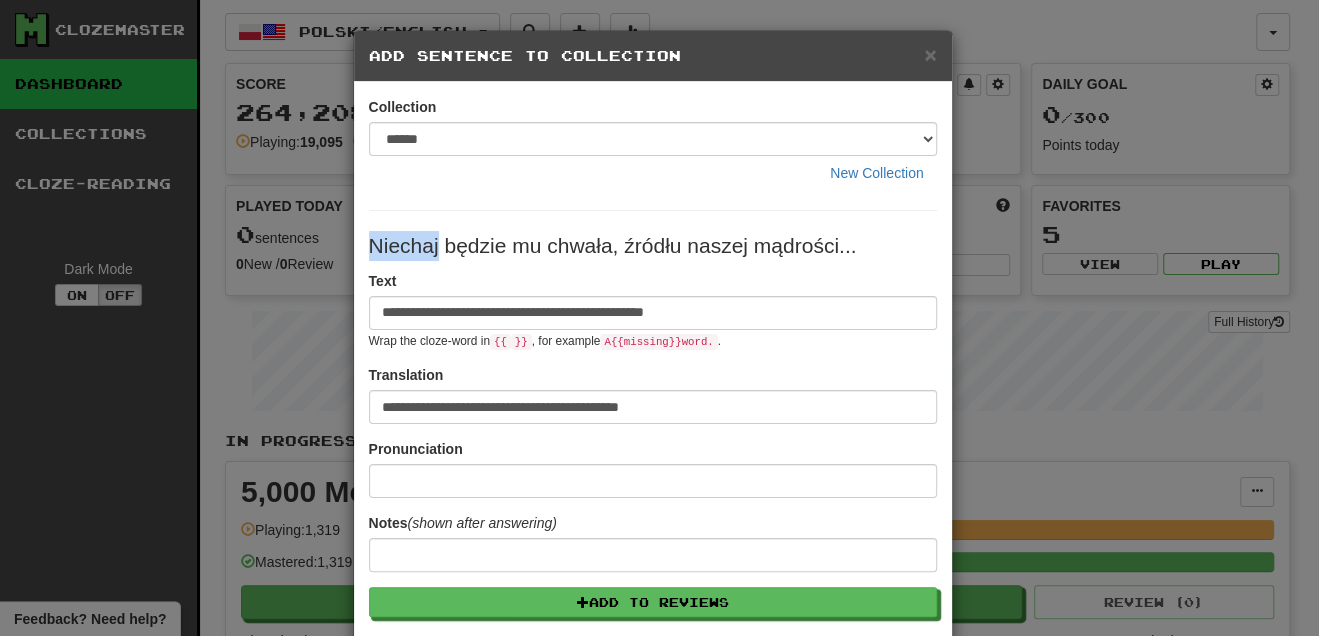 click on "Niechaj będzie mu chwała, źródłu naszej mądrości..." at bounding box center [653, 246] 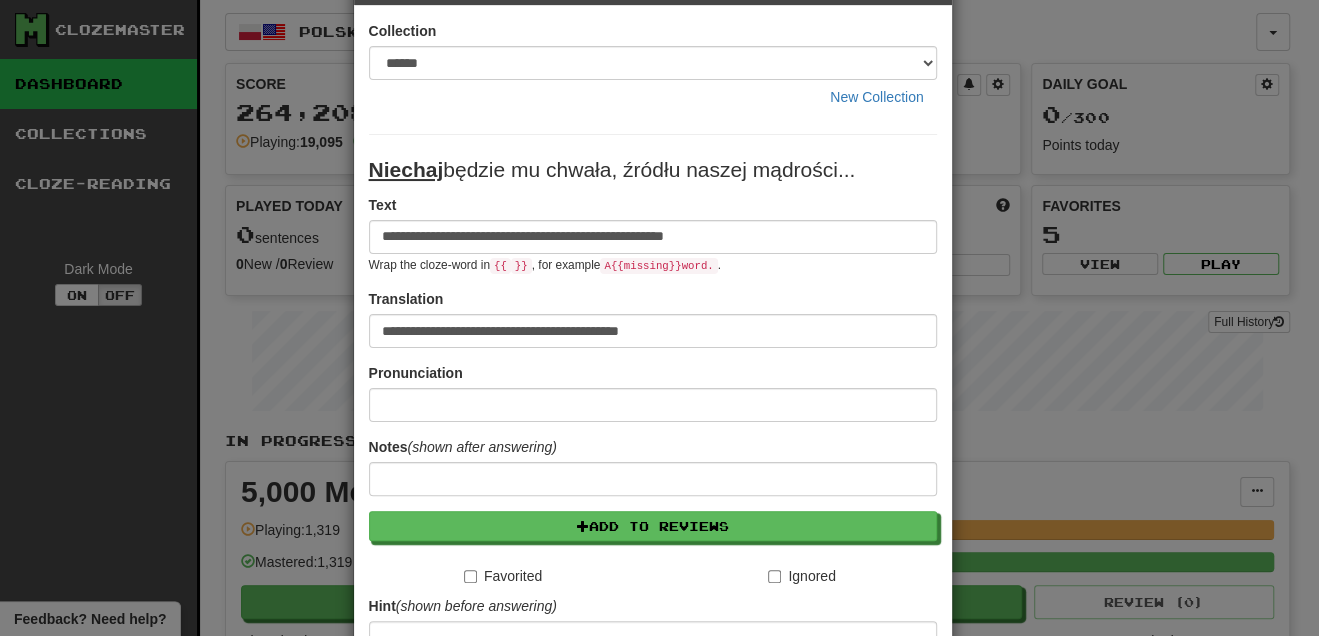 scroll, scrollTop: 242, scrollLeft: 0, axis: vertical 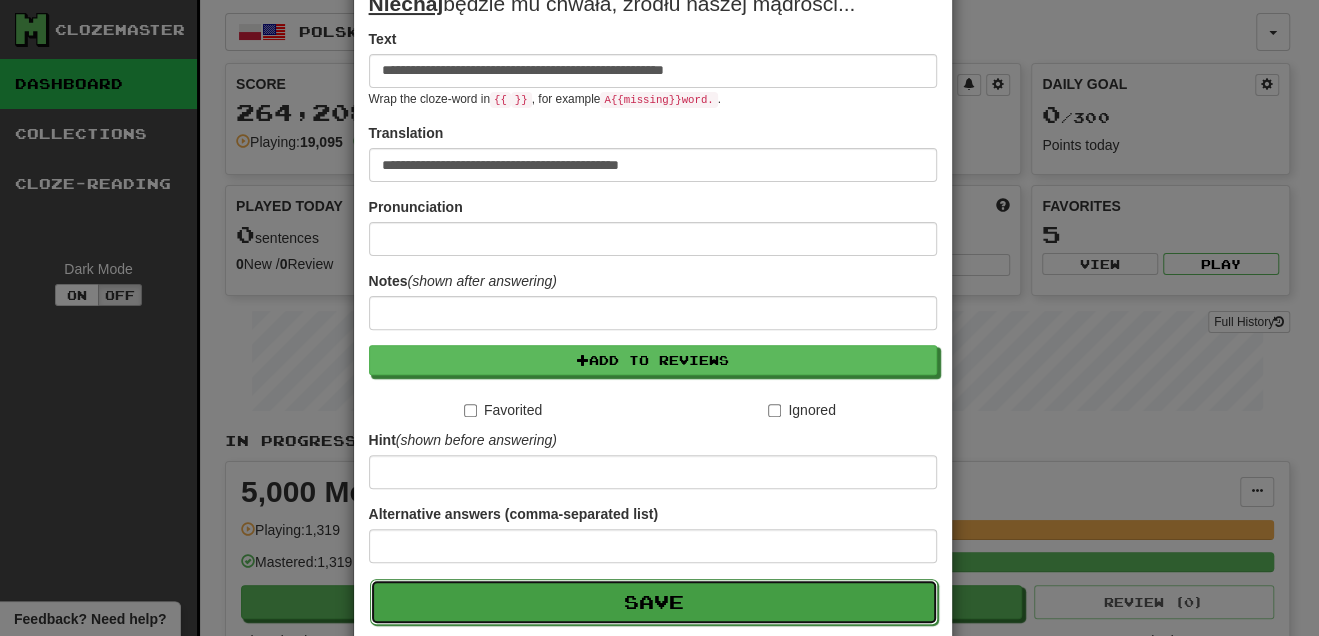 click on "Save" at bounding box center (654, 602) 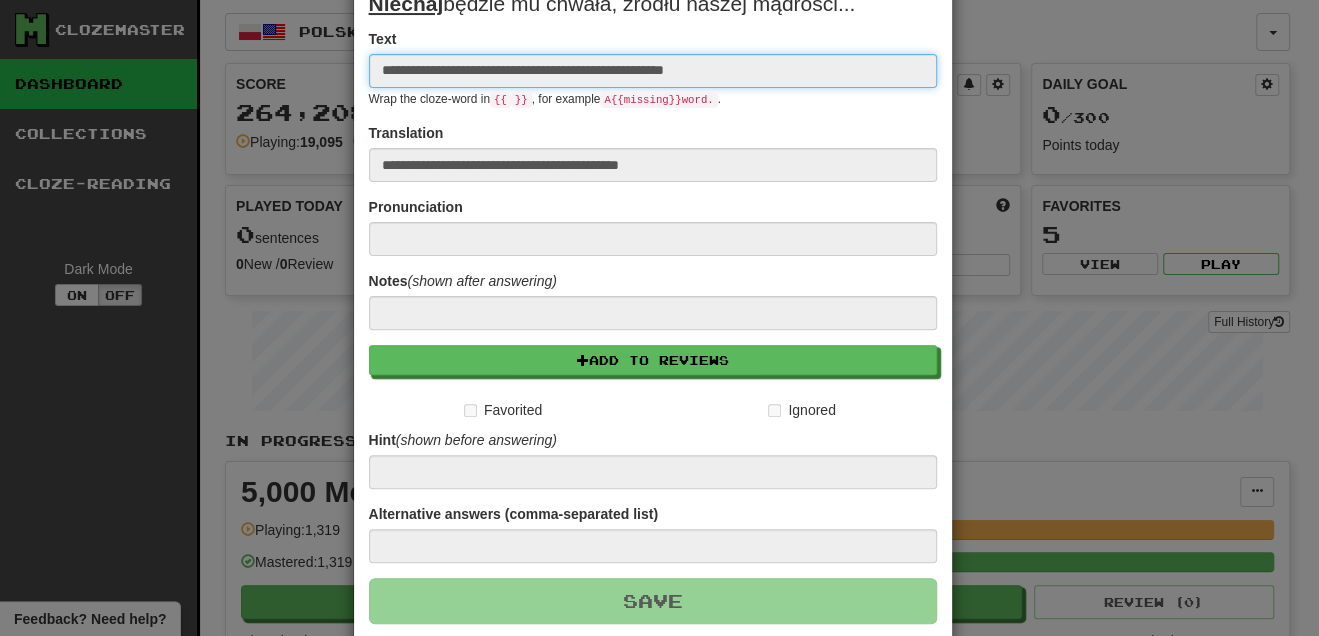 type 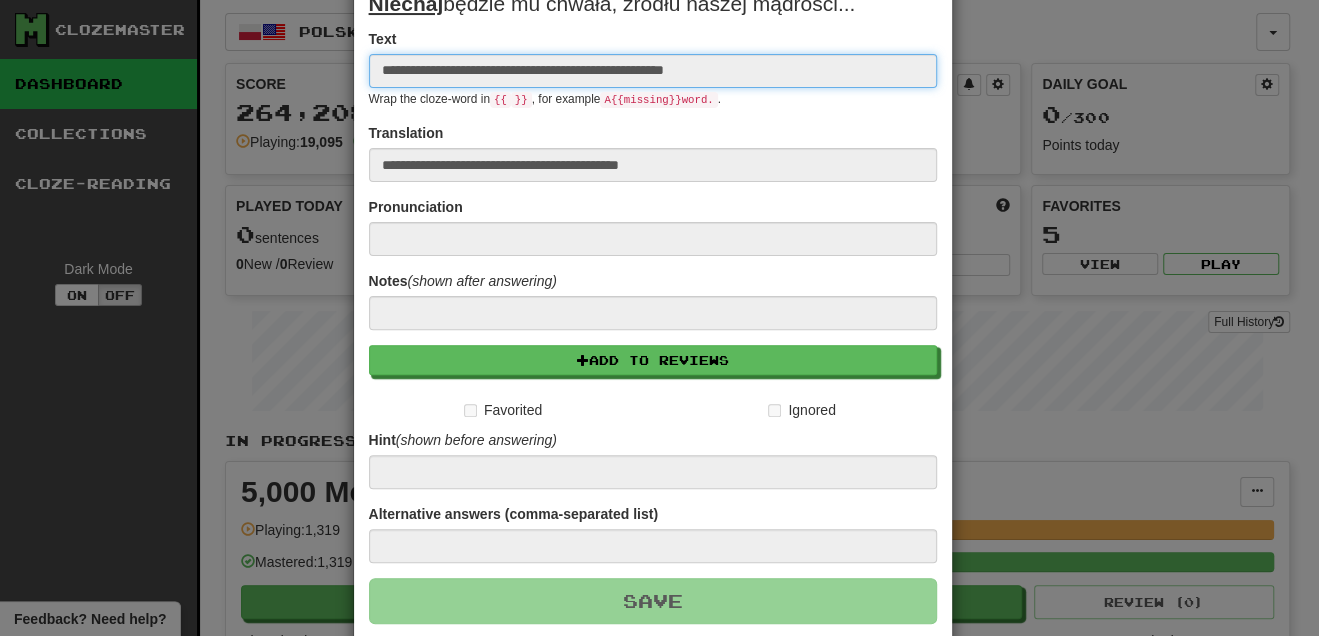 type 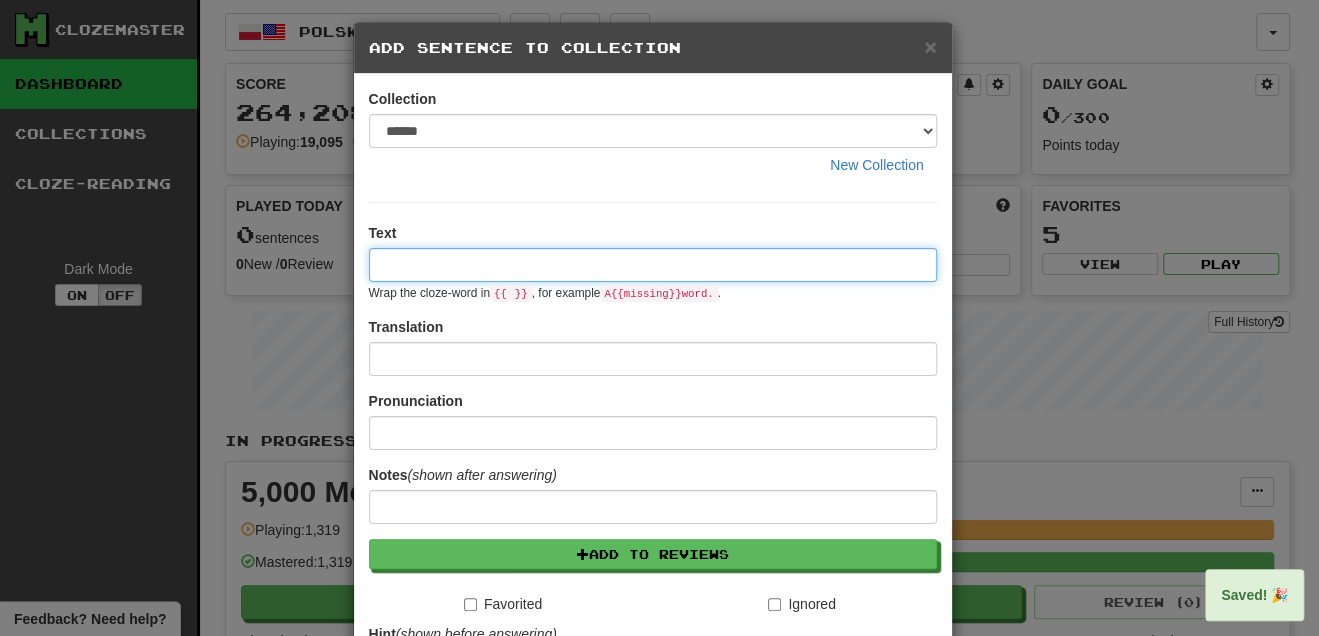 scroll, scrollTop: 0, scrollLeft: 0, axis: both 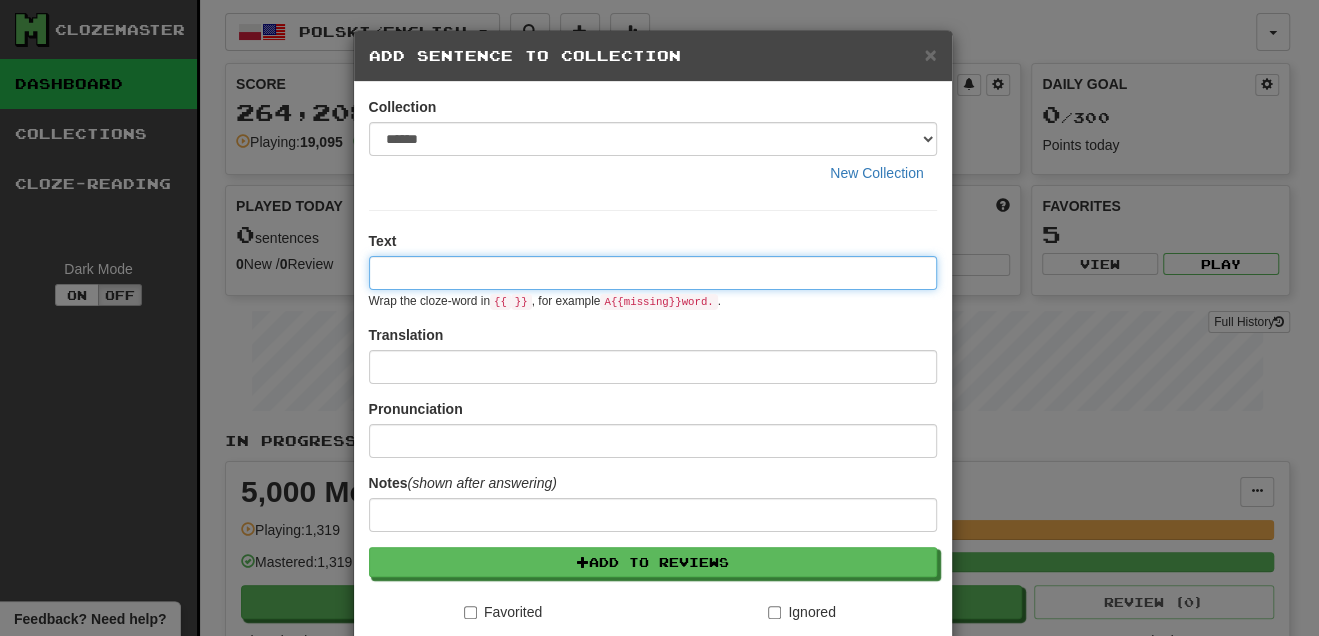 paste on "**********" 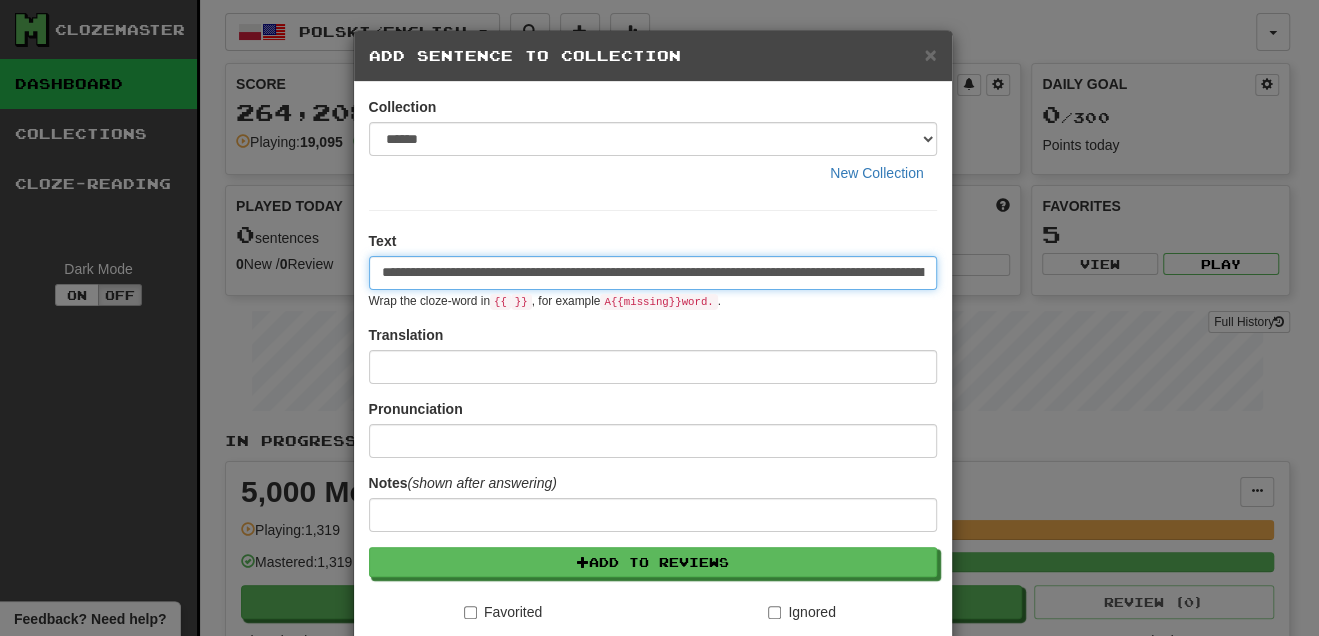 scroll, scrollTop: 0, scrollLeft: 155, axis: horizontal 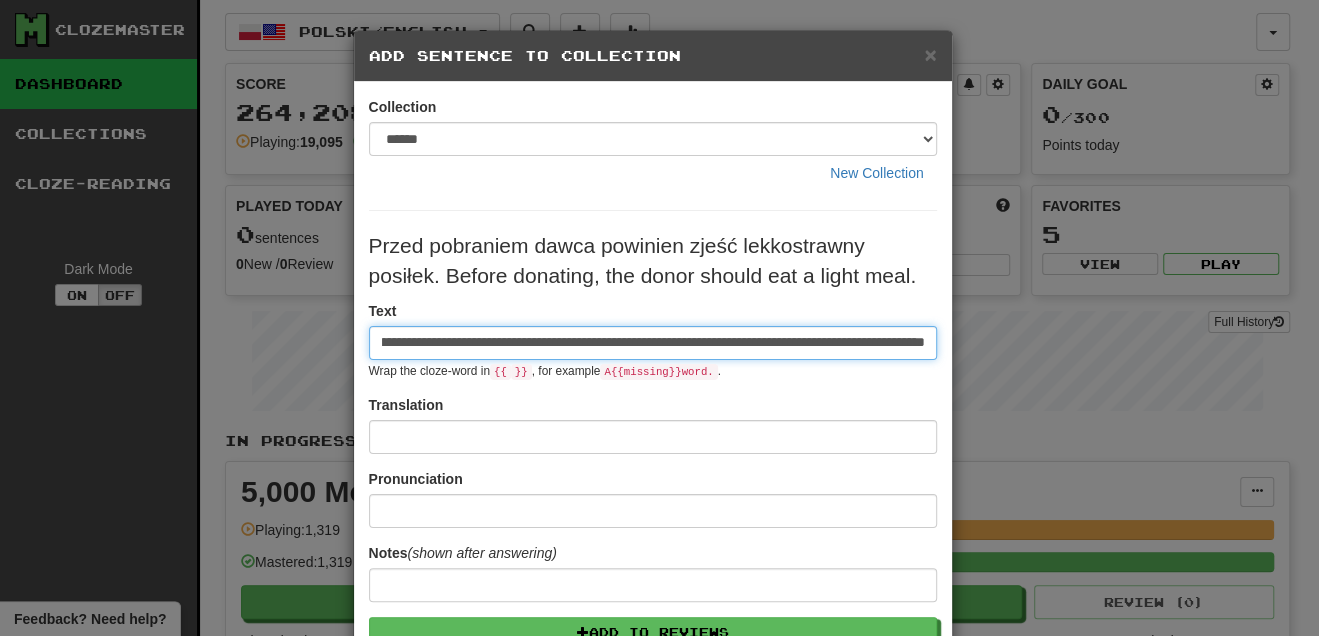 click on "**********" at bounding box center [653, 343] 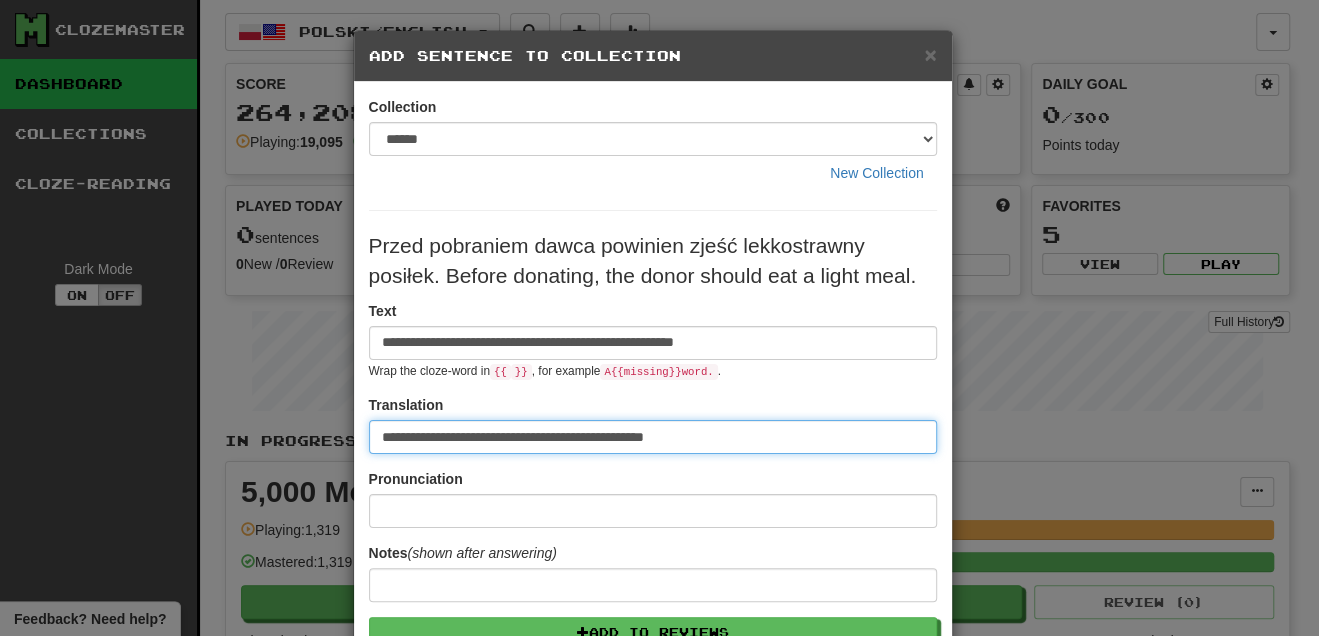 scroll, scrollTop: 0, scrollLeft: 0, axis: both 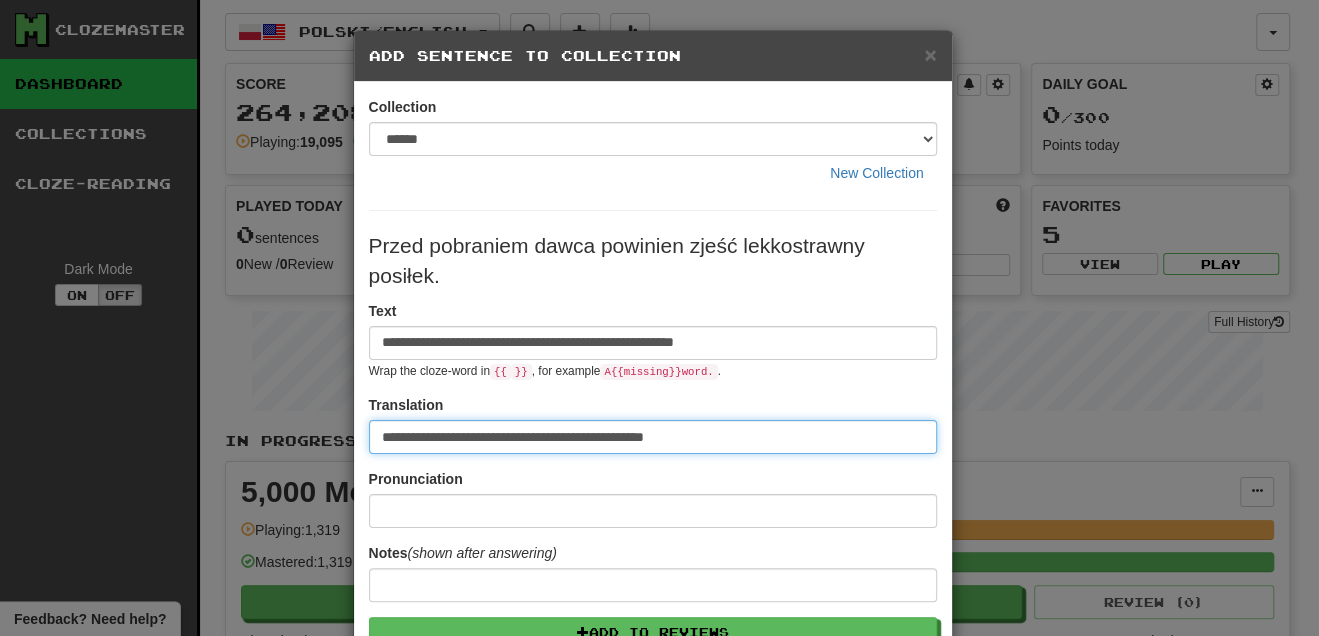 click on "**********" at bounding box center [653, 437] 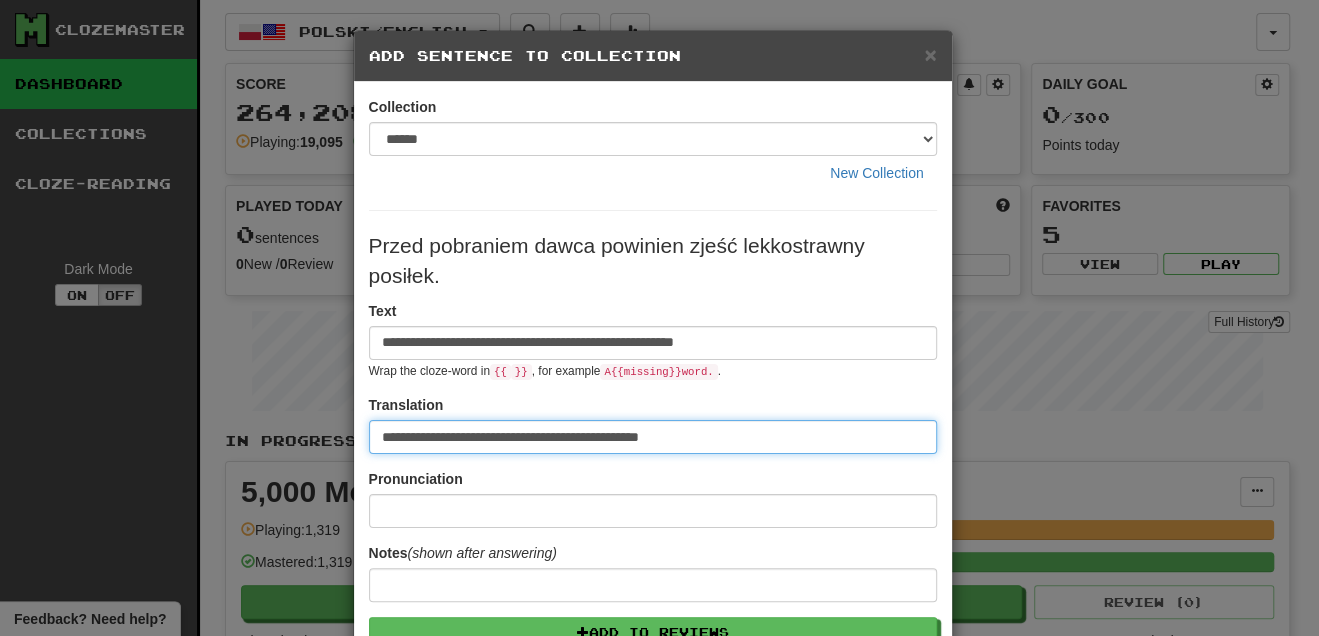 type on "**********" 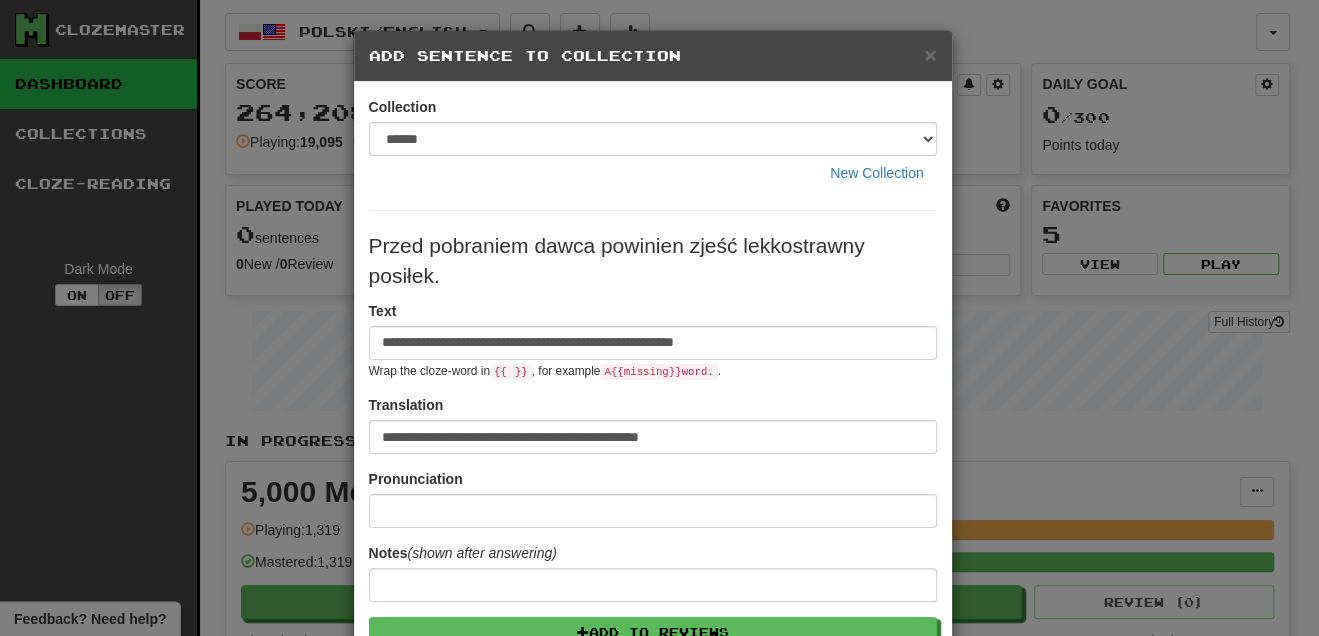 click on "**********" at bounding box center (653, 340) 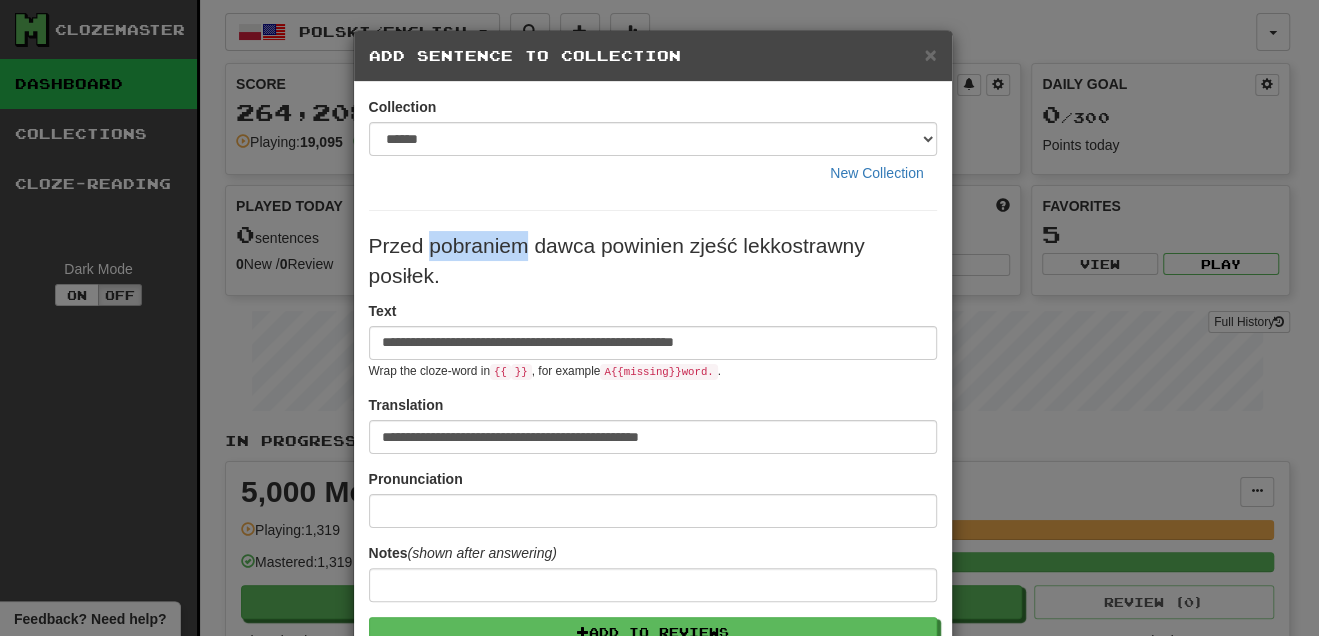 drag, startPoint x: 426, startPoint y: 241, endPoint x: 520, endPoint y: 249, distance: 94.33981 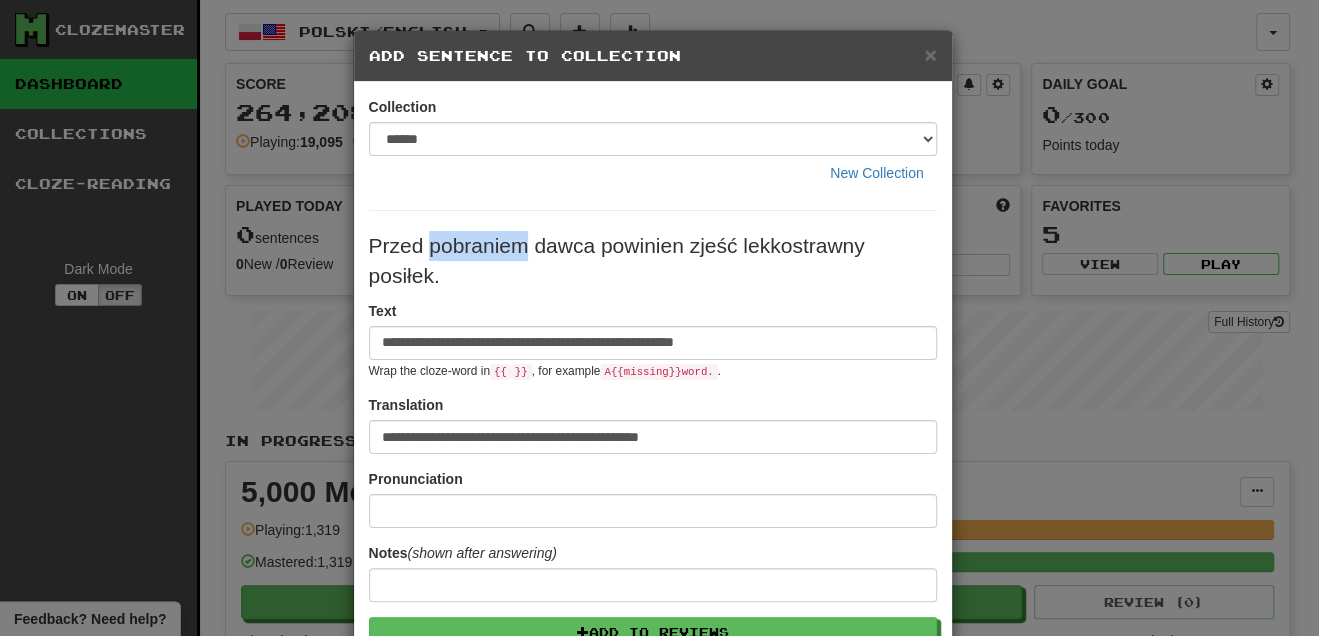 click on "Przed pobraniem dawca powinien zjeść lekkostrawny posiłek." at bounding box center [653, 261] 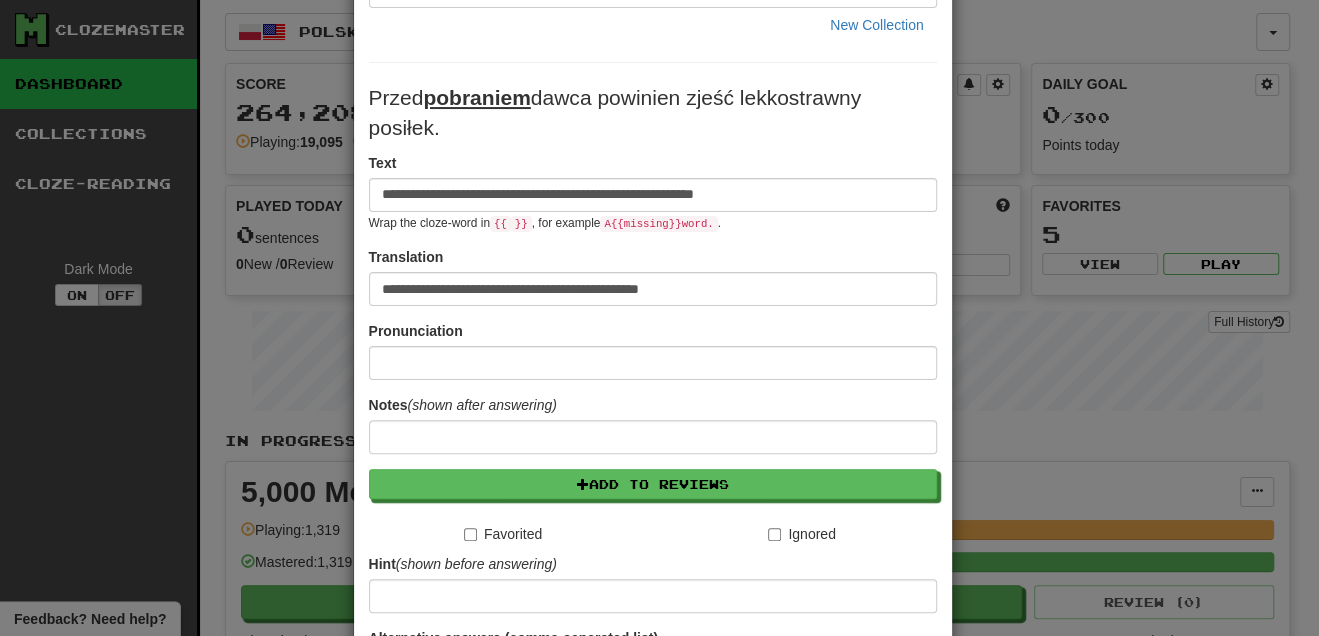 scroll, scrollTop: 363, scrollLeft: 0, axis: vertical 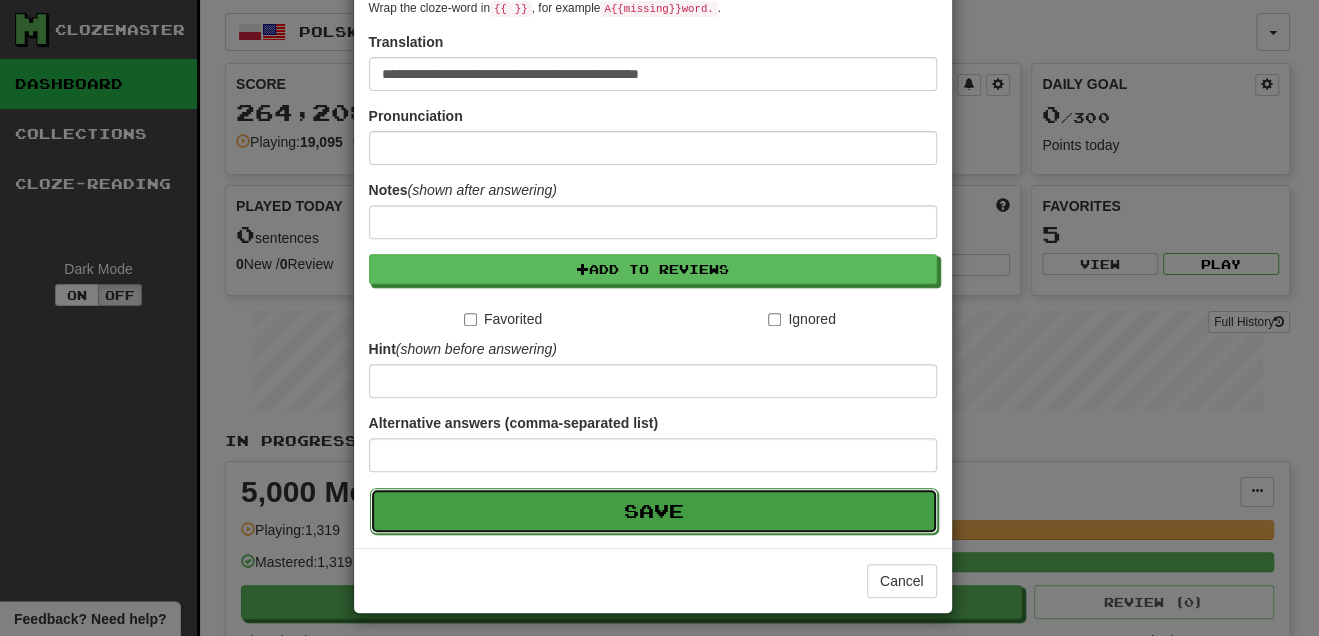 click on "Save" at bounding box center [654, 511] 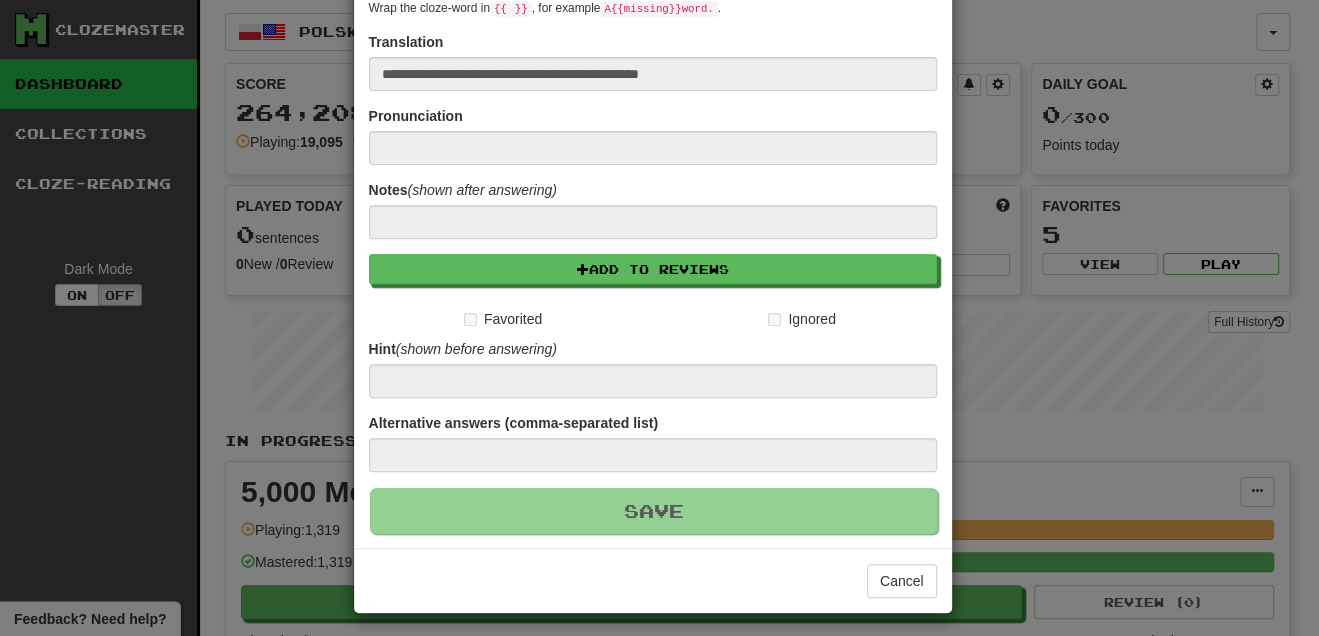 type 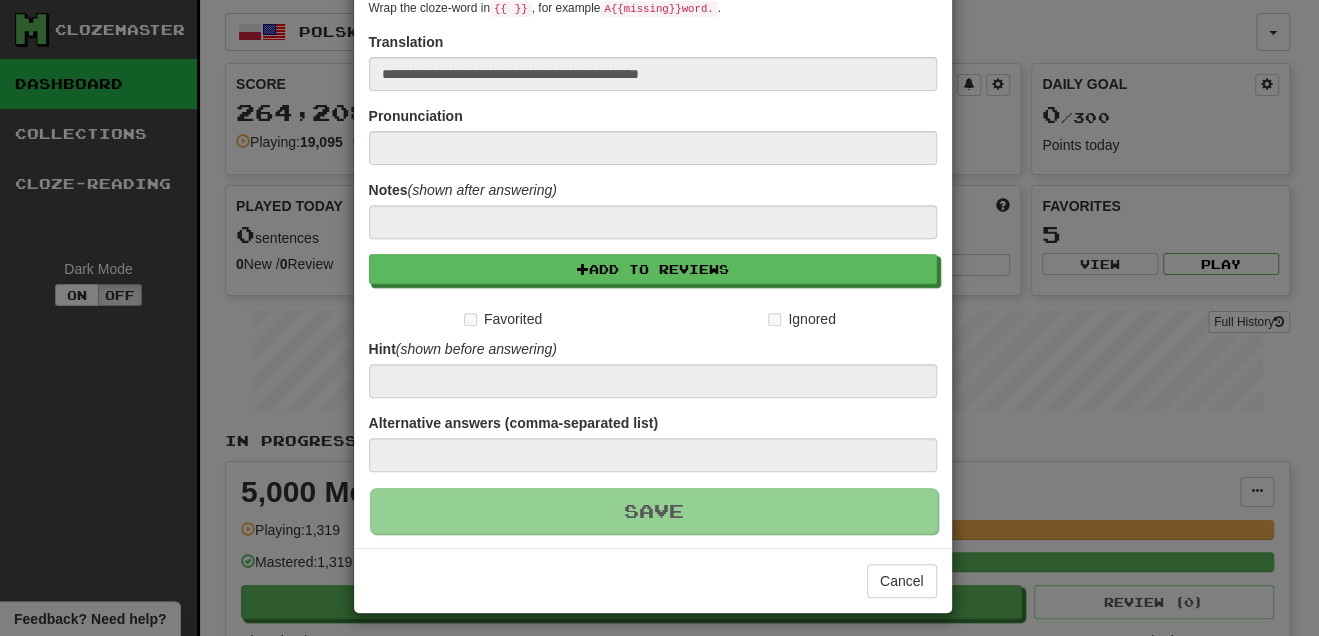 type 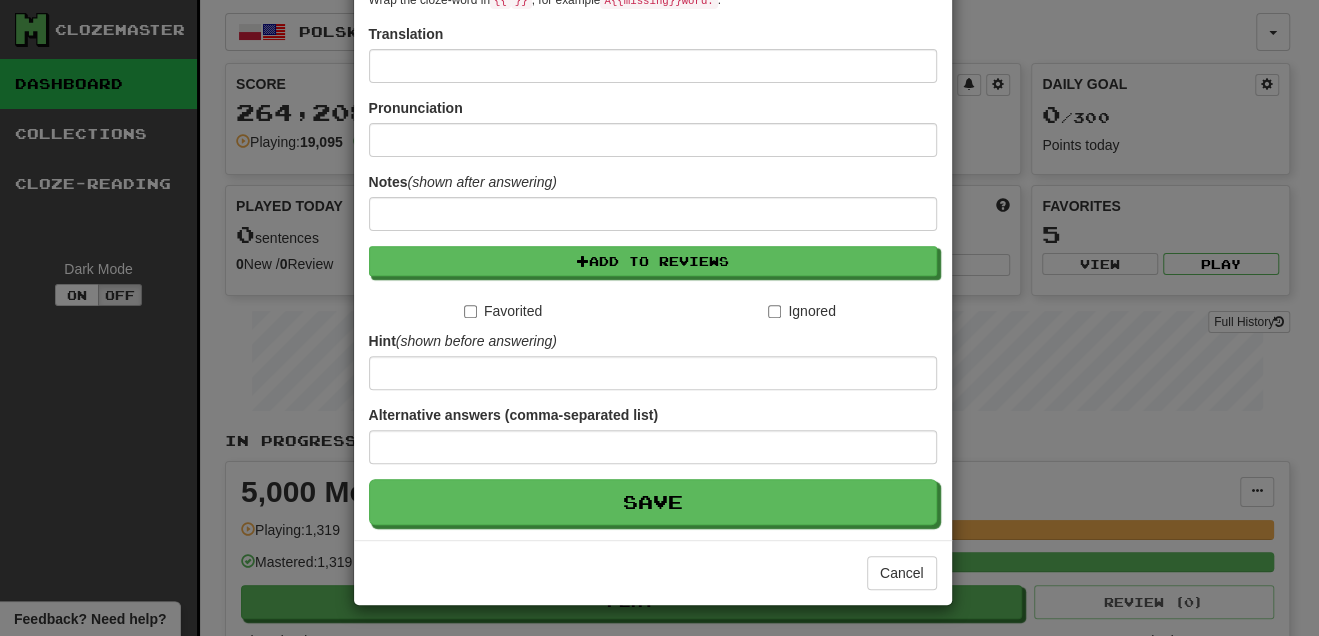 scroll, scrollTop: 0, scrollLeft: 0, axis: both 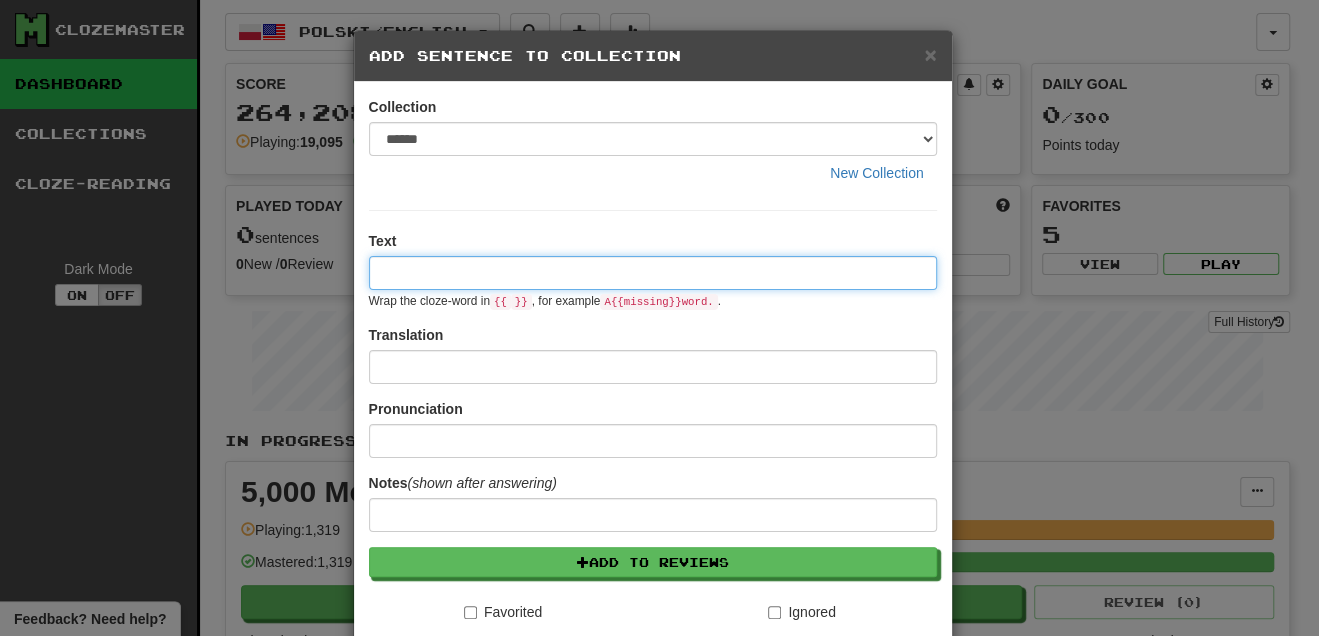paste on "**********" 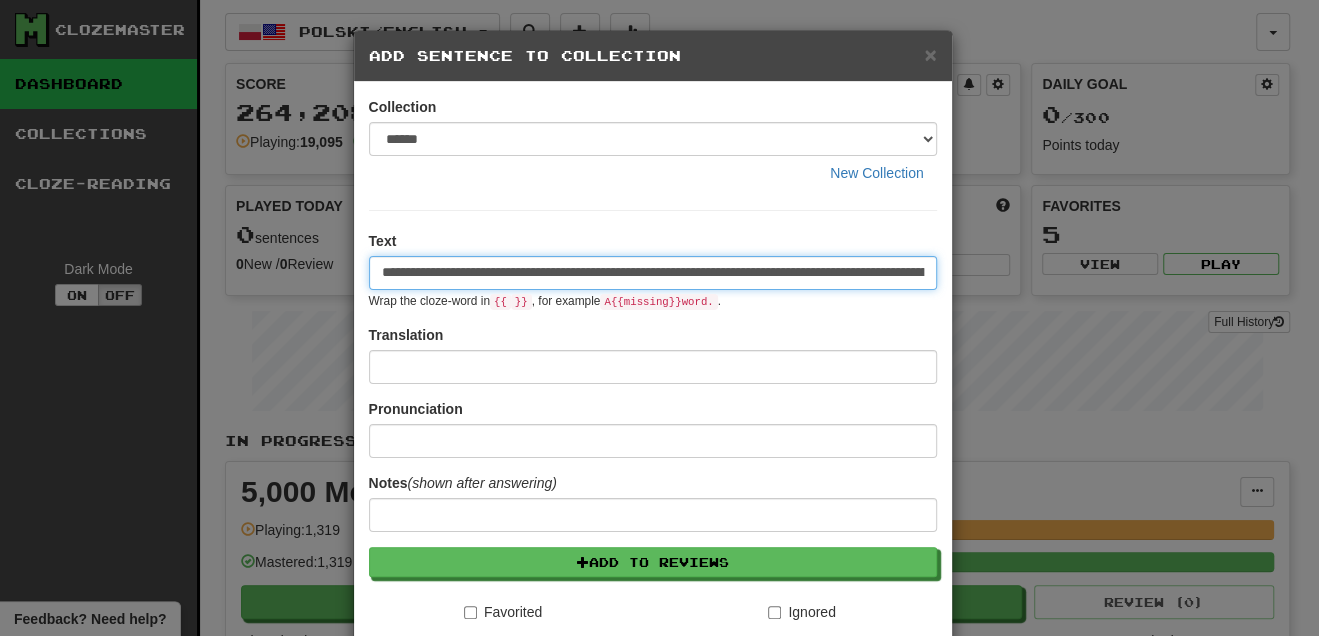scroll, scrollTop: 0, scrollLeft: 271, axis: horizontal 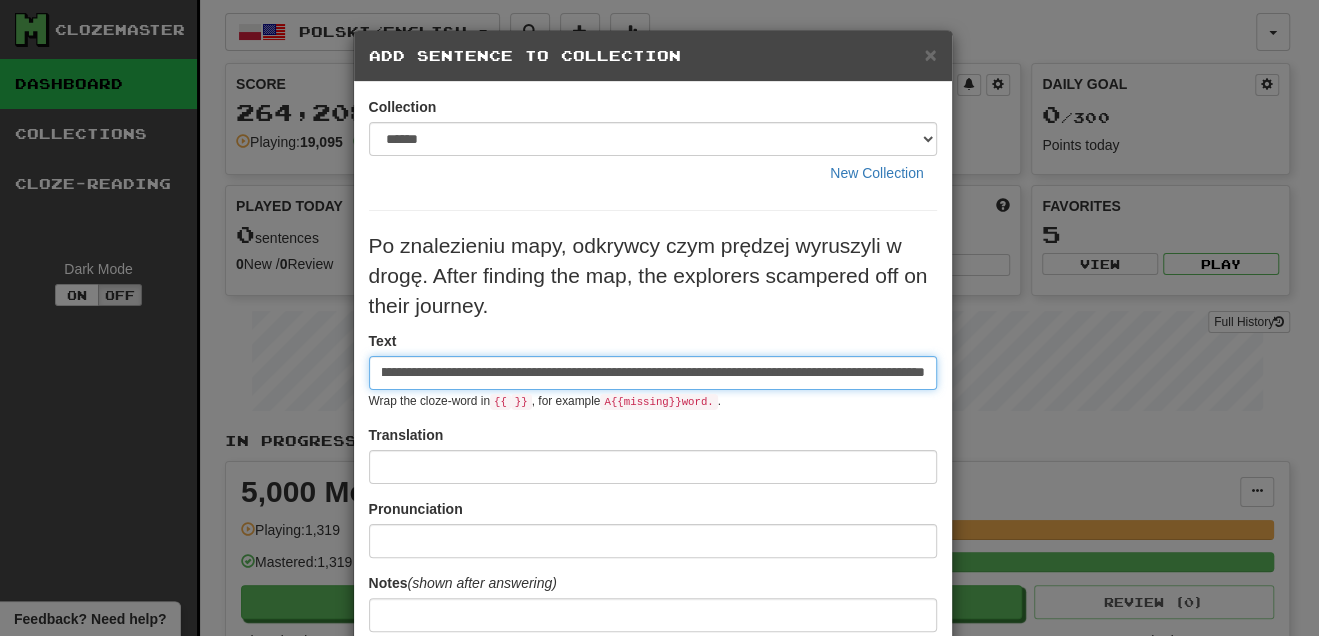 click on "**********" at bounding box center (653, 373) 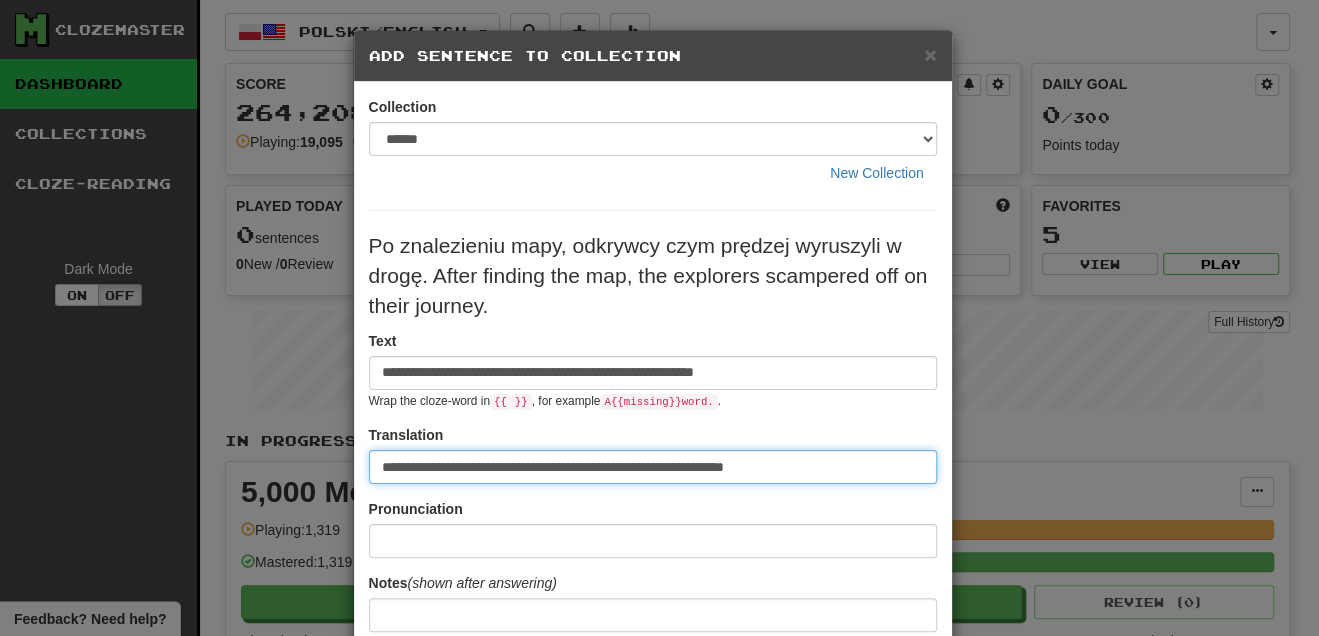 scroll, scrollTop: 0, scrollLeft: 0, axis: both 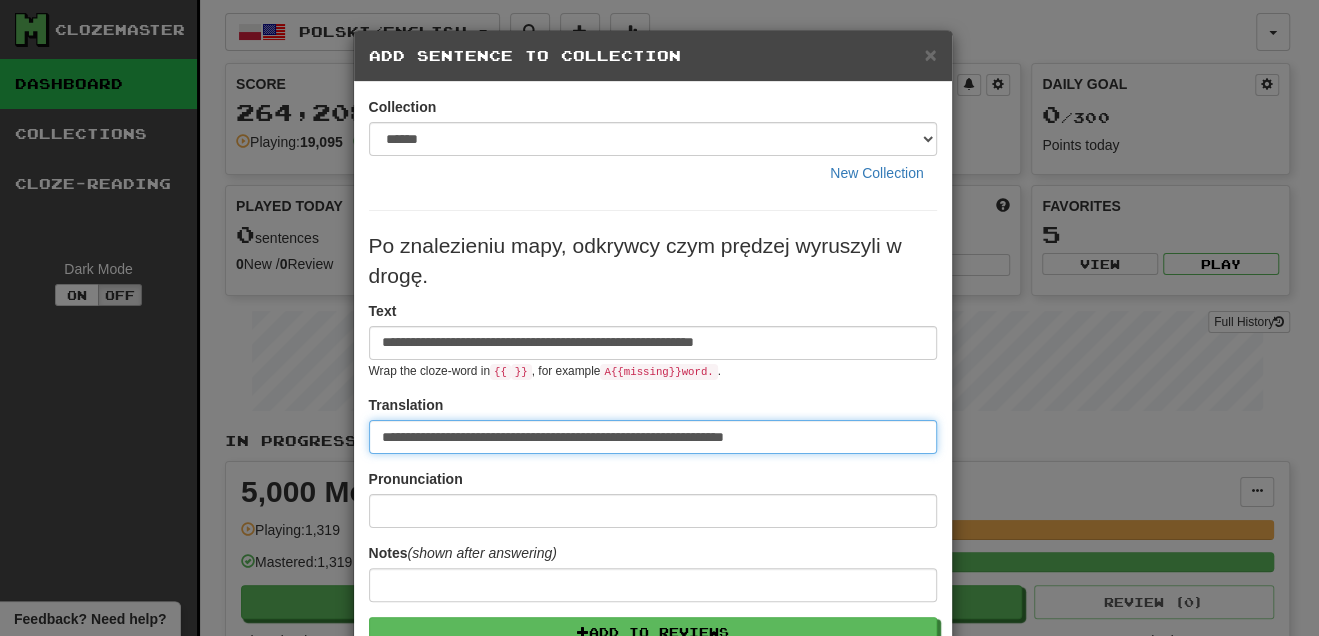 type on "**********" 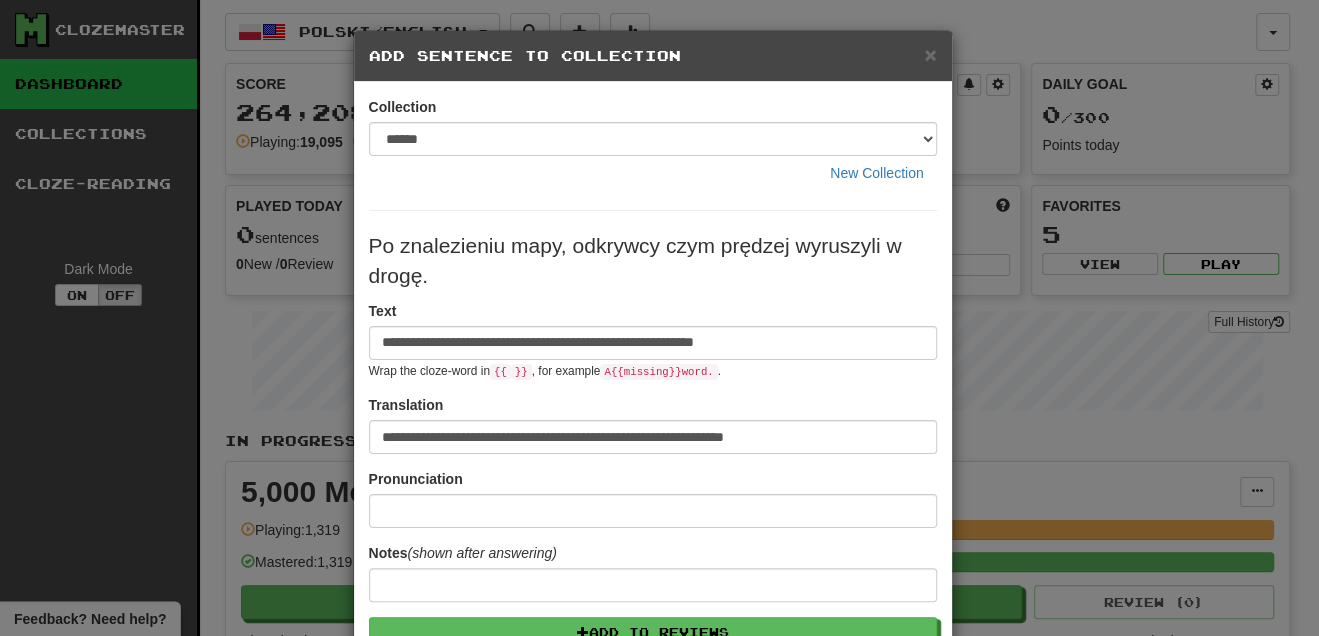 click on "**********" at bounding box center [653, 340] 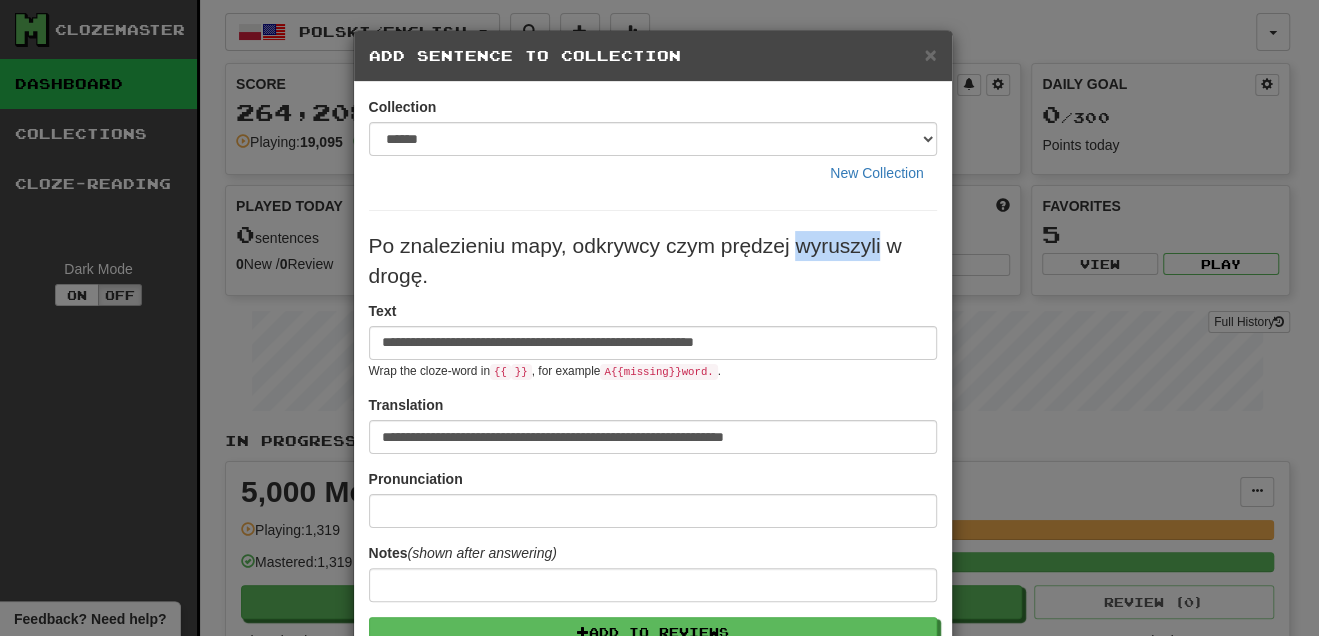 drag, startPoint x: 789, startPoint y: 246, endPoint x: 874, endPoint y: 242, distance: 85.09406 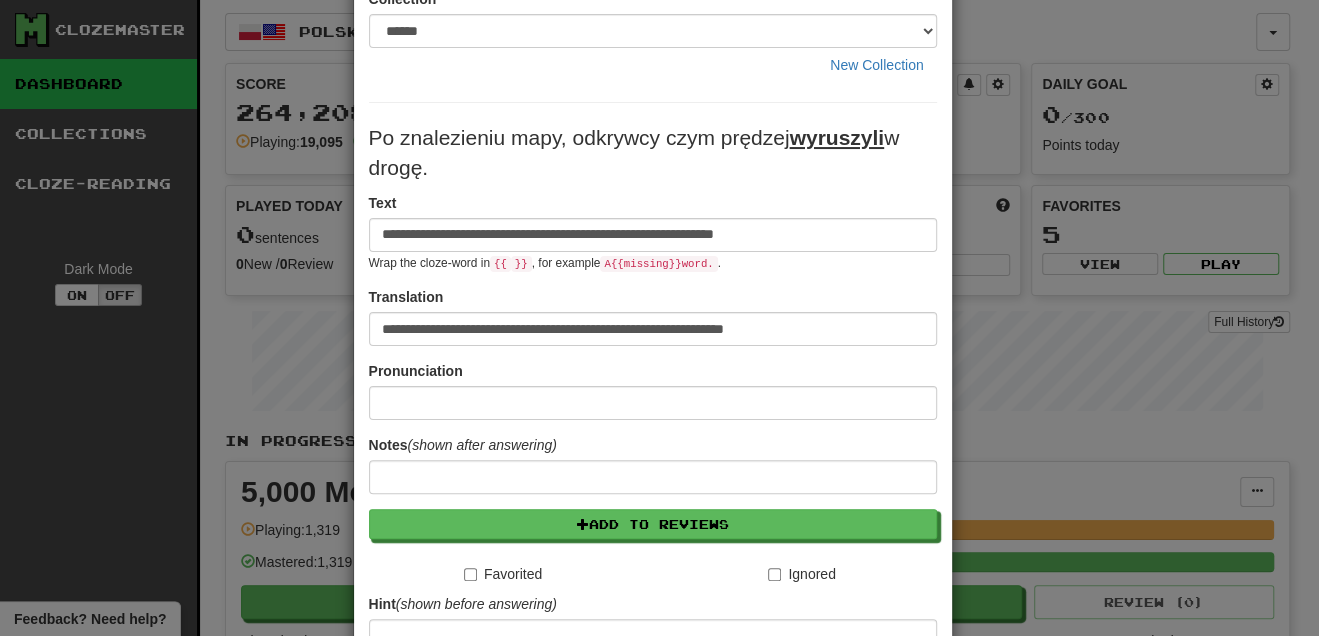 scroll, scrollTop: 303, scrollLeft: 0, axis: vertical 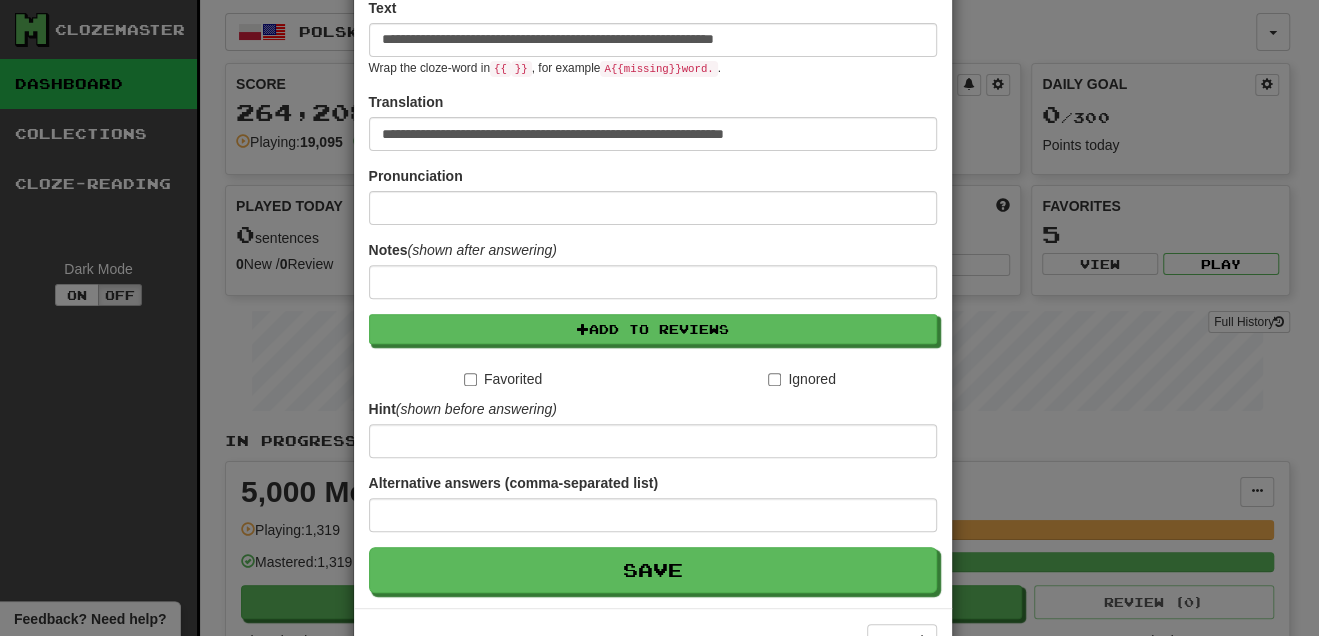 click on "**********" at bounding box center (653, 260) 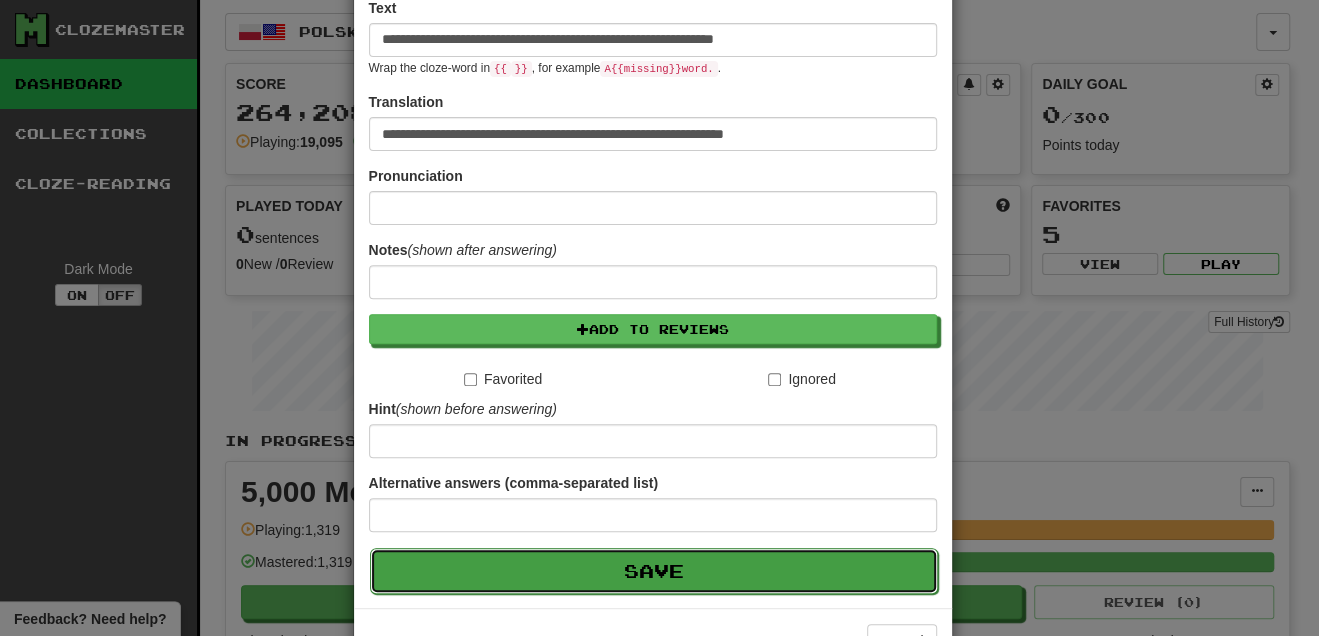 click on "Save" at bounding box center [654, 571] 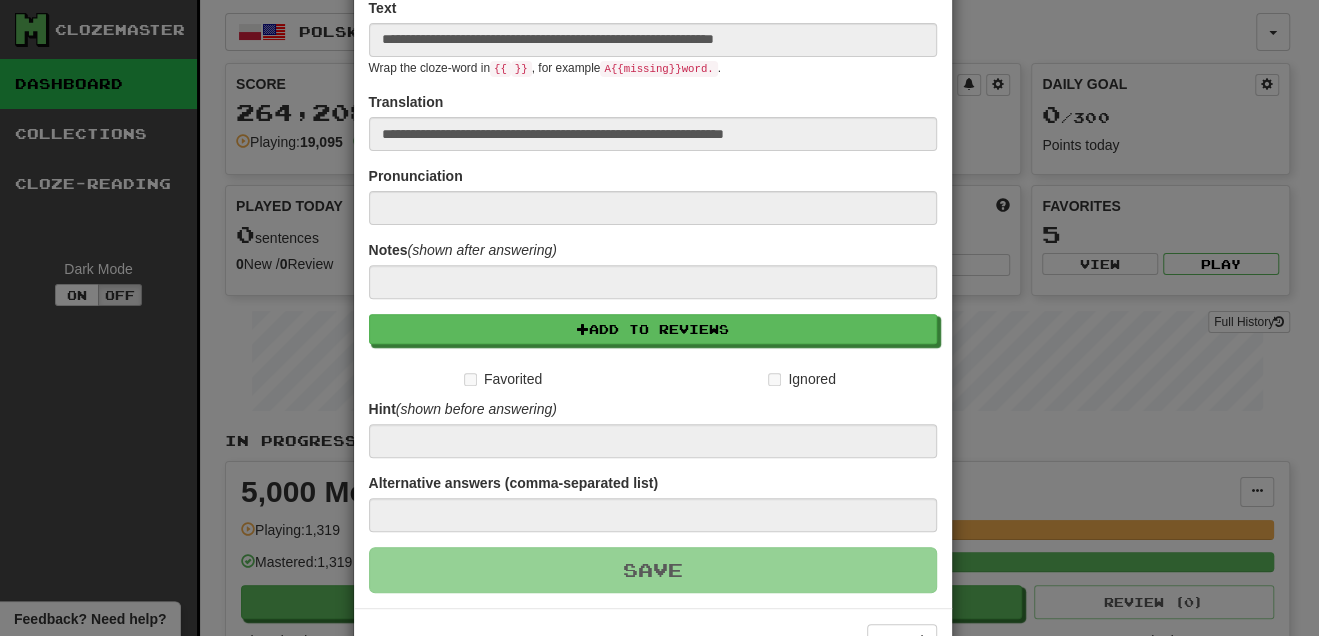 type 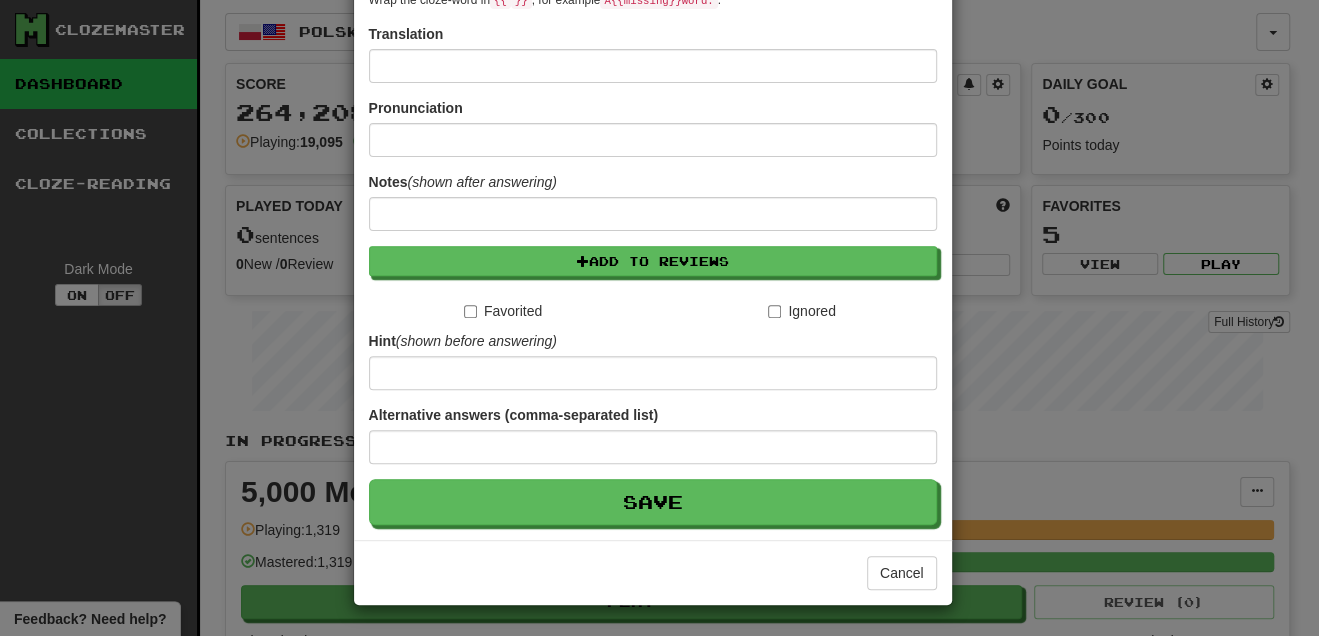 scroll, scrollTop: 0, scrollLeft: 0, axis: both 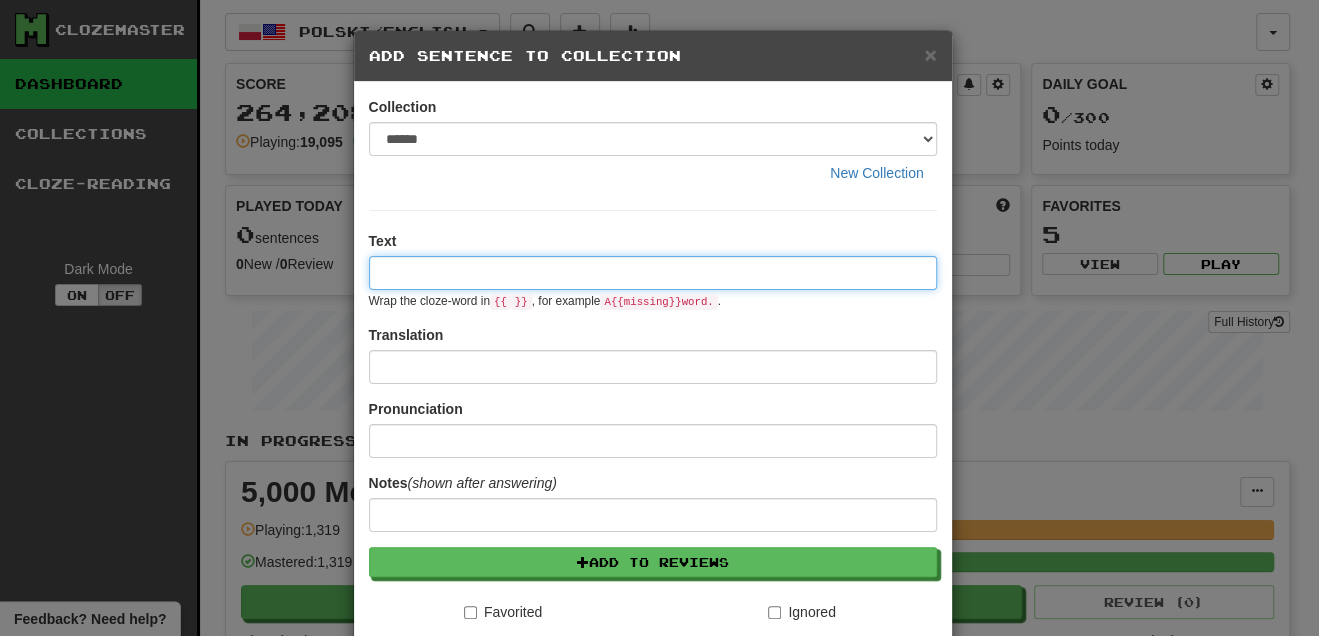 paste on "**********" 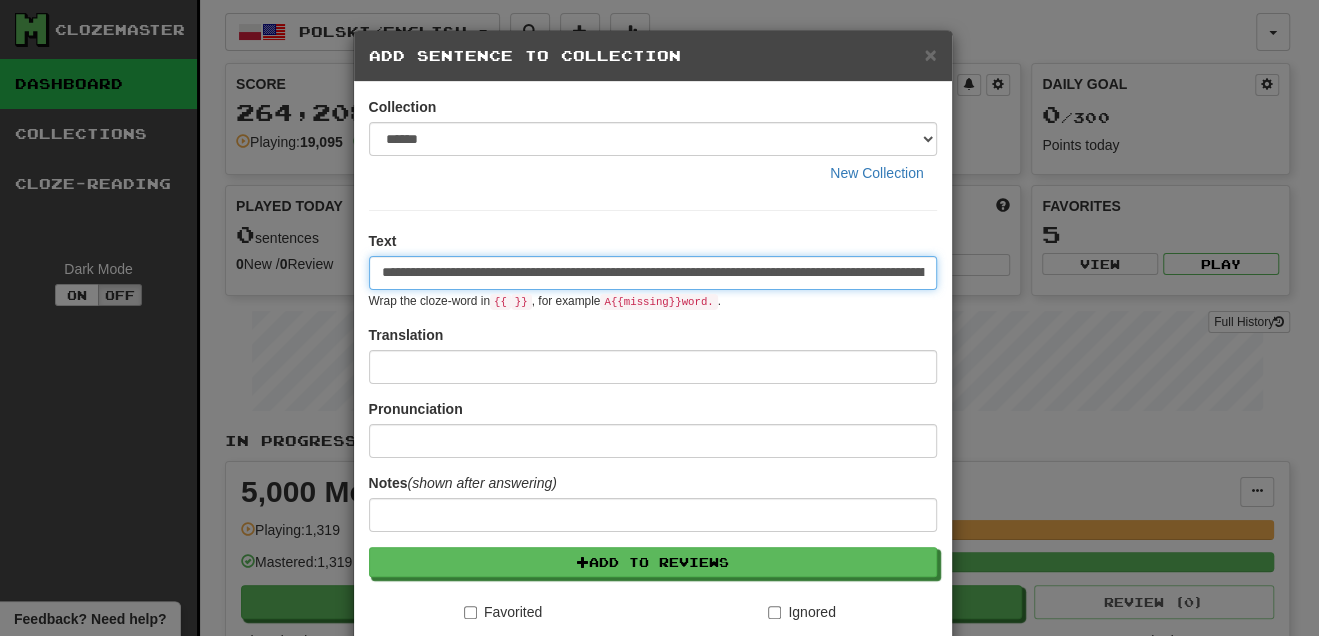 scroll, scrollTop: 0, scrollLeft: 324, axis: horizontal 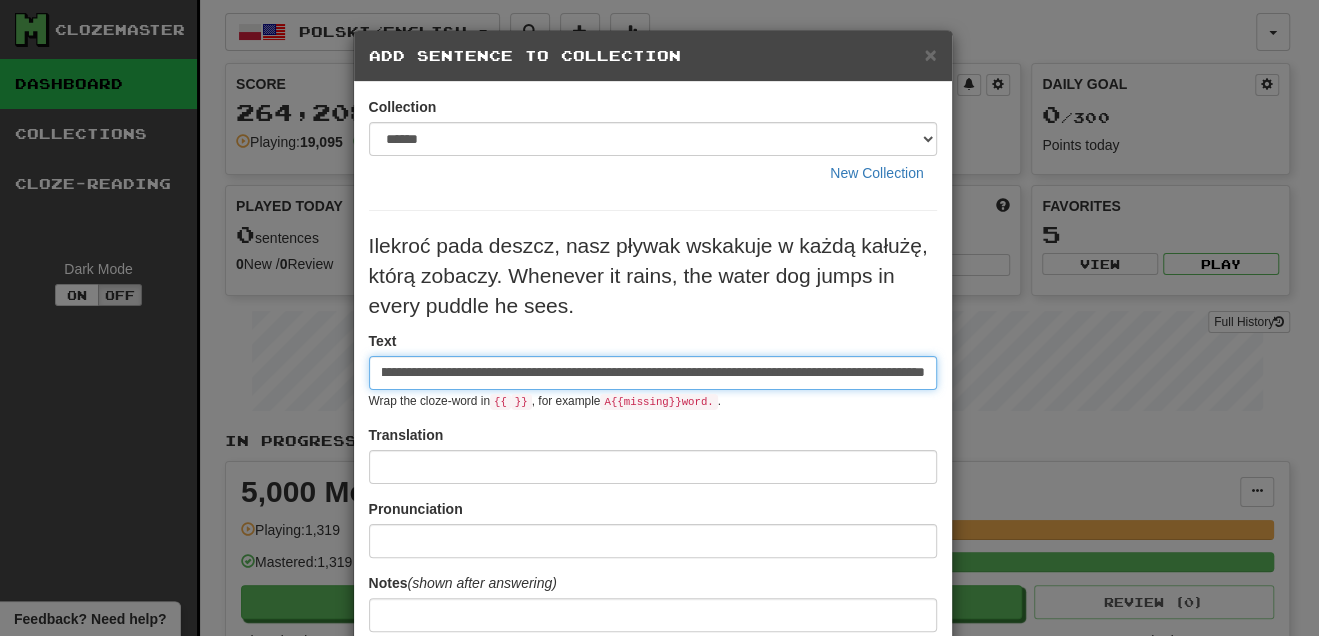 click on "**********" at bounding box center [653, 373] 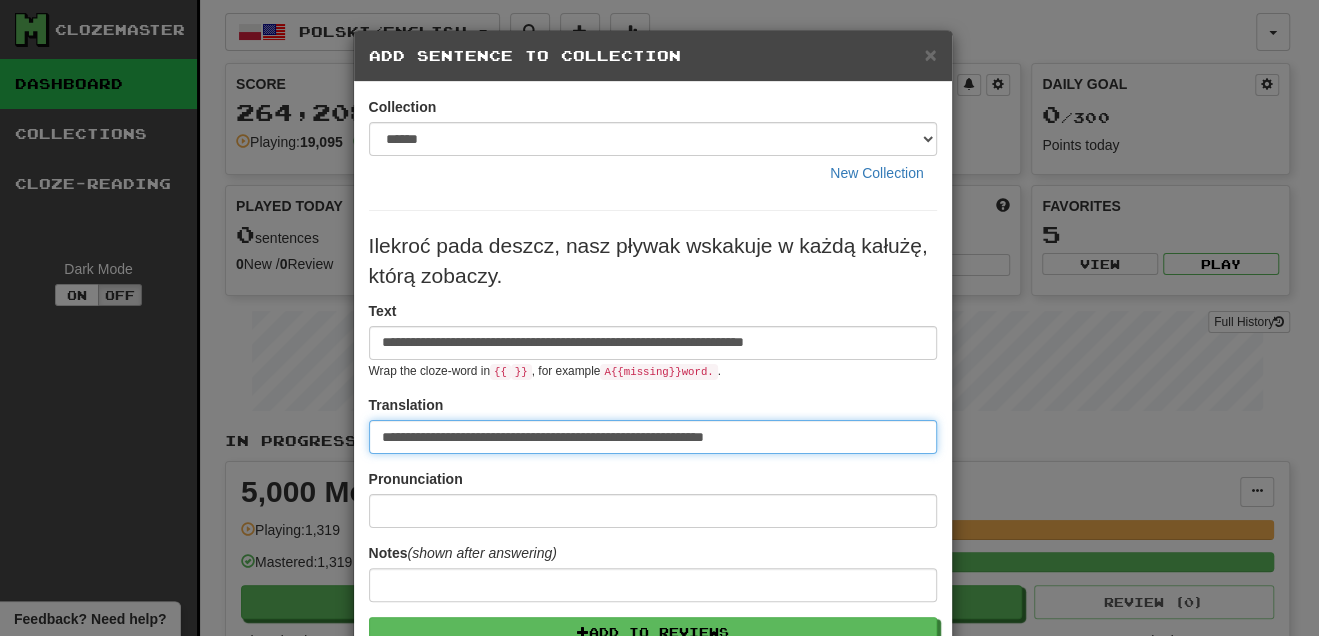 scroll, scrollTop: 0, scrollLeft: 0, axis: both 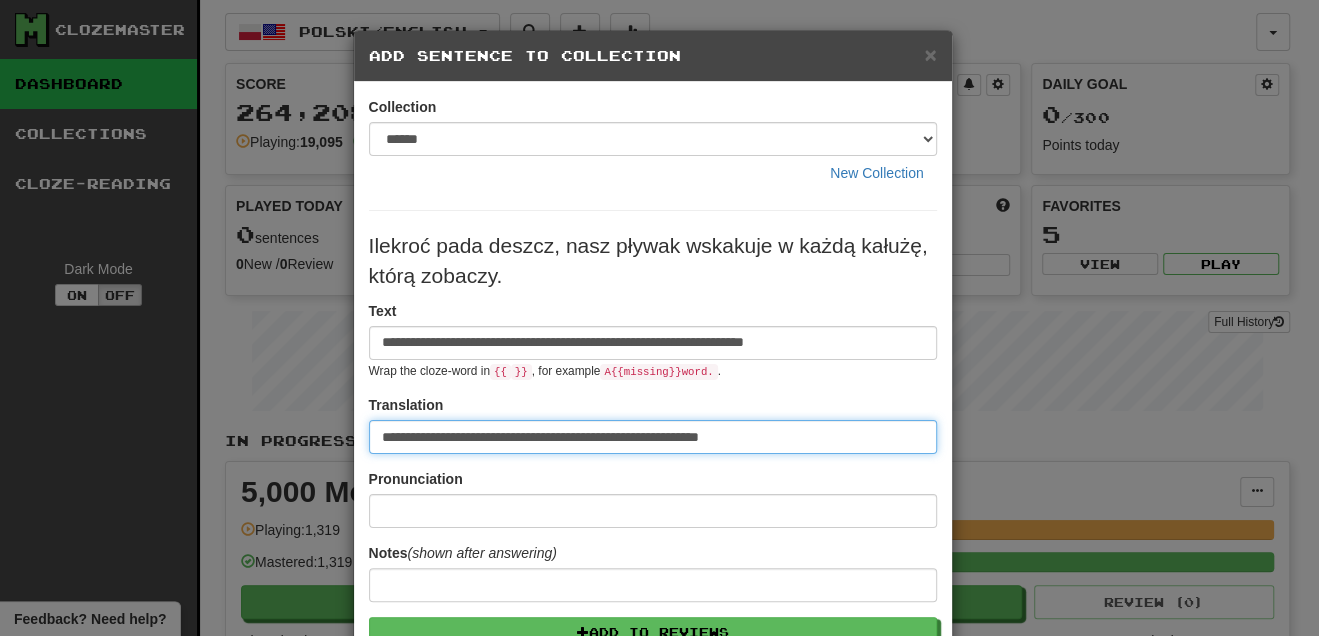 type on "**********" 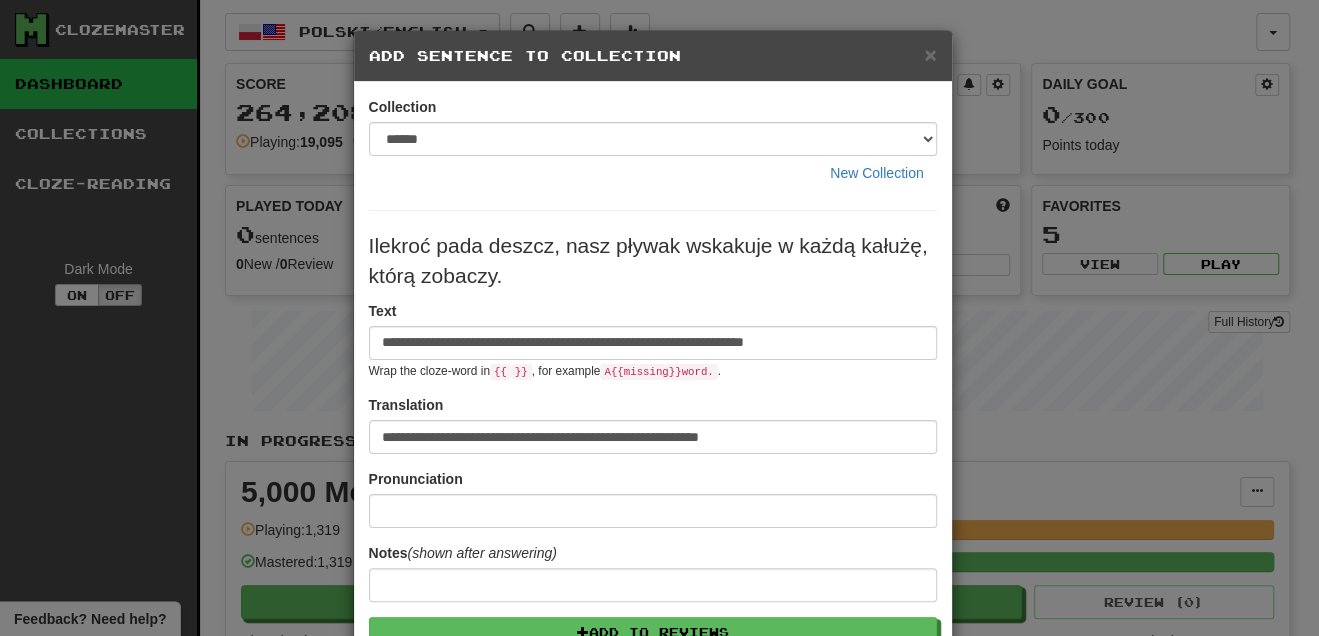 click on "**********" at bounding box center [653, 340] 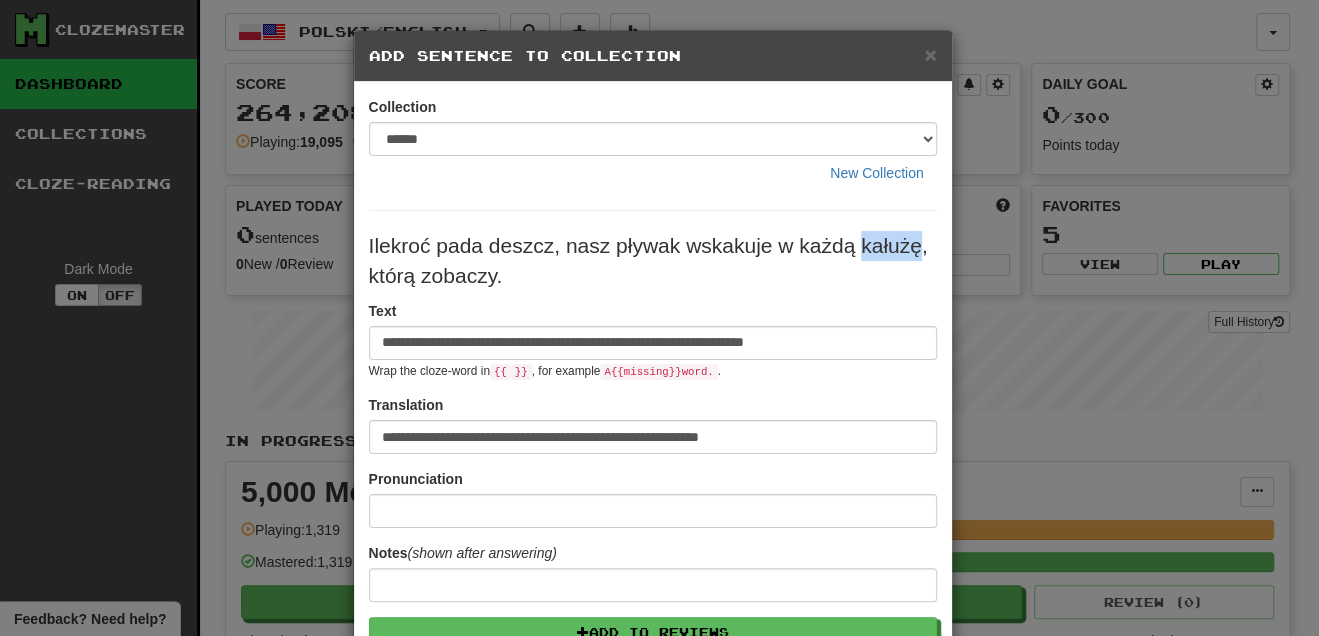 drag, startPoint x: 852, startPoint y: 240, endPoint x: 913, endPoint y: 253, distance: 62.369865 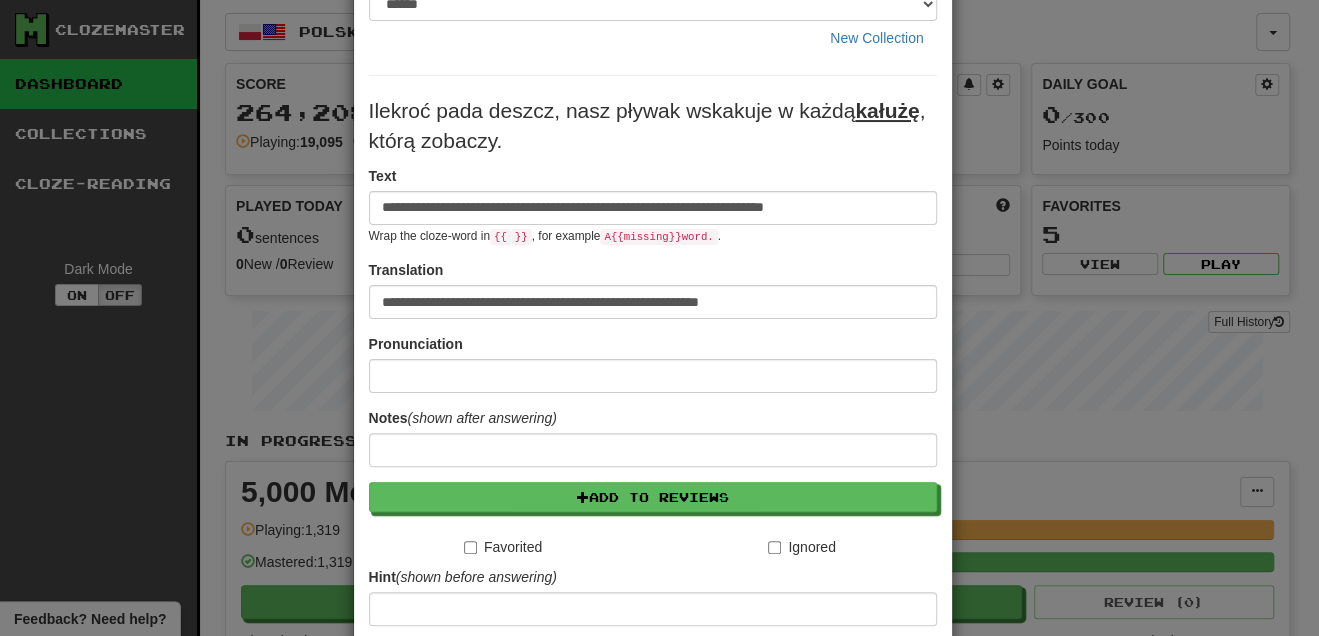 scroll, scrollTop: 302, scrollLeft: 0, axis: vertical 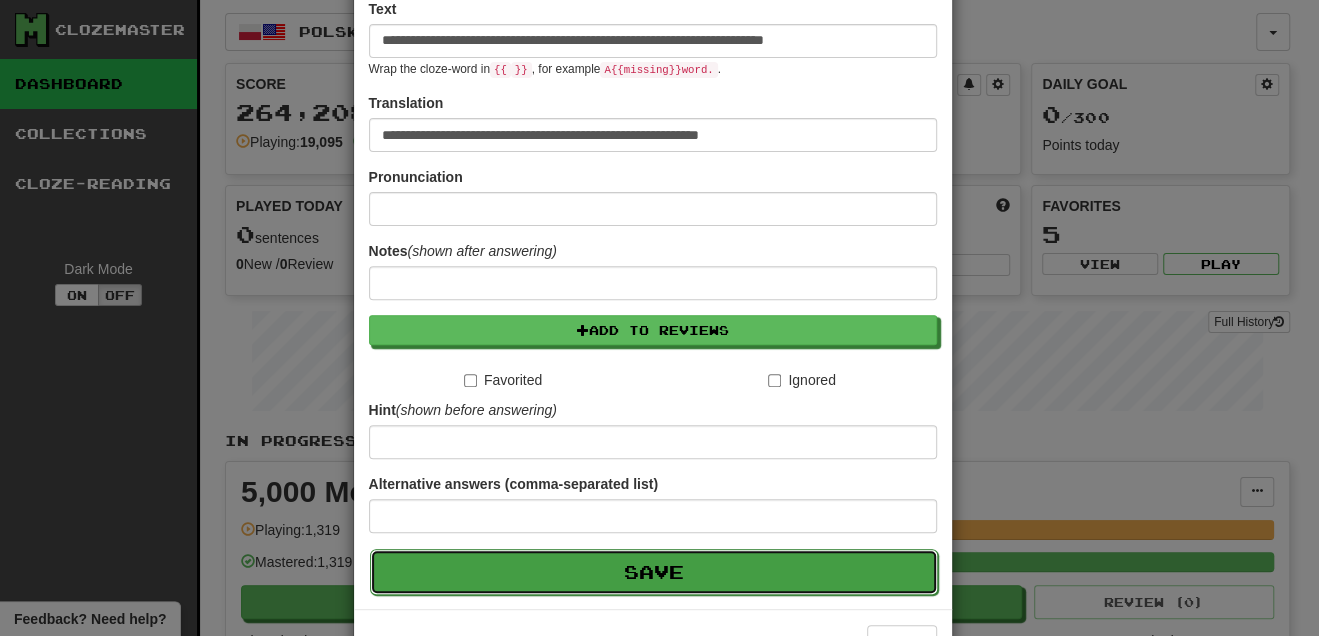 click on "Save" at bounding box center (654, 572) 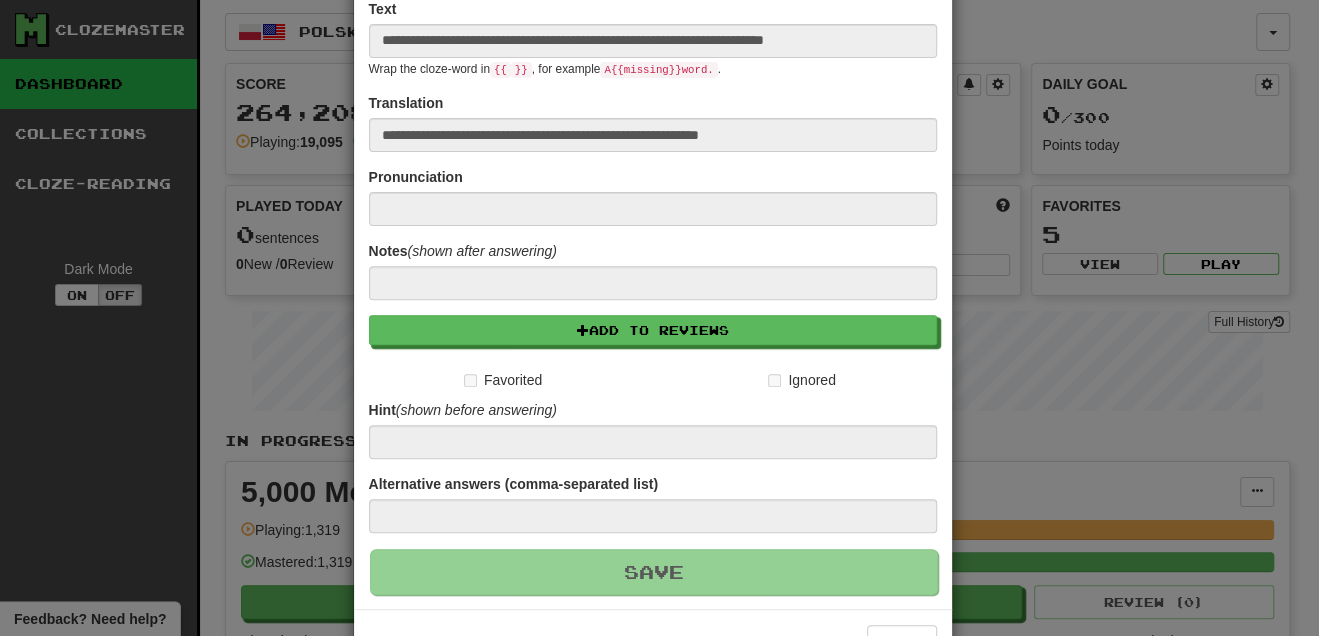 type 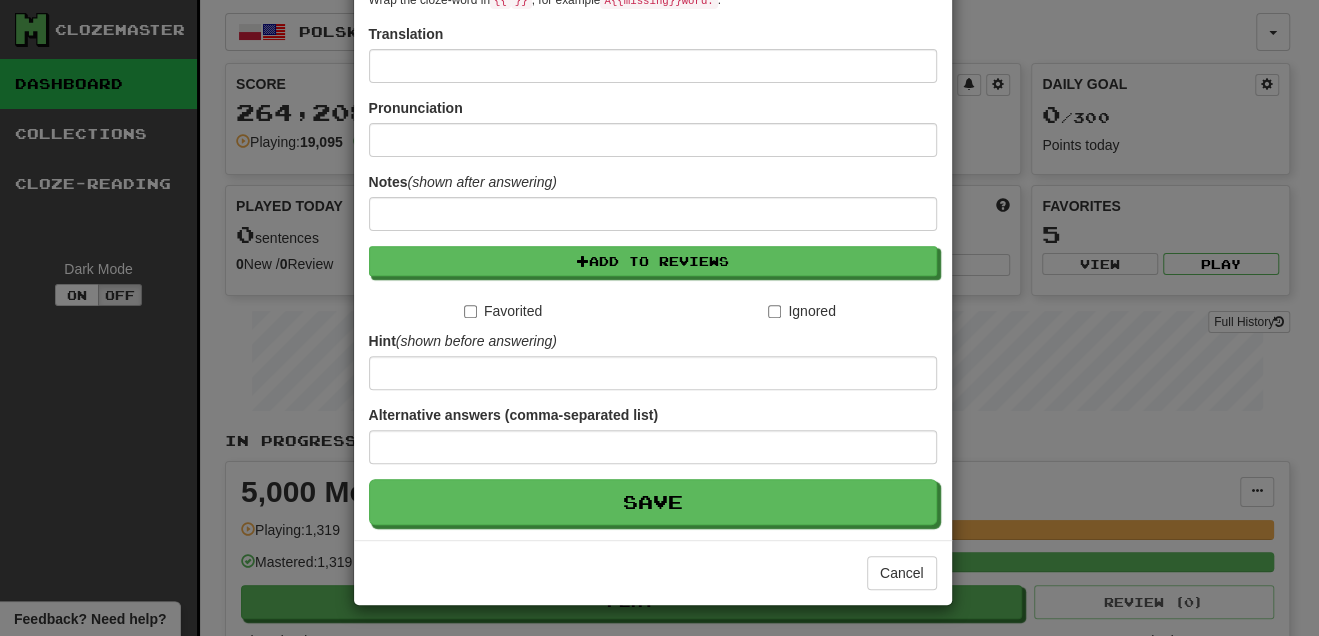 scroll, scrollTop: 0, scrollLeft: 0, axis: both 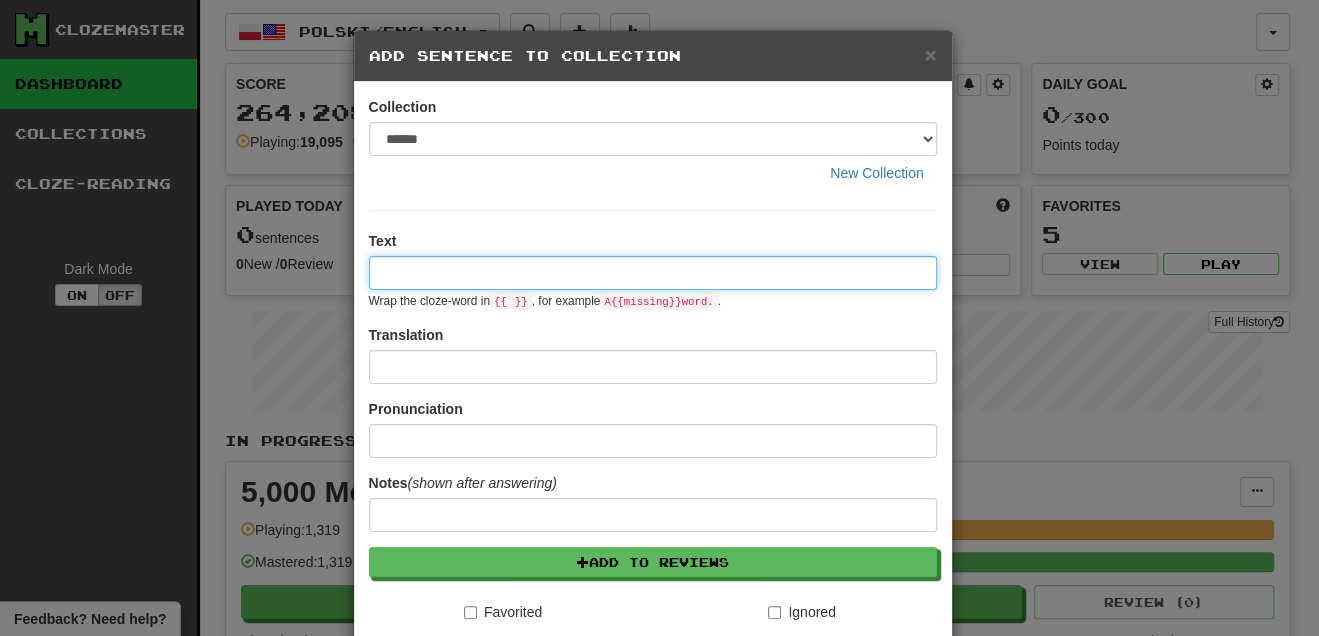 paste on "**********" 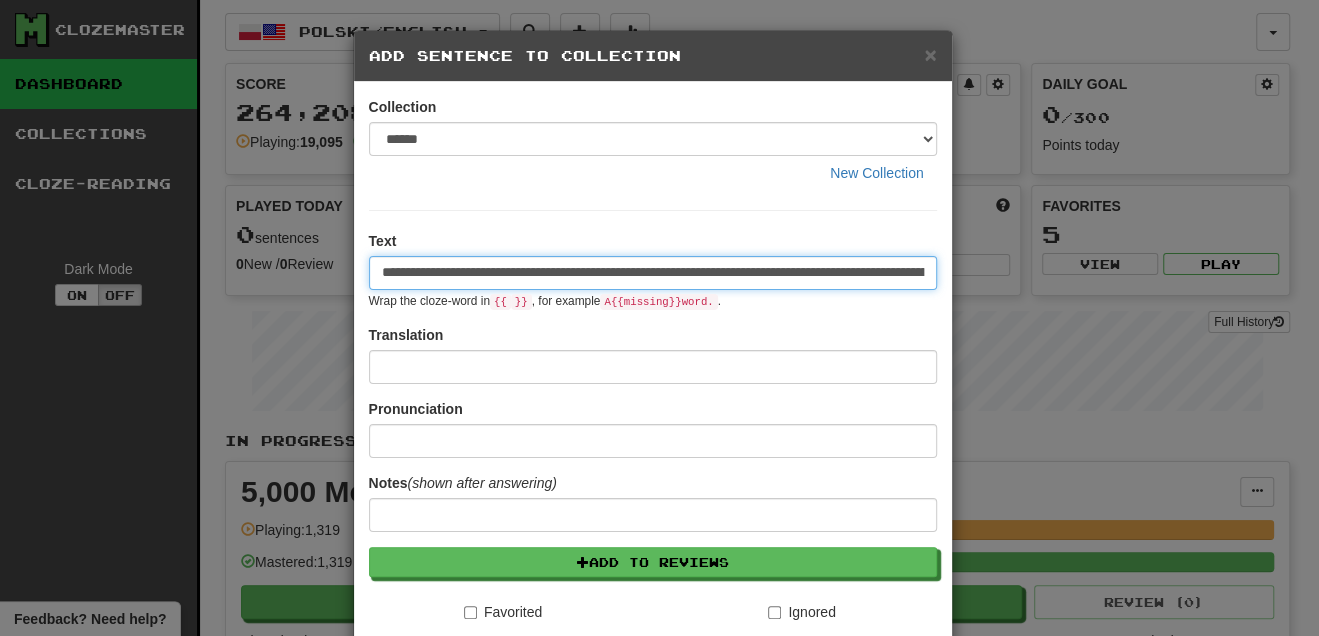 scroll, scrollTop: 0, scrollLeft: 330, axis: horizontal 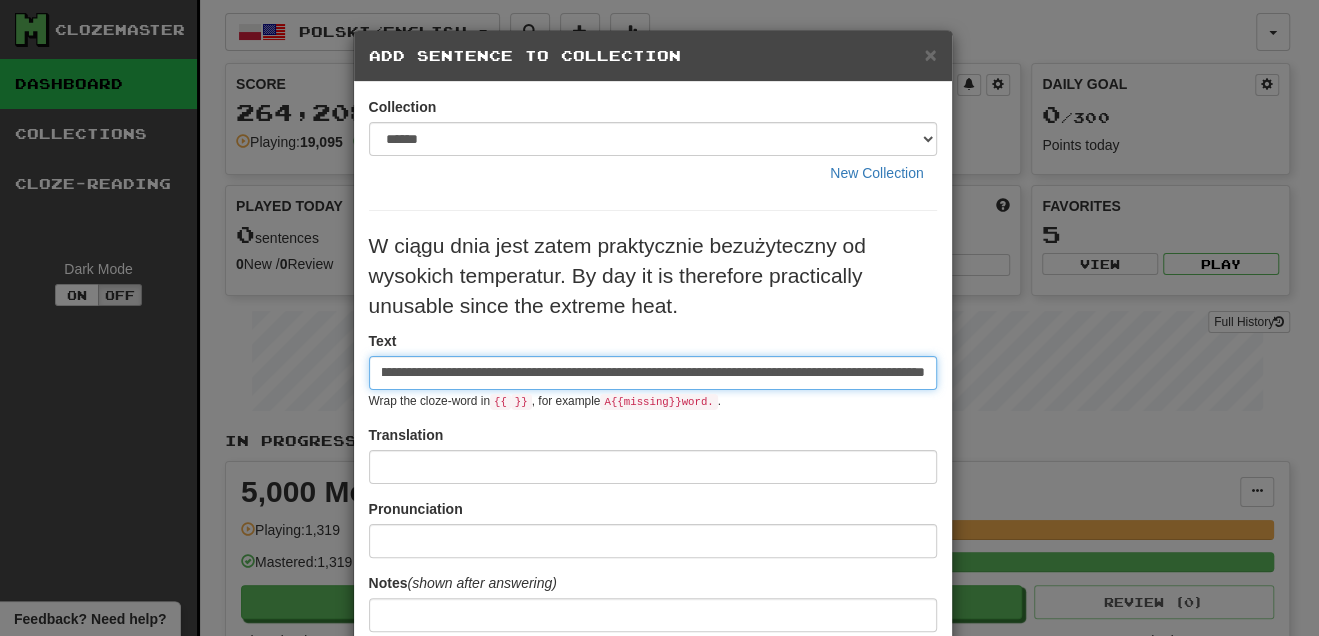 click on "**********" at bounding box center (653, 373) 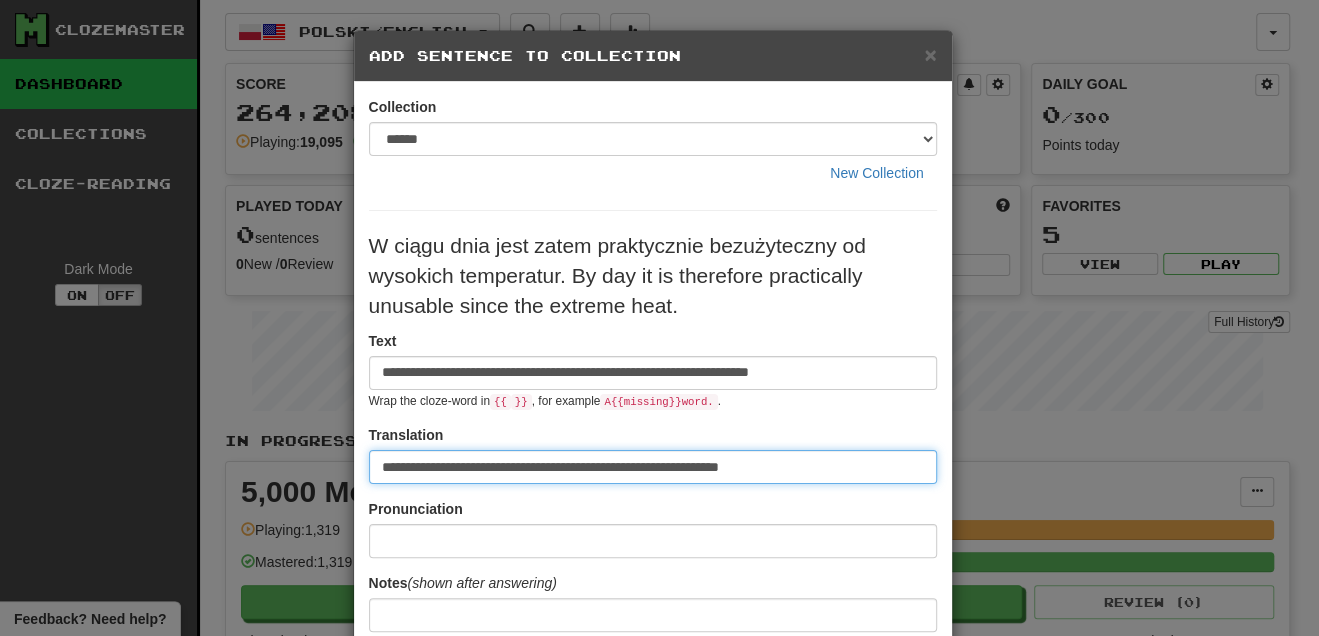 scroll, scrollTop: 0, scrollLeft: 0, axis: both 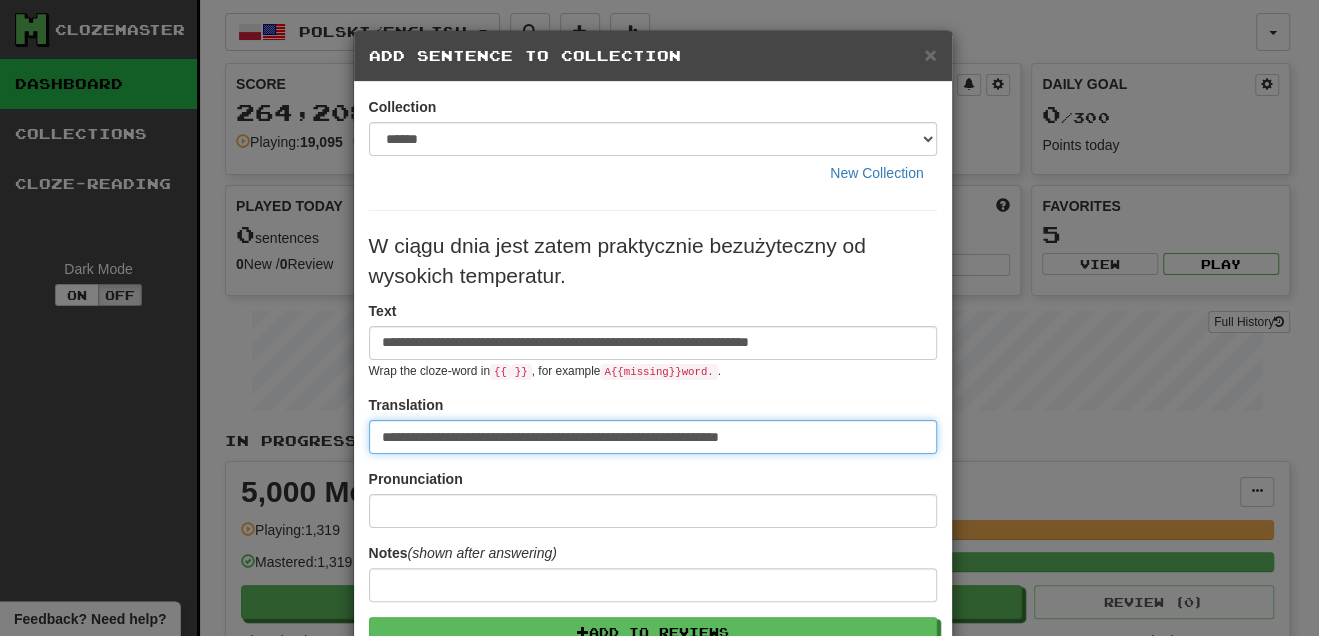 type on "**********" 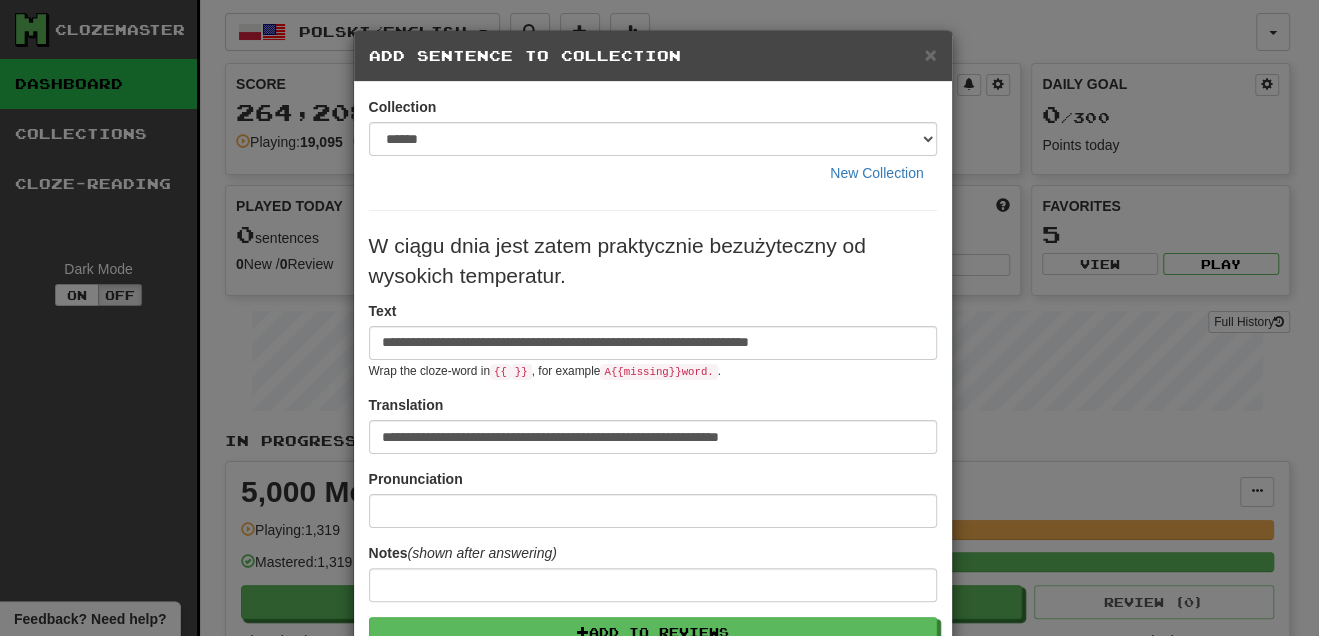 click on "W ciągu dnia jest zatem praktycznie bezużyteczny od wysokich temperatur." at bounding box center (653, 261) 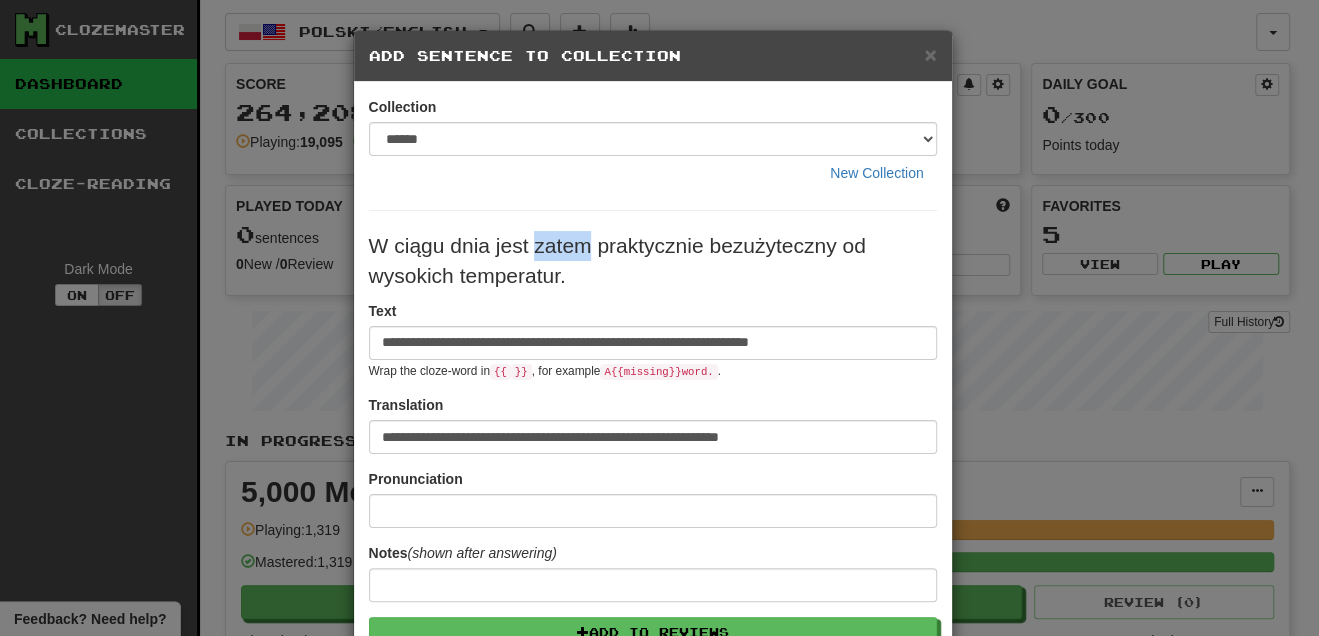 drag, startPoint x: 530, startPoint y: 243, endPoint x: 586, endPoint y: 246, distance: 56.0803 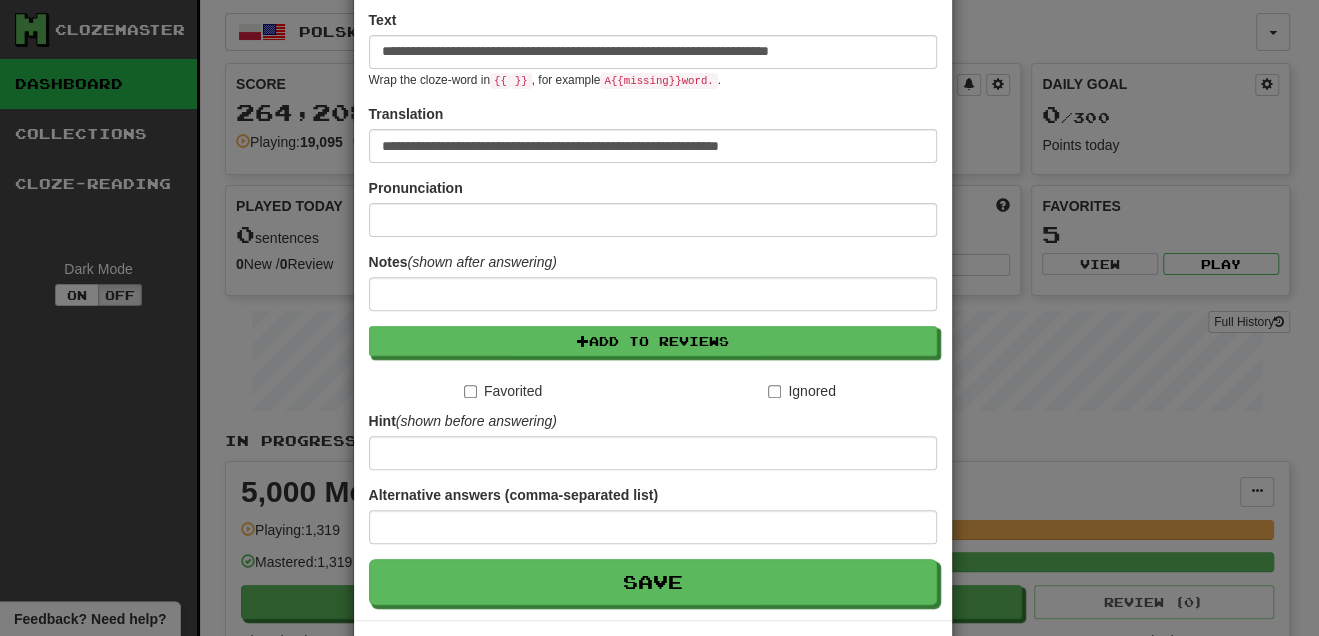 scroll, scrollTop: 366, scrollLeft: 0, axis: vertical 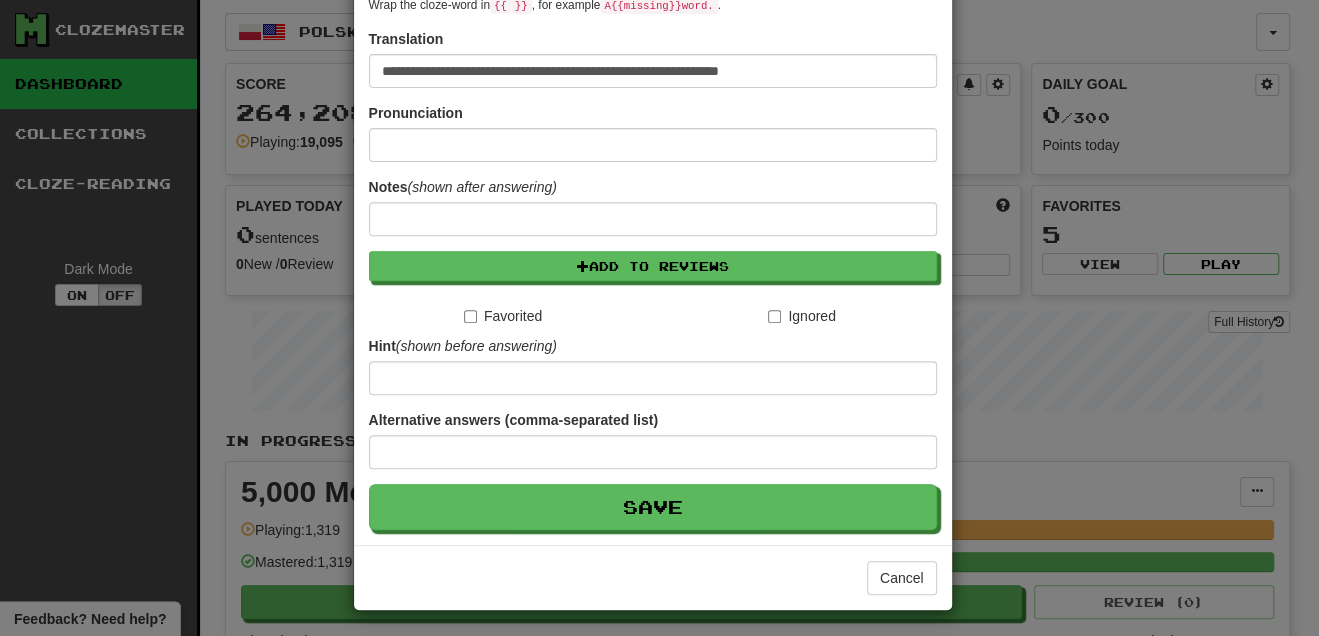 click on "**********" at bounding box center [653, 130] 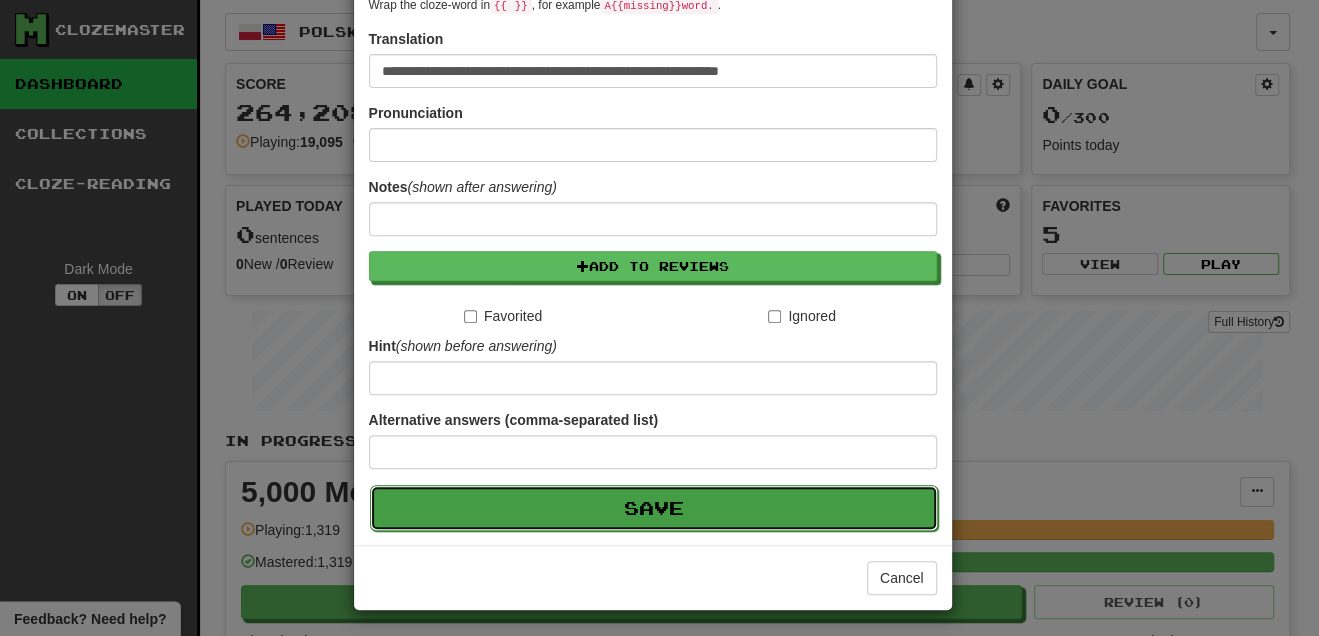 click on "Save" at bounding box center [654, 508] 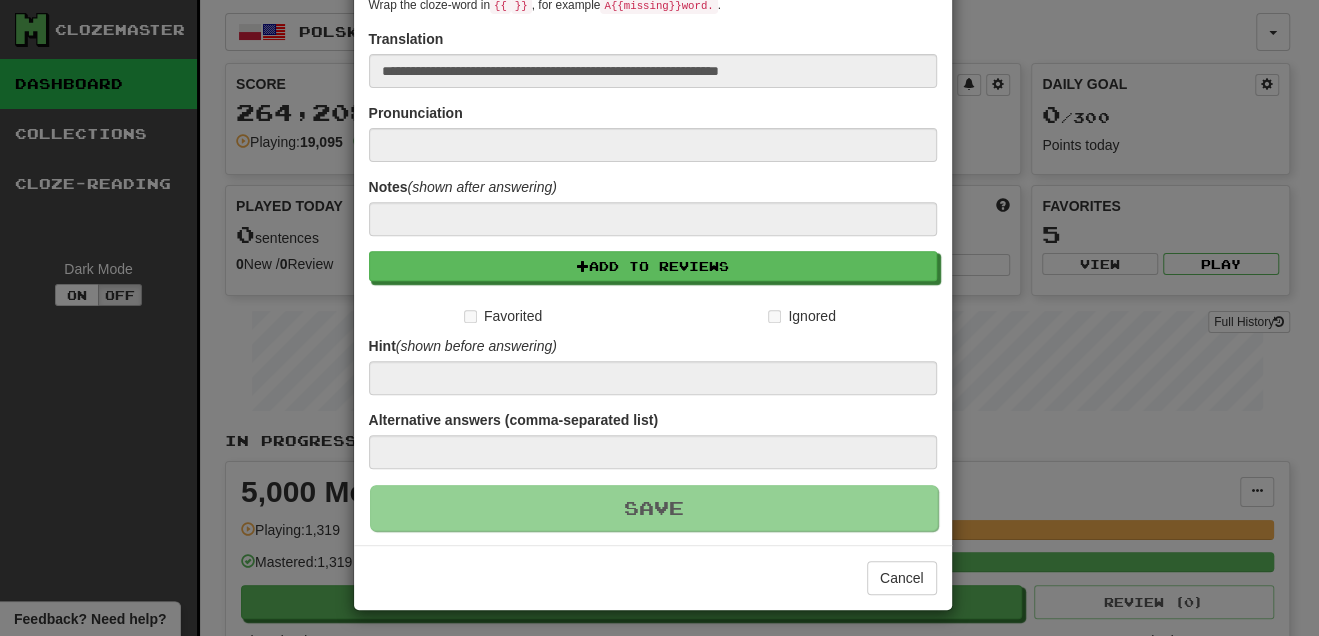 type 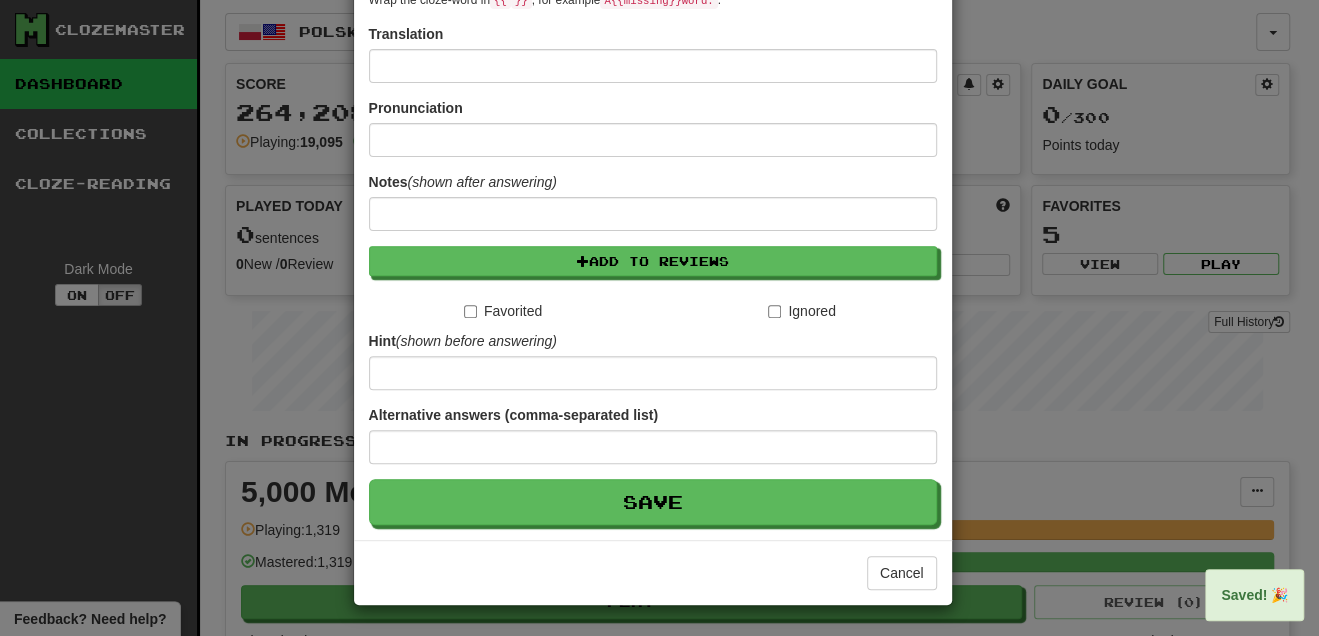 scroll, scrollTop: 0, scrollLeft: 0, axis: both 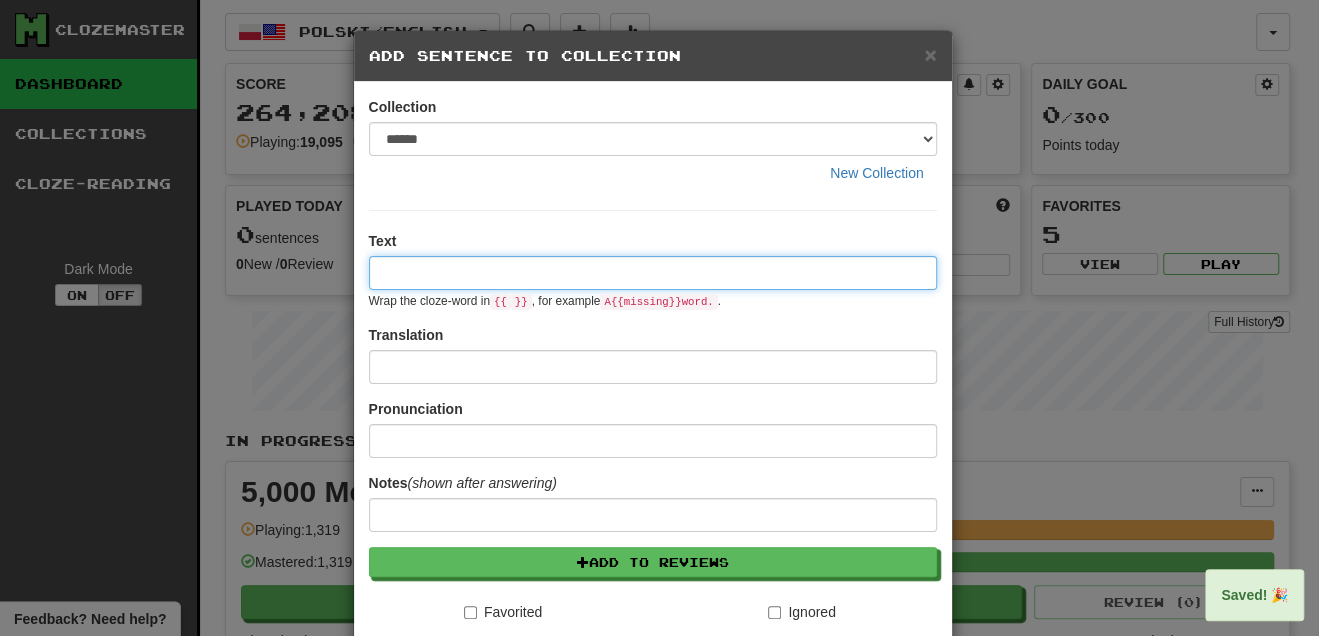 paste on "**********" 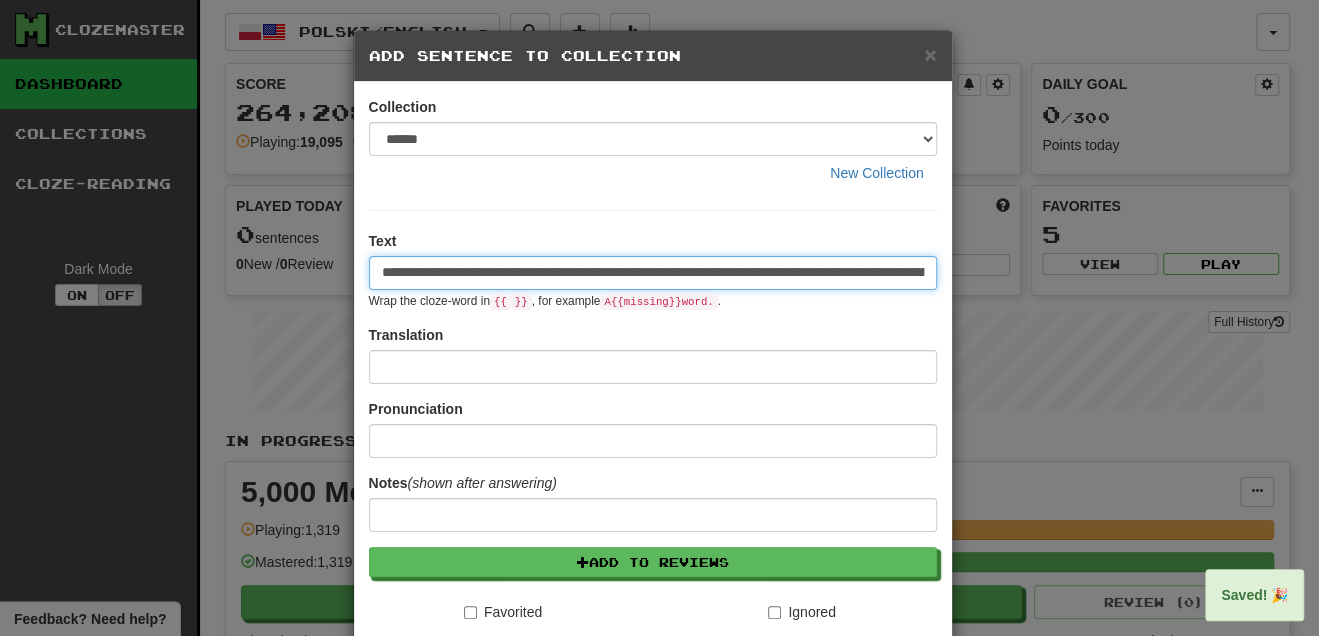 scroll, scrollTop: 0, scrollLeft: 404, axis: horizontal 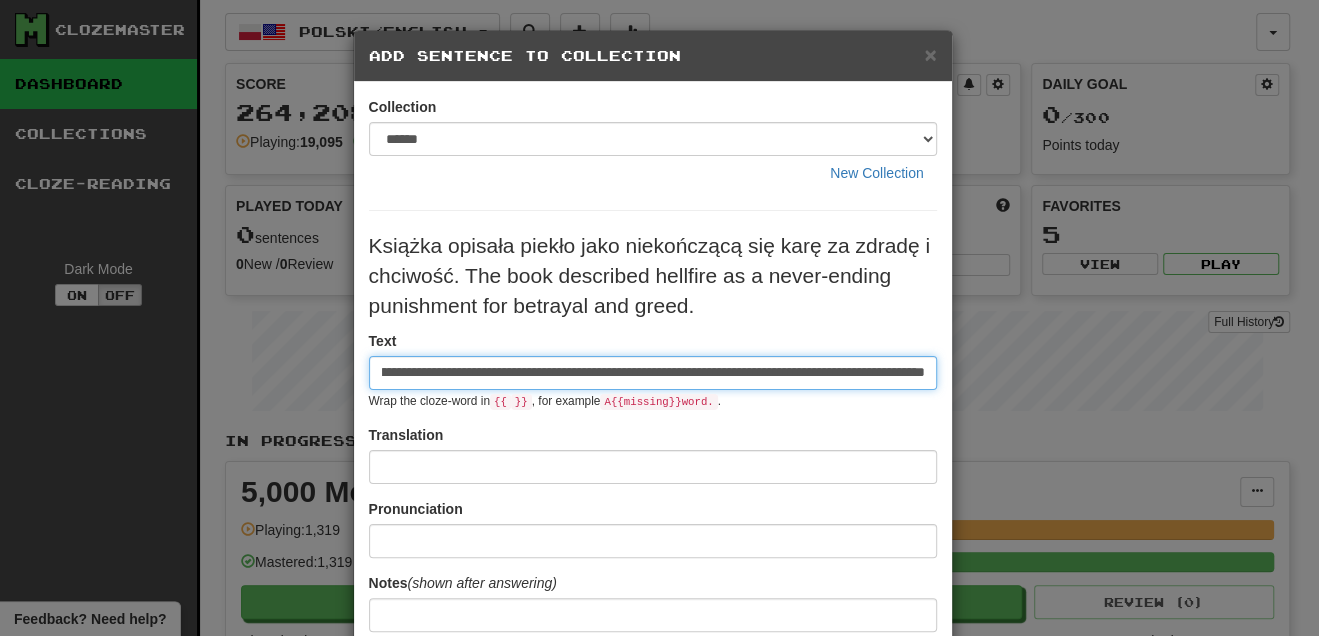 click on "**********" at bounding box center (653, 373) 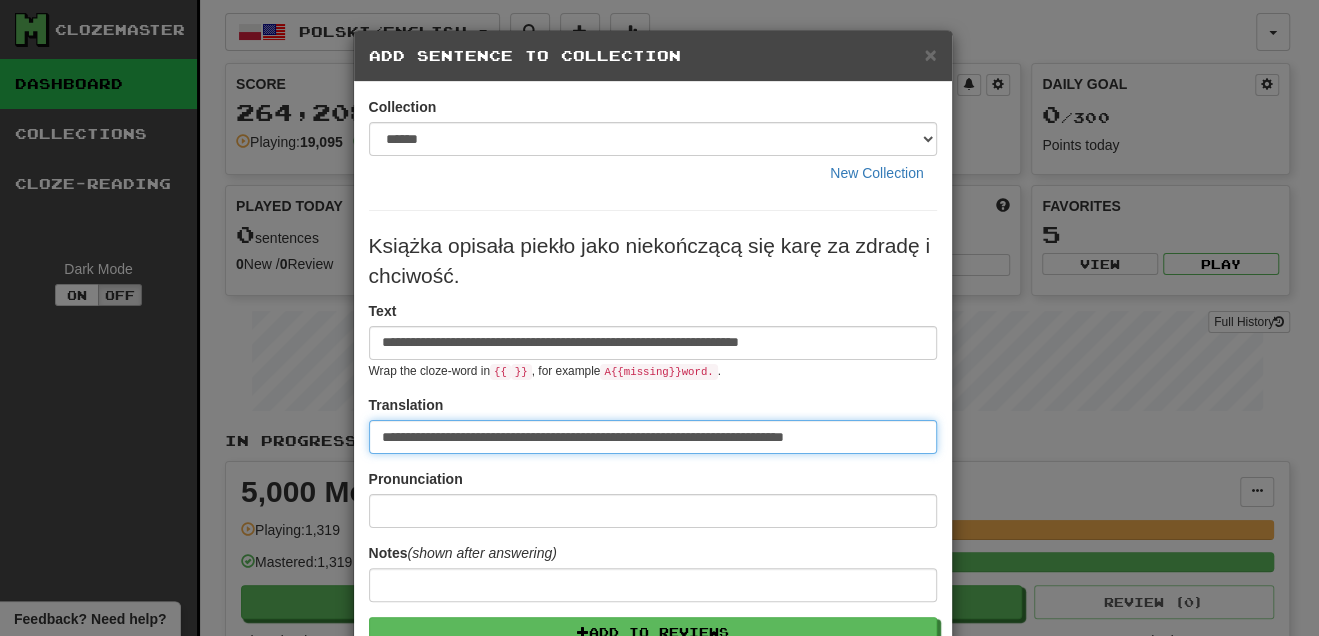 scroll, scrollTop: 0, scrollLeft: 0, axis: both 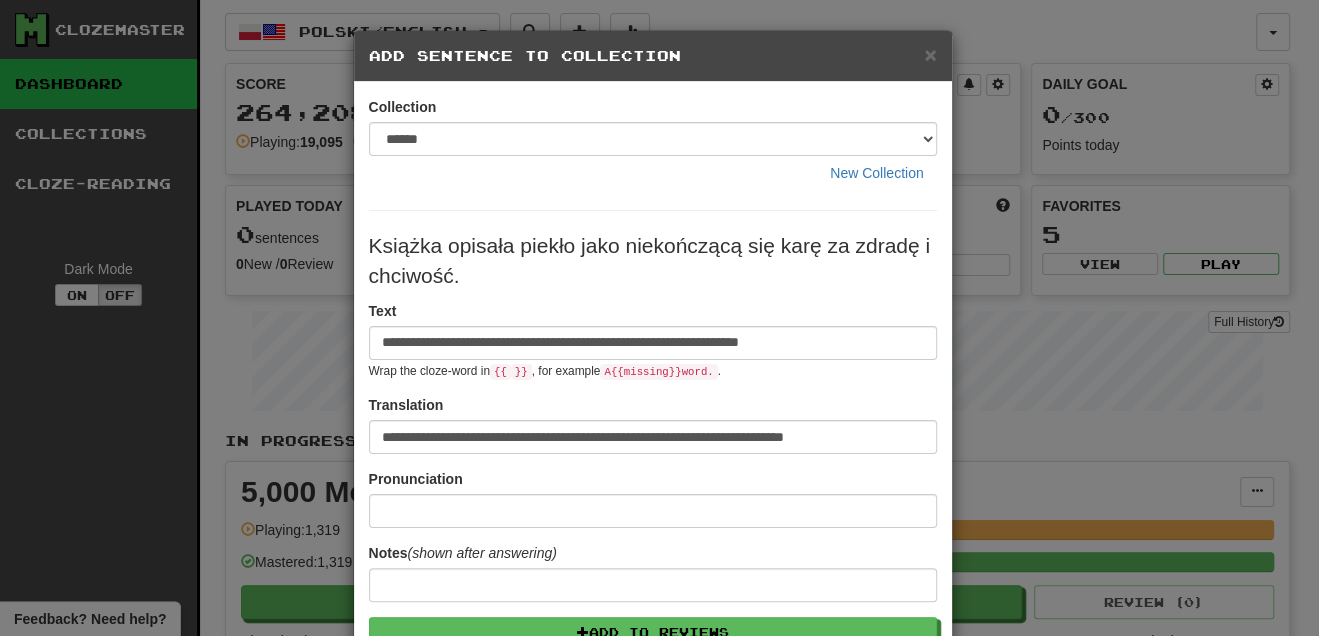 click on "**********" at bounding box center (653, 563) 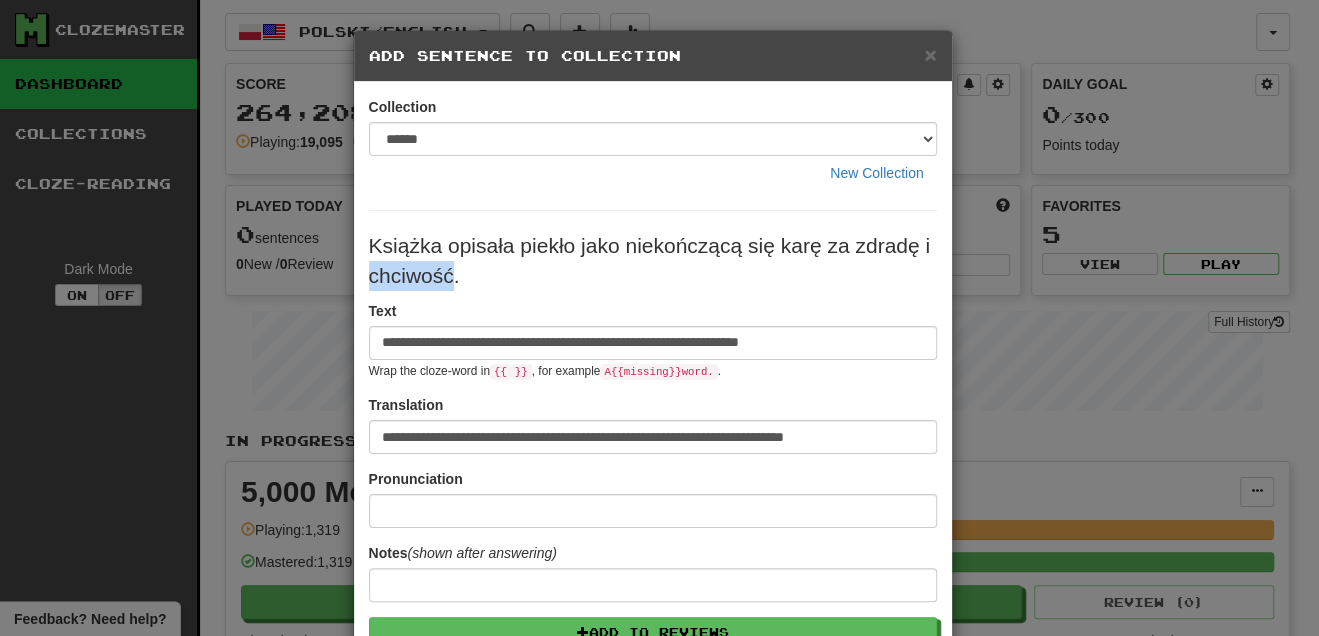 drag, startPoint x: 362, startPoint y: 263, endPoint x: 443, endPoint y: 271, distance: 81.394104 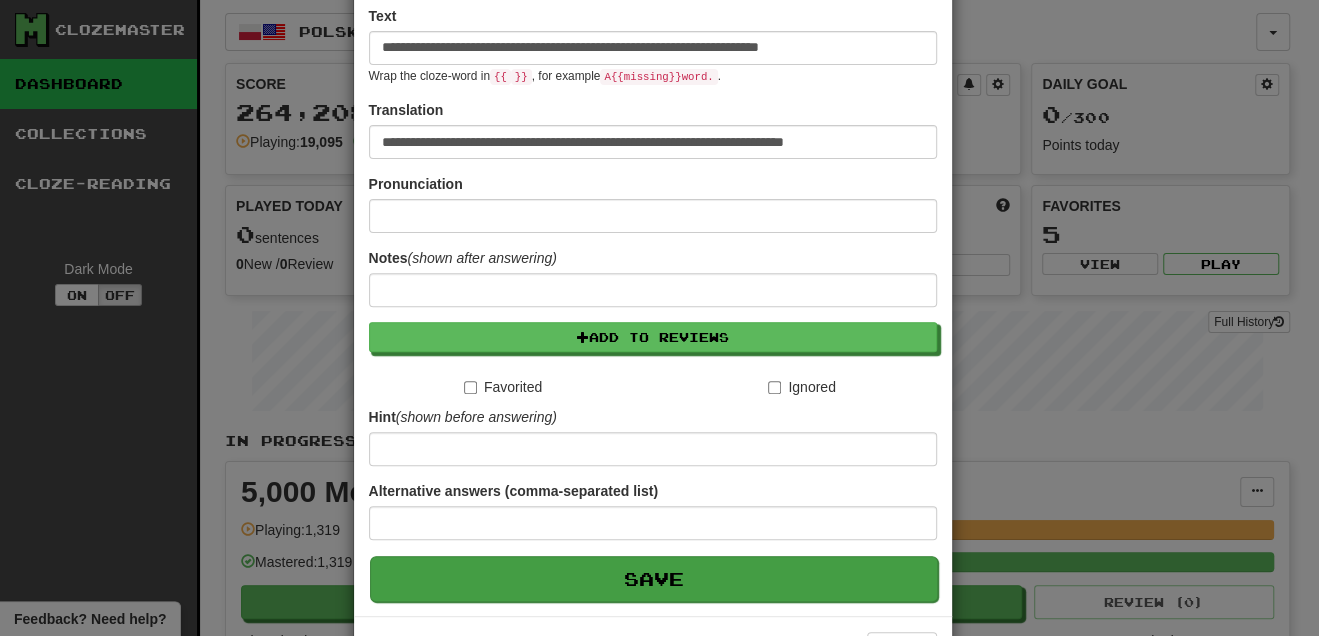 scroll, scrollTop: 366, scrollLeft: 0, axis: vertical 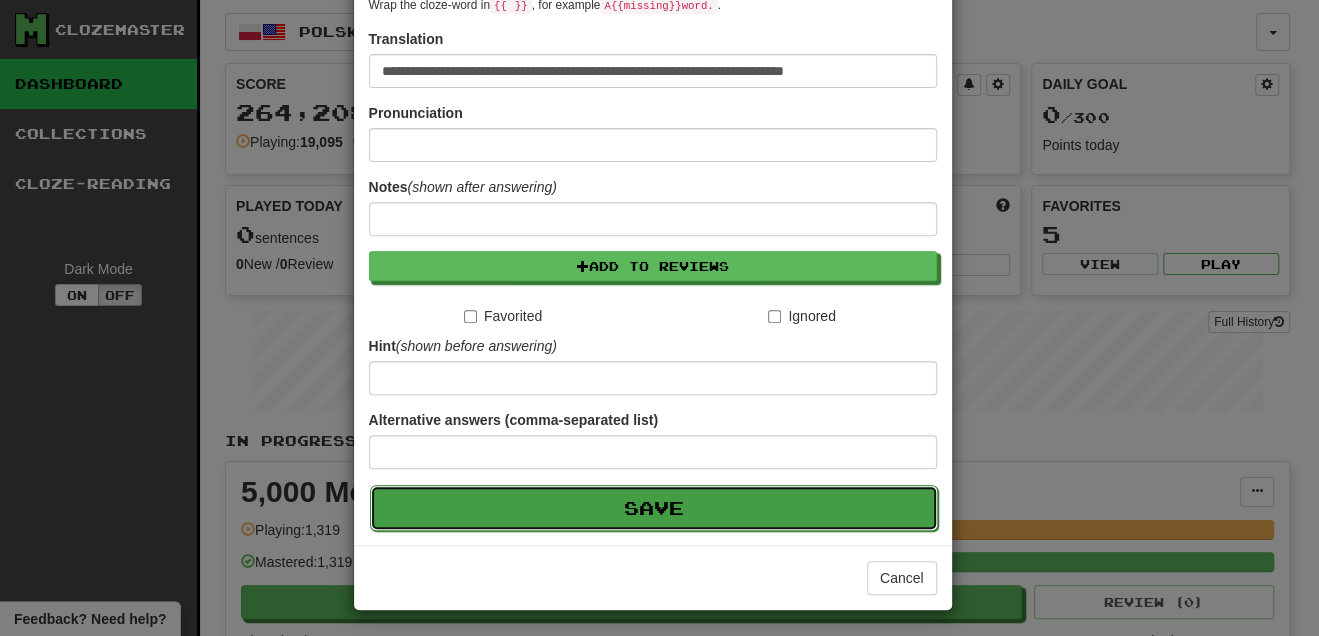 click on "Save" at bounding box center [654, 508] 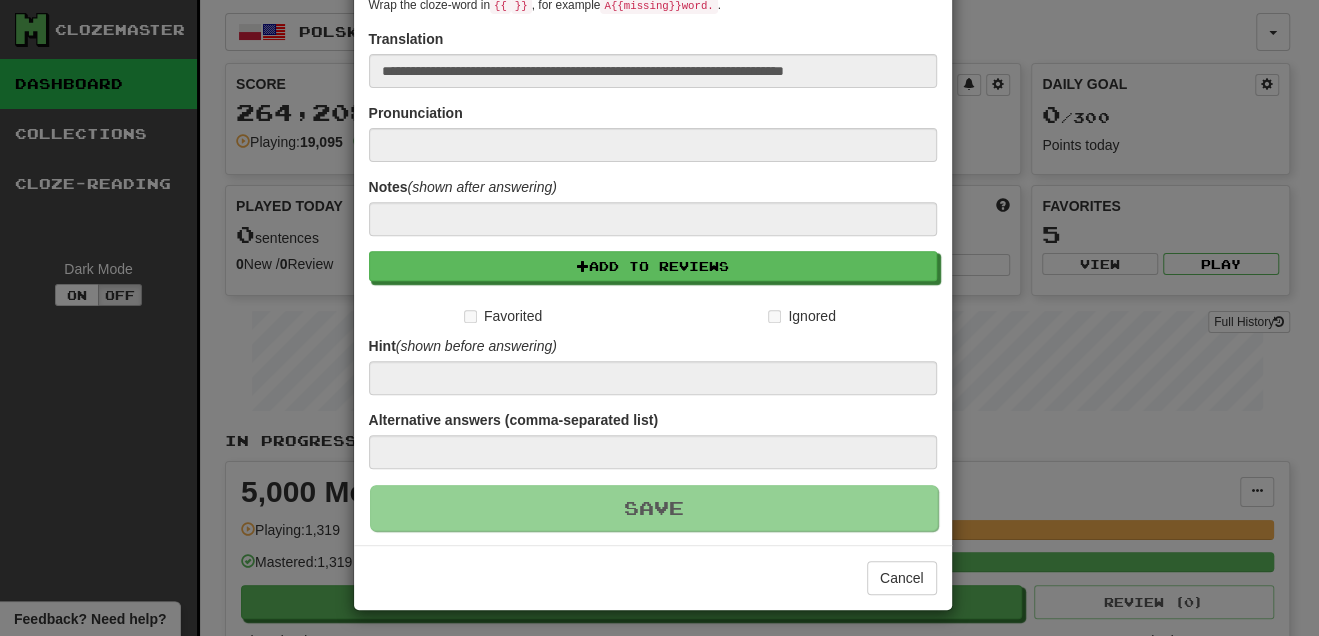 type 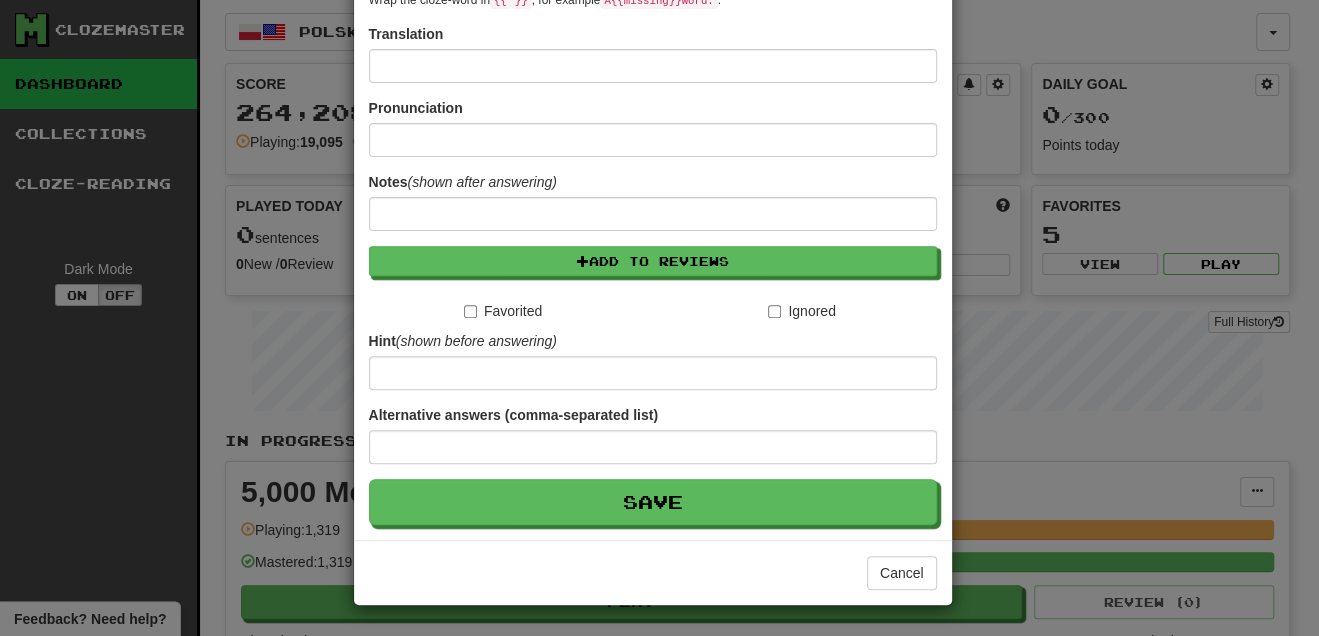 scroll, scrollTop: 0, scrollLeft: 0, axis: both 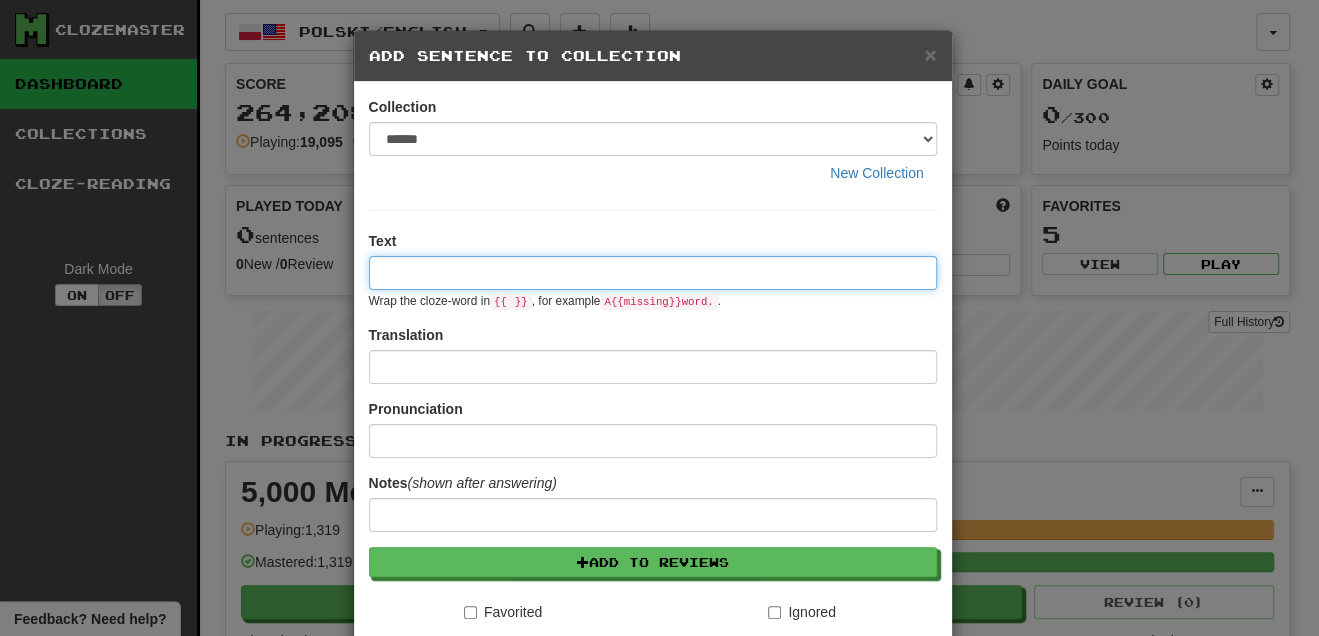 paste on "**********" 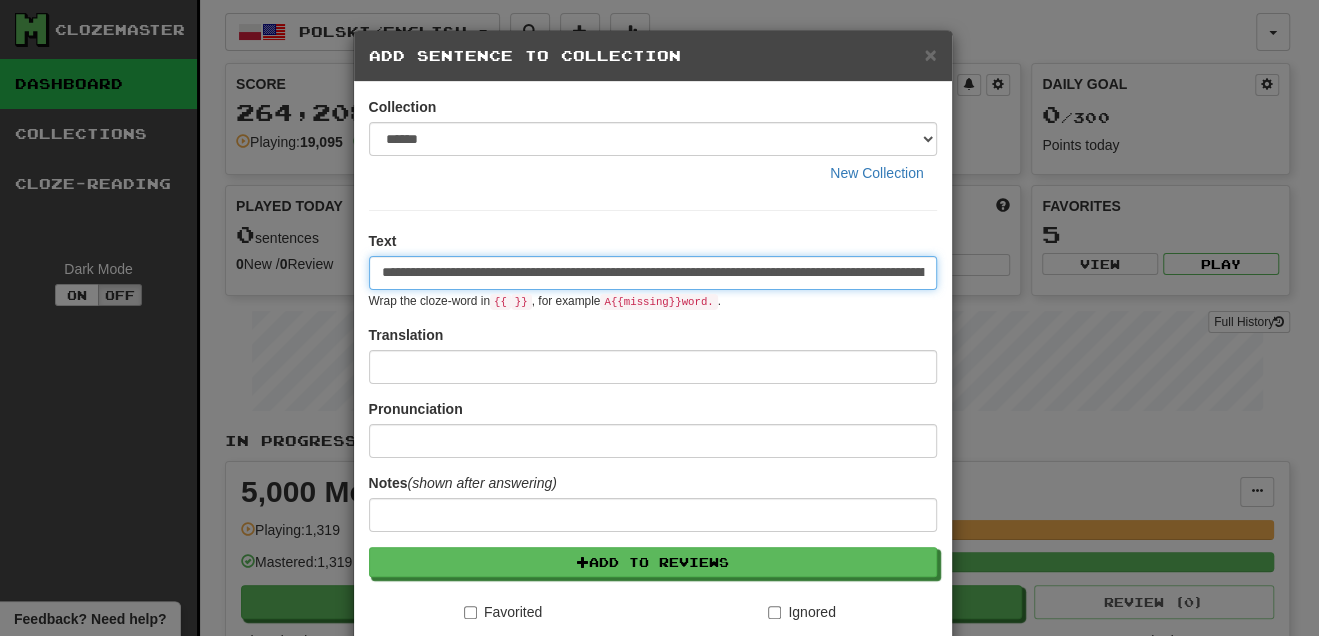 scroll, scrollTop: 0, scrollLeft: 347, axis: horizontal 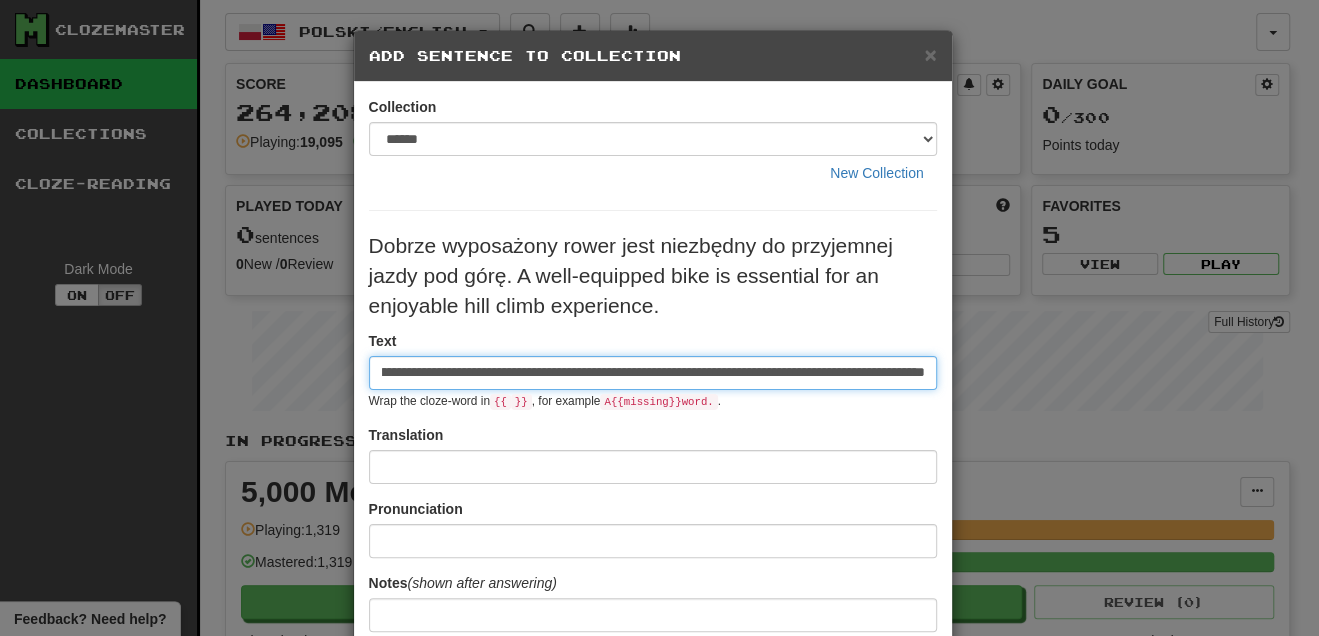 click on "**********" at bounding box center [653, 373] 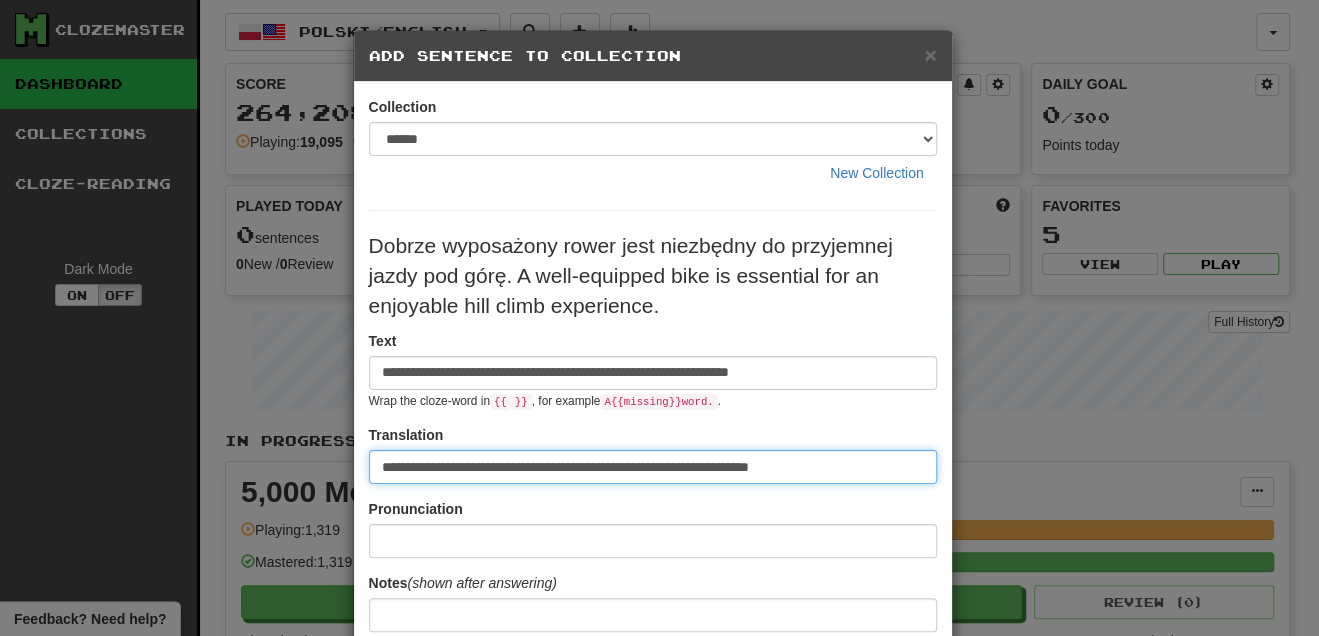 scroll, scrollTop: 0, scrollLeft: 0, axis: both 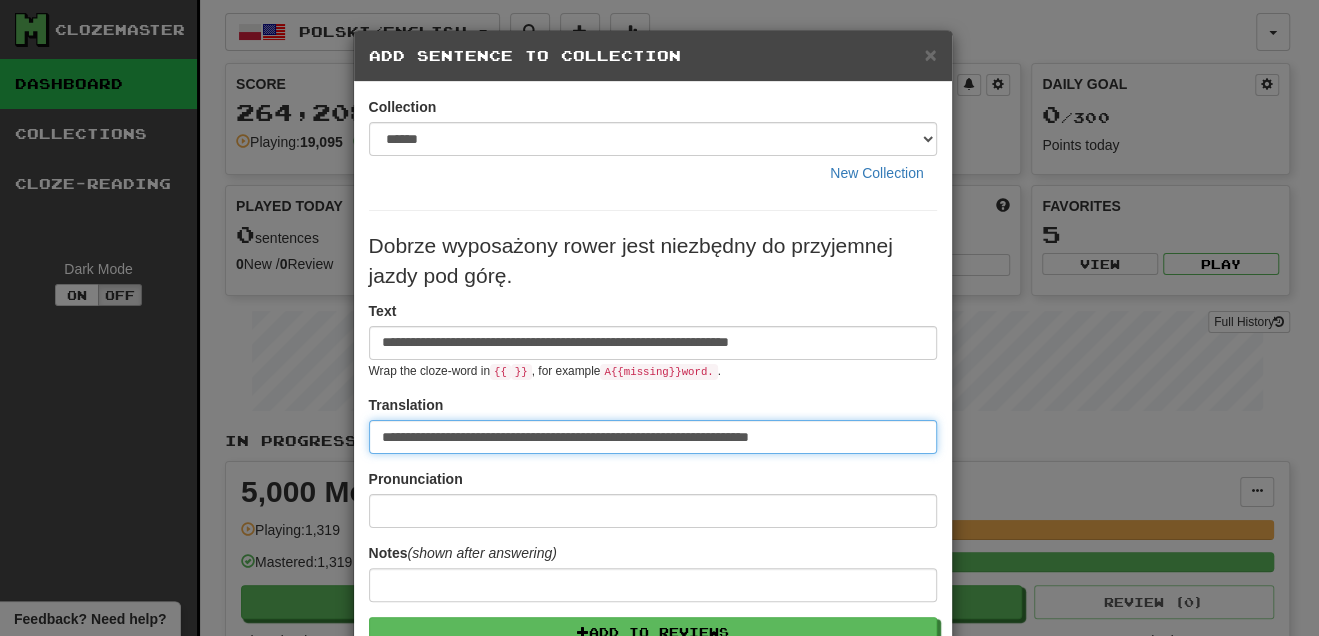 type on "**********" 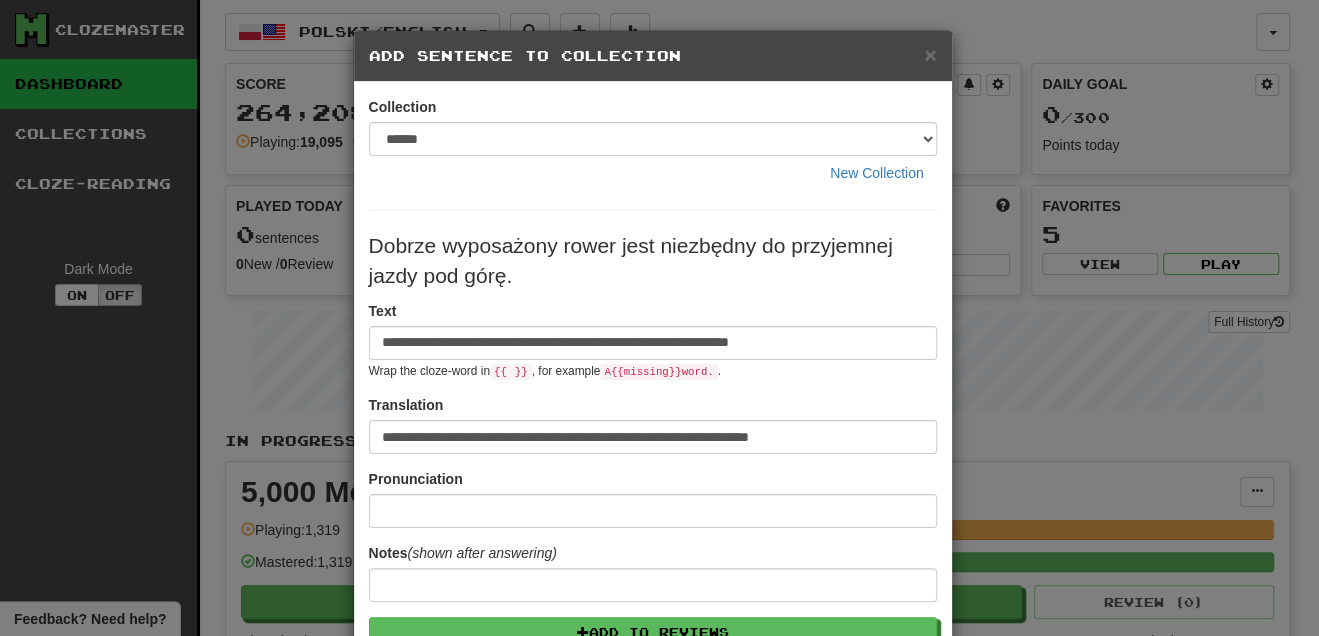click on "**********" at bounding box center [653, 563] 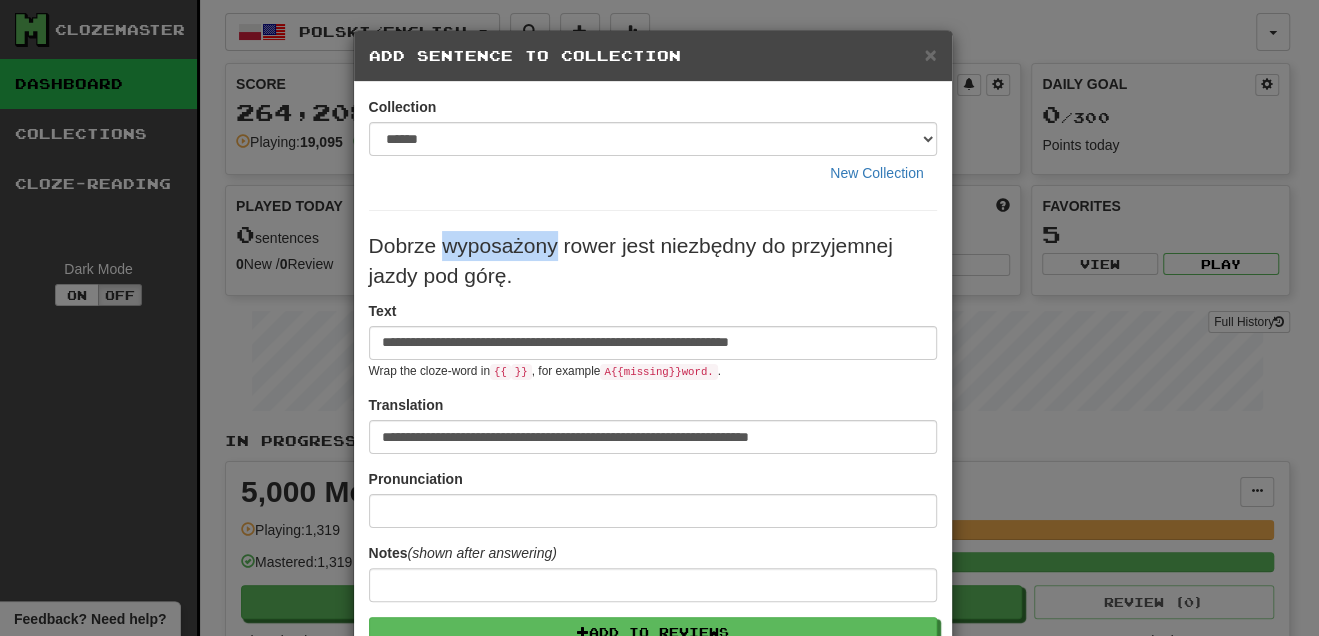 drag, startPoint x: 434, startPoint y: 239, endPoint x: 546, endPoint y: 243, distance: 112.0714 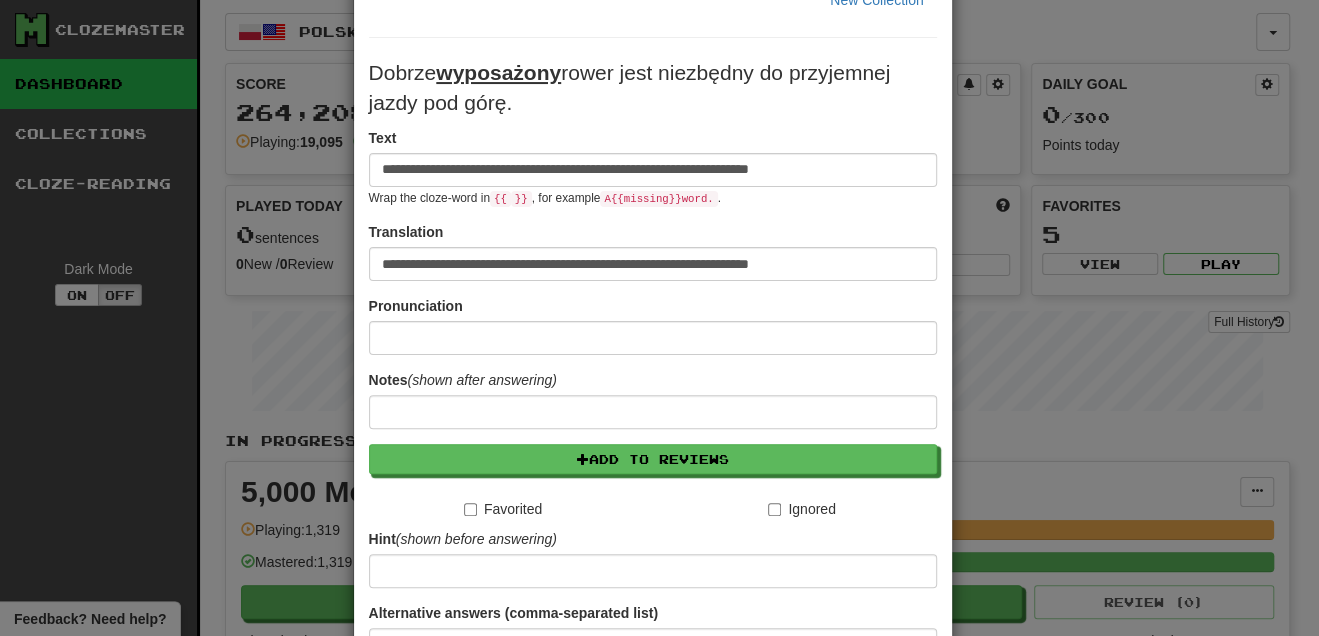 scroll, scrollTop: 363, scrollLeft: 0, axis: vertical 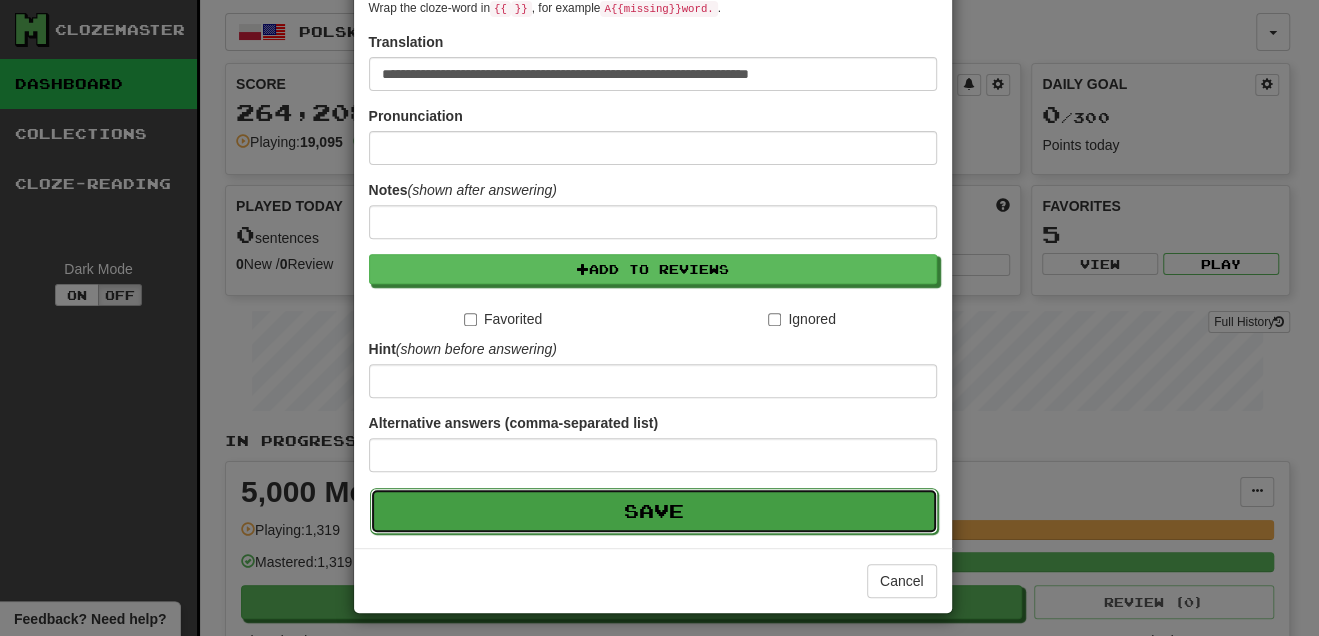 click on "Save" at bounding box center (654, 511) 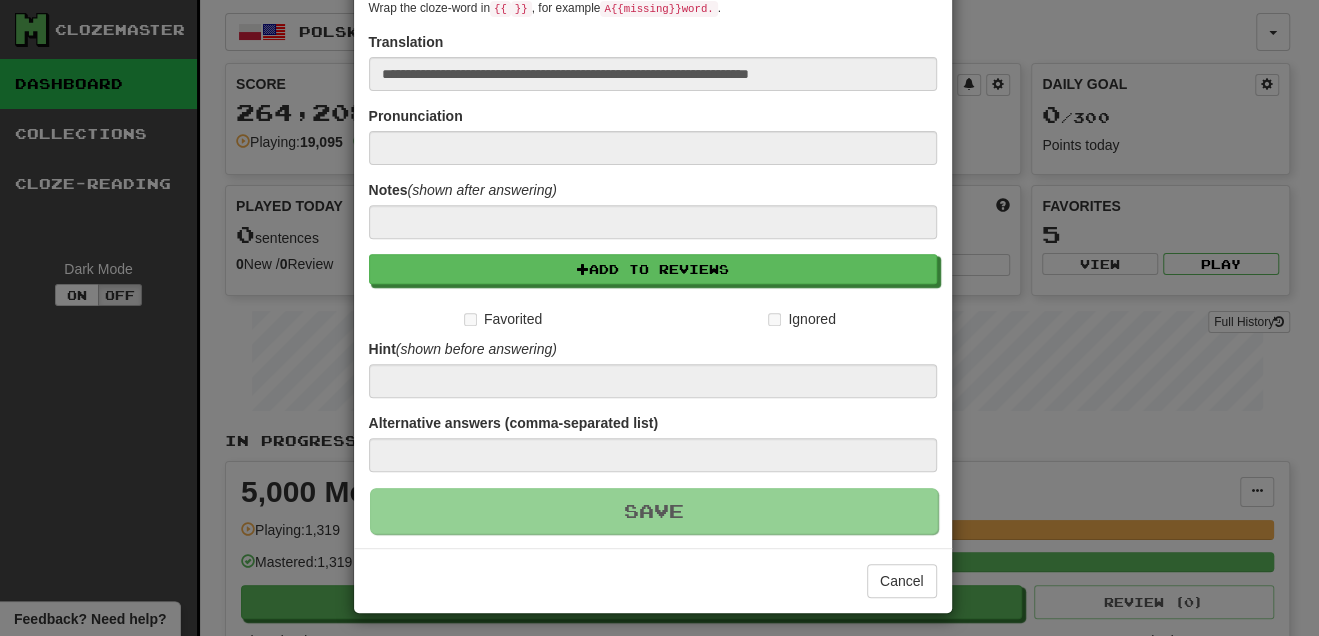type 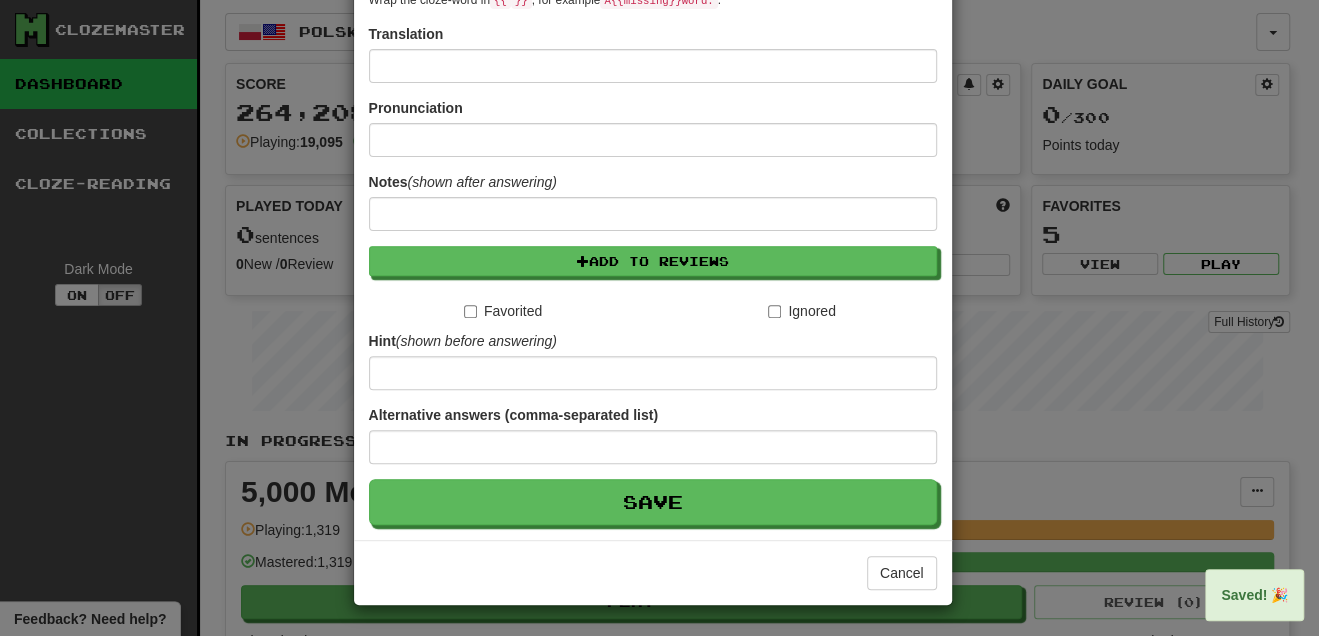scroll, scrollTop: 0, scrollLeft: 0, axis: both 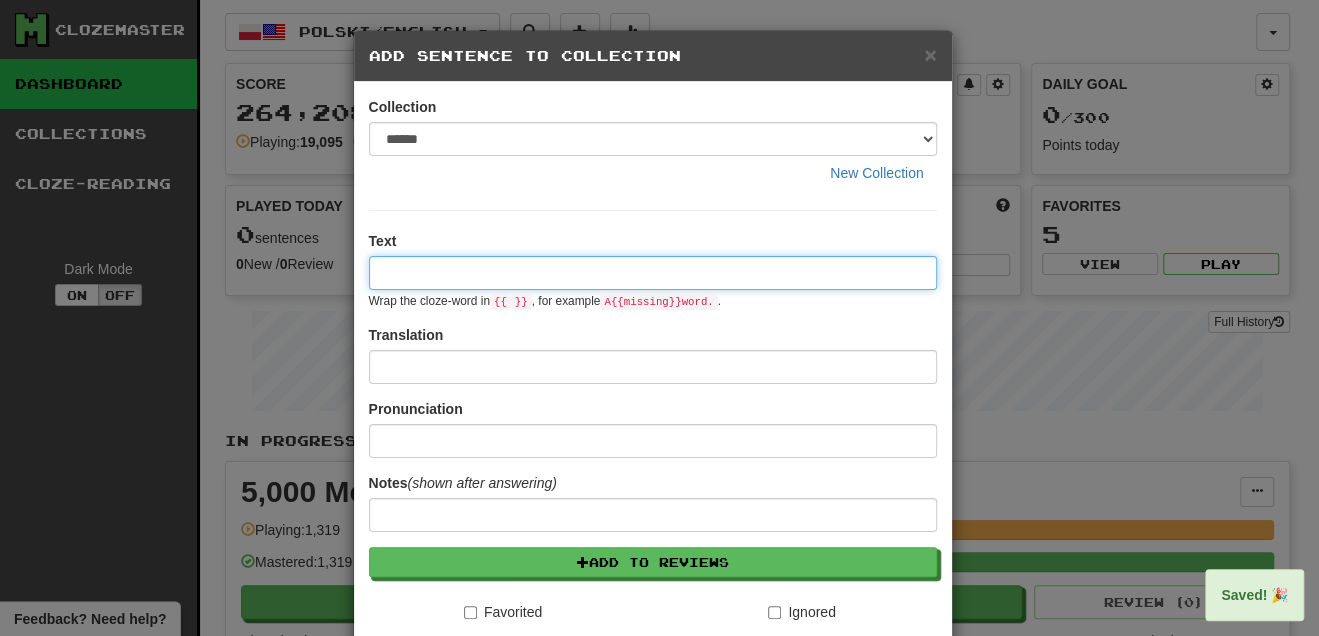 paste on "**********" 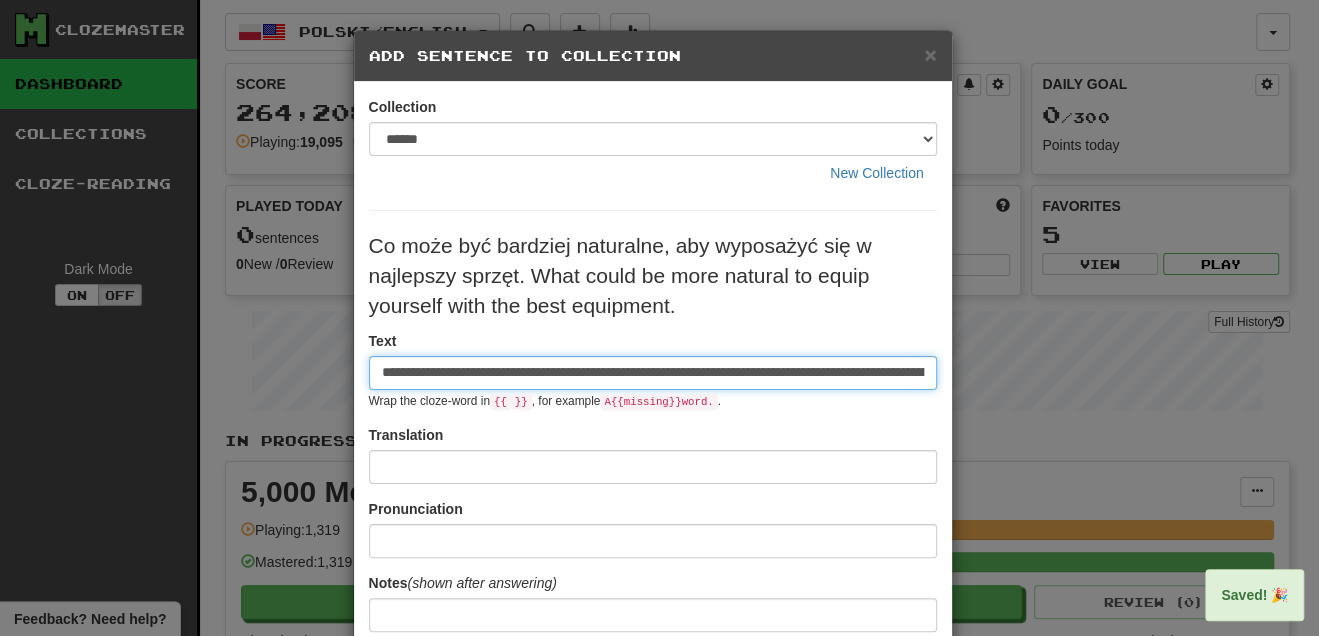 scroll, scrollTop: 0, scrollLeft: 338, axis: horizontal 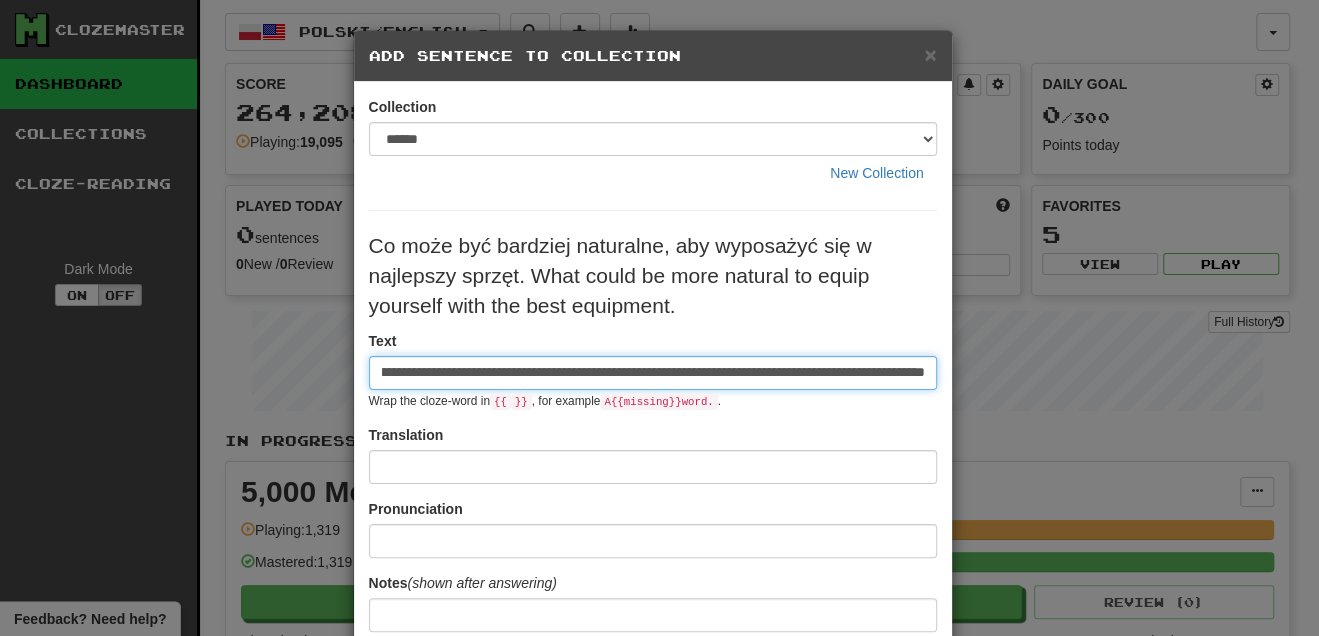 click on "**********" at bounding box center (653, 373) 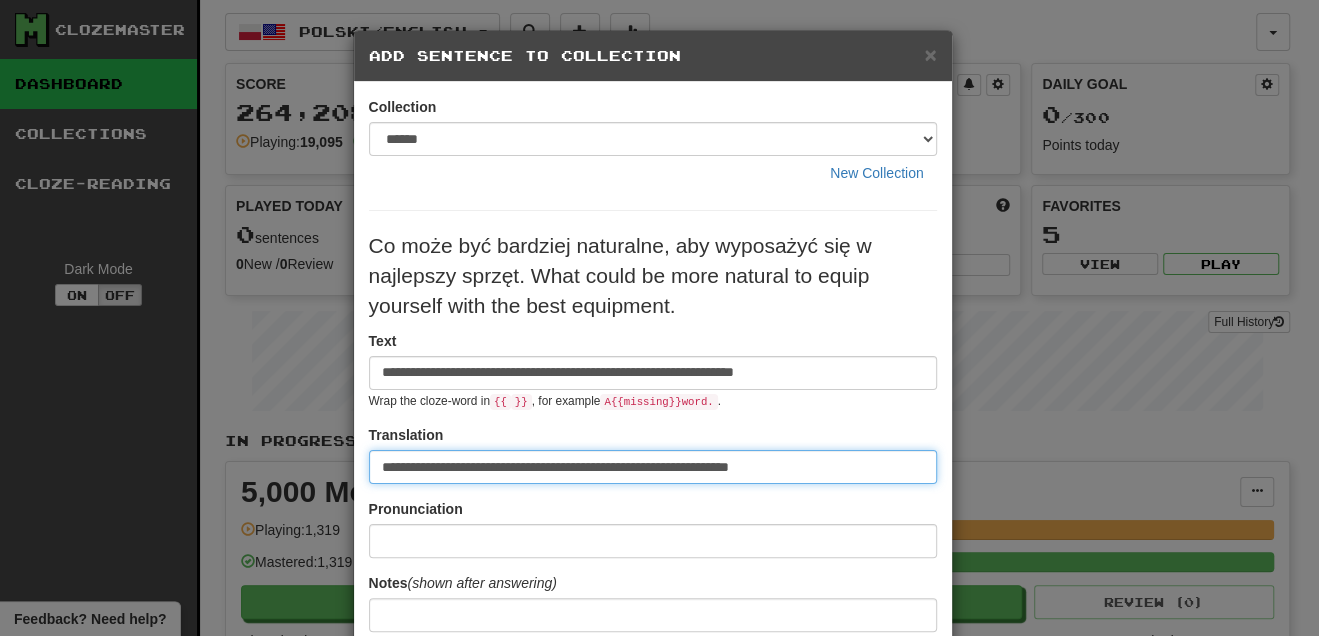 scroll, scrollTop: 0, scrollLeft: 0, axis: both 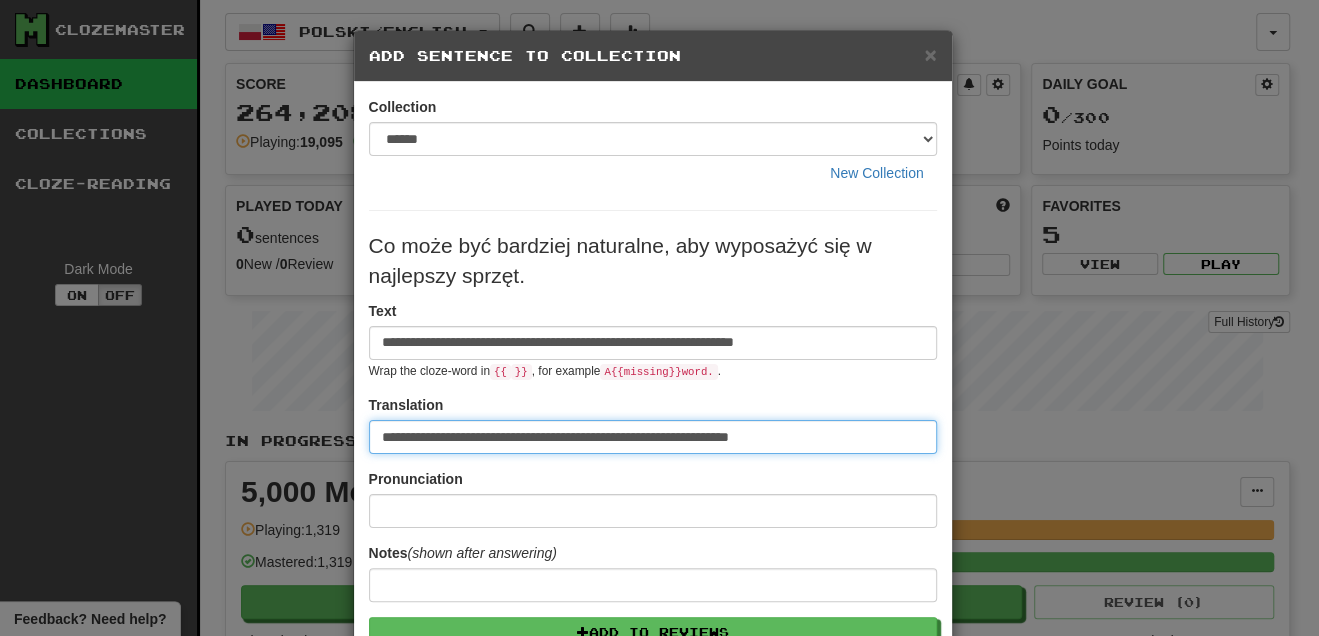 type on "**********" 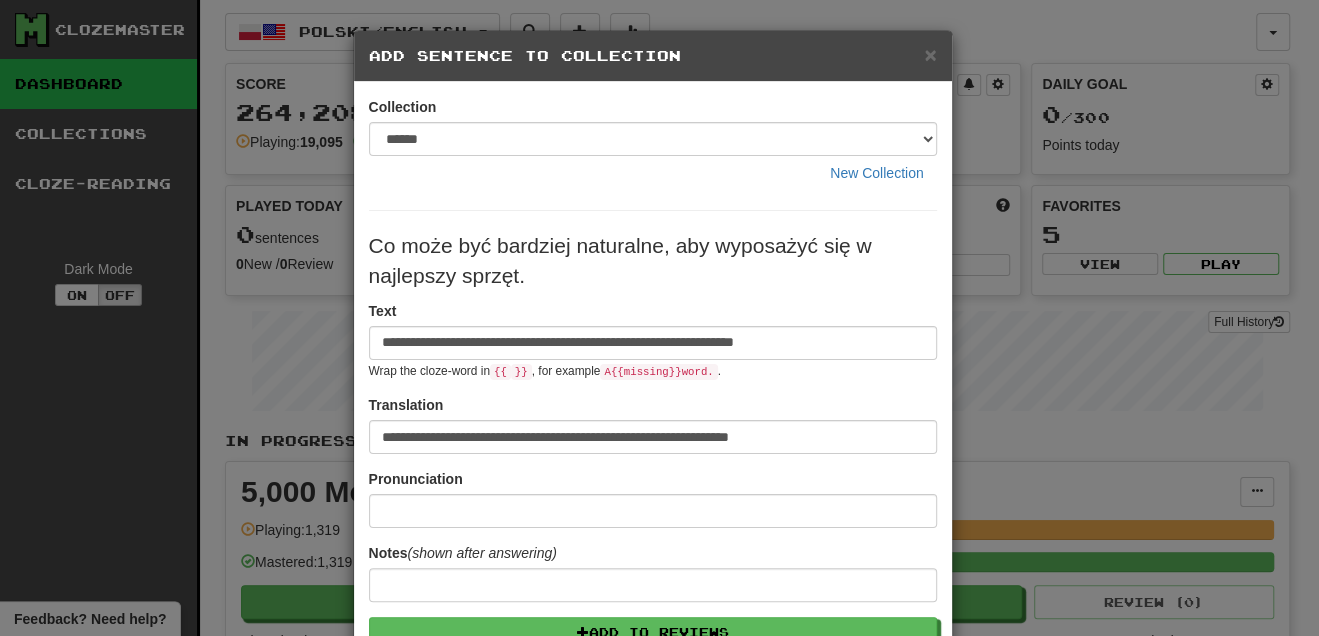 click on "**********" at bounding box center [653, 563] 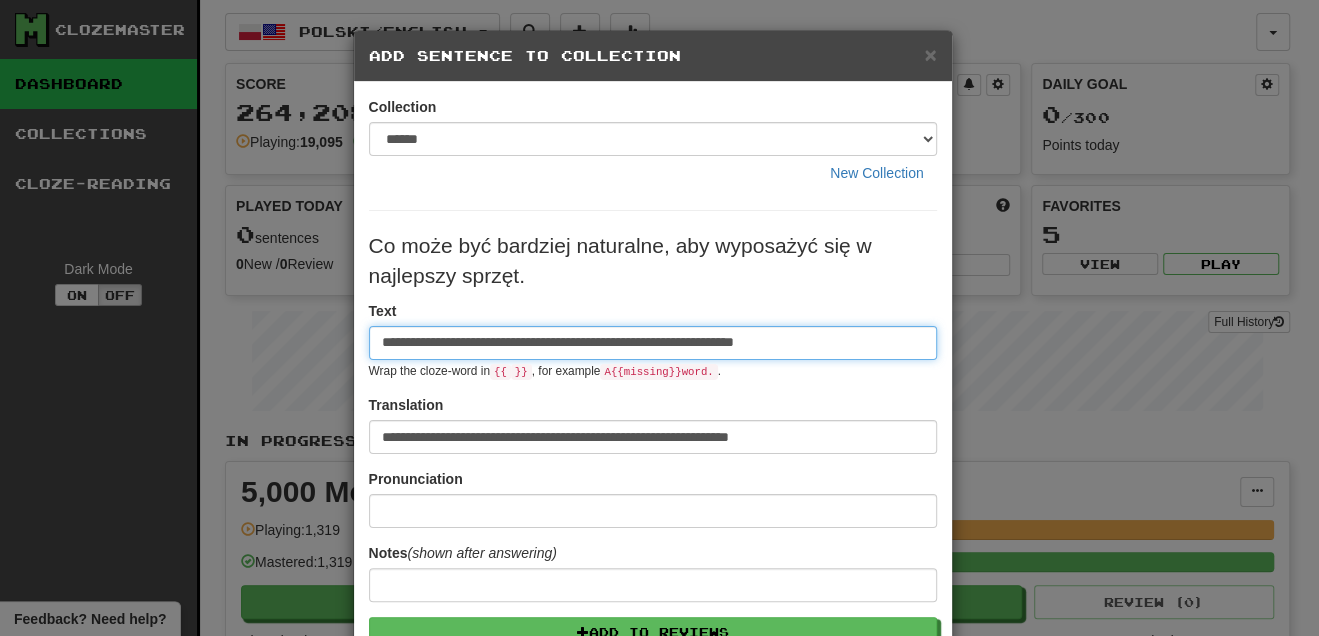 drag, startPoint x: 607, startPoint y: 340, endPoint x: 670, endPoint y: 345, distance: 63.1981 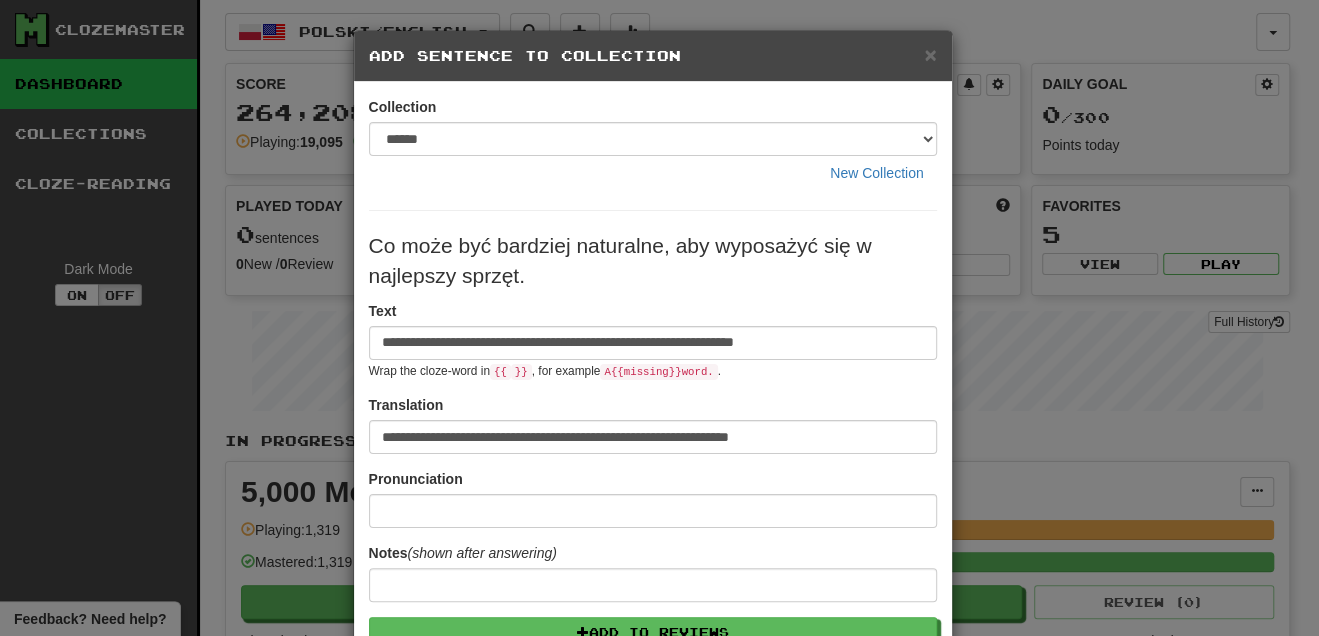 click on "**********" at bounding box center [653, 340] 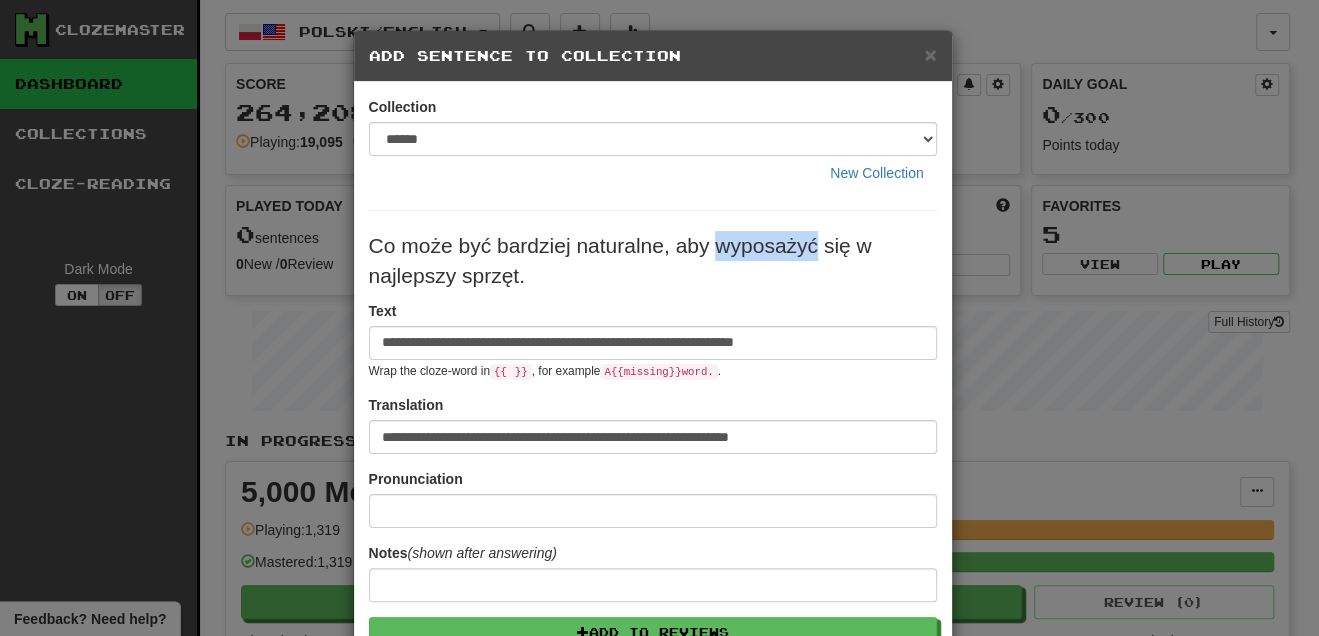 drag, startPoint x: 707, startPoint y: 248, endPoint x: 807, endPoint y: 235, distance: 100.84146 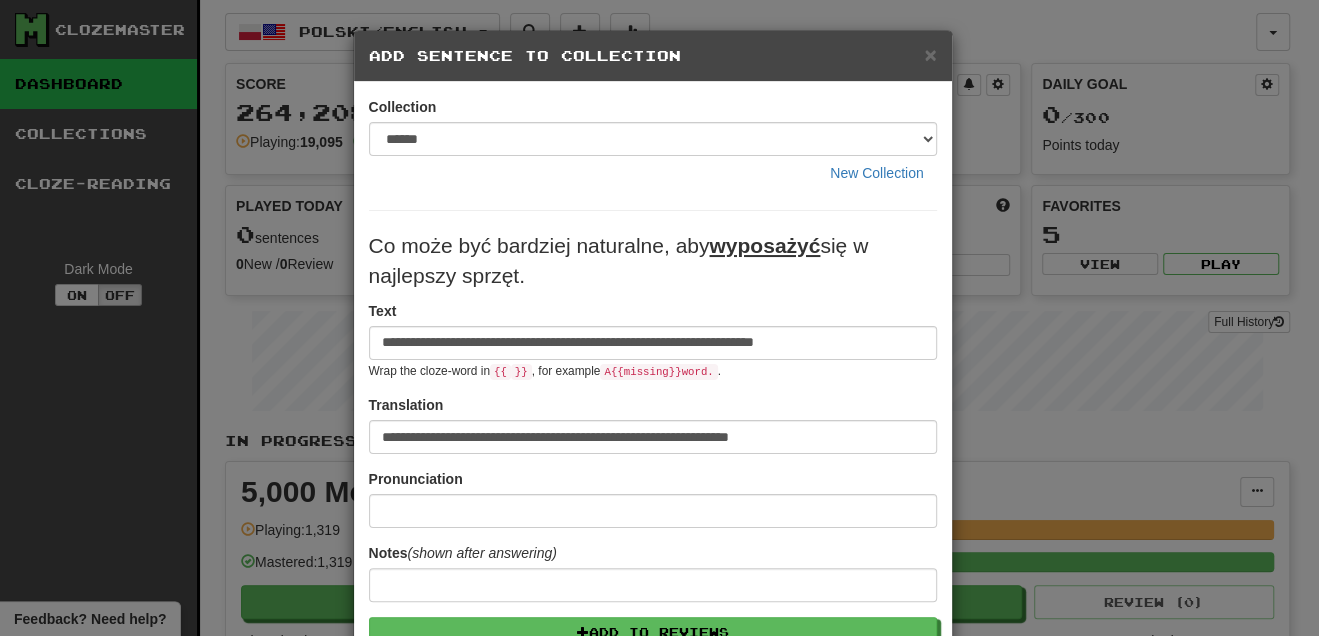 click on "**********" at bounding box center (653, 340) 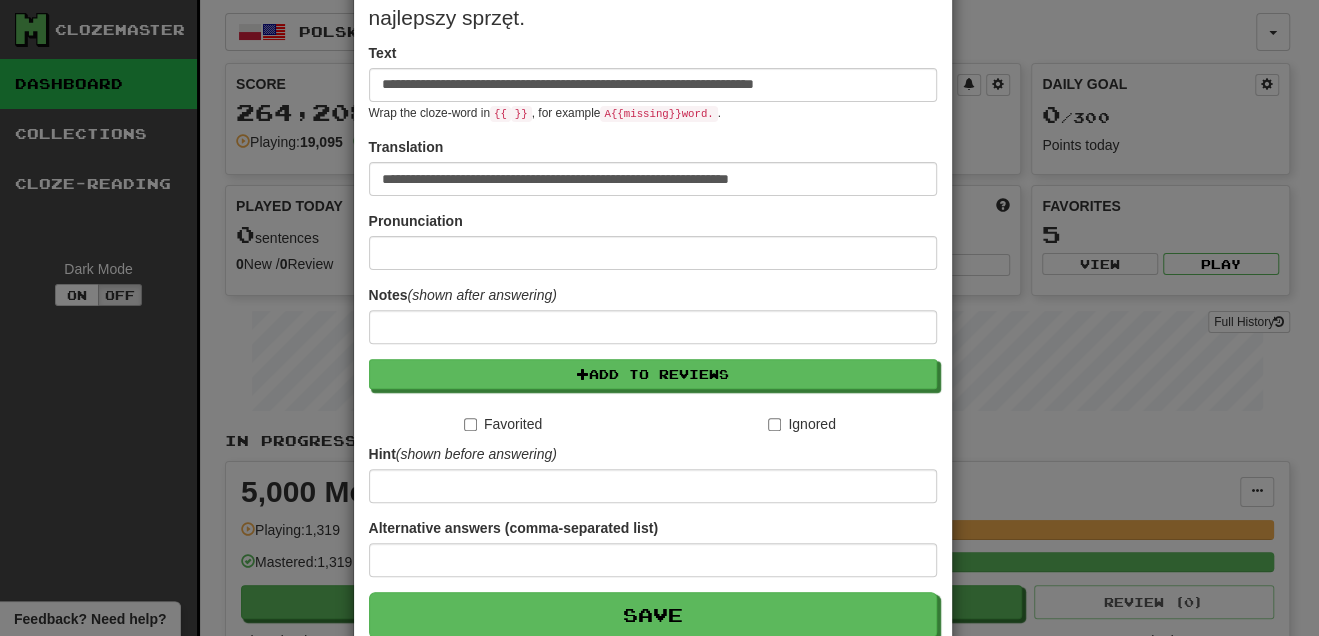 scroll, scrollTop: 366, scrollLeft: 0, axis: vertical 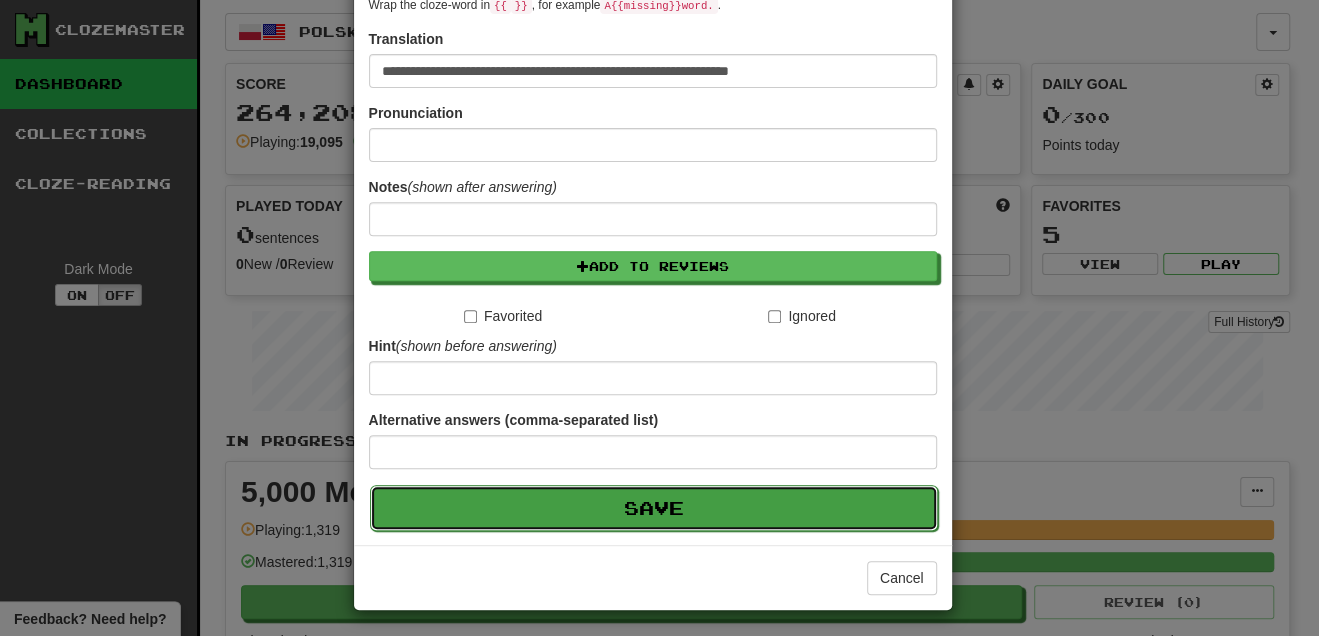click on "Save" at bounding box center [654, 508] 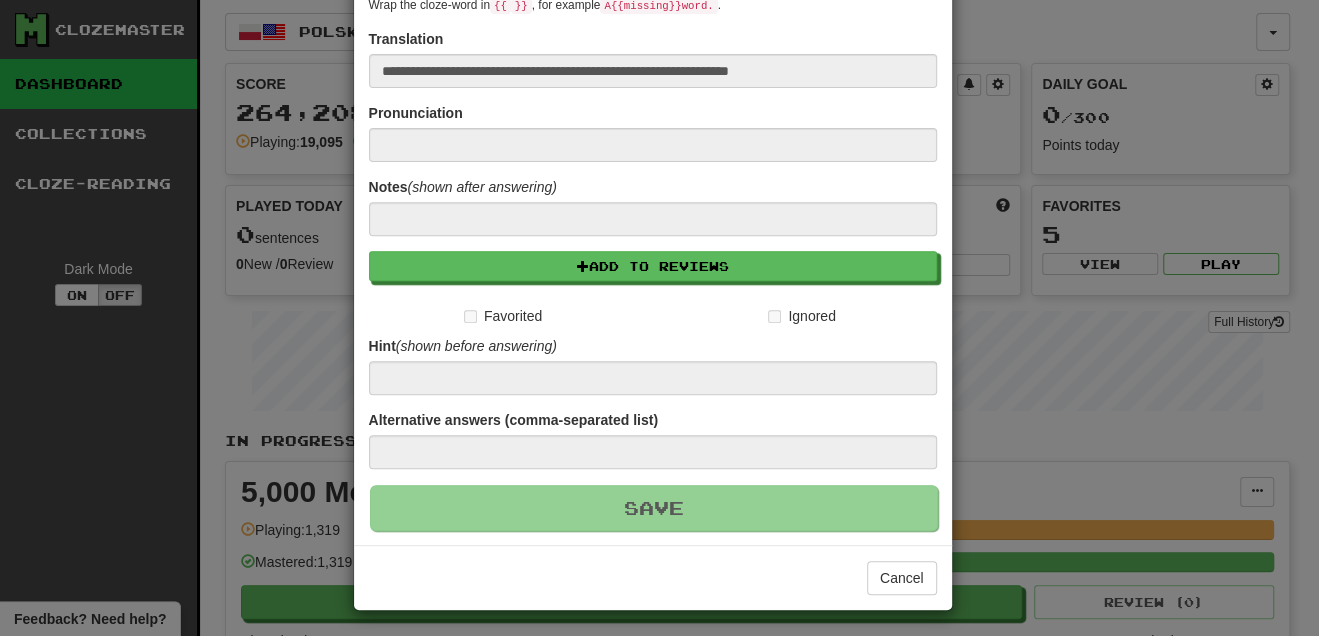 type 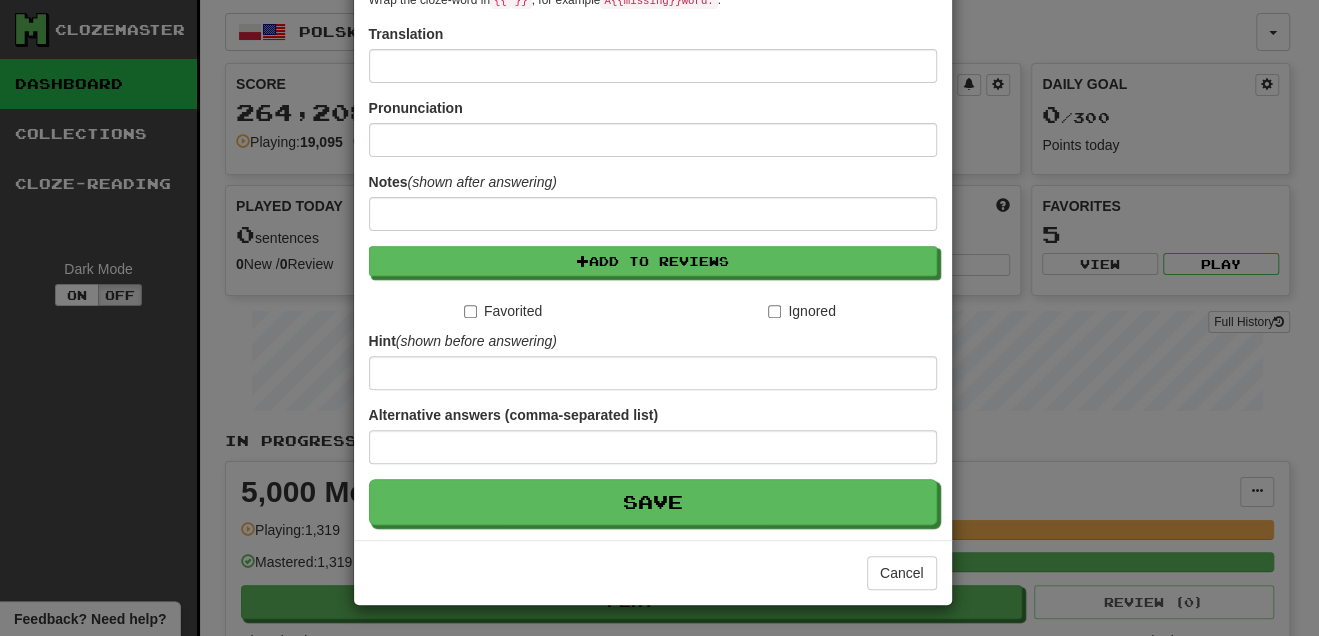 scroll, scrollTop: 0, scrollLeft: 0, axis: both 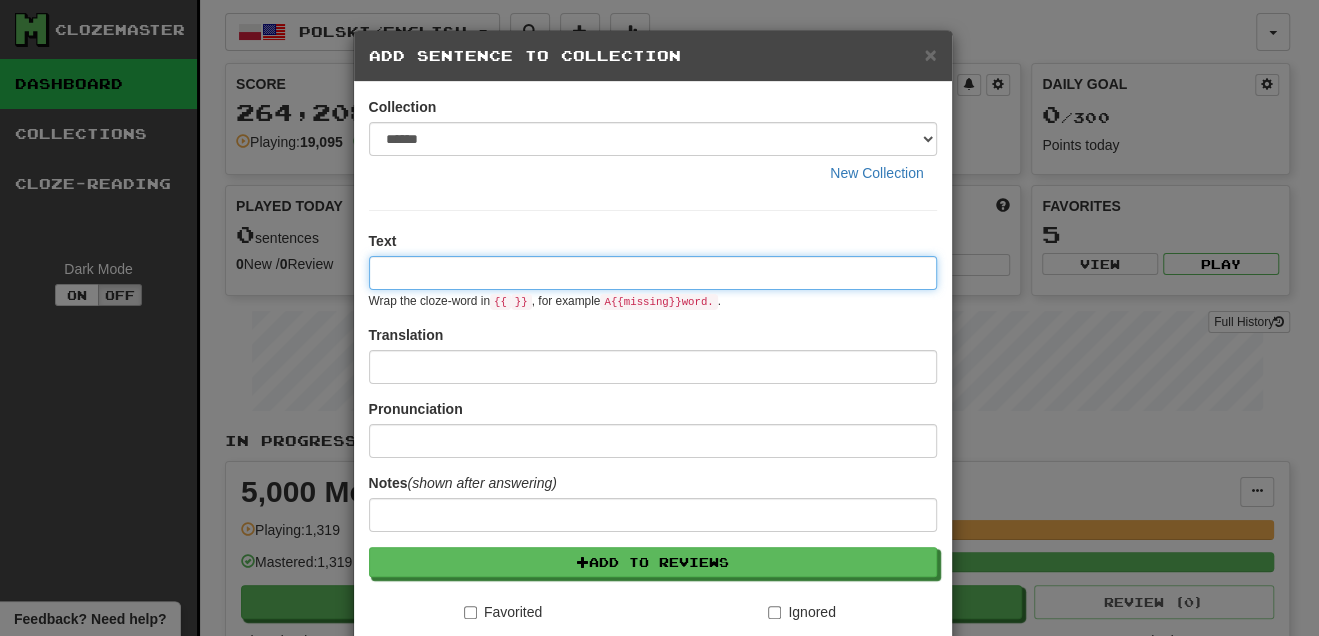 paste on "**********" 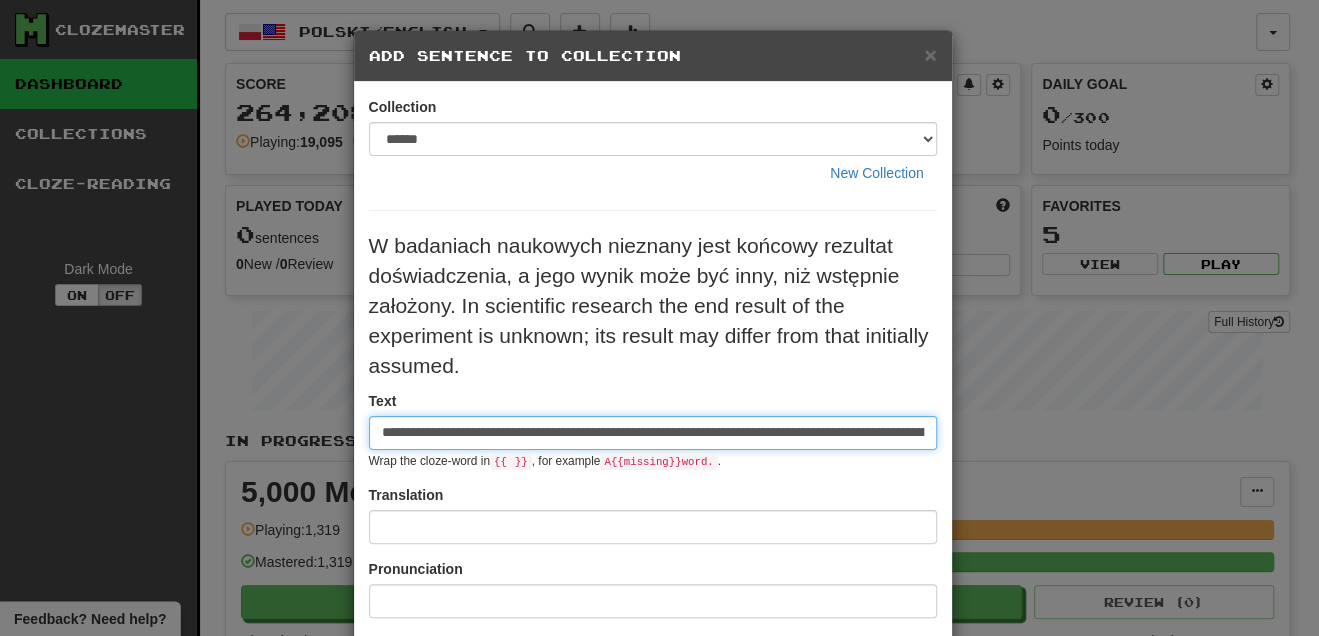 scroll, scrollTop: 0, scrollLeft: 926, axis: horizontal 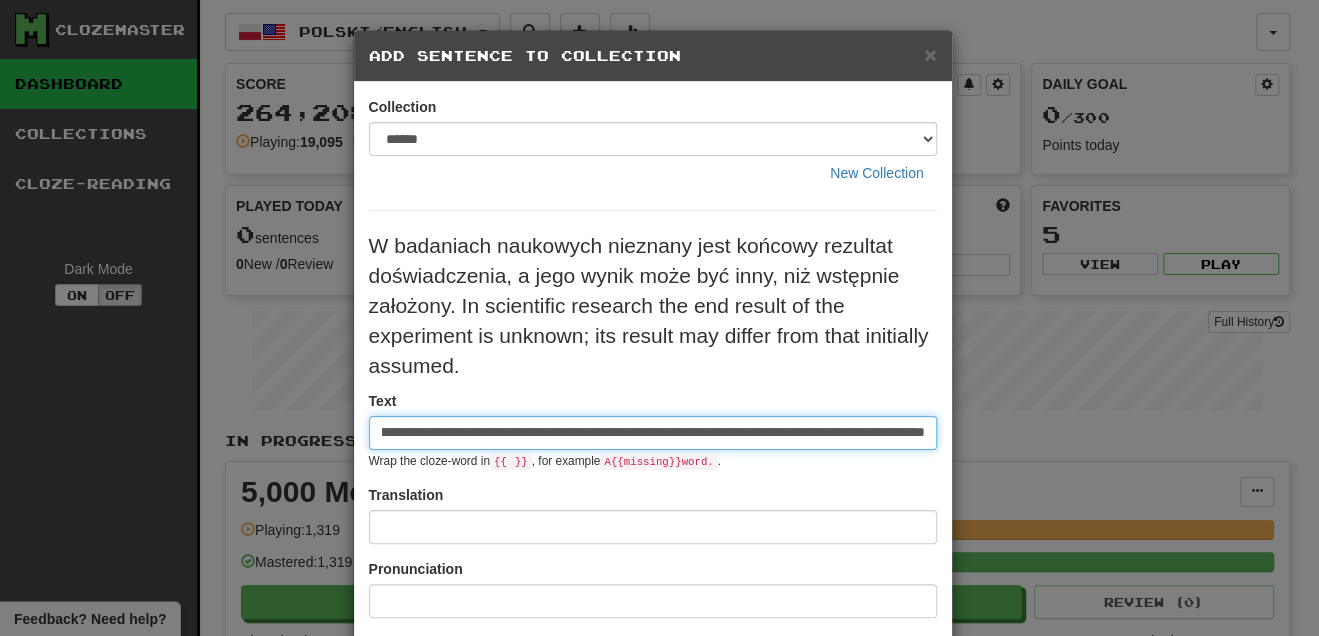 click on "**********" at bounding box center (653, 433) 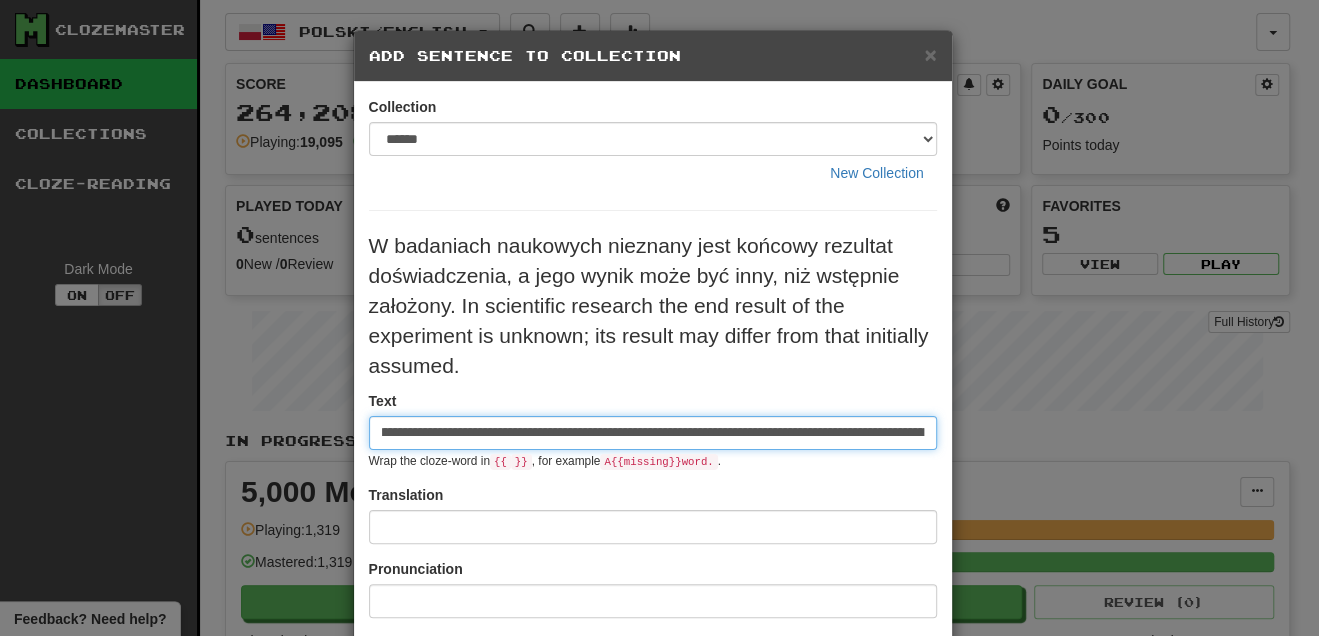 click on "**********" at bounding box center (653, 541) 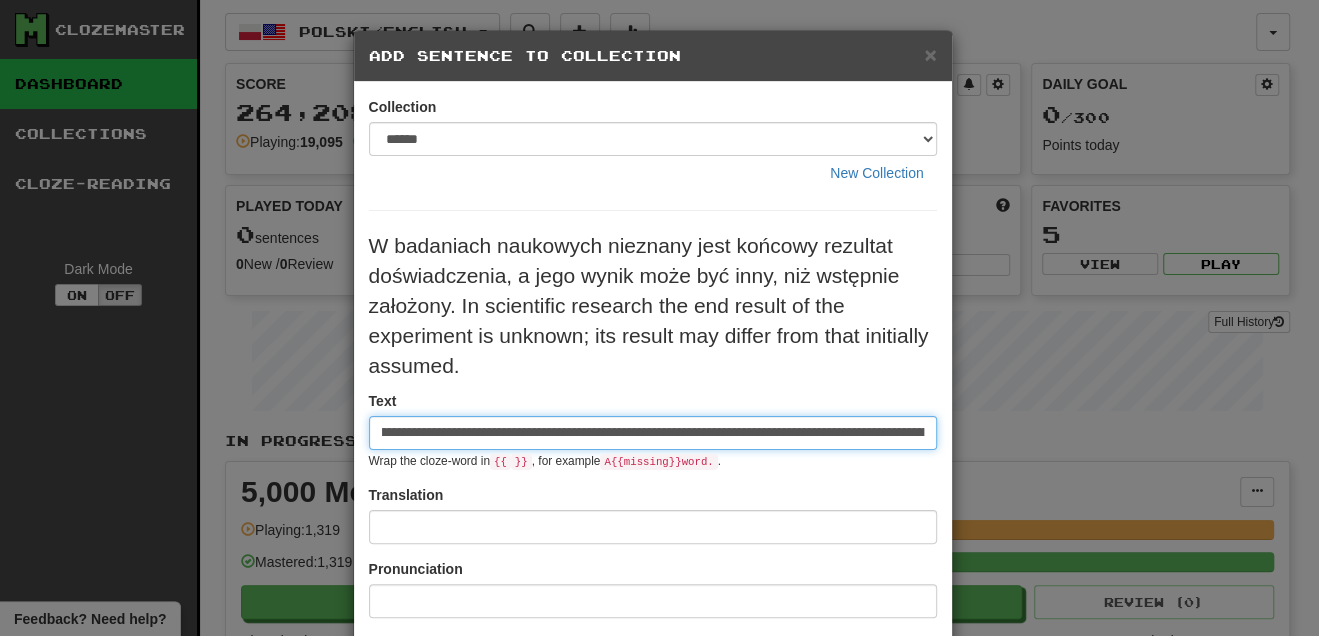 click on "**********" at bounding box center [653, 433] 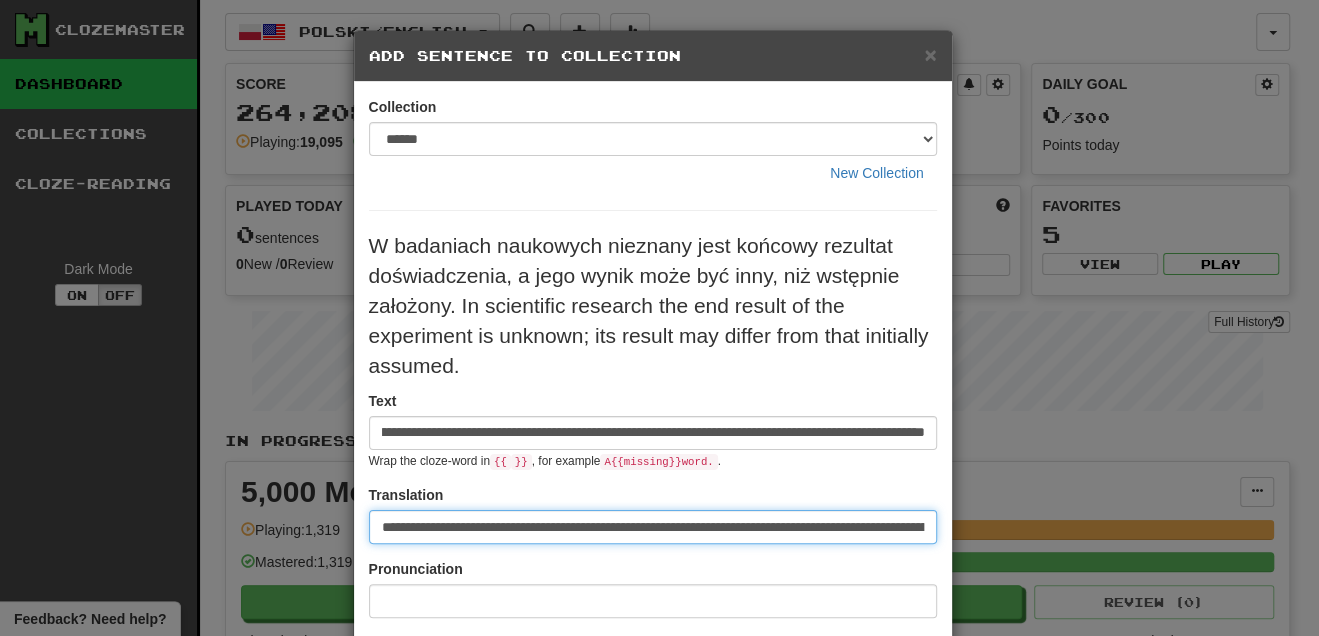 scroll, scrollTop: 0, scrollLeft: 0, axis: both 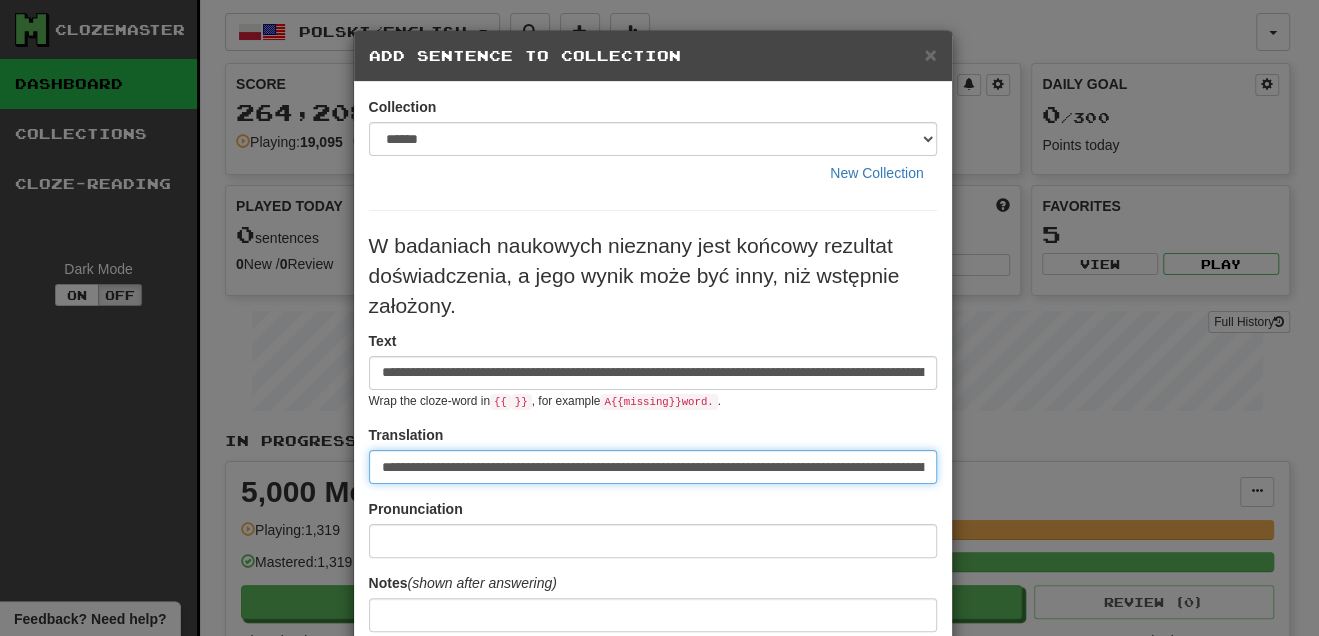 type on "**********" 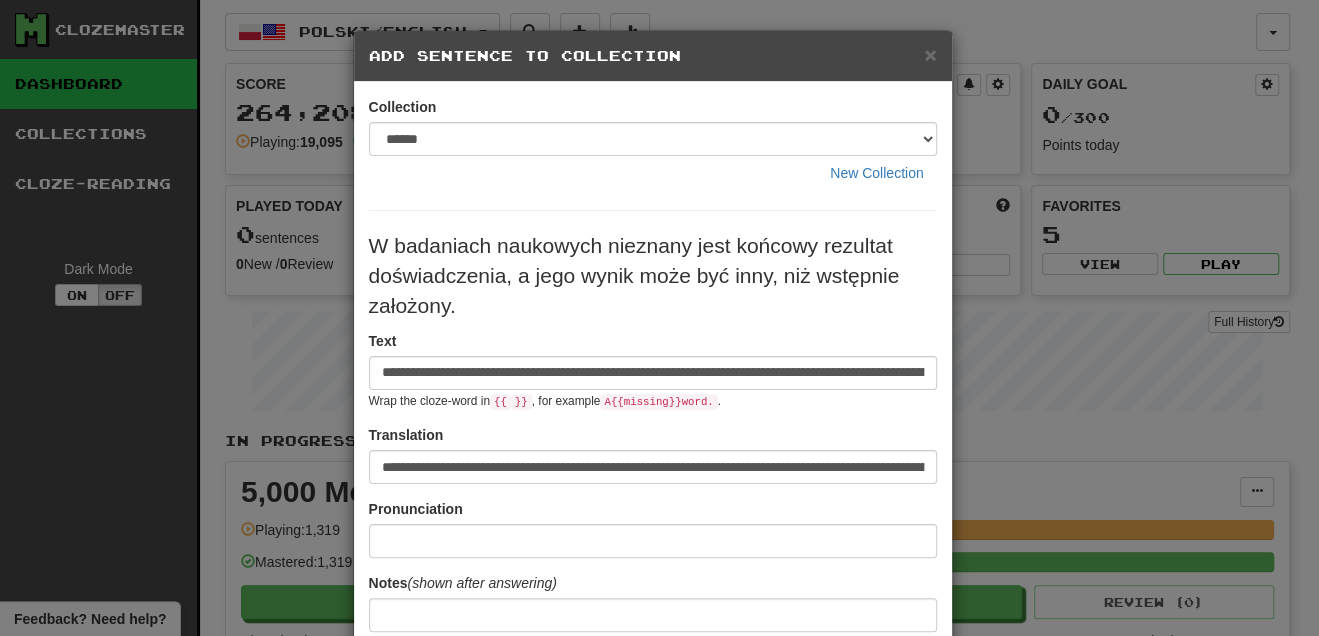 click on "**********" at bounding box center [653, 578] 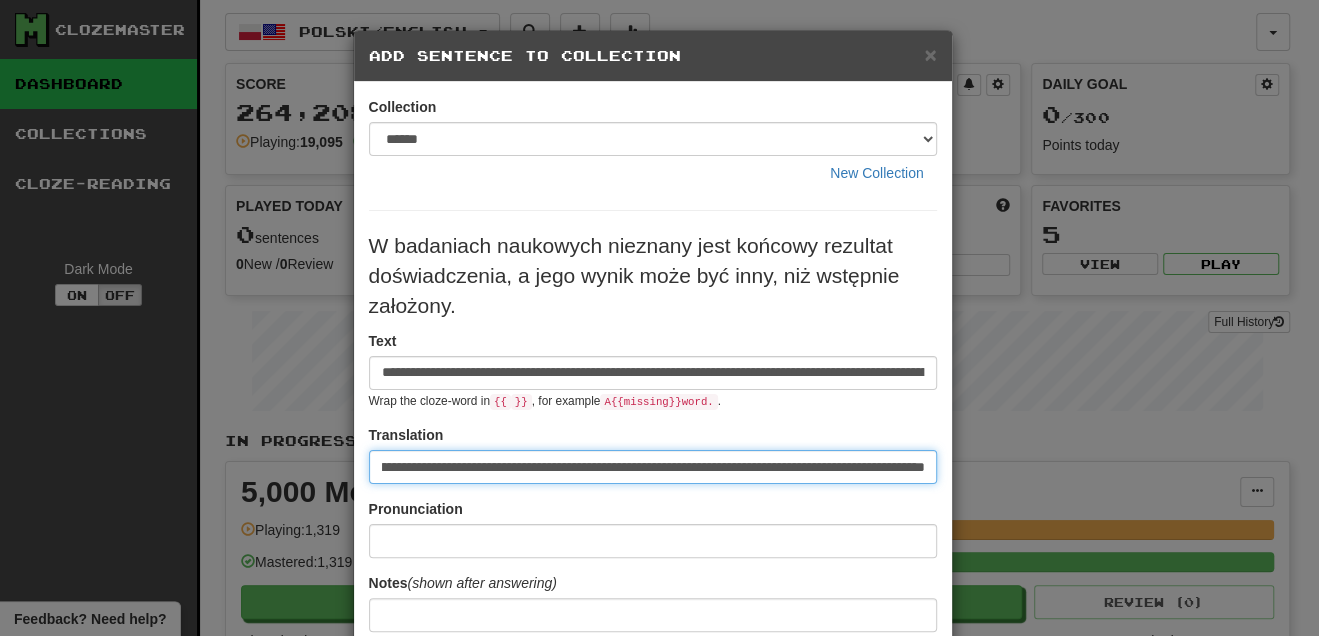 scroll, scrollTop: 0, scrollLeft: 153, axis: horizontal 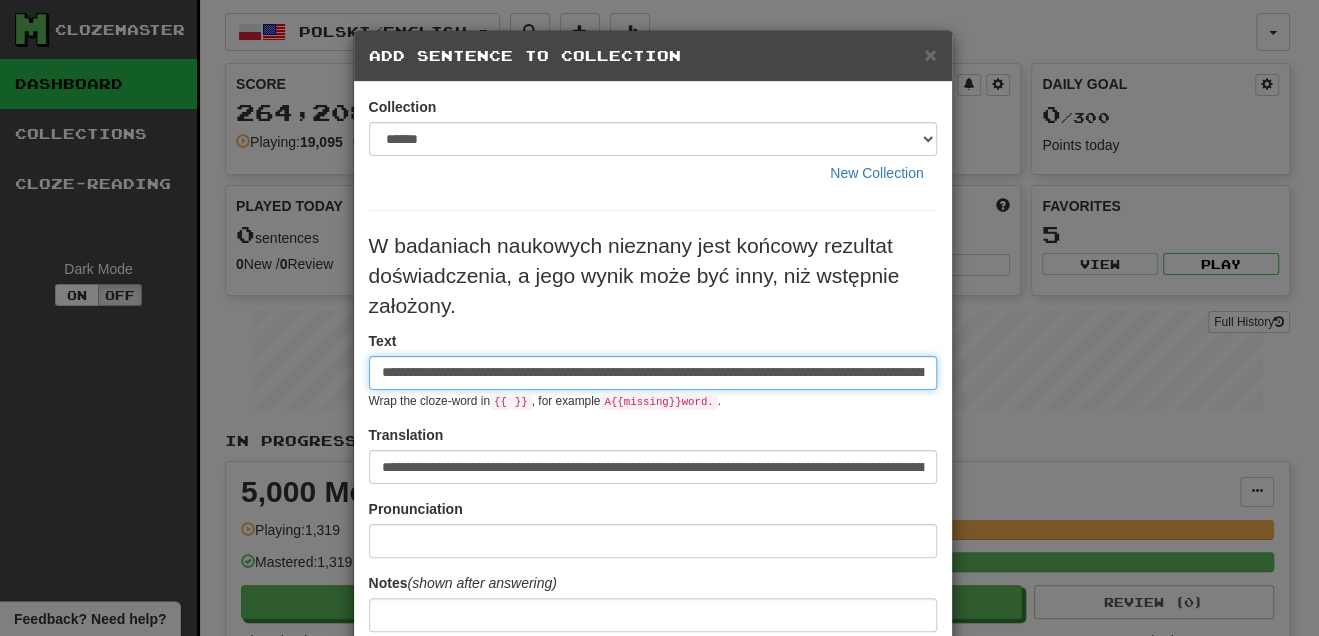 drag, startPoint x: 836, startPoint y: 370, endPoint x: 361, endPoint y: 373, distance: 475.00946 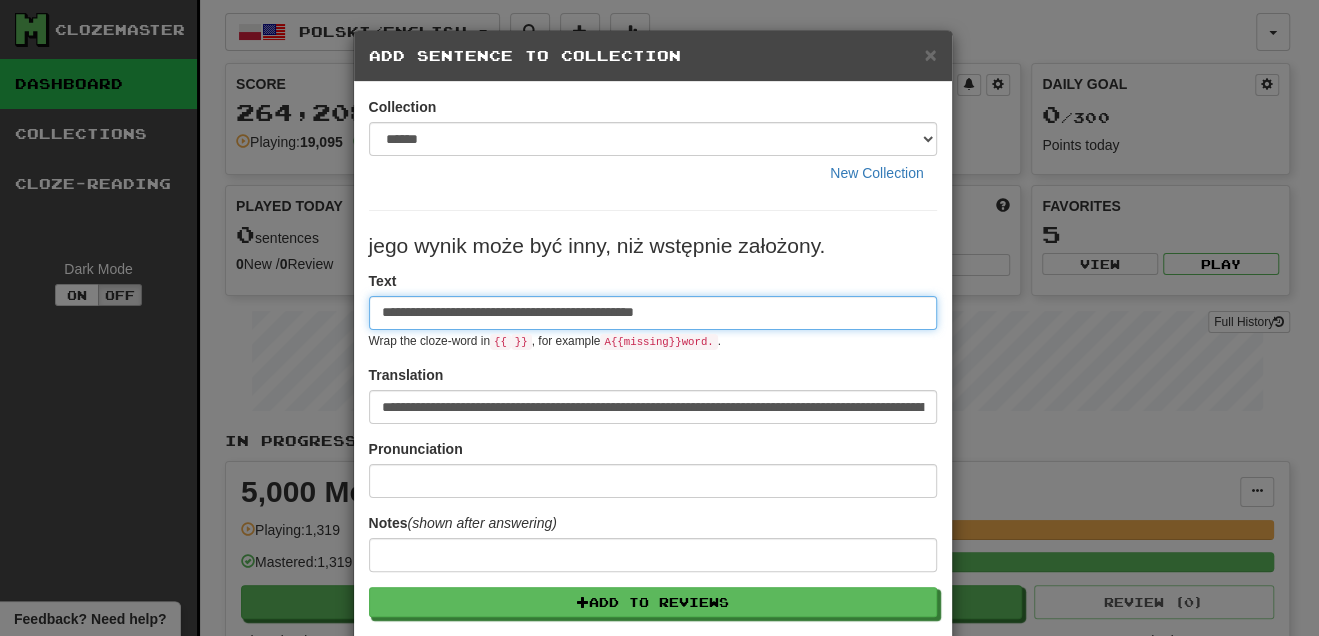 type on "**********" 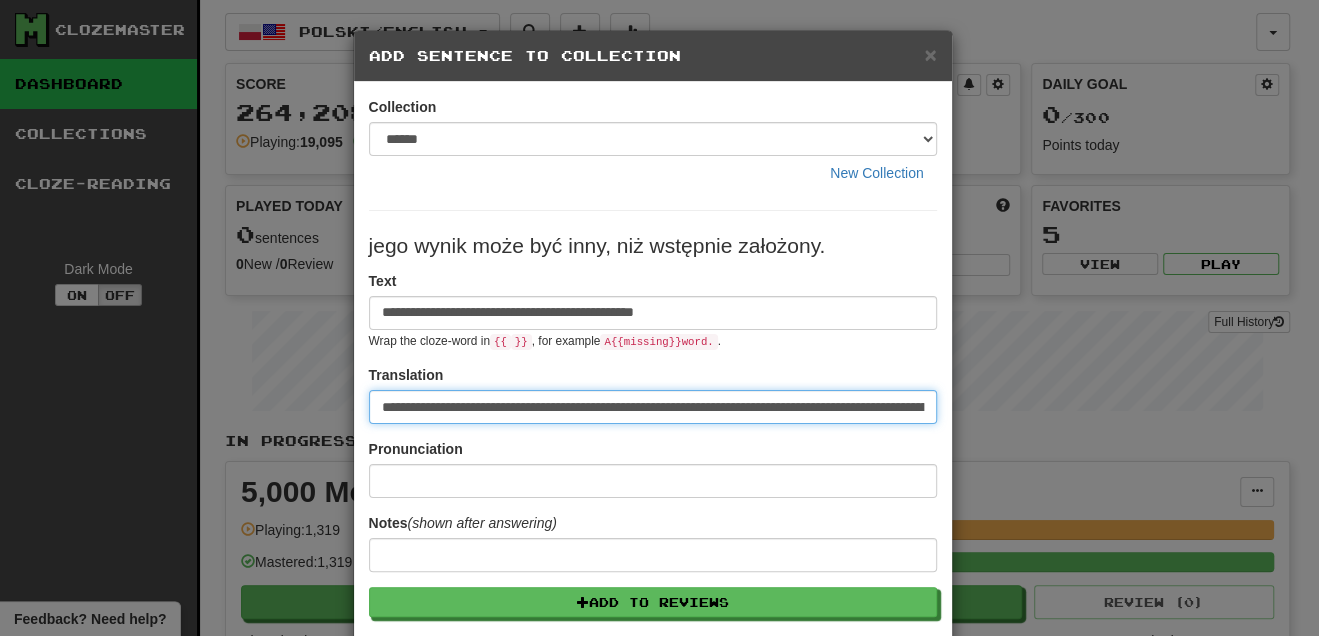 drag, startPoint x: 786, startPoint y: 401, endPoint x: 283, endPoint y: 396, distance: 503.02484 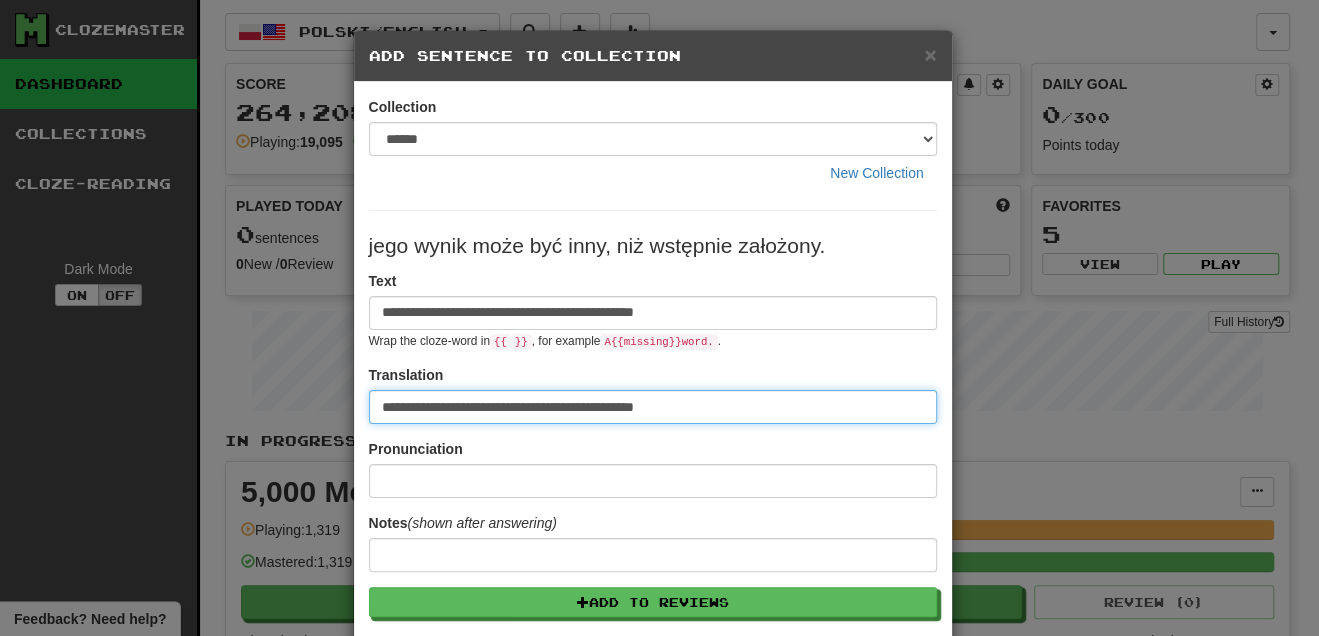 type on "**********" 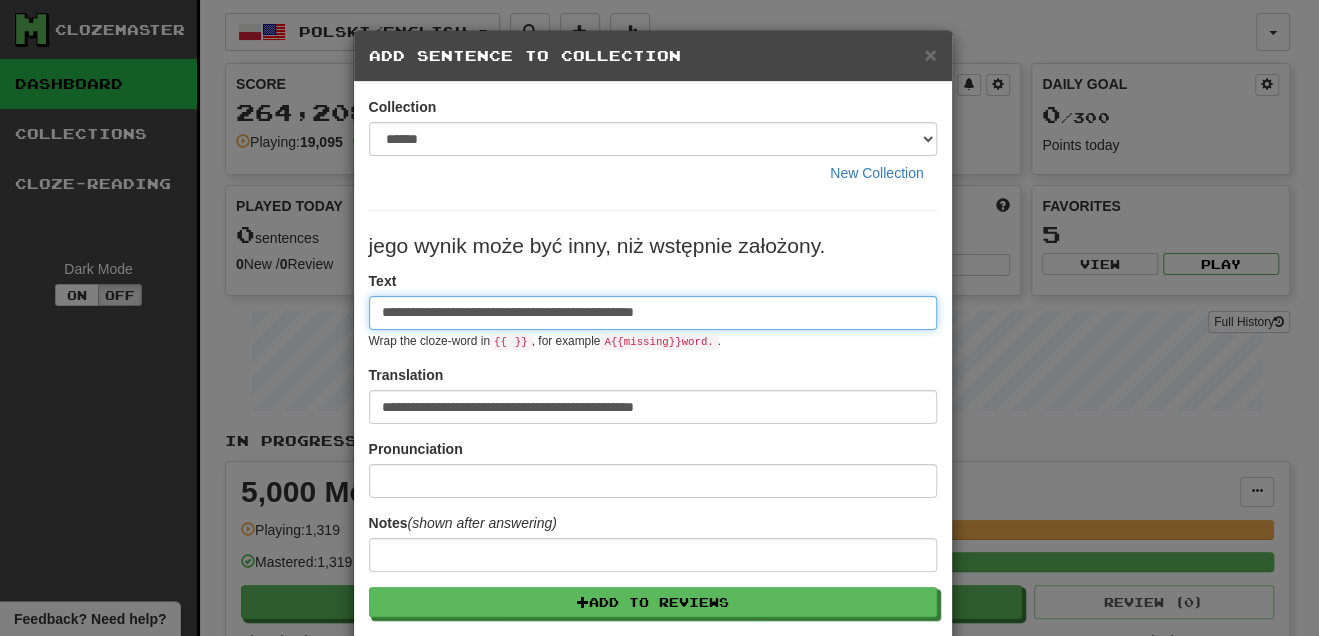 click on "**********" at bounding box center [653, 313] 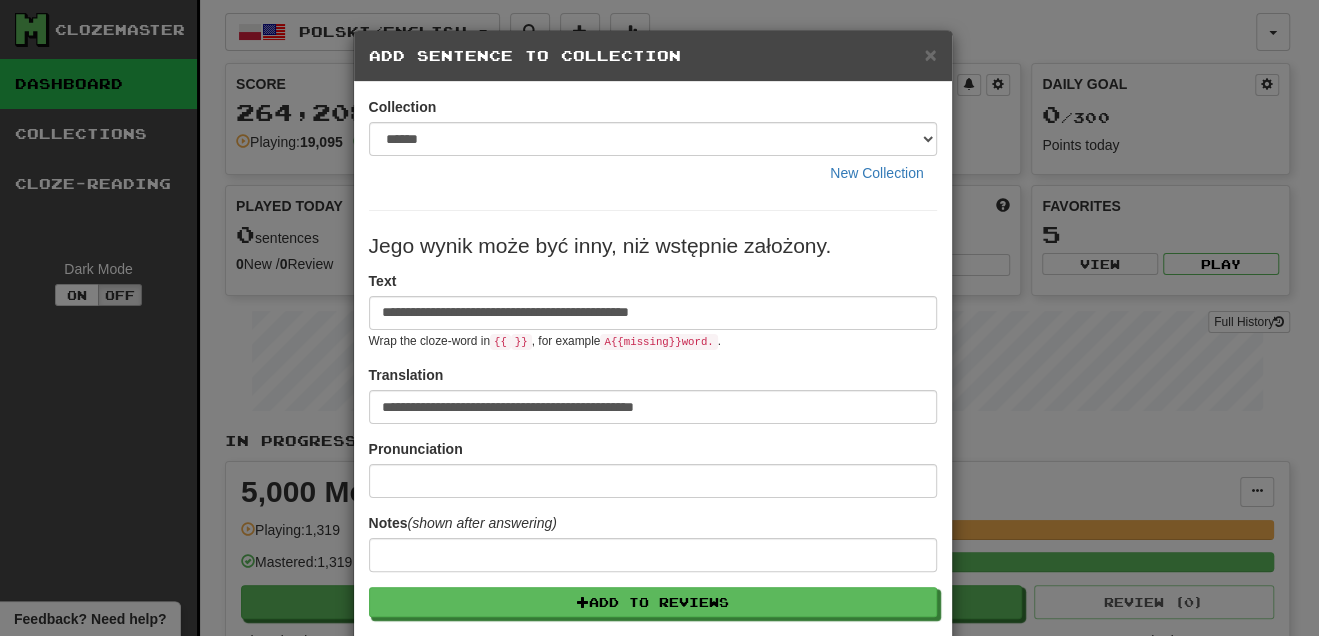 click on "Jego wynik może być inny, niż wstępnie założony." at bounding box center [653, 246] 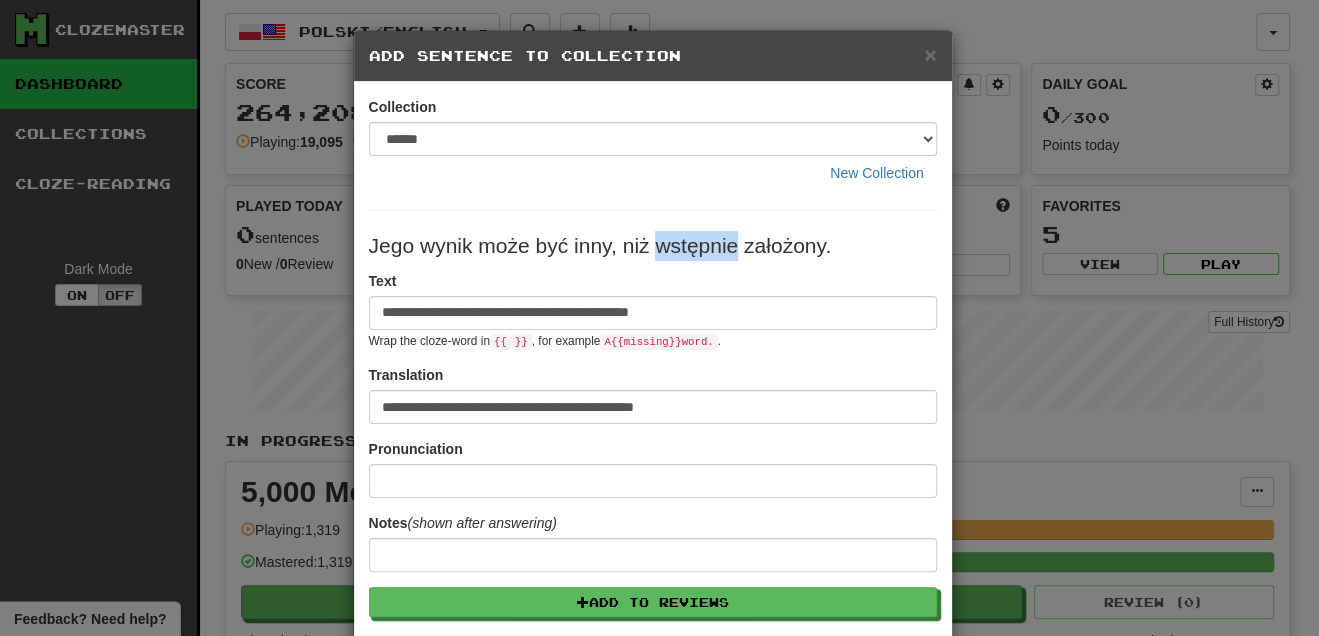 drag, startPoint x: 650, startPoint y: 245, endPoint x: 725, endPoint y: 243, distance: 75.026665 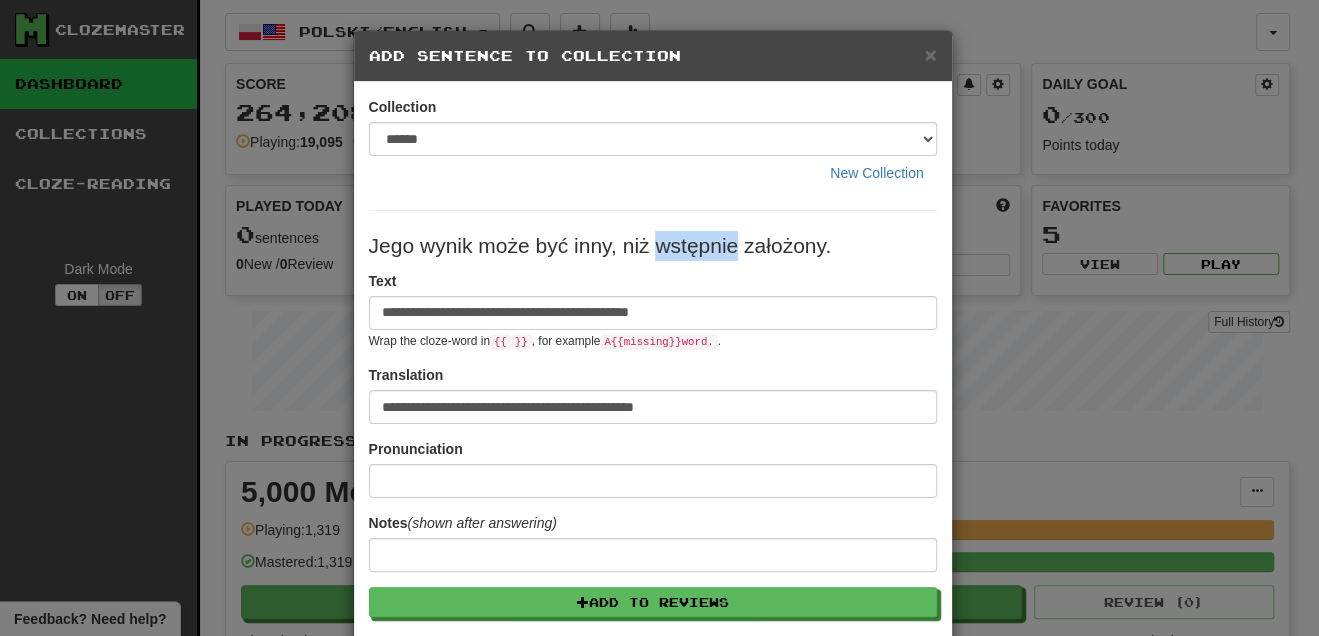click on "Jego wynik może być inny, niż wstępnie założony." at bounding box center (653, 246) 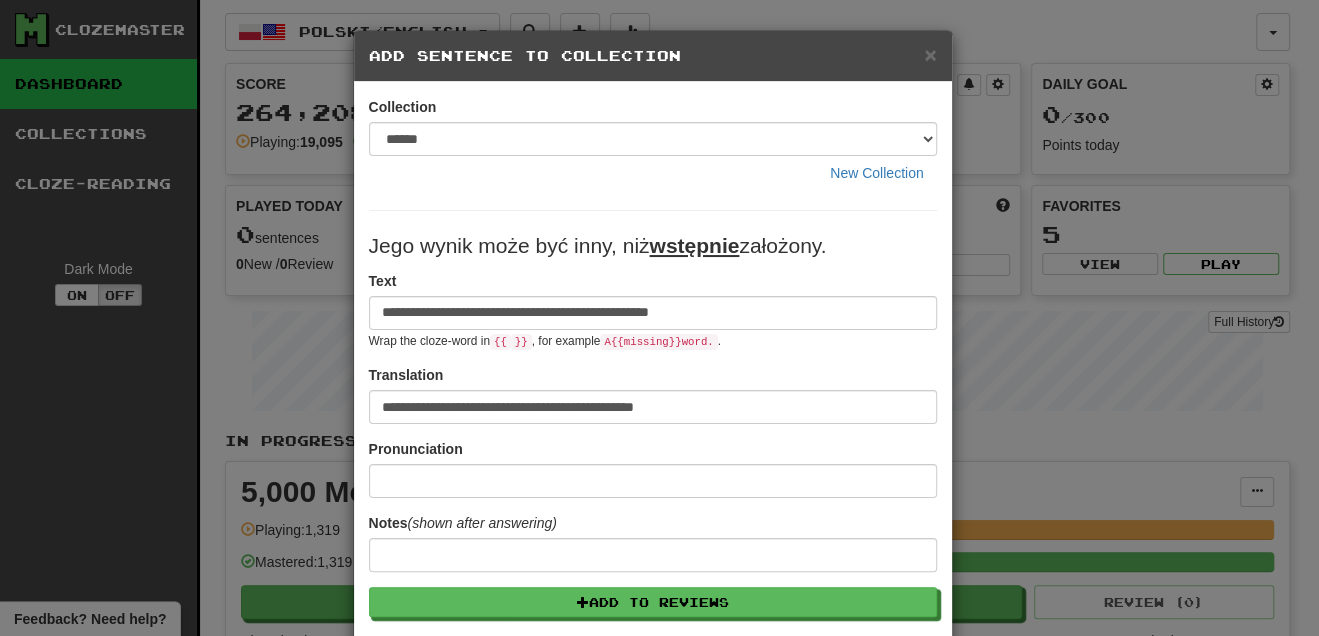 click on "**********" at bounding box center [653, 310] 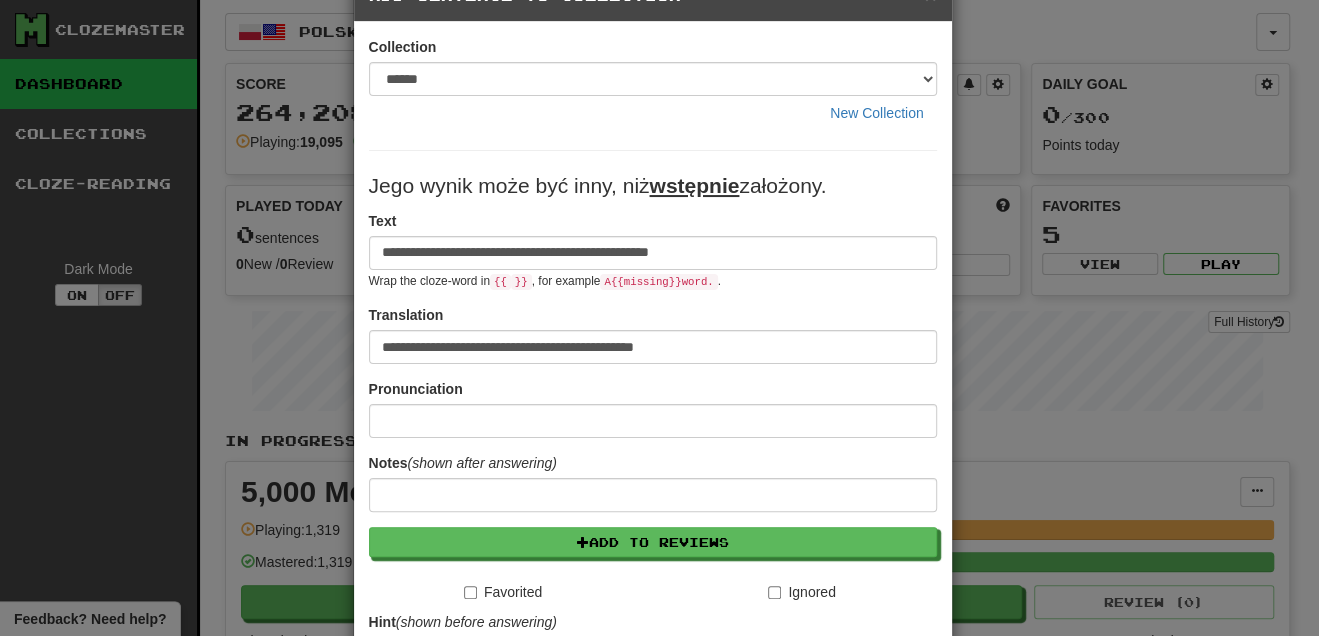 scroll, scrollTop: 0, scrollLeft: 0, axis: both 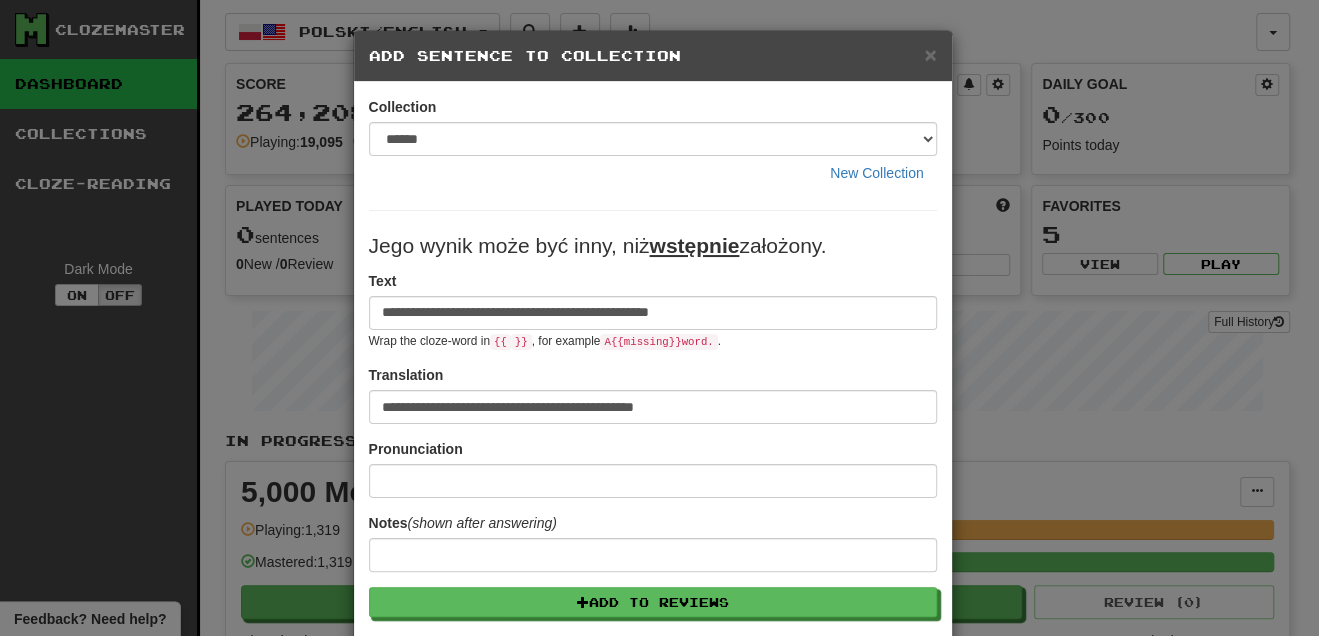 click on "**********" at bounding box center [653, 310] 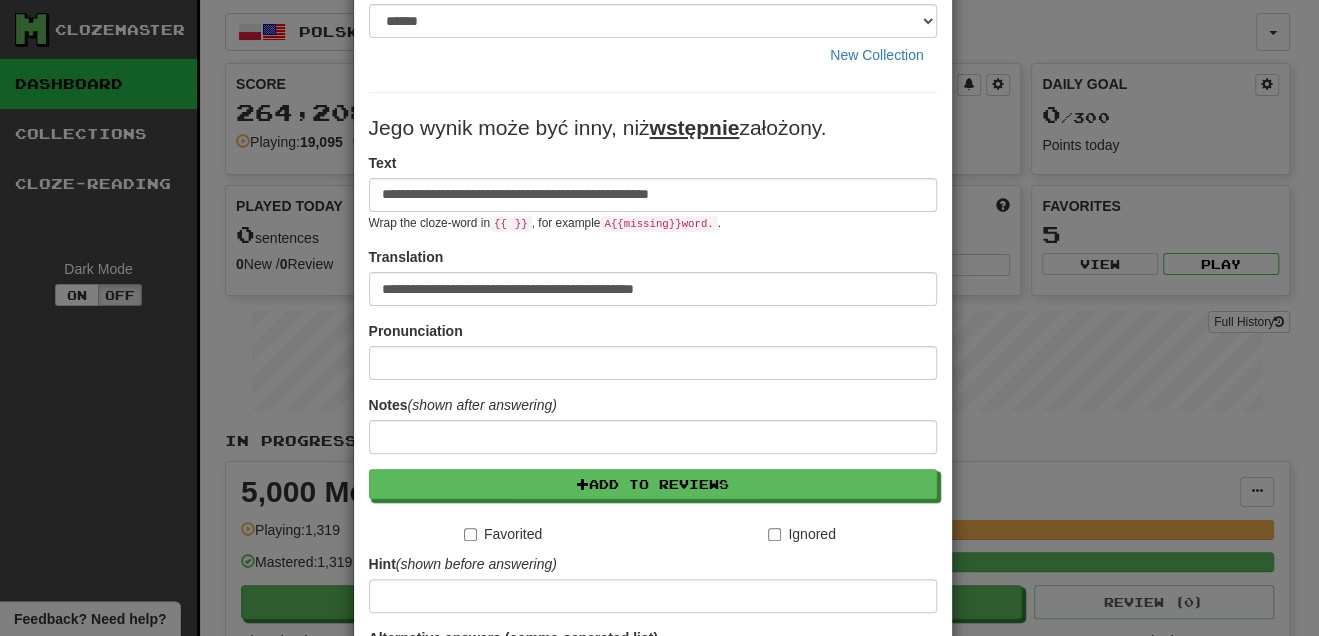 scroll, scrollTop: 336, scrollLeft: 0, axis: vertical 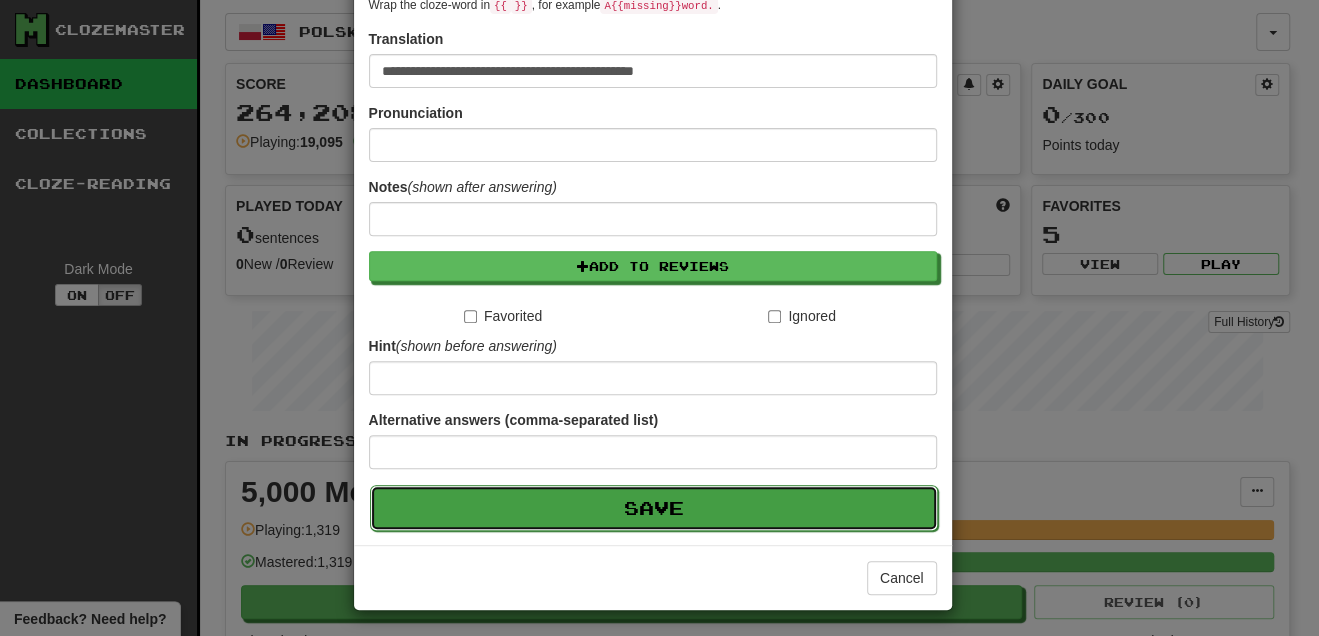 click on "Save" at bounding box center [654, 508] 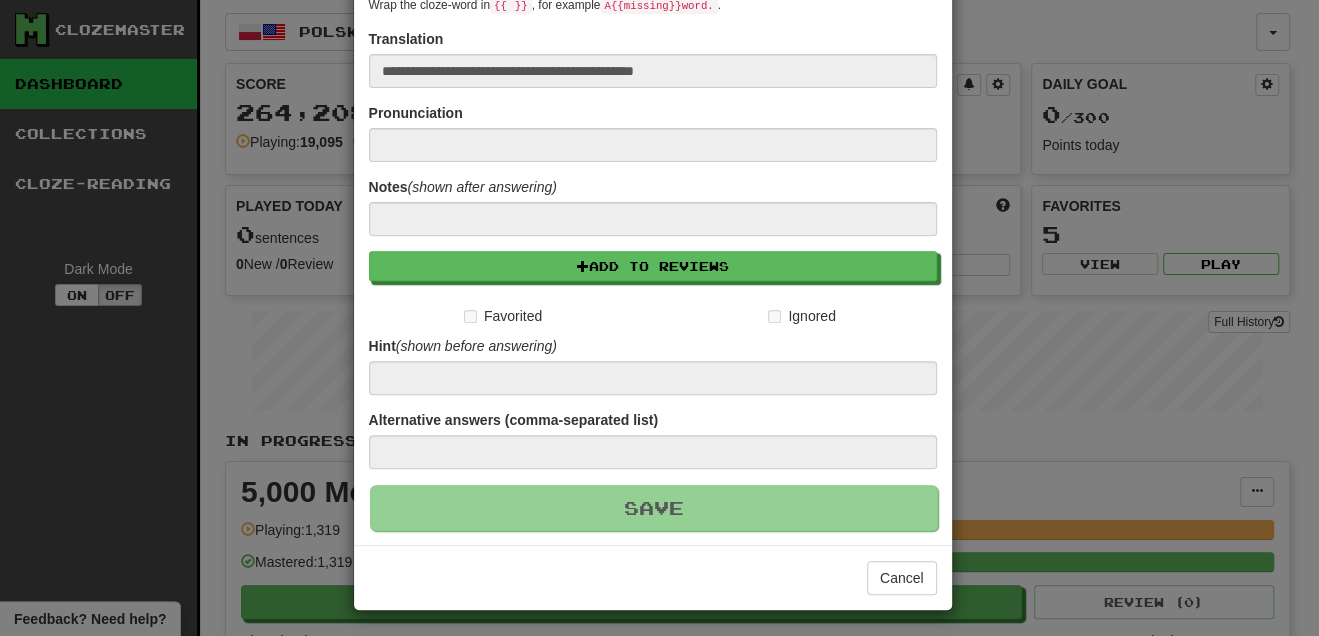 type 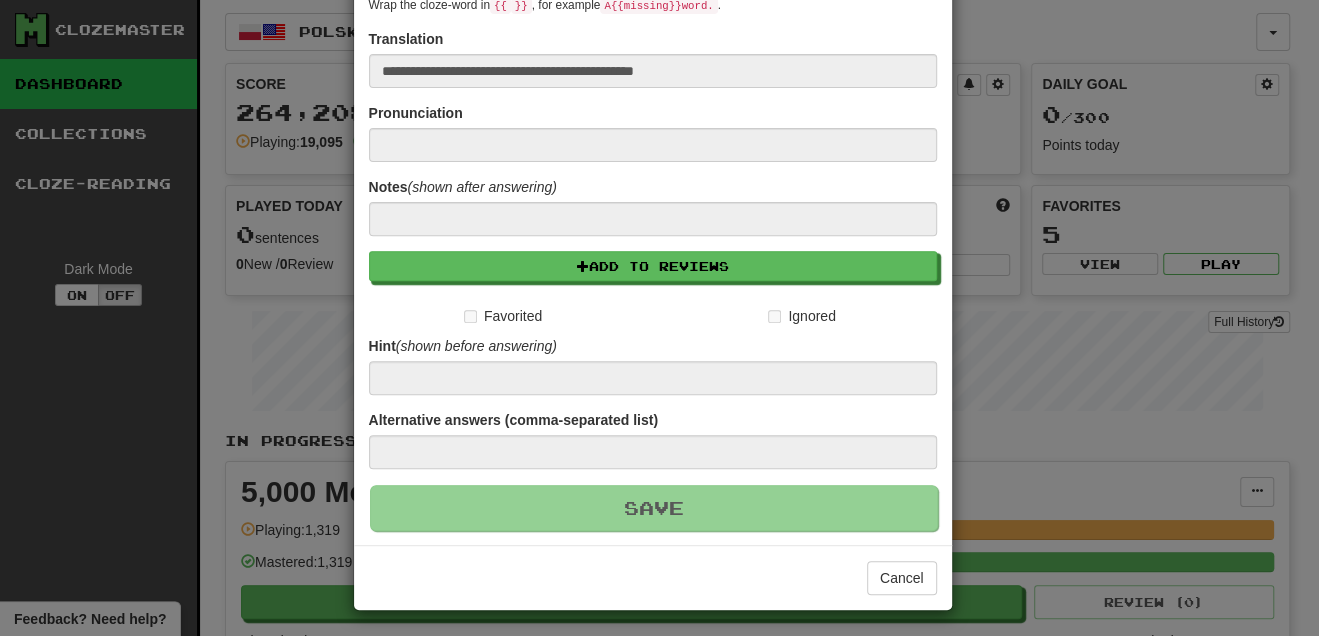 type 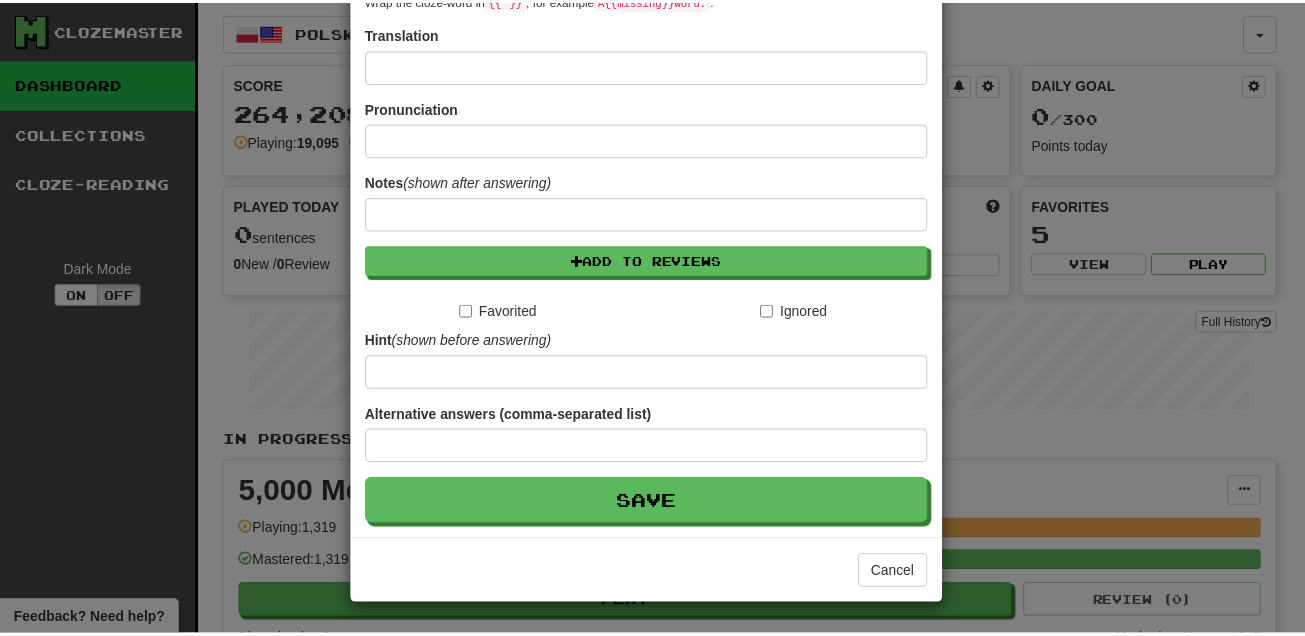 scroll, scrollTop: 0, scrollLeft: 0, axis: both 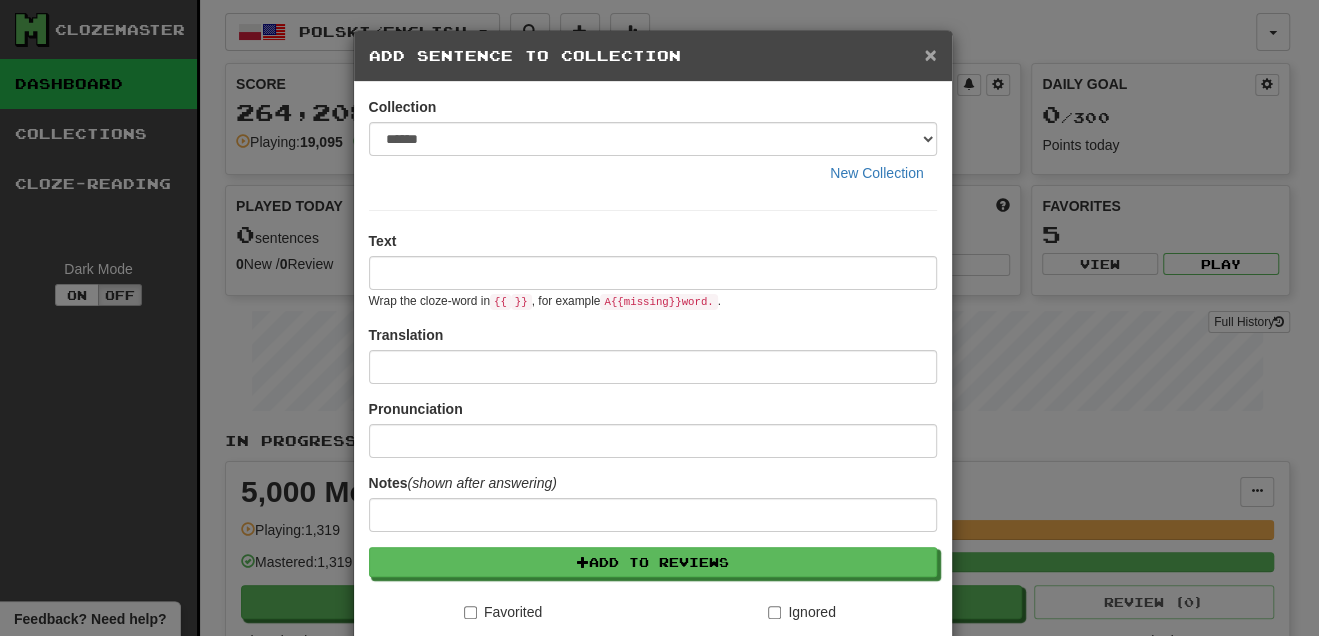 click on "×" at bounding box center [930, 54] 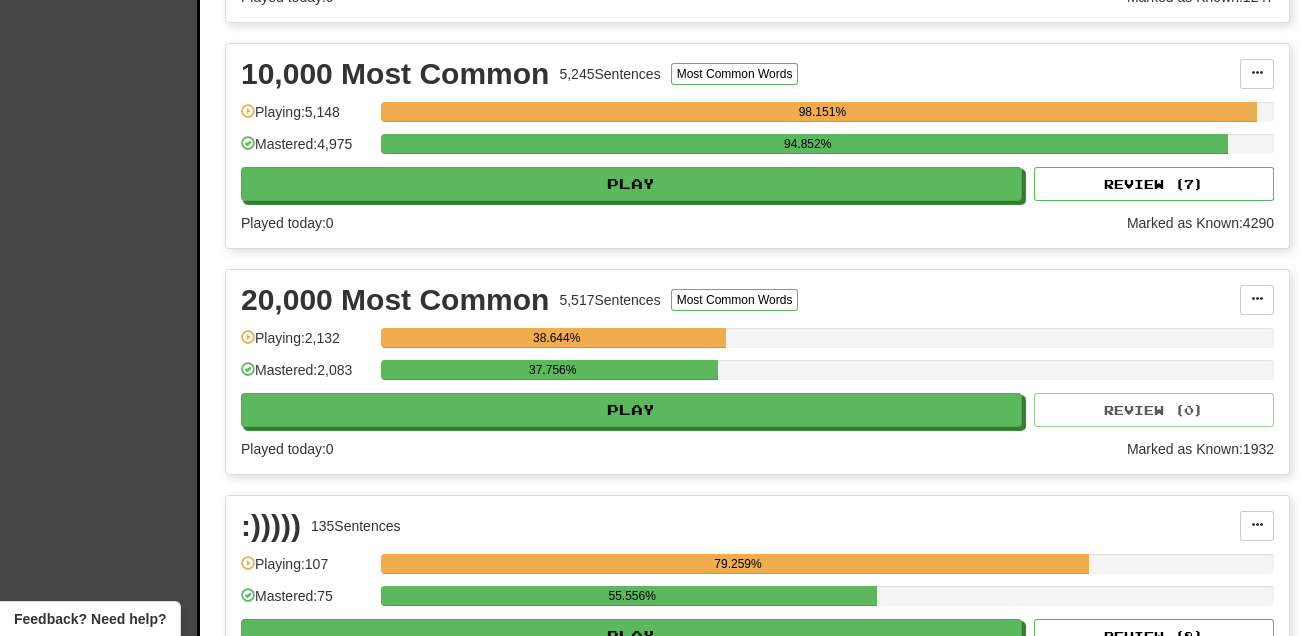 scroll, scrollTop: 787, scrollLeft: 0, axis: vertical 